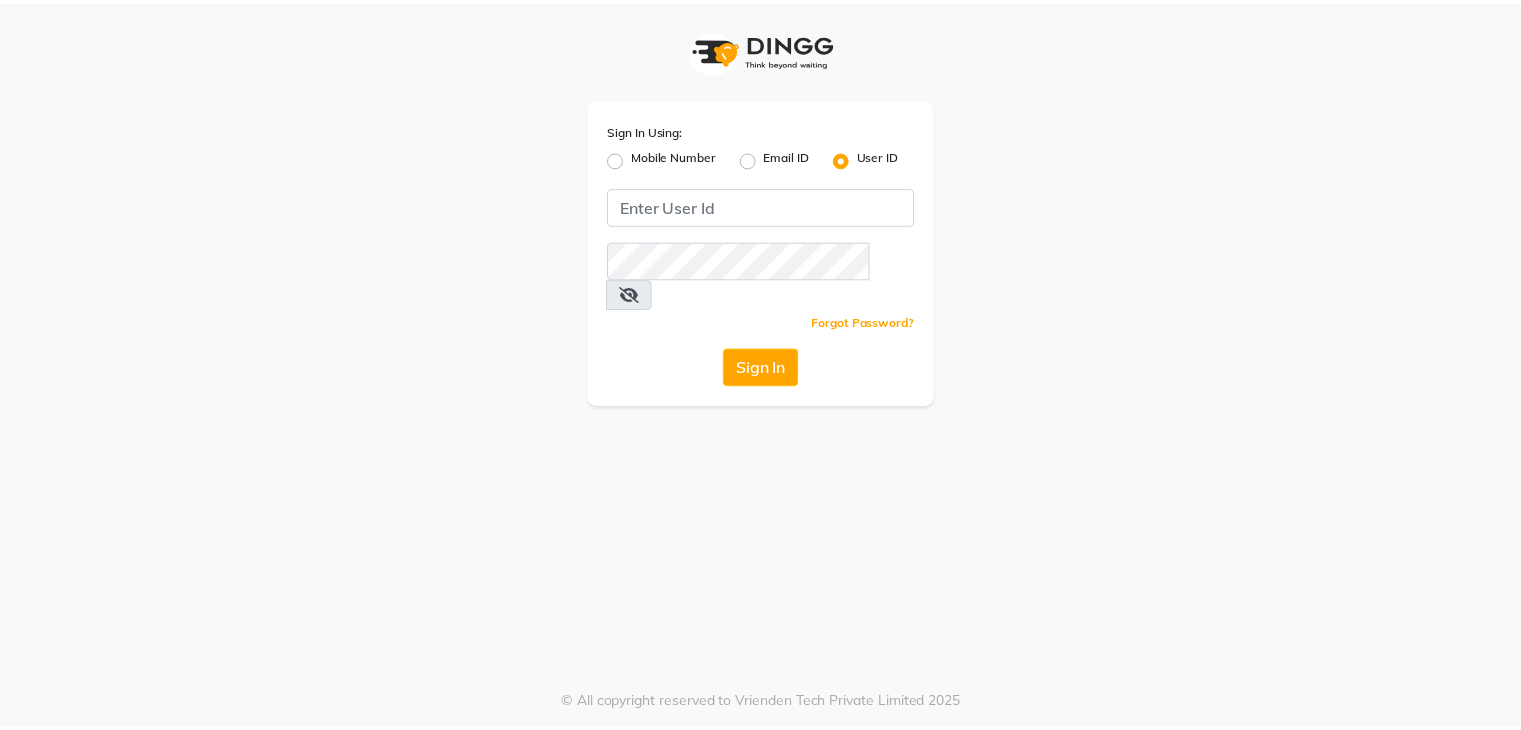 scroll, scrollTop: 0, scrollLeft: 0, axis: both 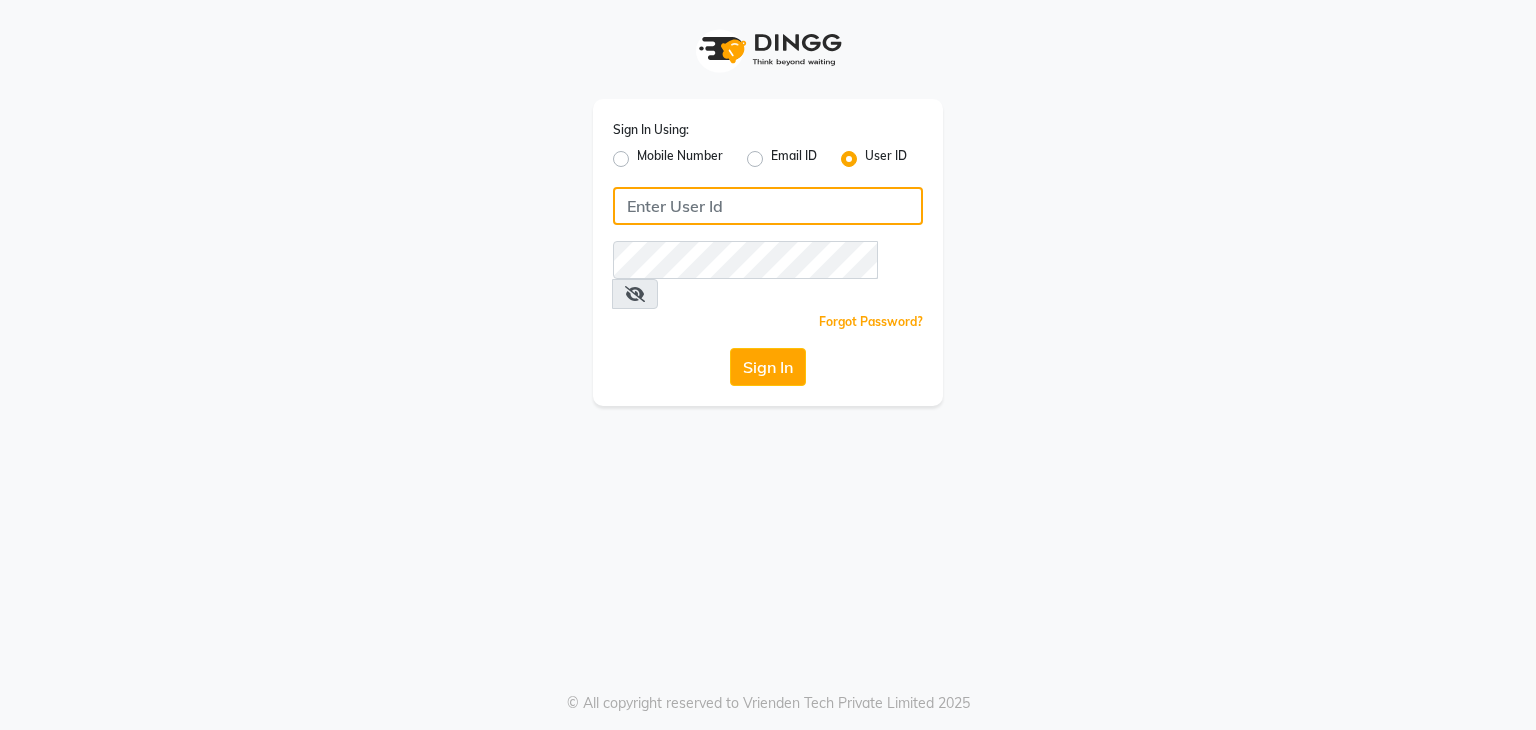 click 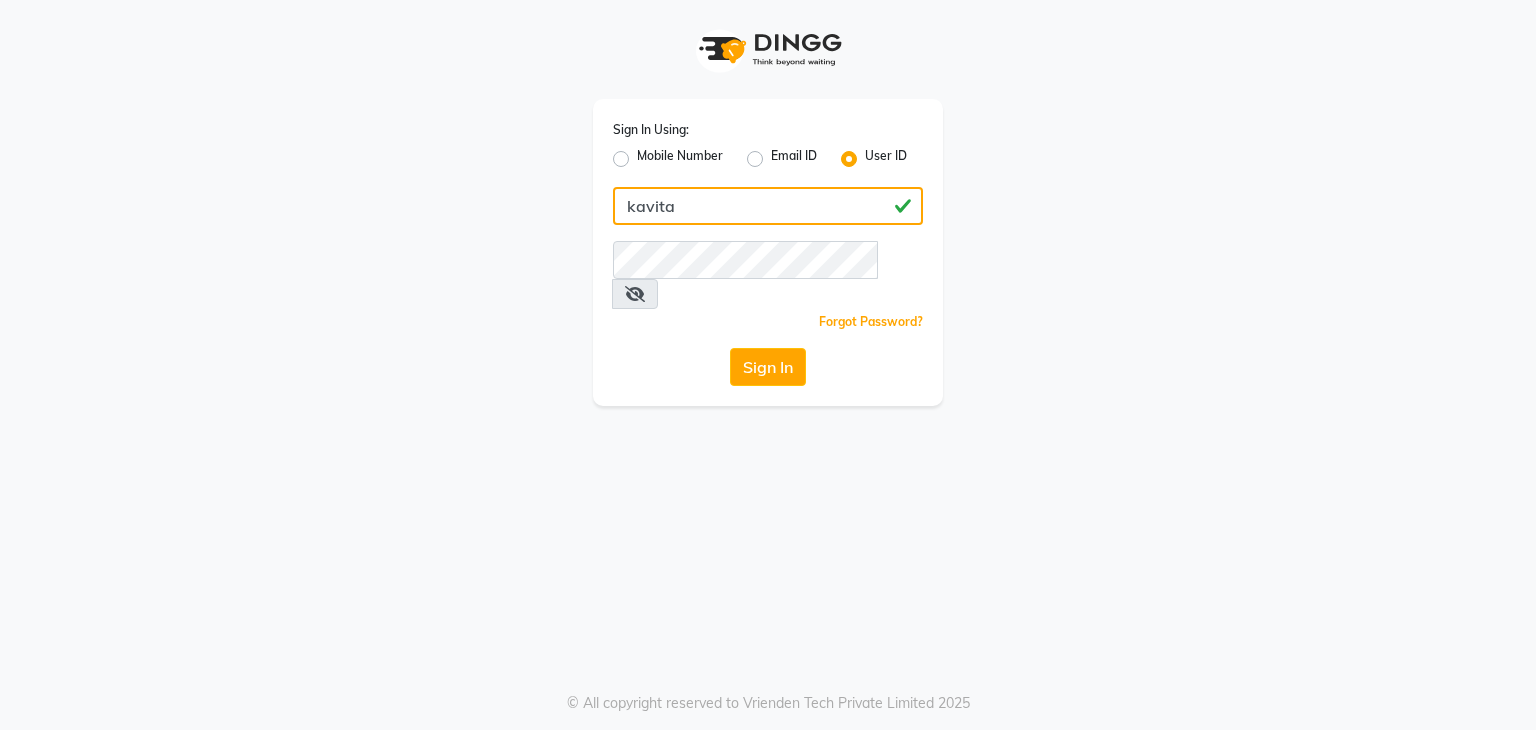 type on "kavita" 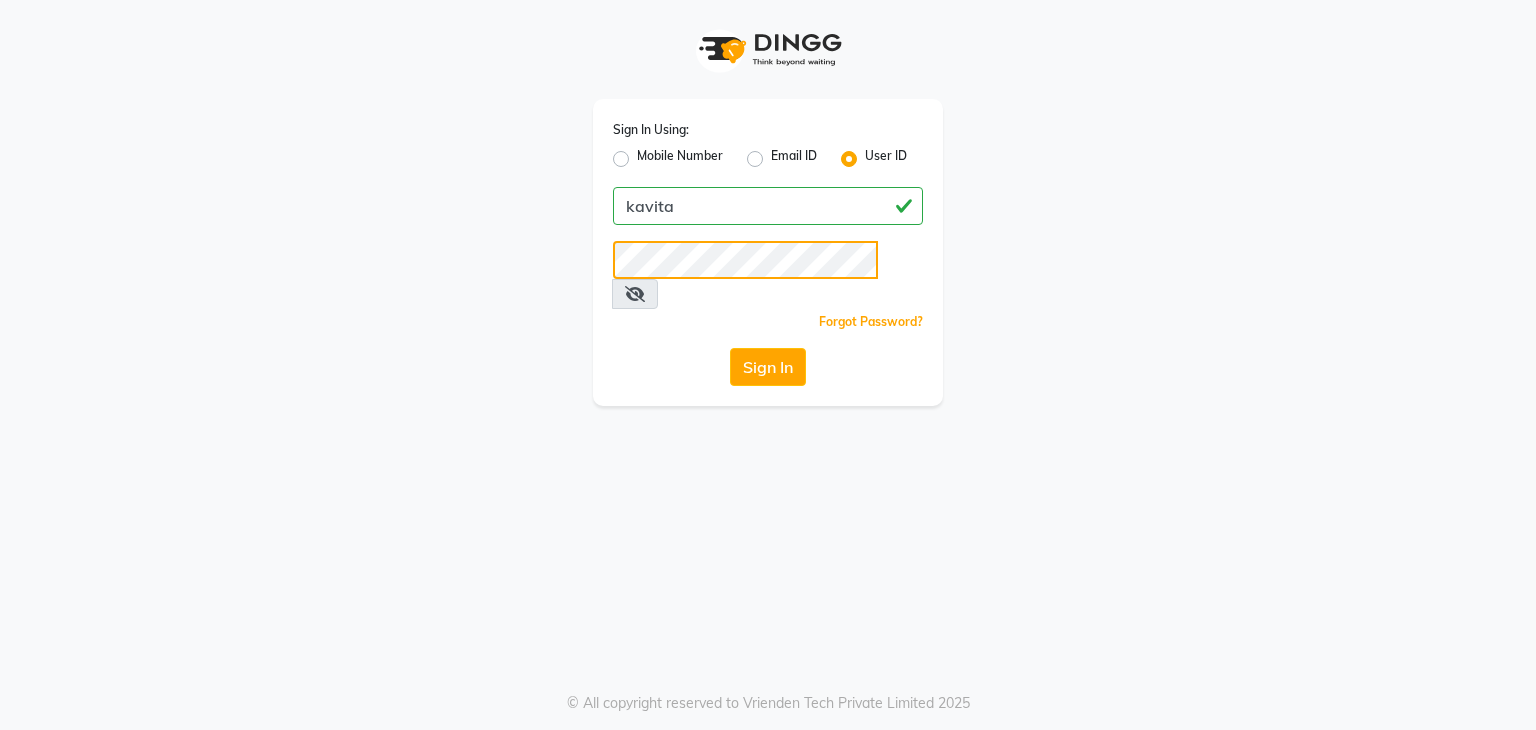 click on "Sign In" 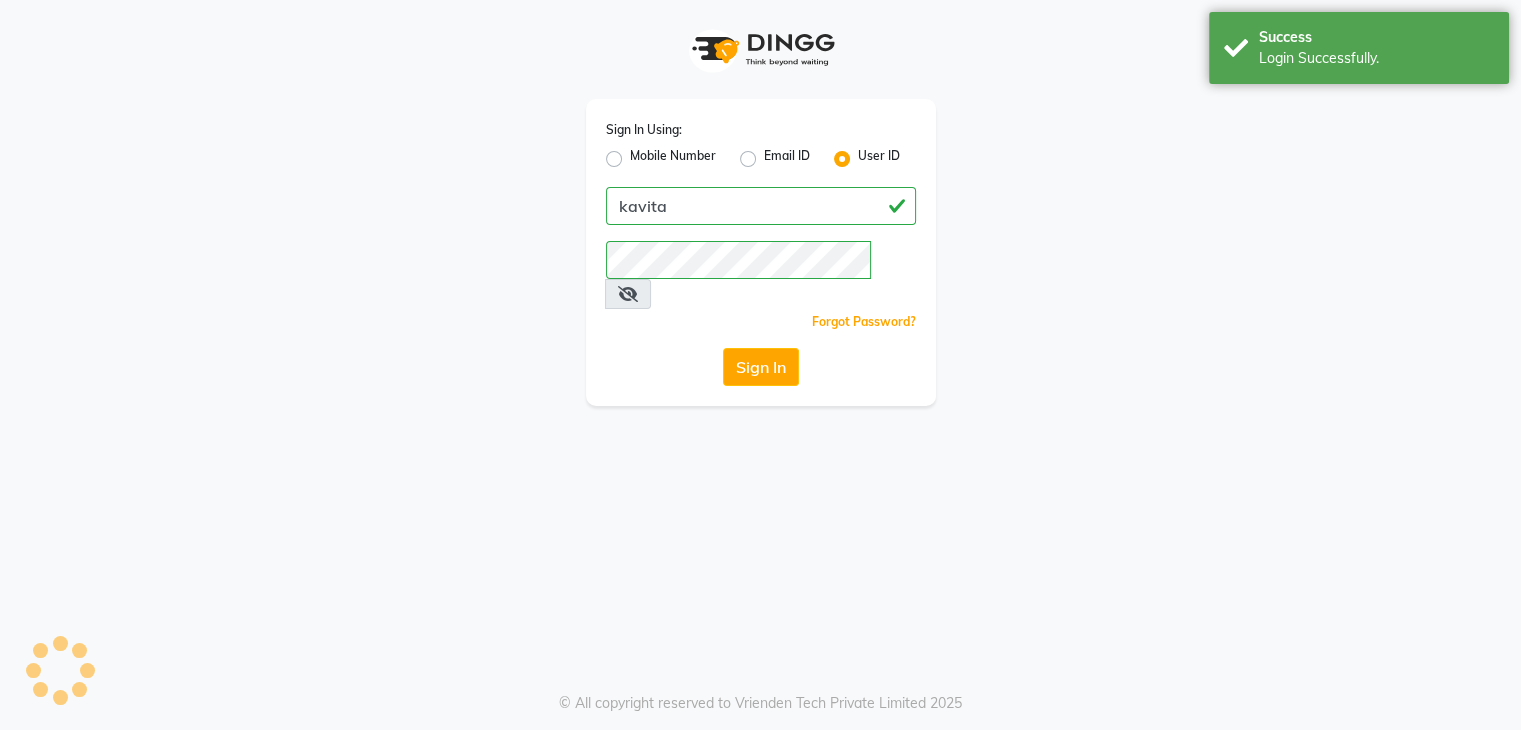 select on "5449" 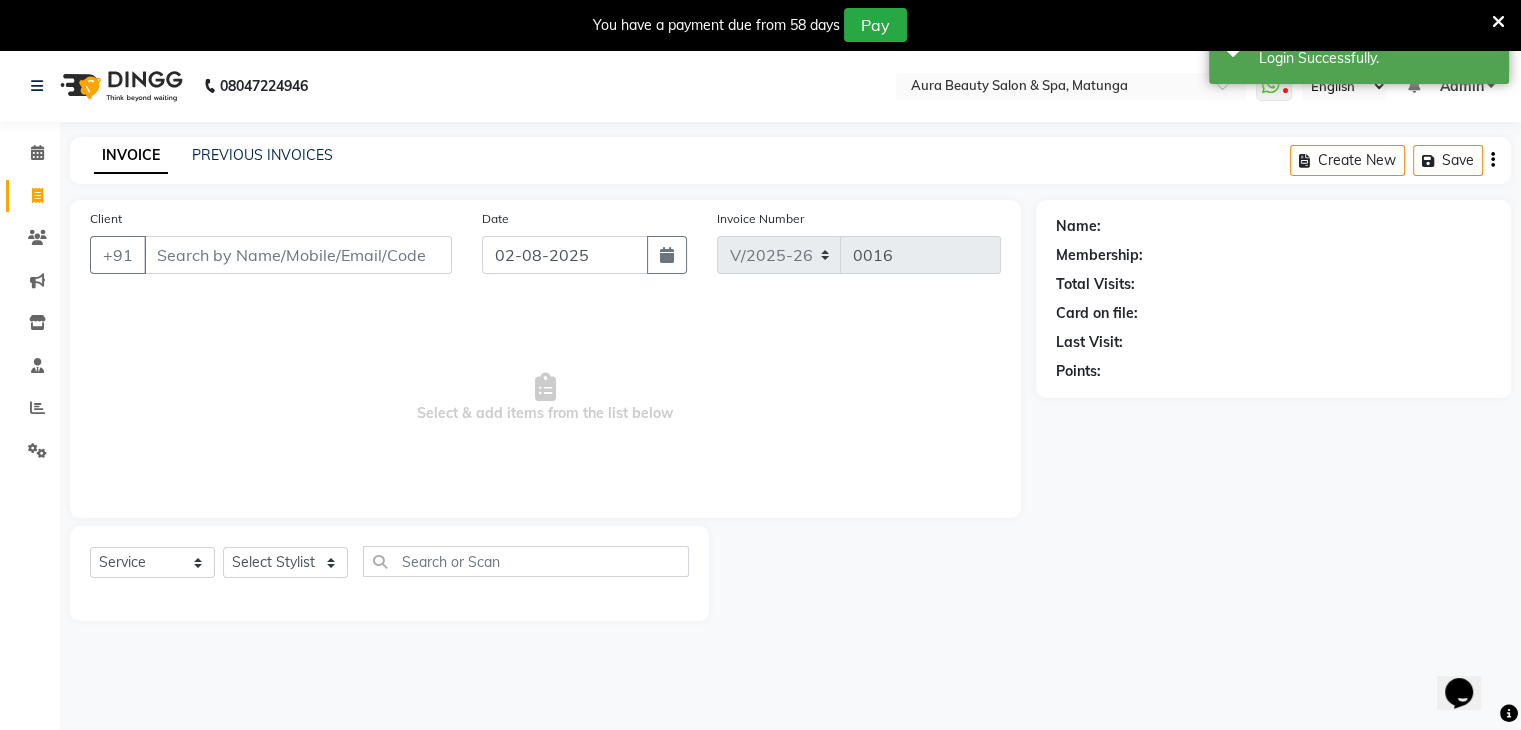 scroll, scrollTop: 0, scrollLeft: 0, axis: both 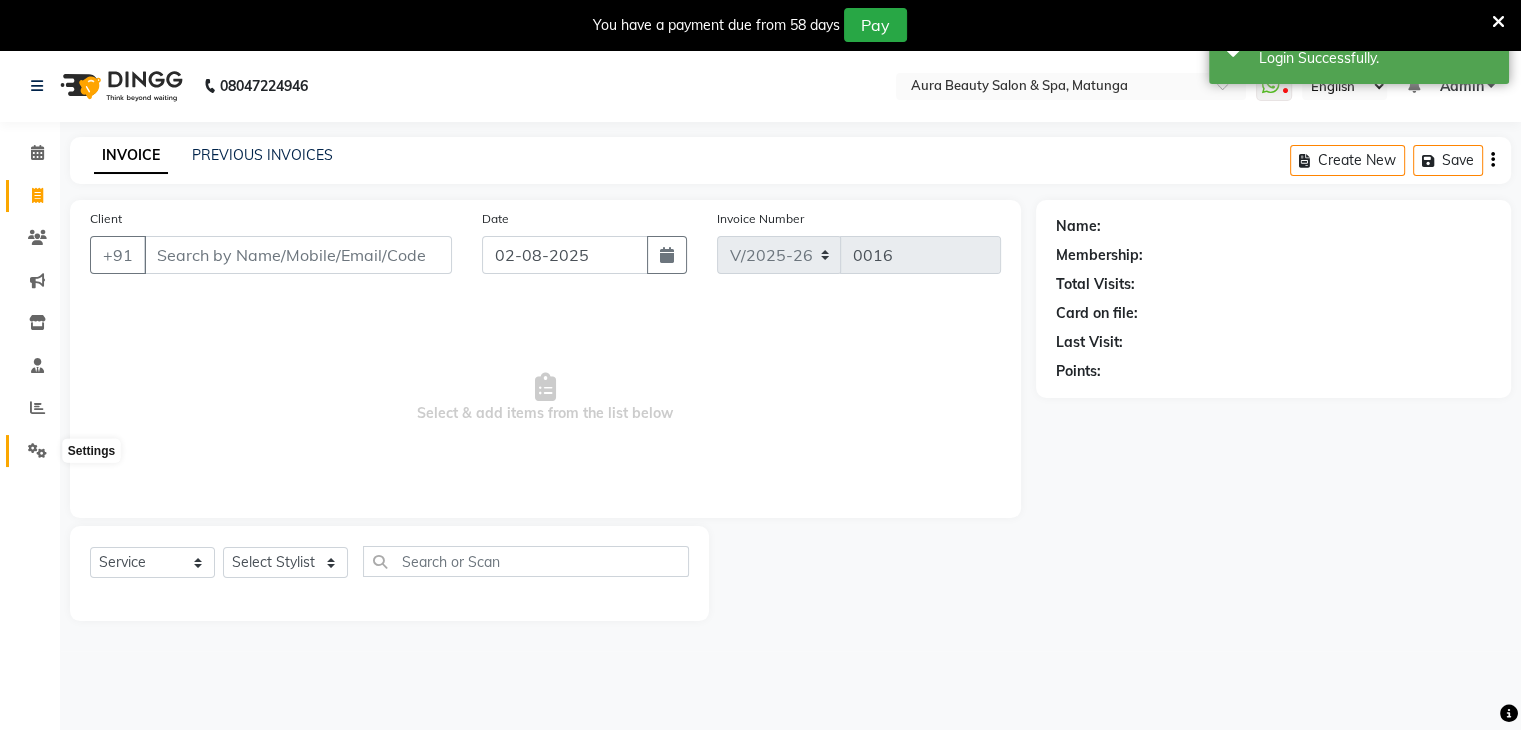 click 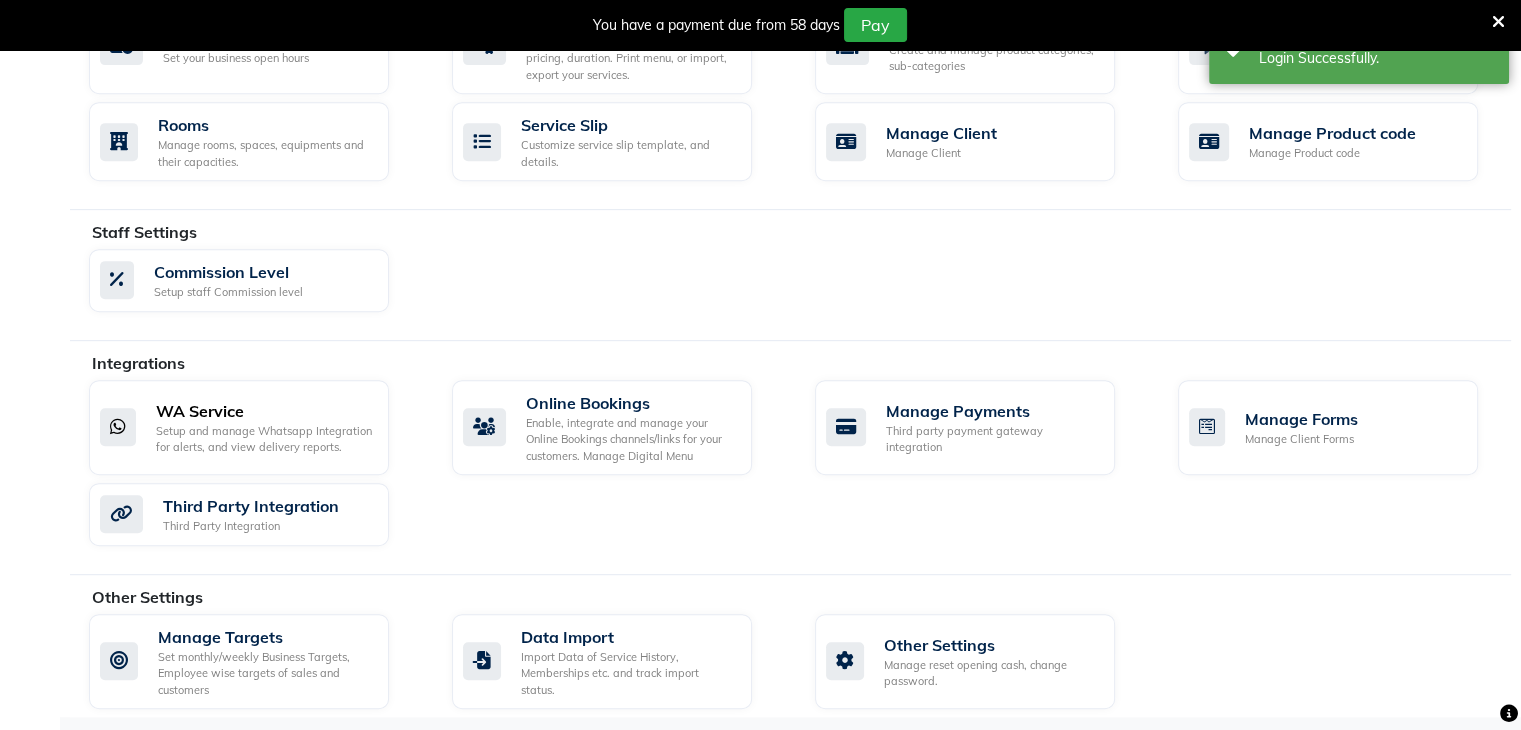 click on "Setup and manage Whatsapp Integration for alerts, and view delivery reports." 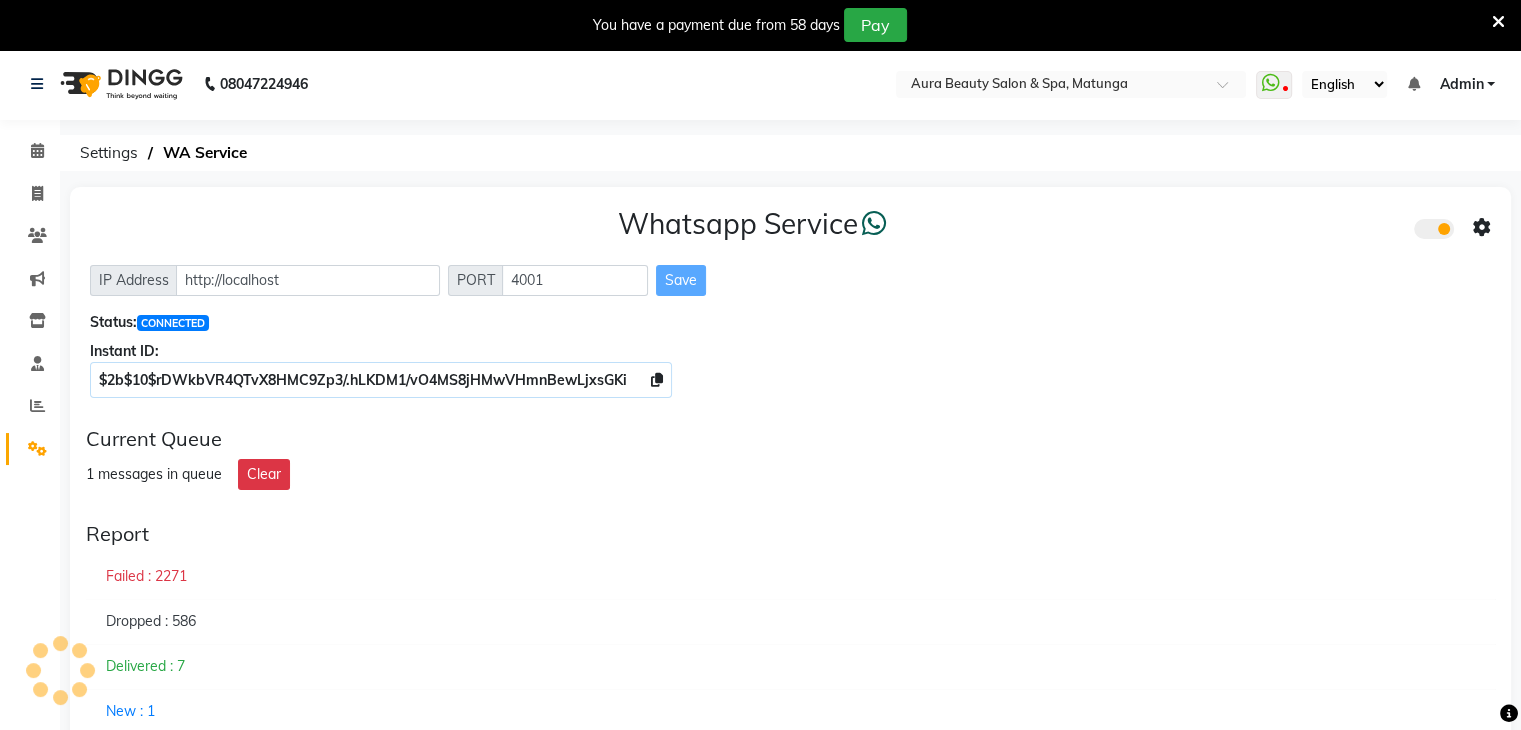 scroll, scrollTop: 0, scrollLeft: 0, axis: both 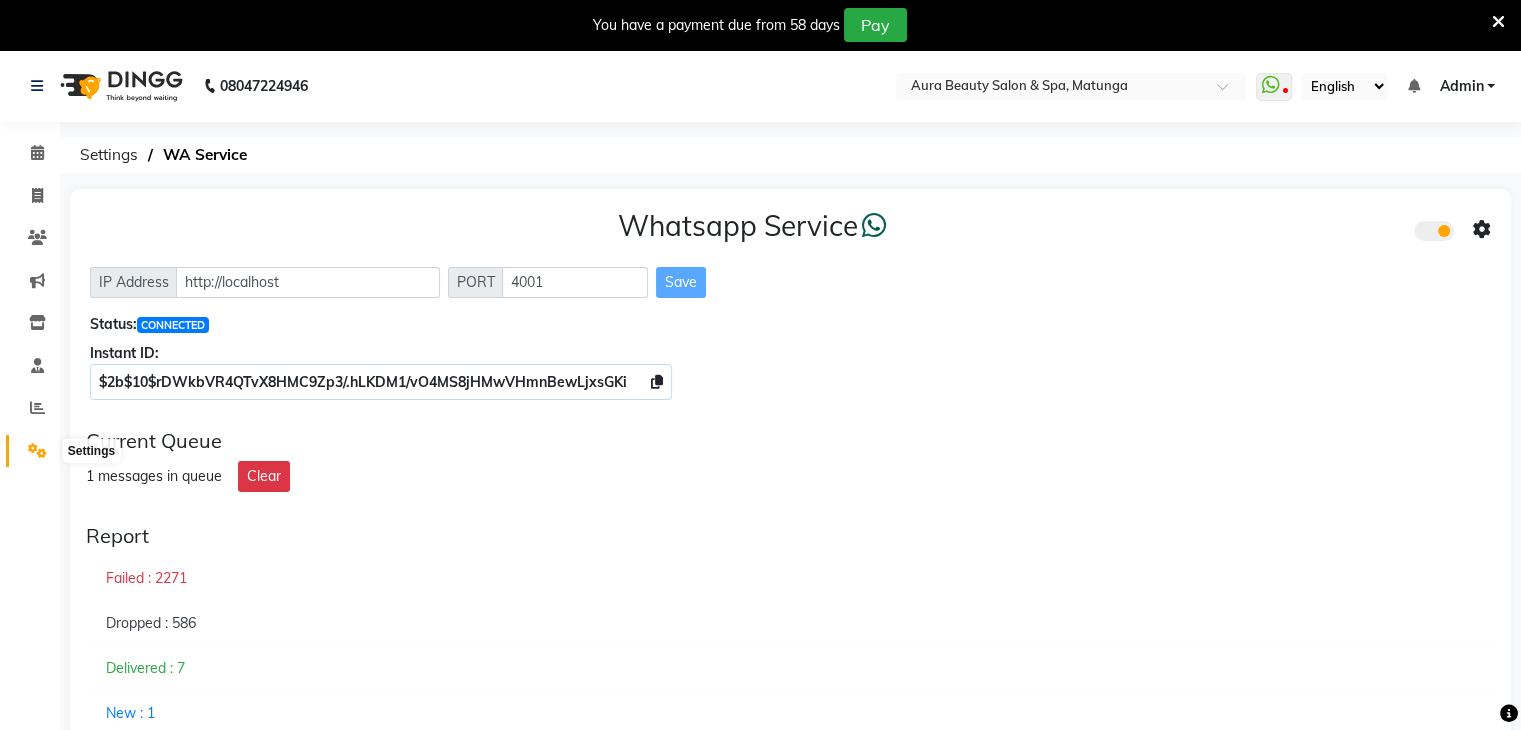 click 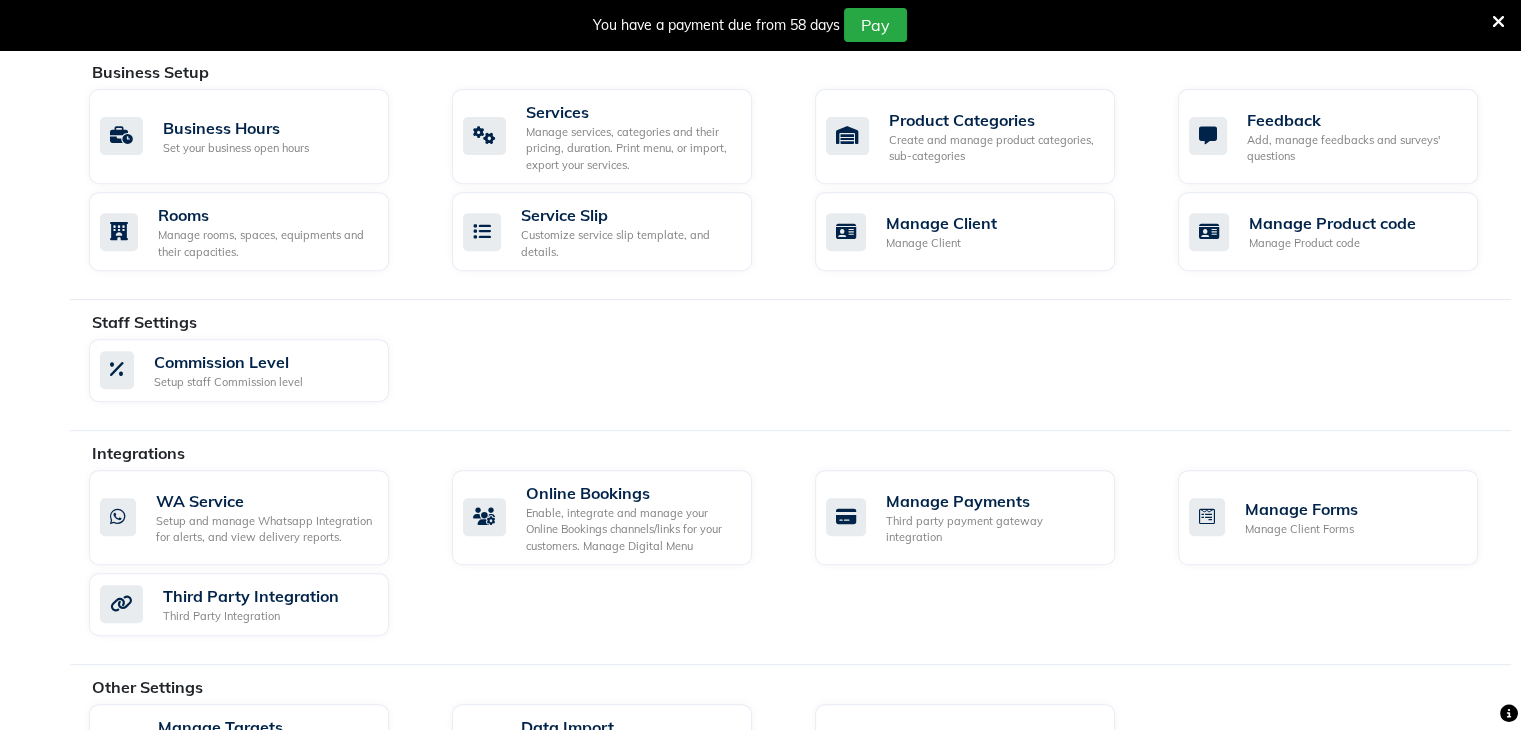 scroll, scrollTop: 784, scrollLeft: 0, axis: vertical 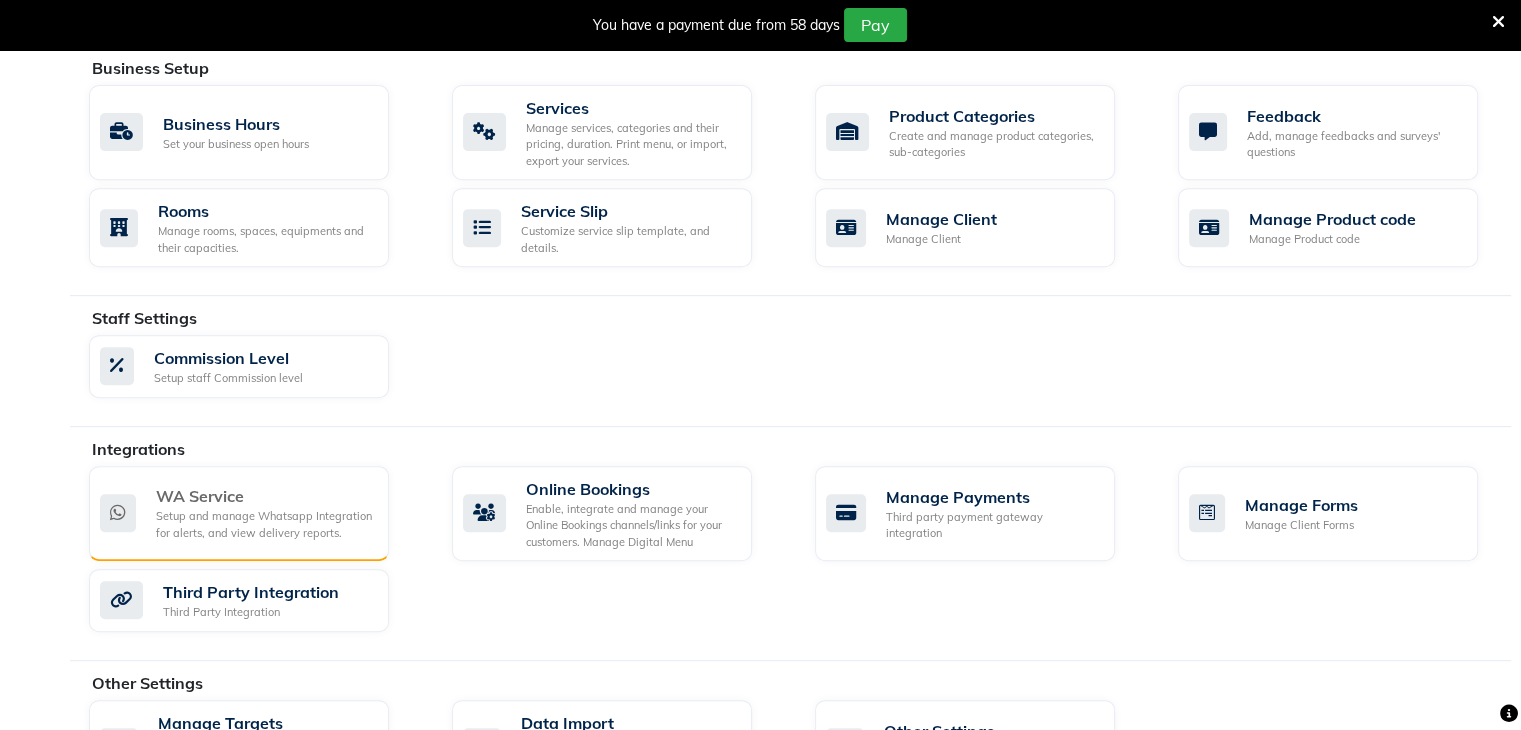 click on "Setup and manage Whatsapp Integration for alerts, and view delivery reports." 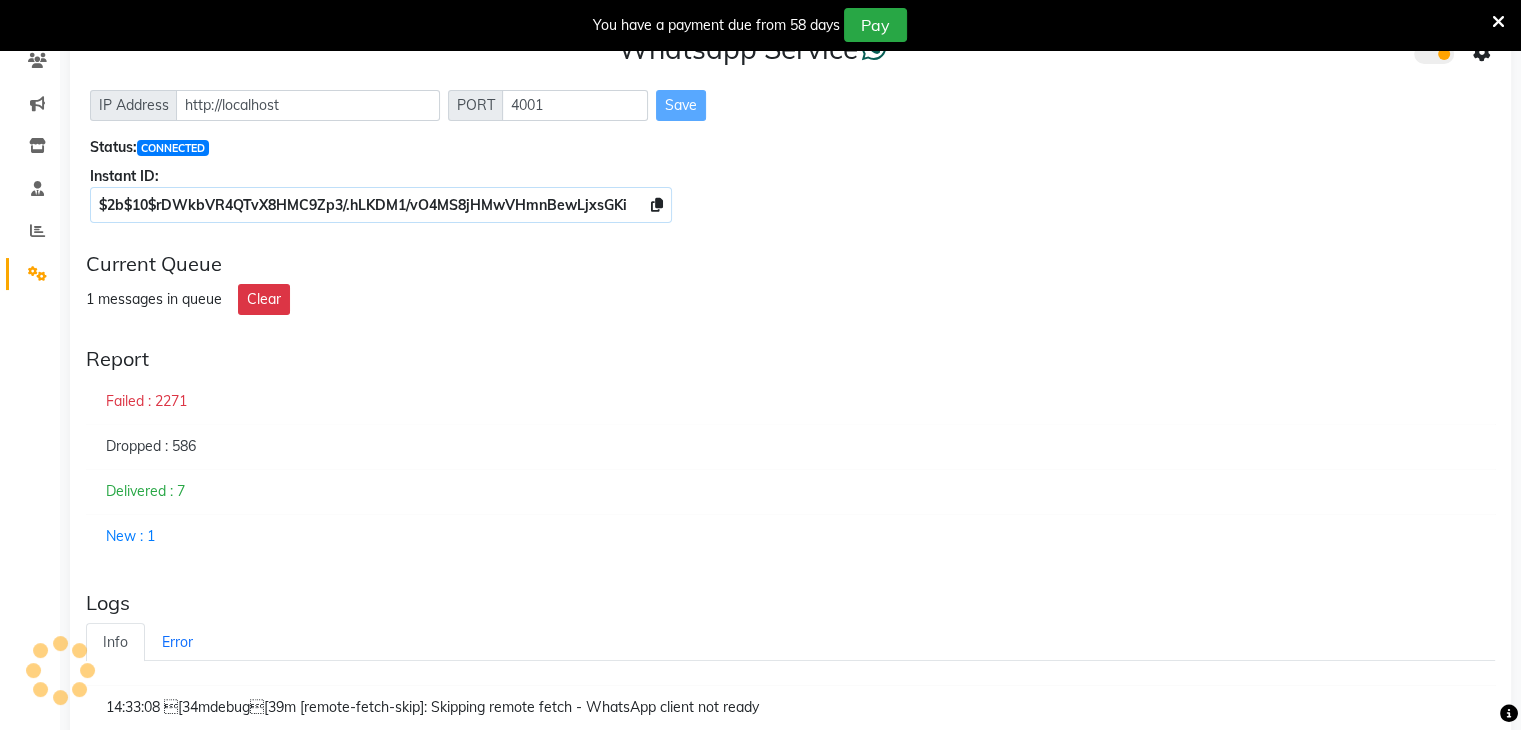 scroll, scrollTop: 624, scrollLeft: 0, axis: vertical 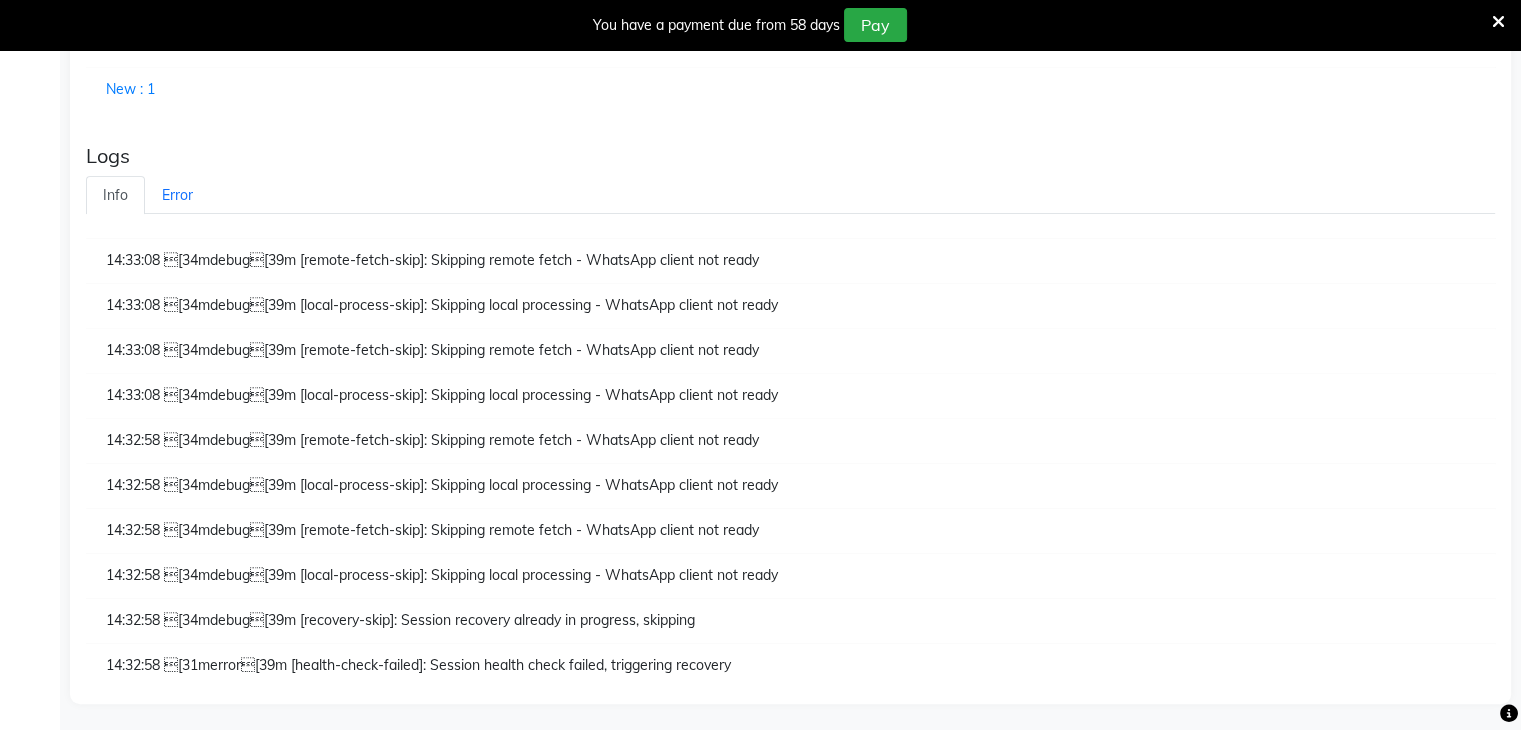 click on "14:32:58 [34mdebug[39m [remote-fetch-skip]: Skipping remote fetch - WhatsApp client not ready" at bounding box center [790, 531] 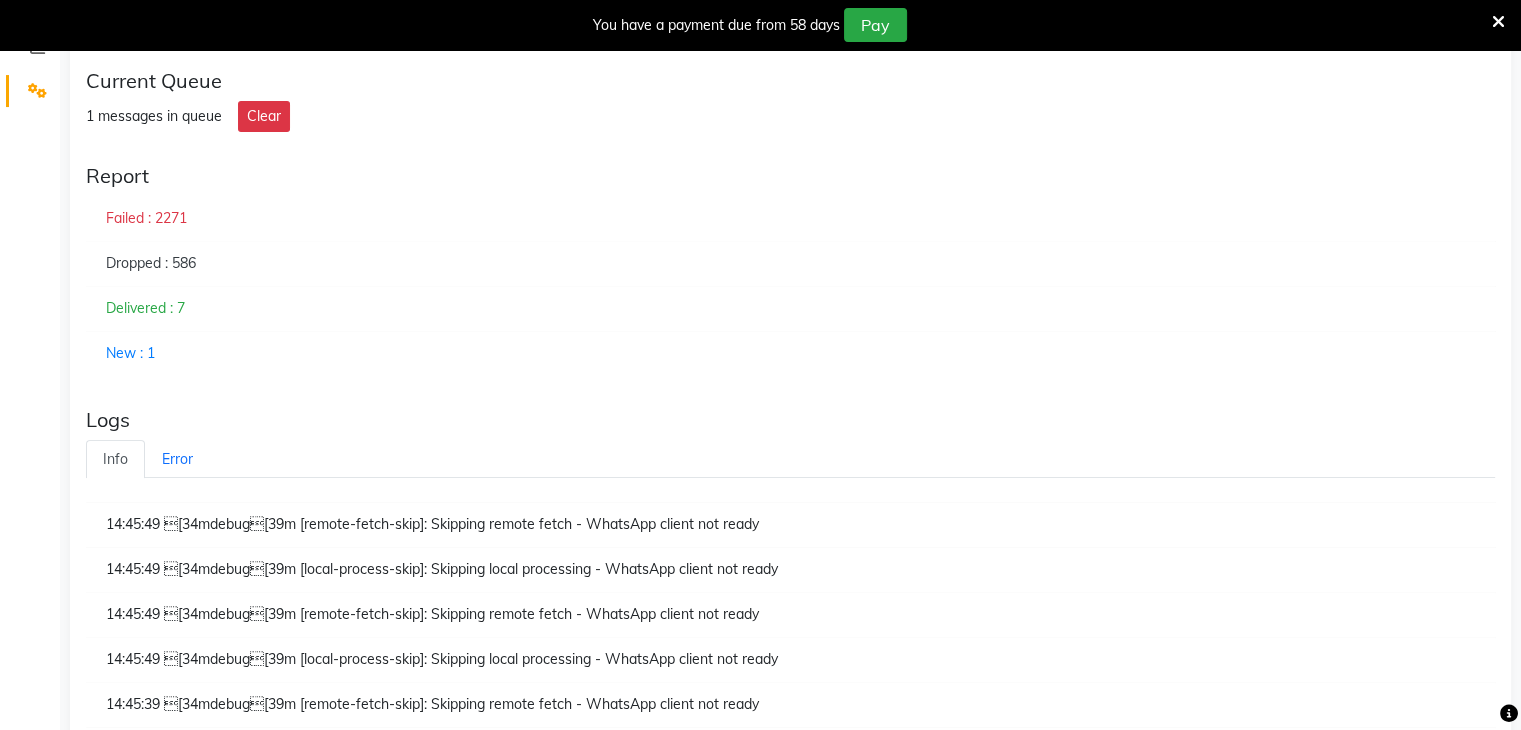 scroll, scrollTop: 0, scrollLeft: 0, axis: both 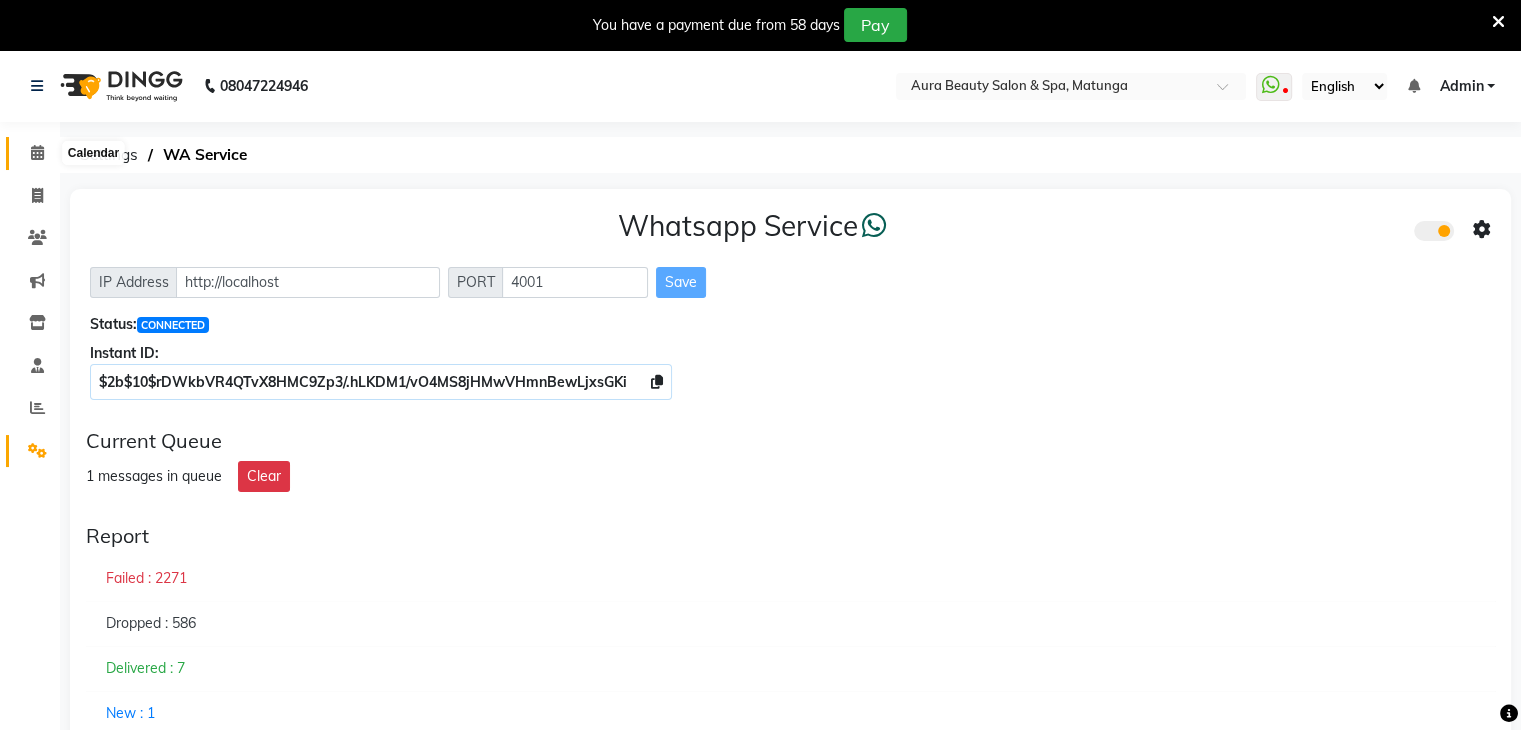 click 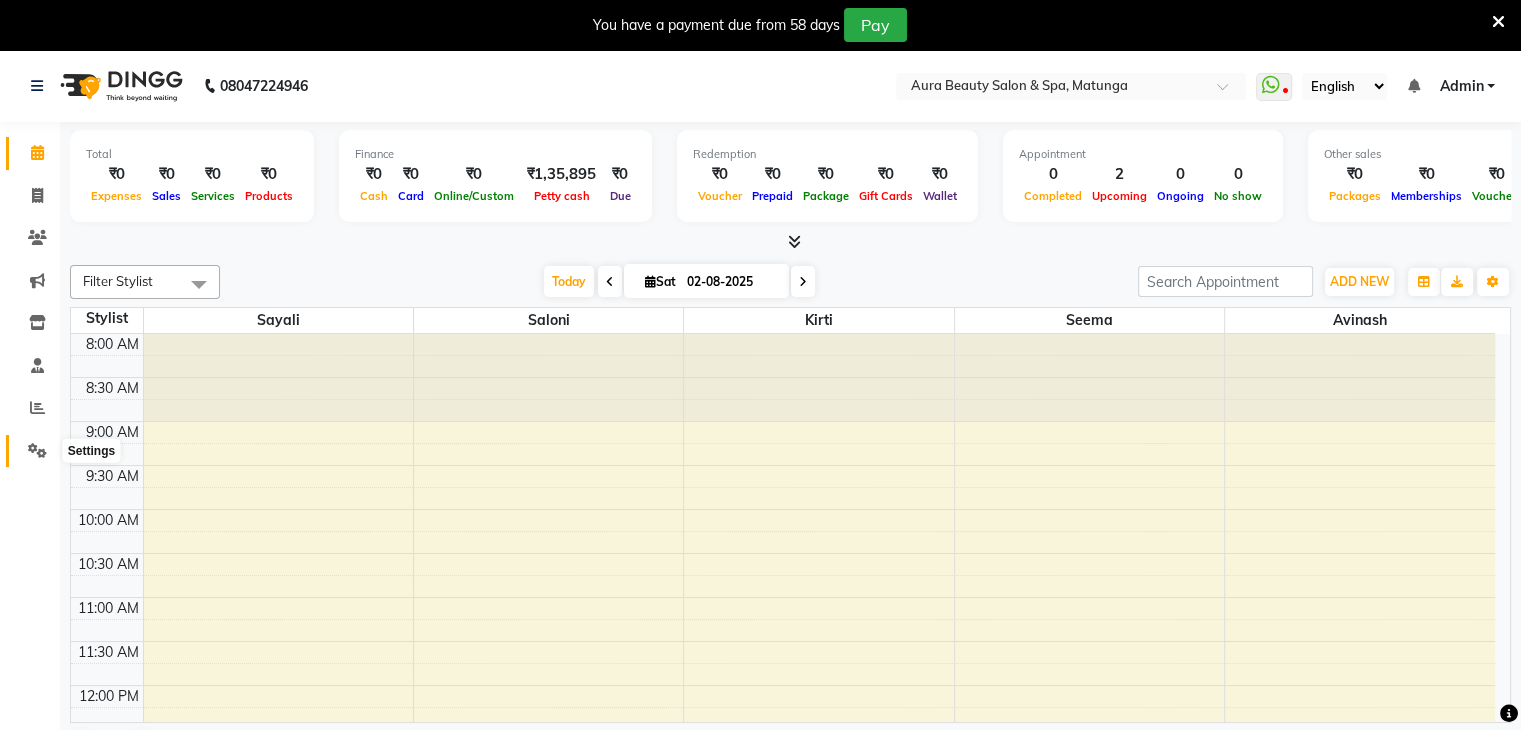 click 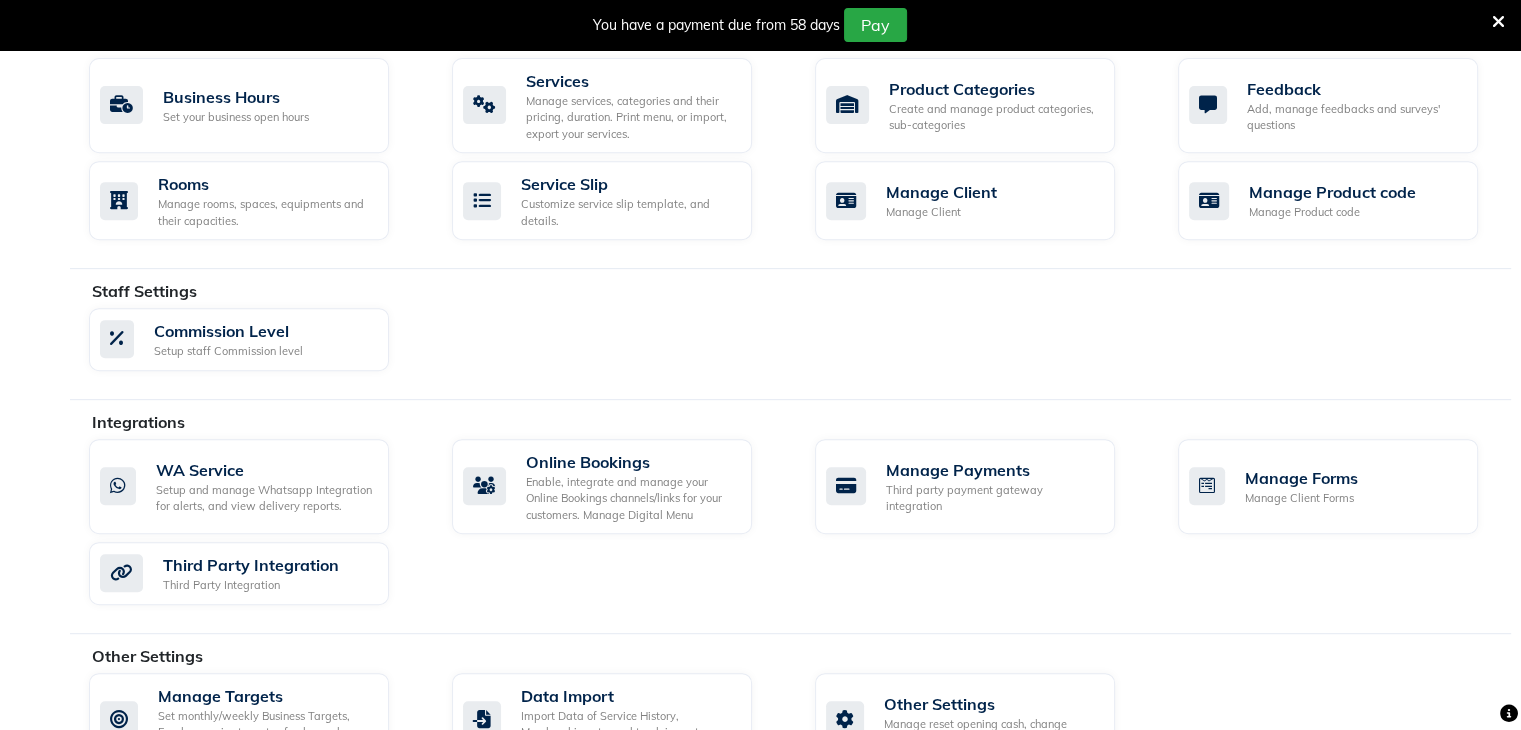 scroll, scrollTop: 813, scrollLeft: 0, axis: vertical 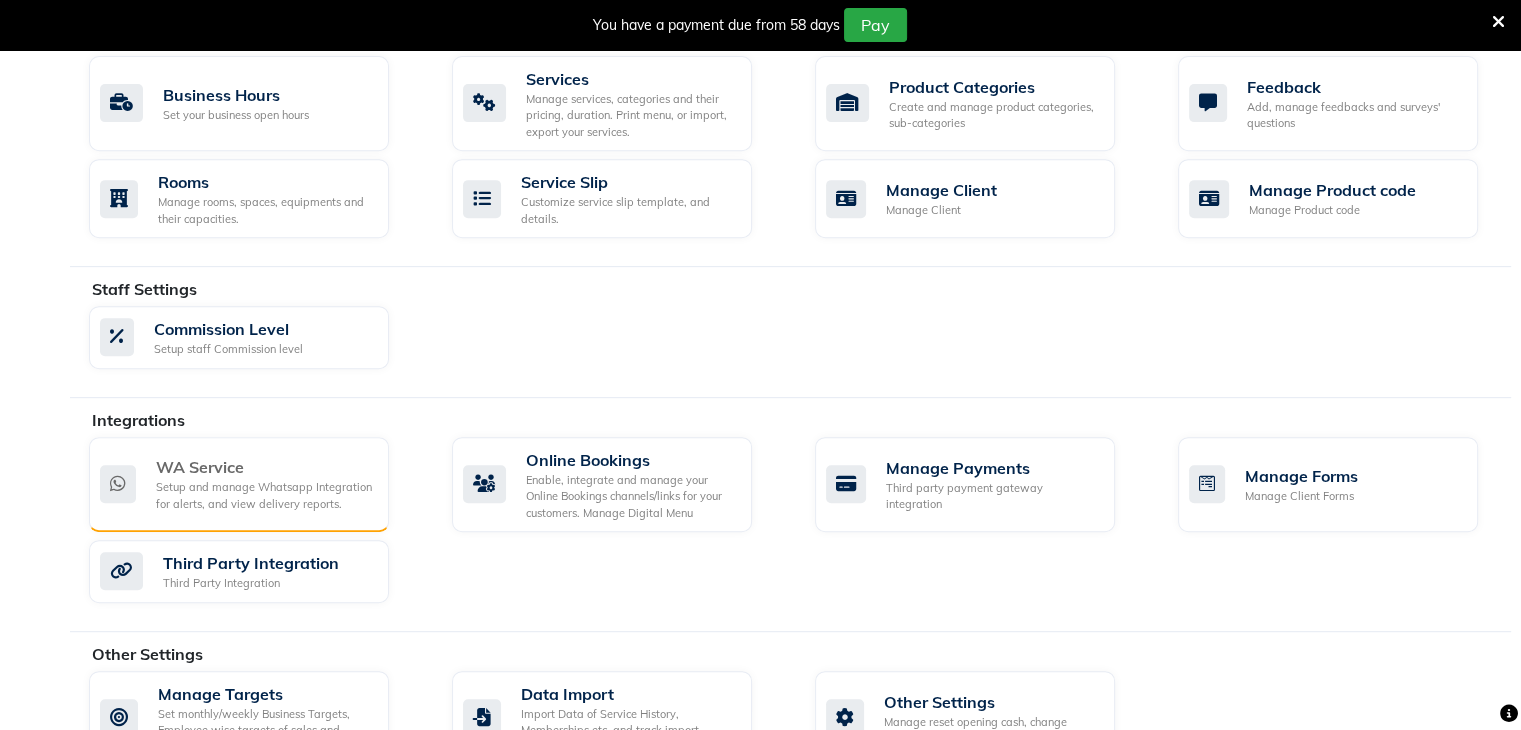 click on "WA Service" 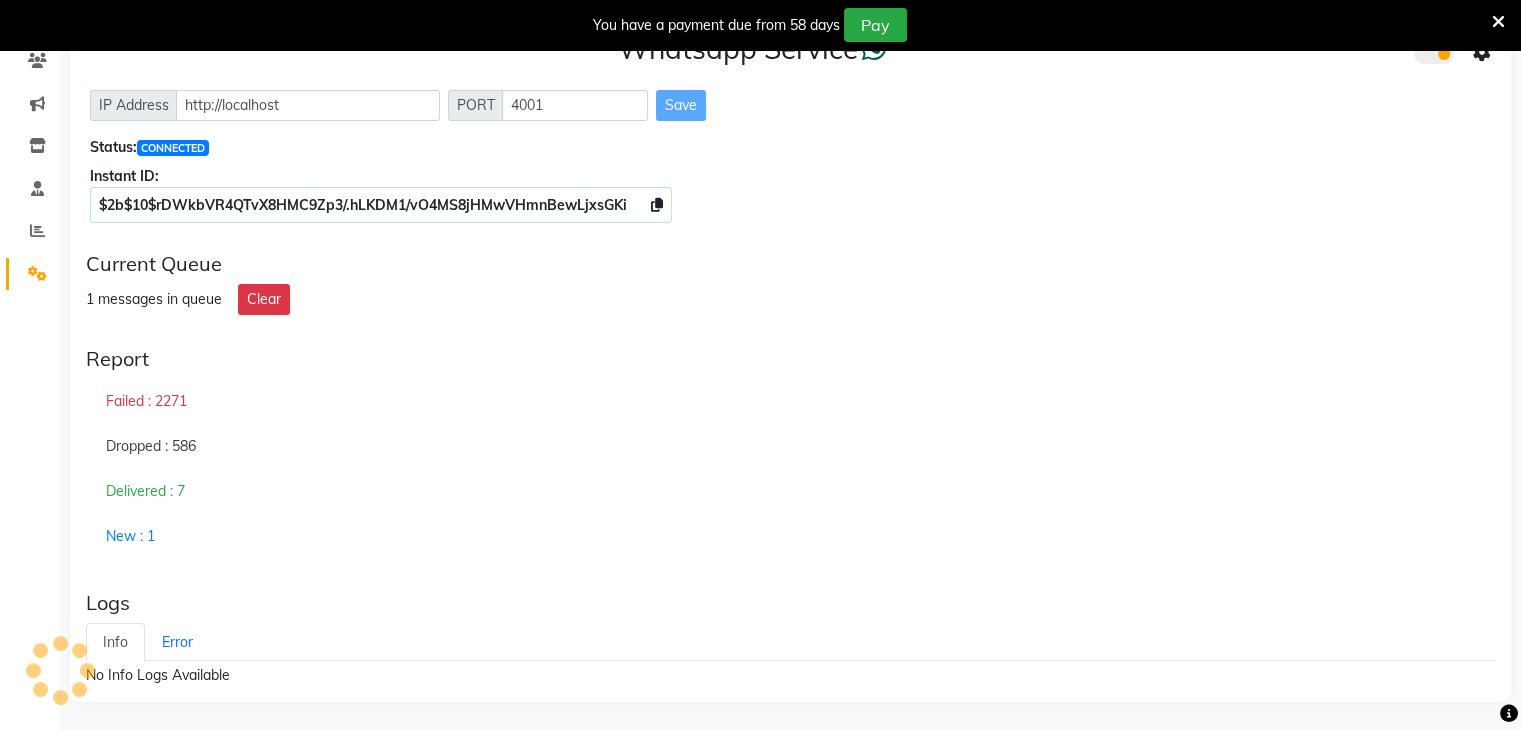 scroll, scrollTop: 624, scrollLeft: 0, axis: vertical 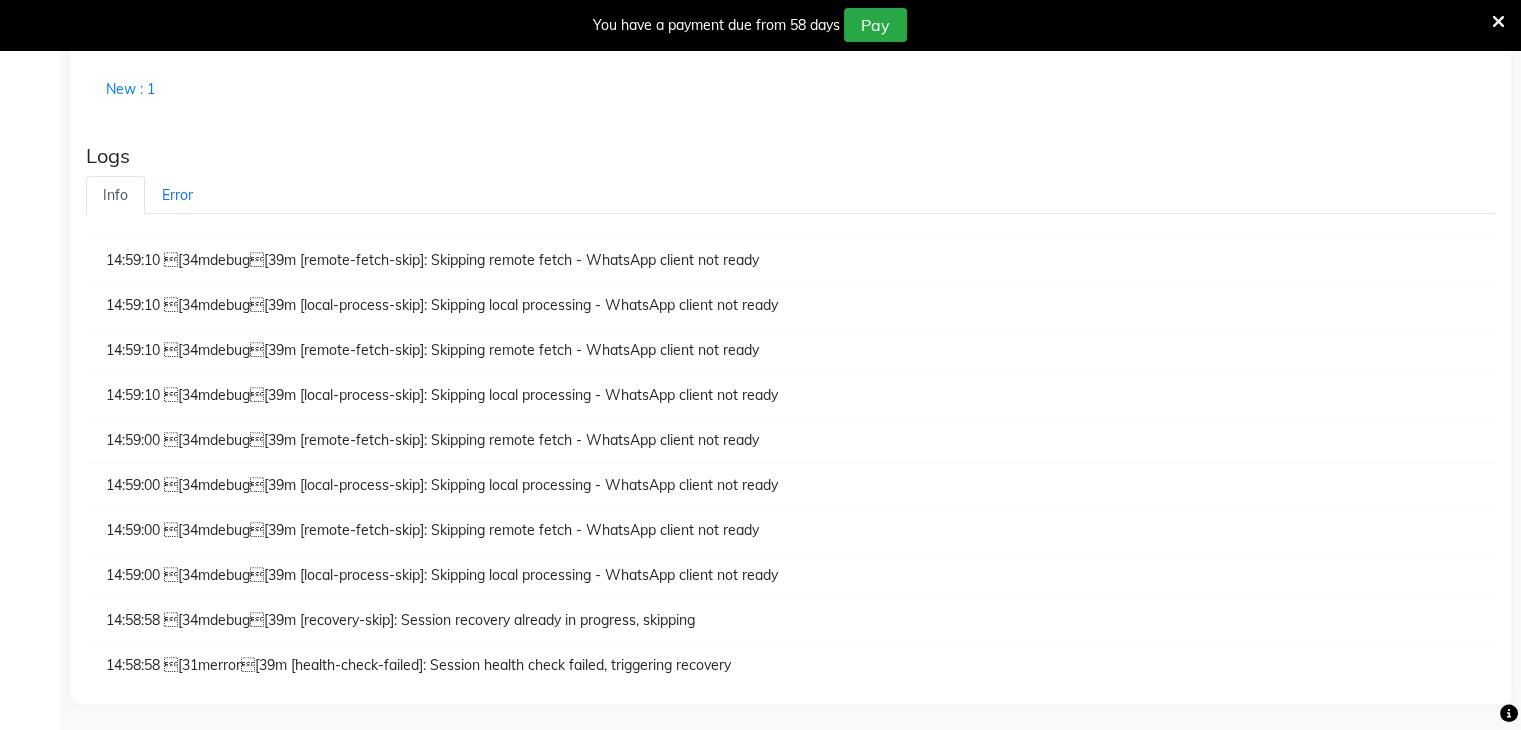 click at bounding box center (1498, 22) 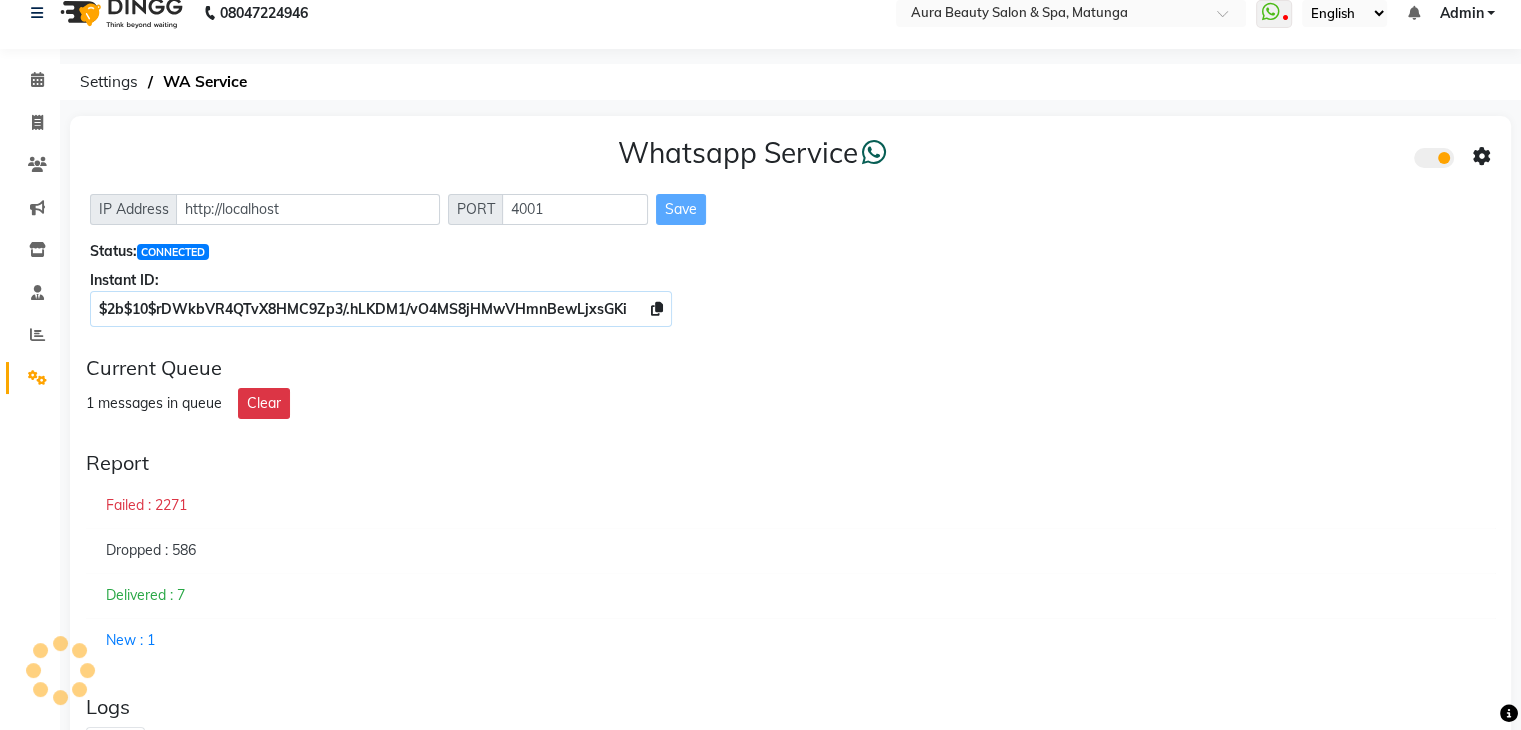 scroll, scrollTop: 0, scrollLeft: 0, axis: both 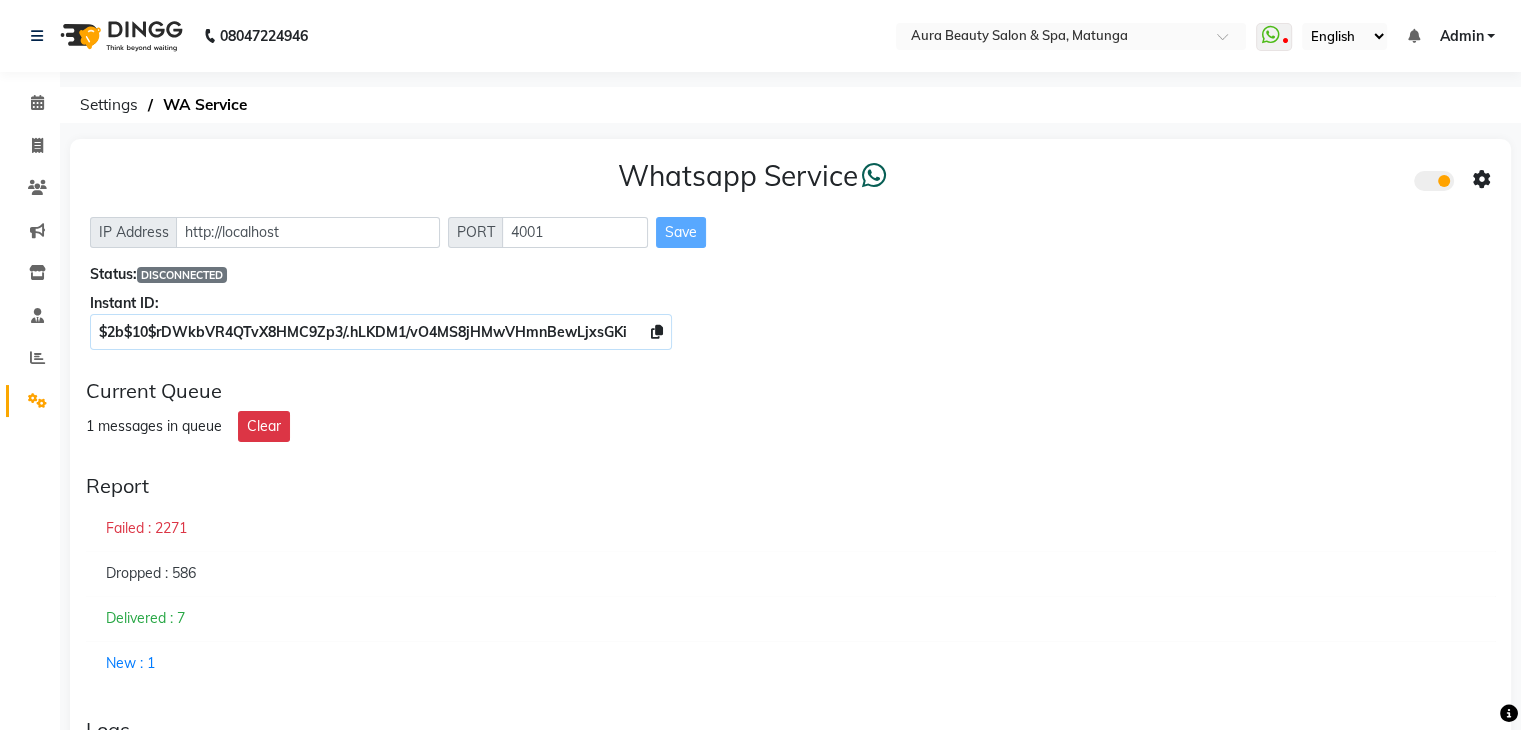 click on "Instant ID:" 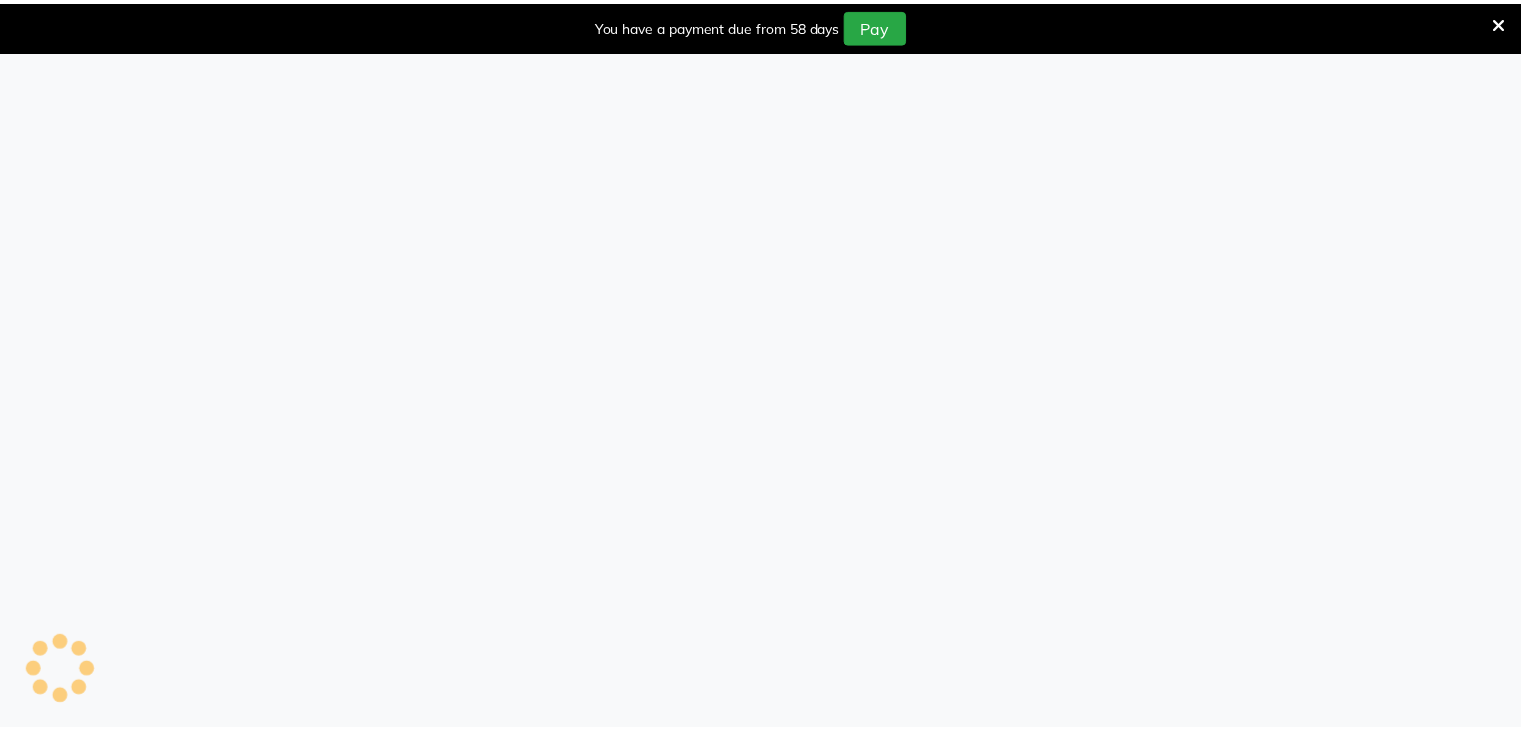 scroll, scrollTop: 0, scrollLeft: 0, axis: both 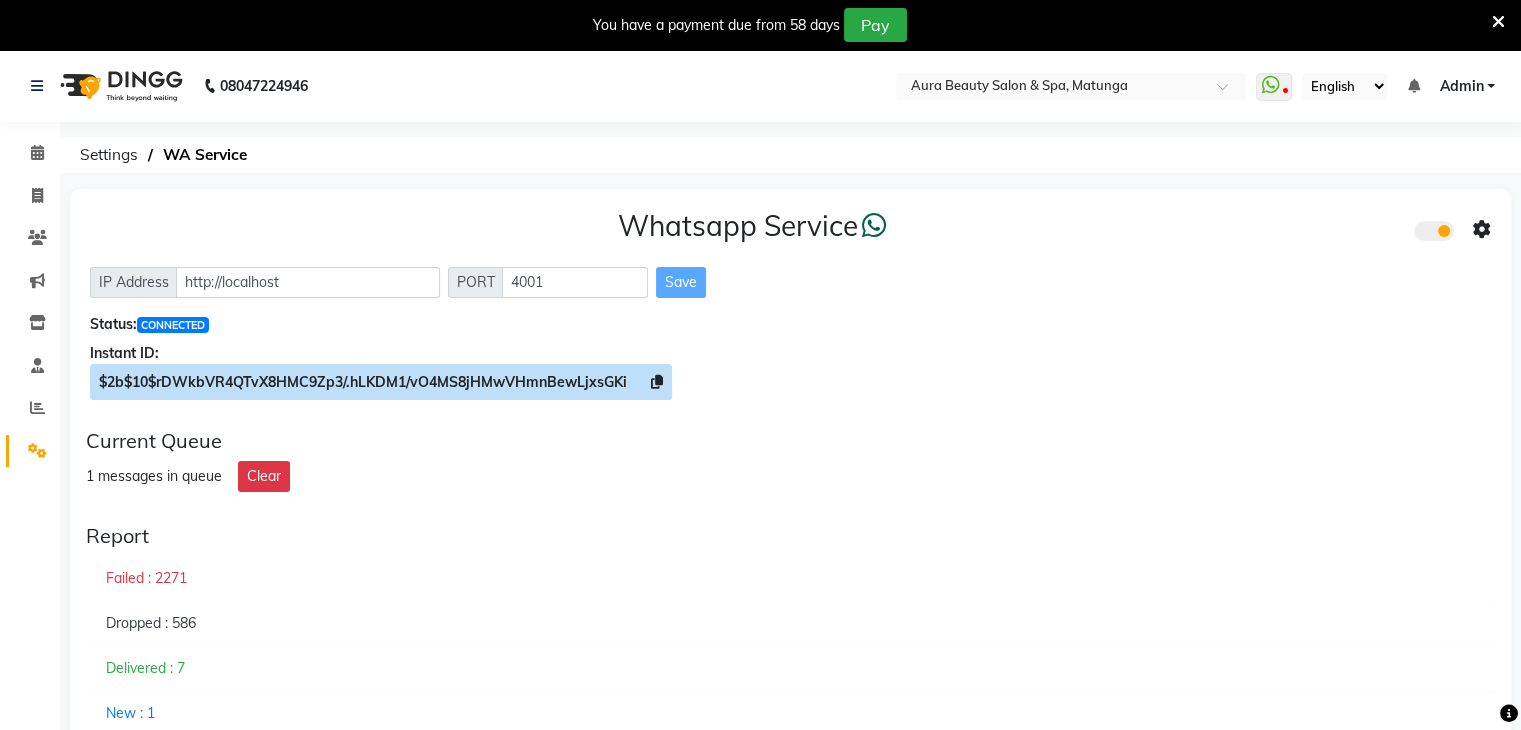 click 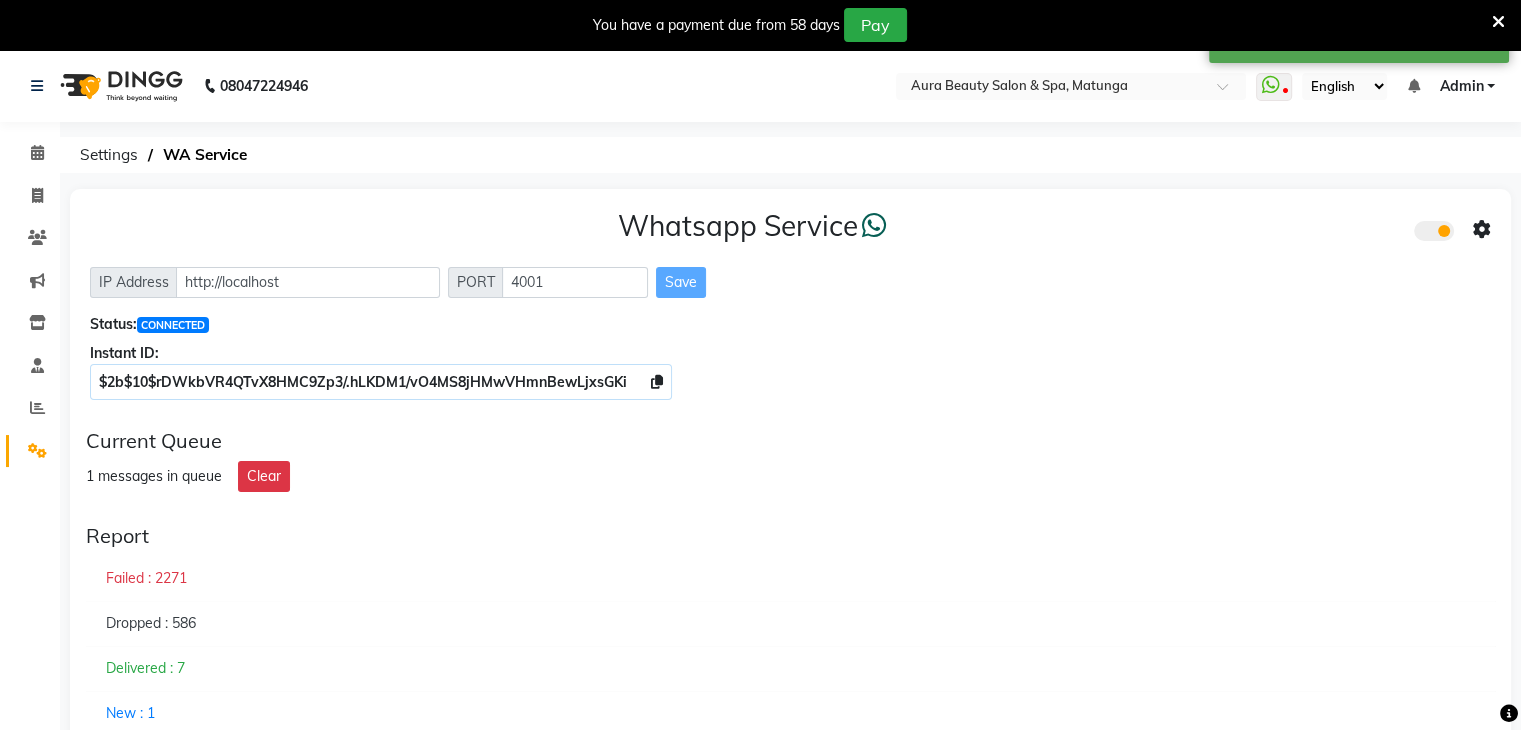 click 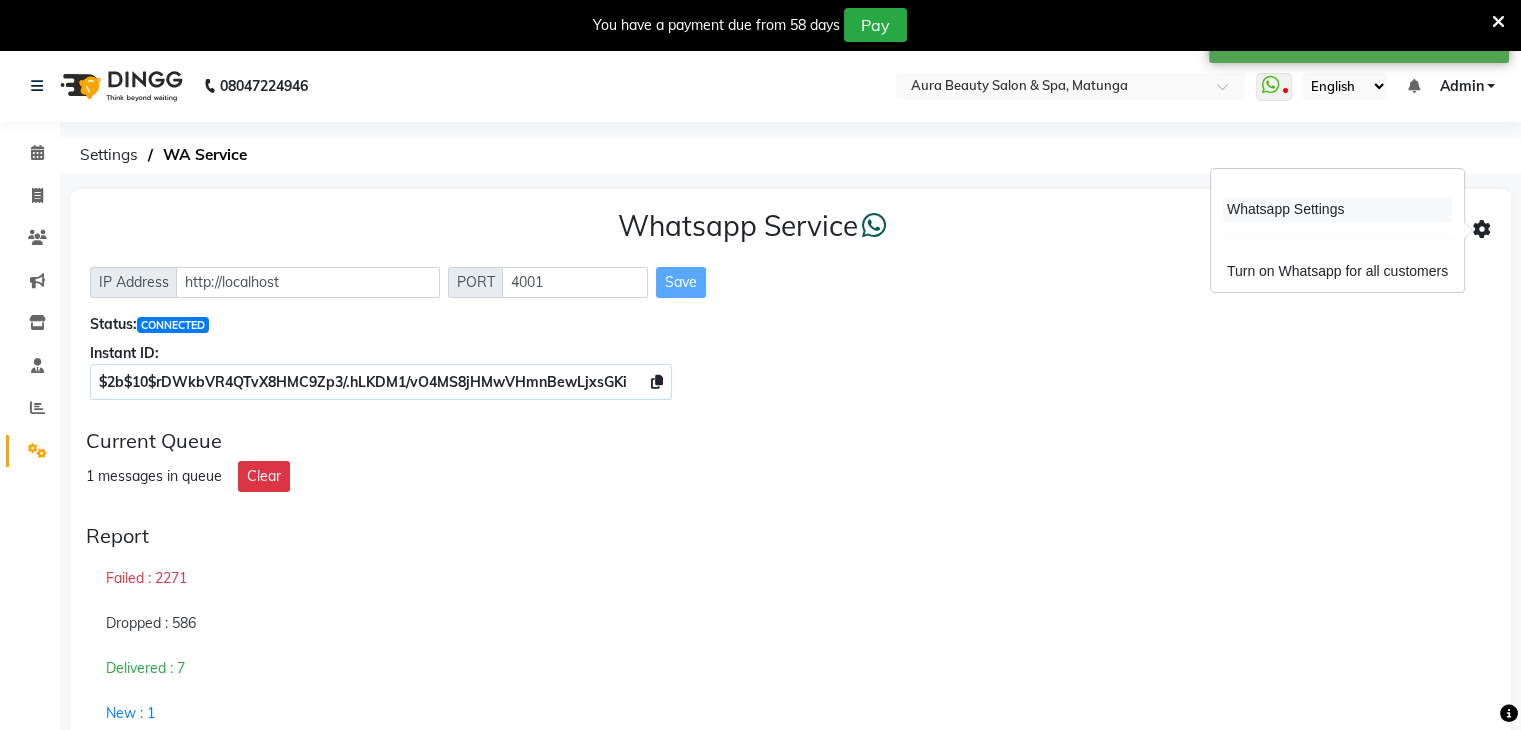 click on "Whatsapp Settings" at bounding box center (1337, 209) 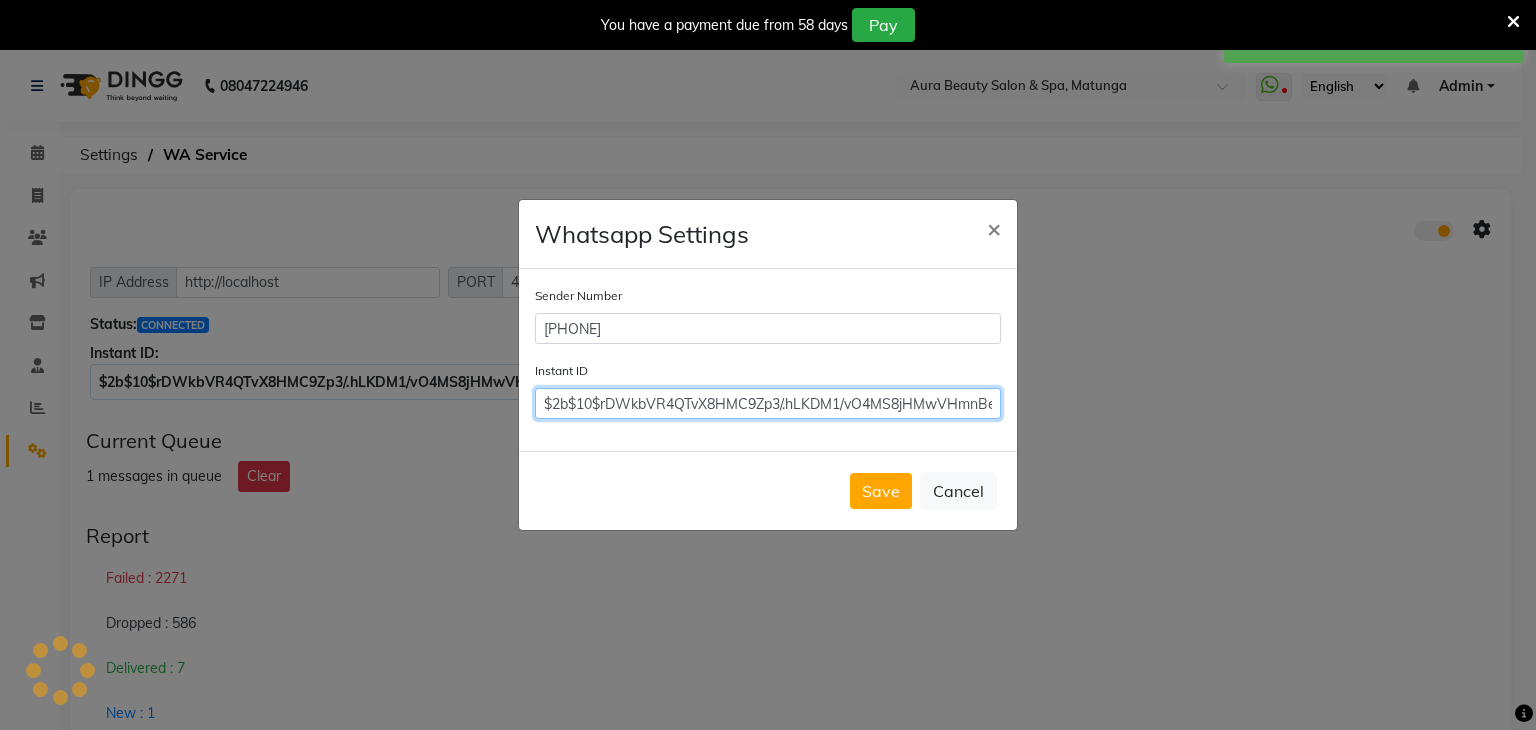 click on "$2b$10$rDWkbVR4QTvX8HMC9Zp3/.hLKDM1/vO4MS8jHMwVHmnBewLjxsGKi" at bounding box center [768, 403] 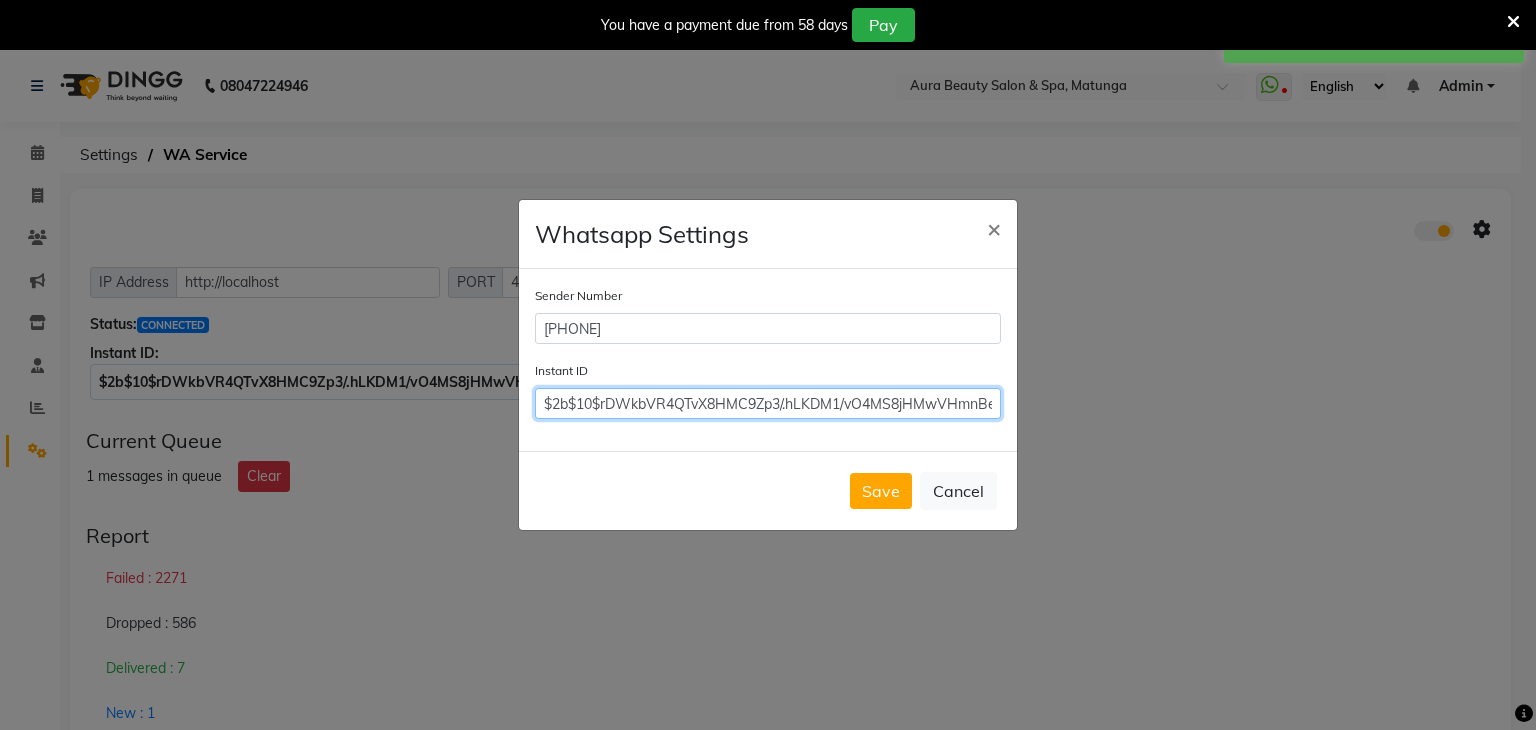 scroll, scrollTop: 0, scrollLeft: 68, axis: horizontal 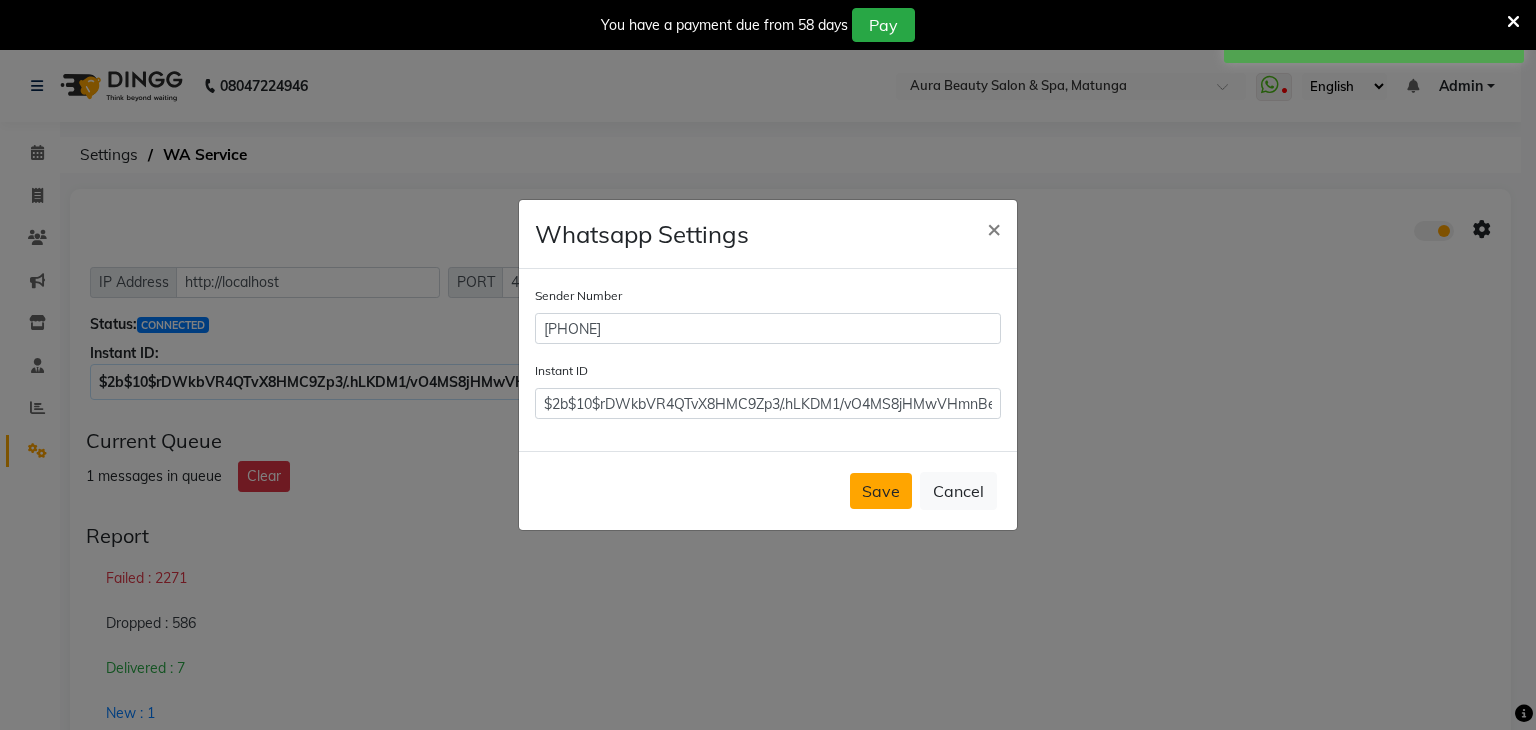 click on "Save" 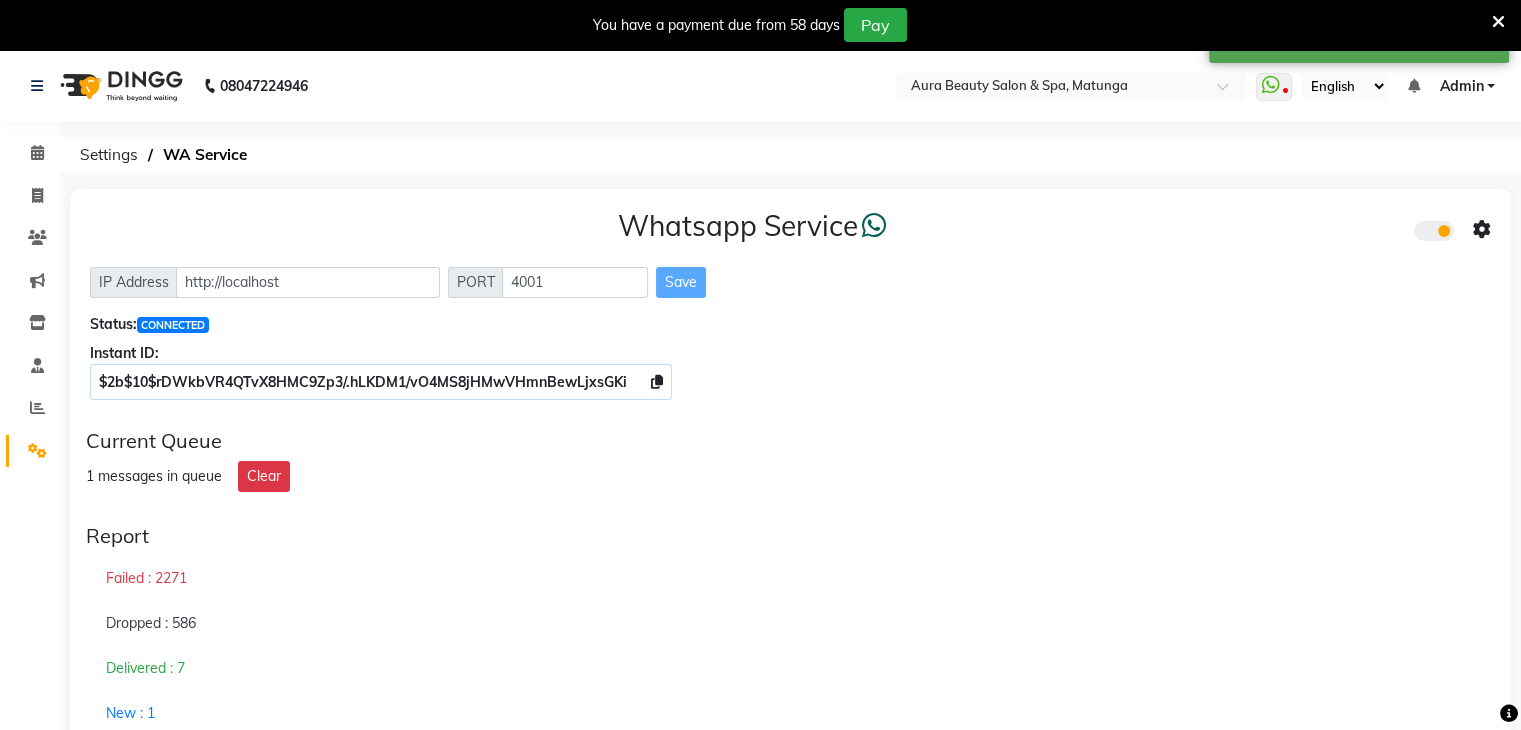 click 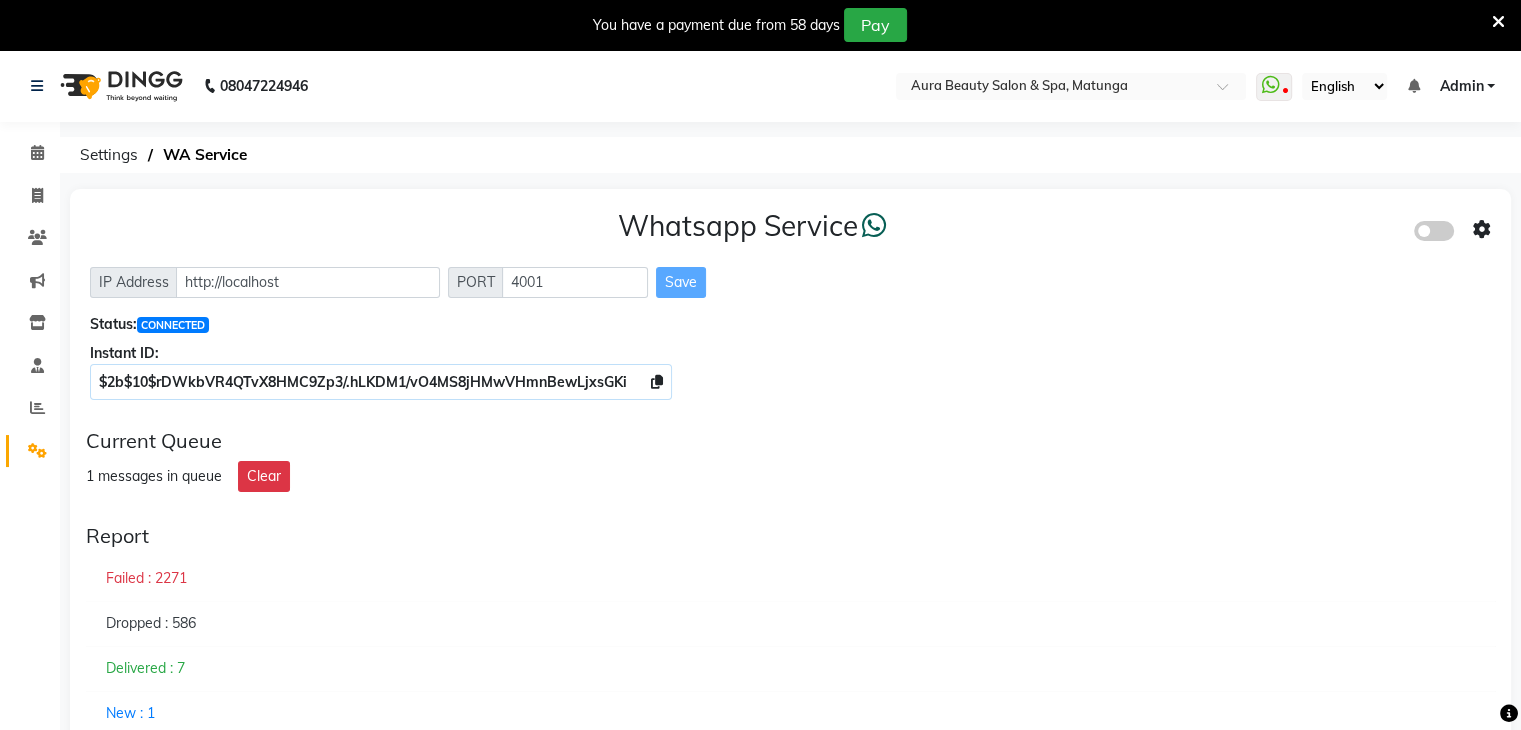 click 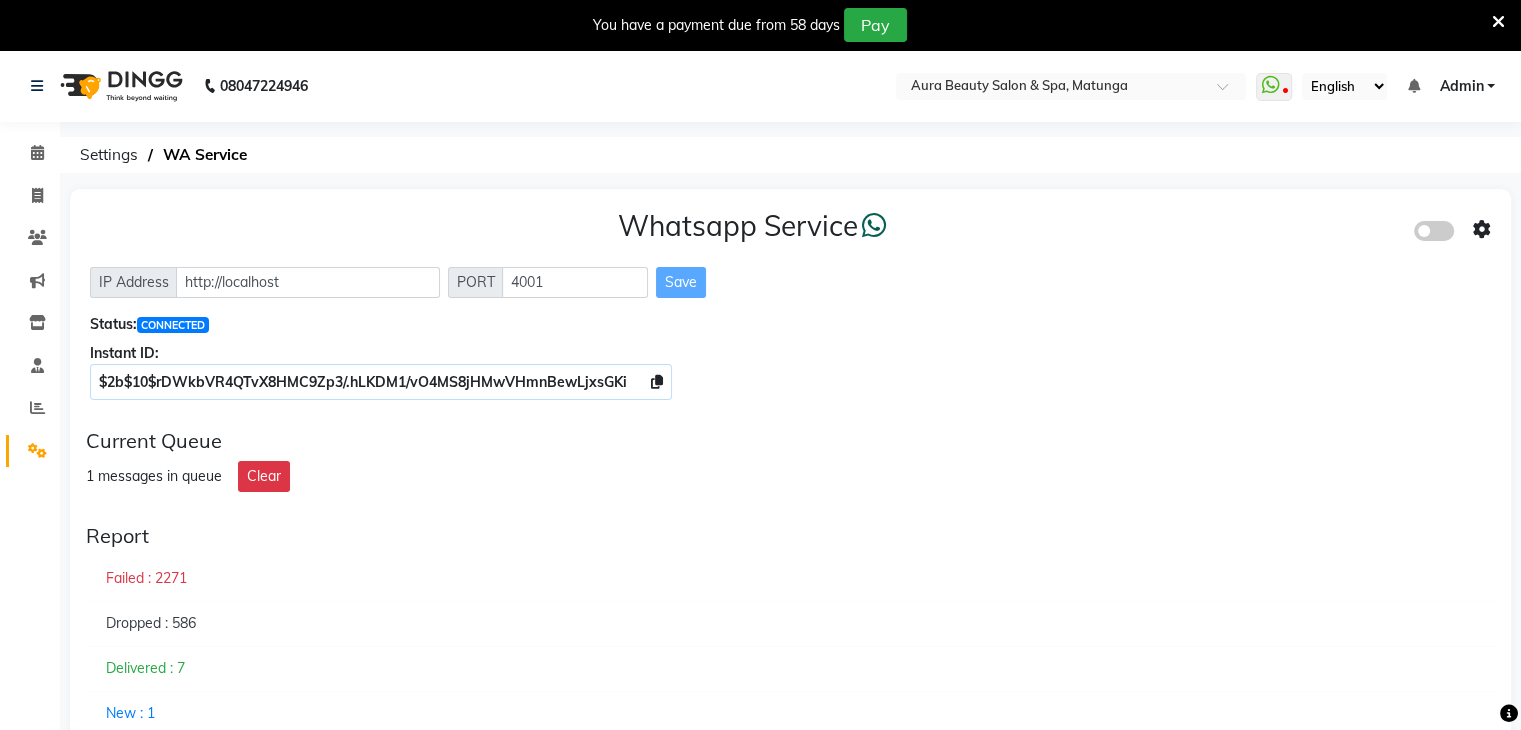 click 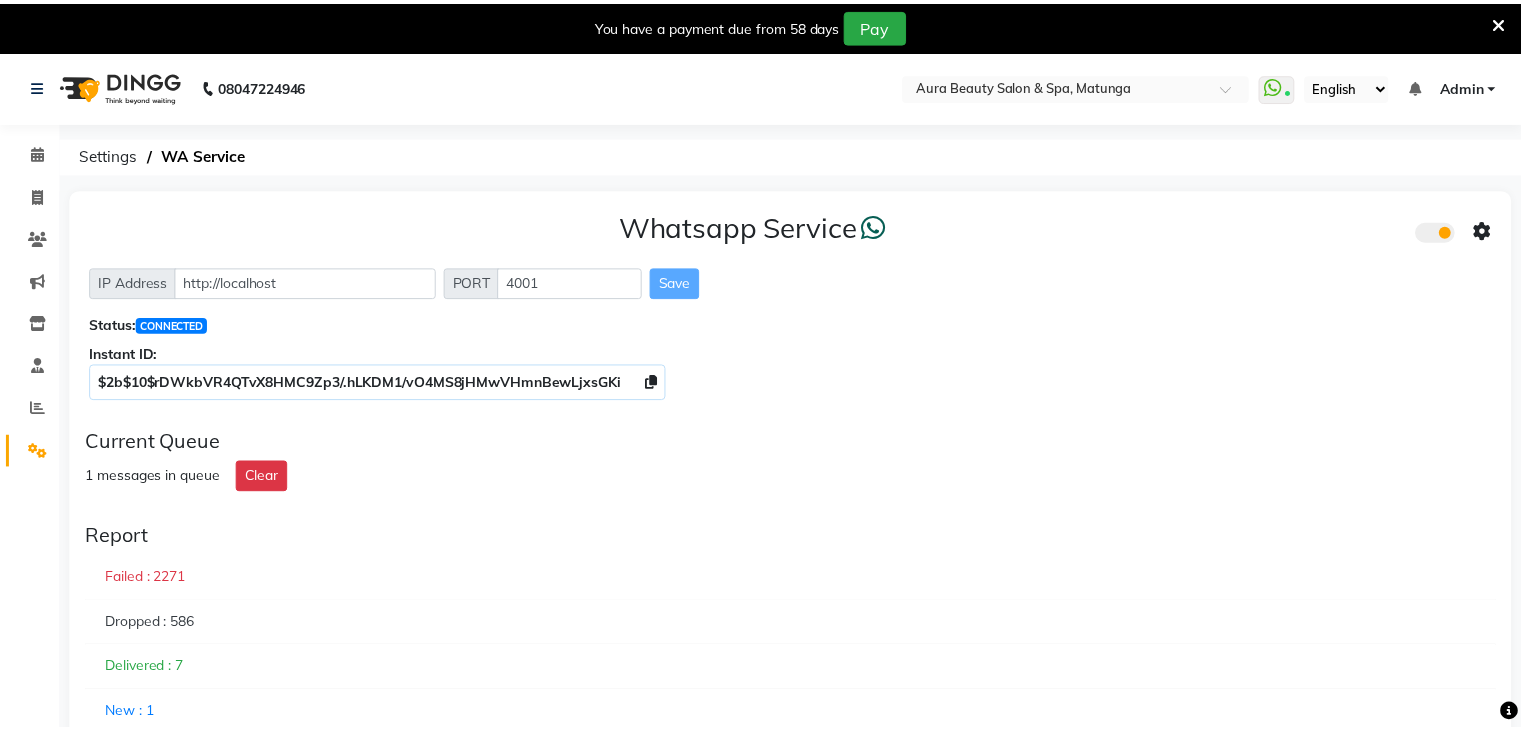 scroll, scrollTop: 0, scrollLeft: 0, axis: both 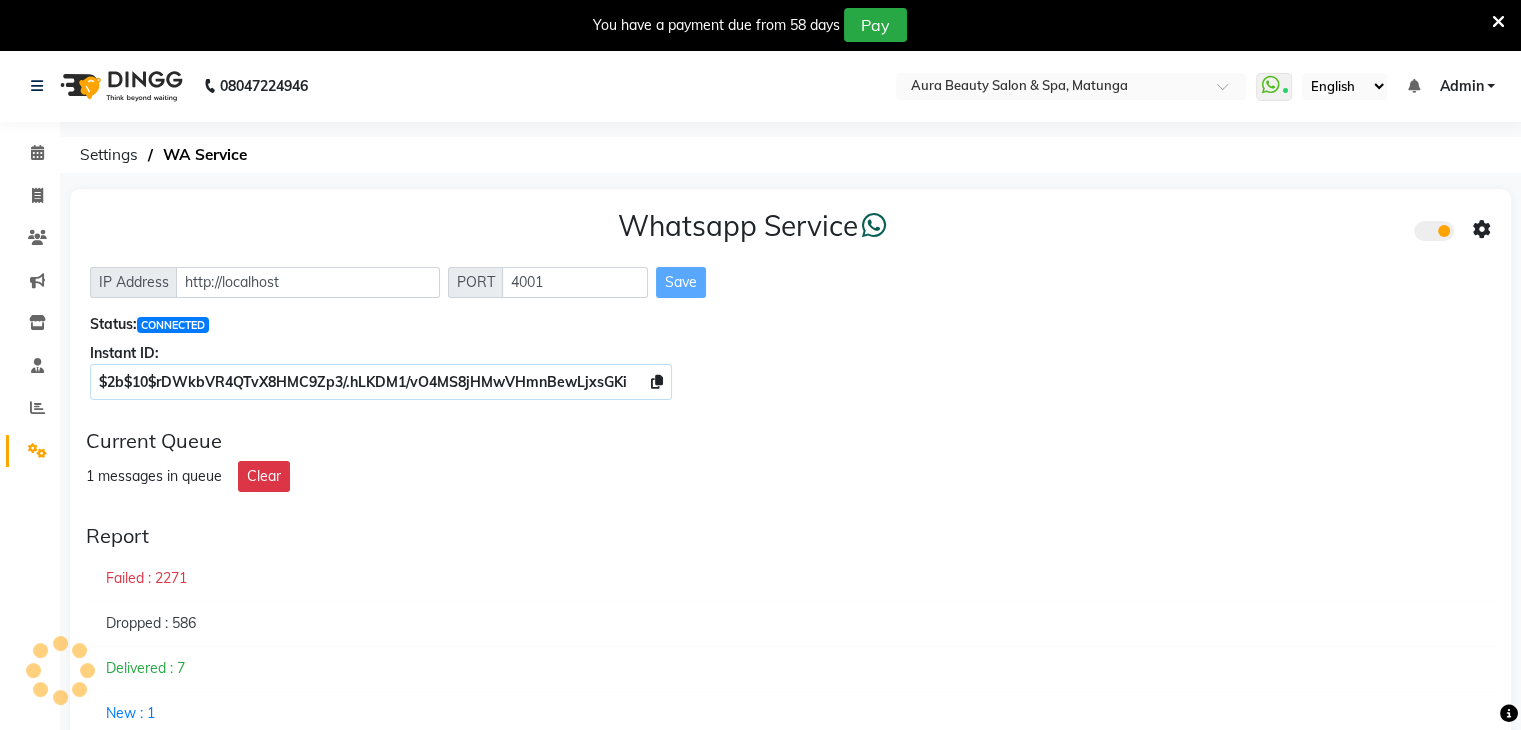 click on "$2b$10$rDWkbVR4QTvX8HMC9Zp3/.hLKDM1/vO4MS8jHMwVHmnBewLjxsGKi" 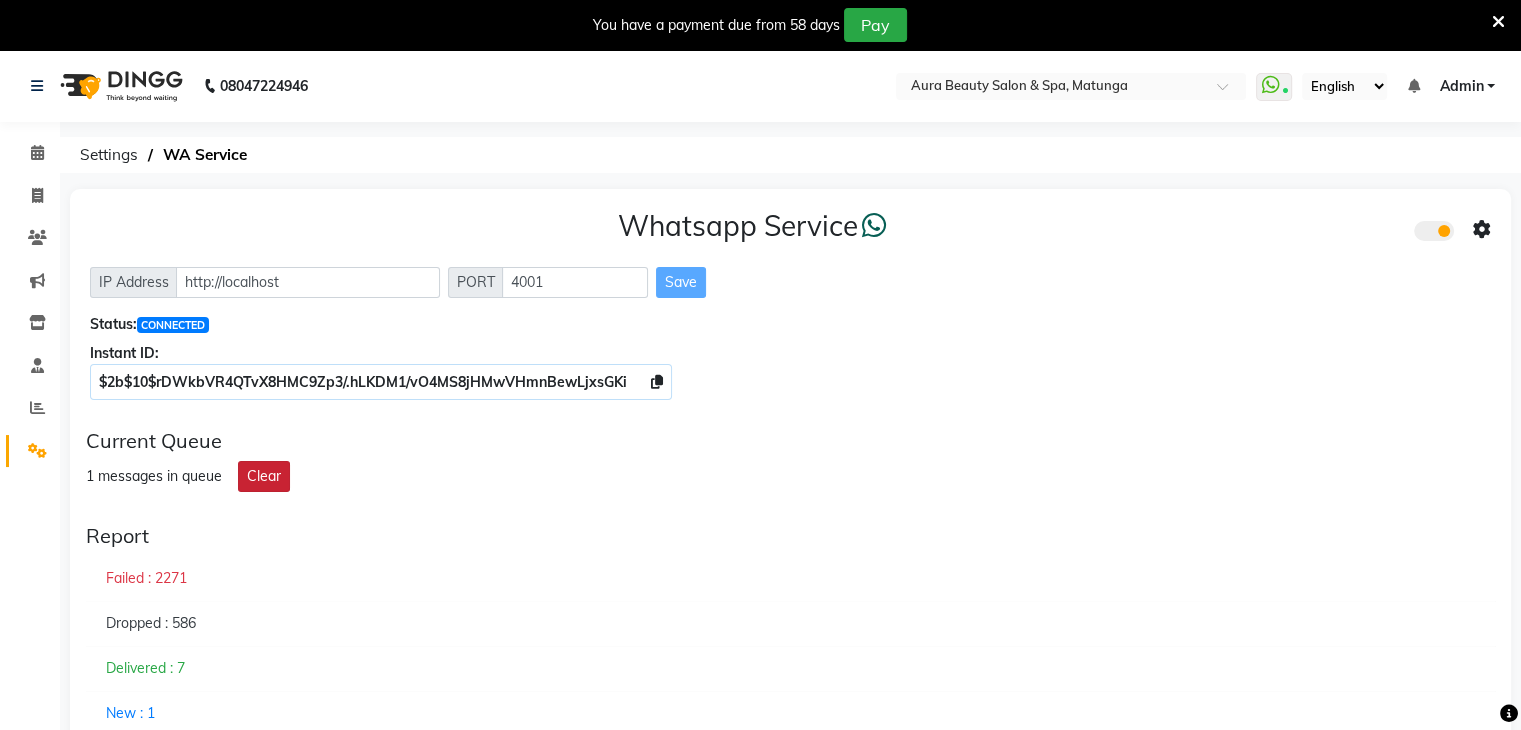 click on "Clear" 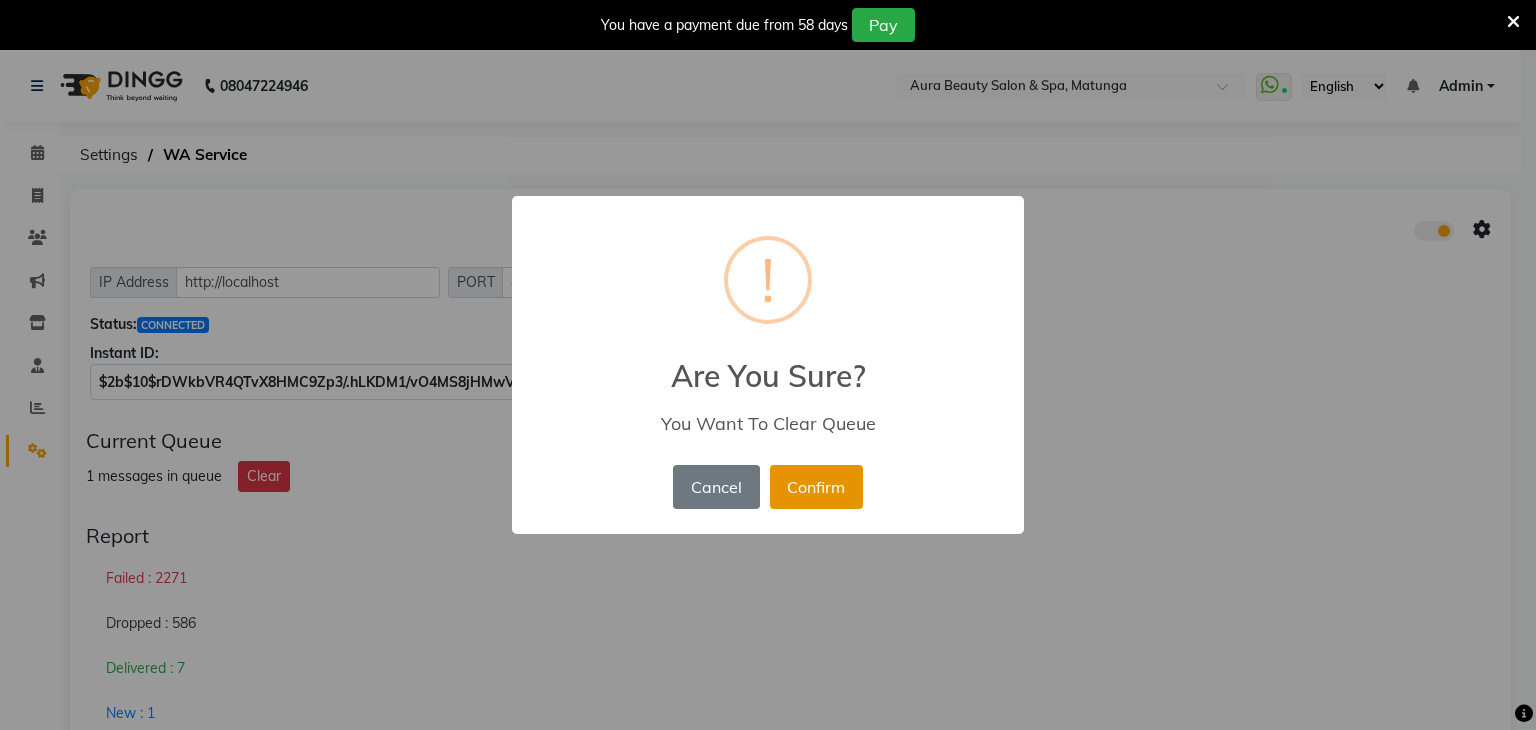 click on "Confirm" at bounding box center [816, 487] 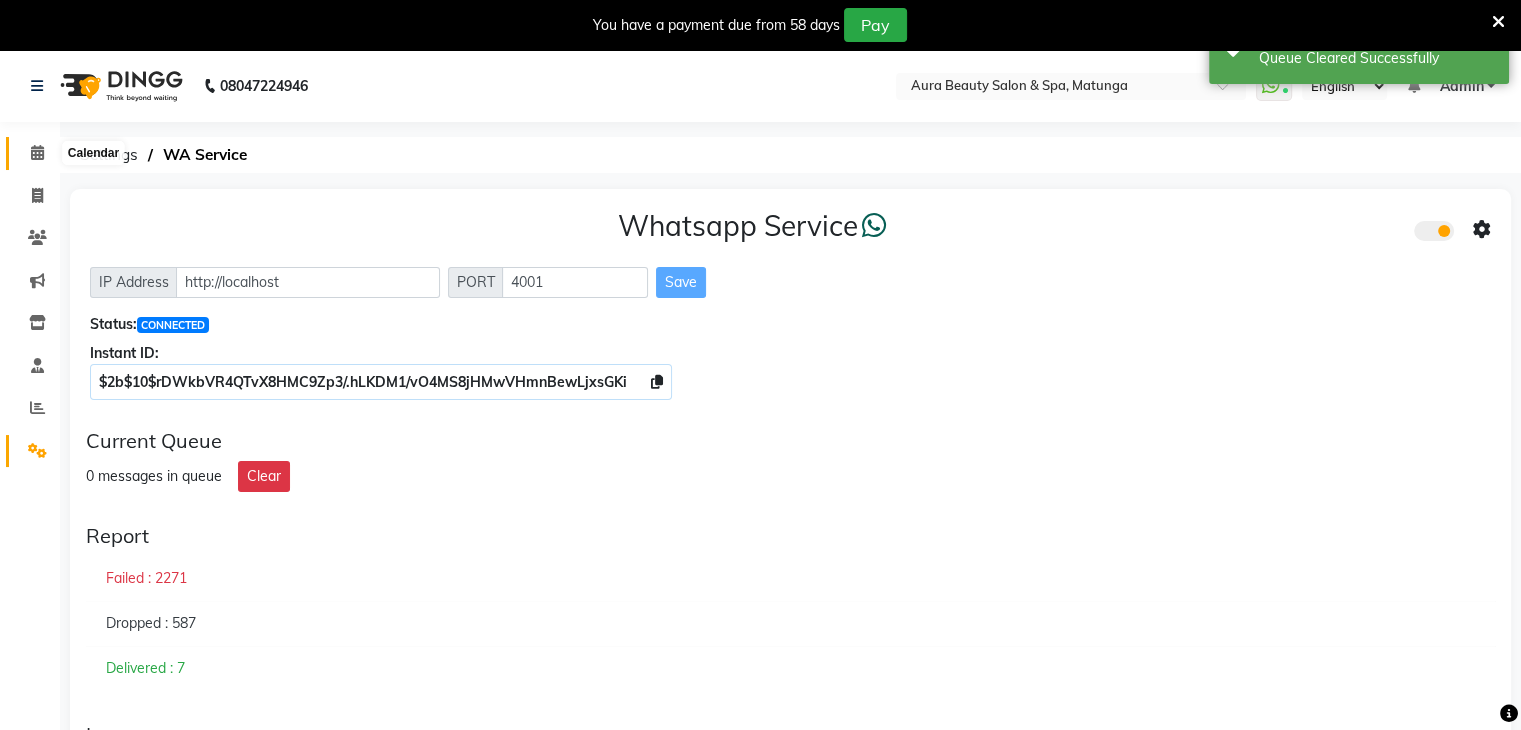 click 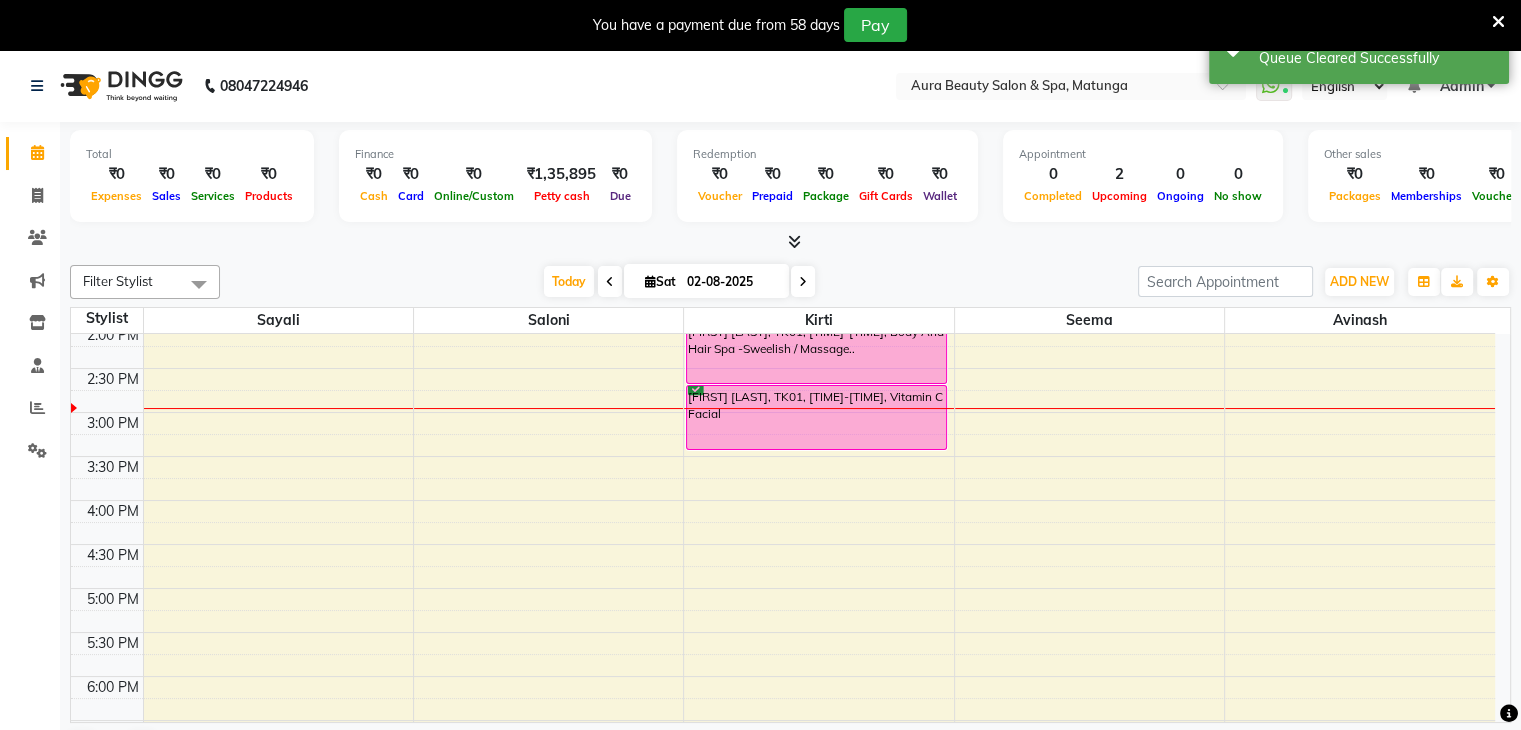 scroll, scrollTop: 529, scrollLeft: 0, axis: vertical 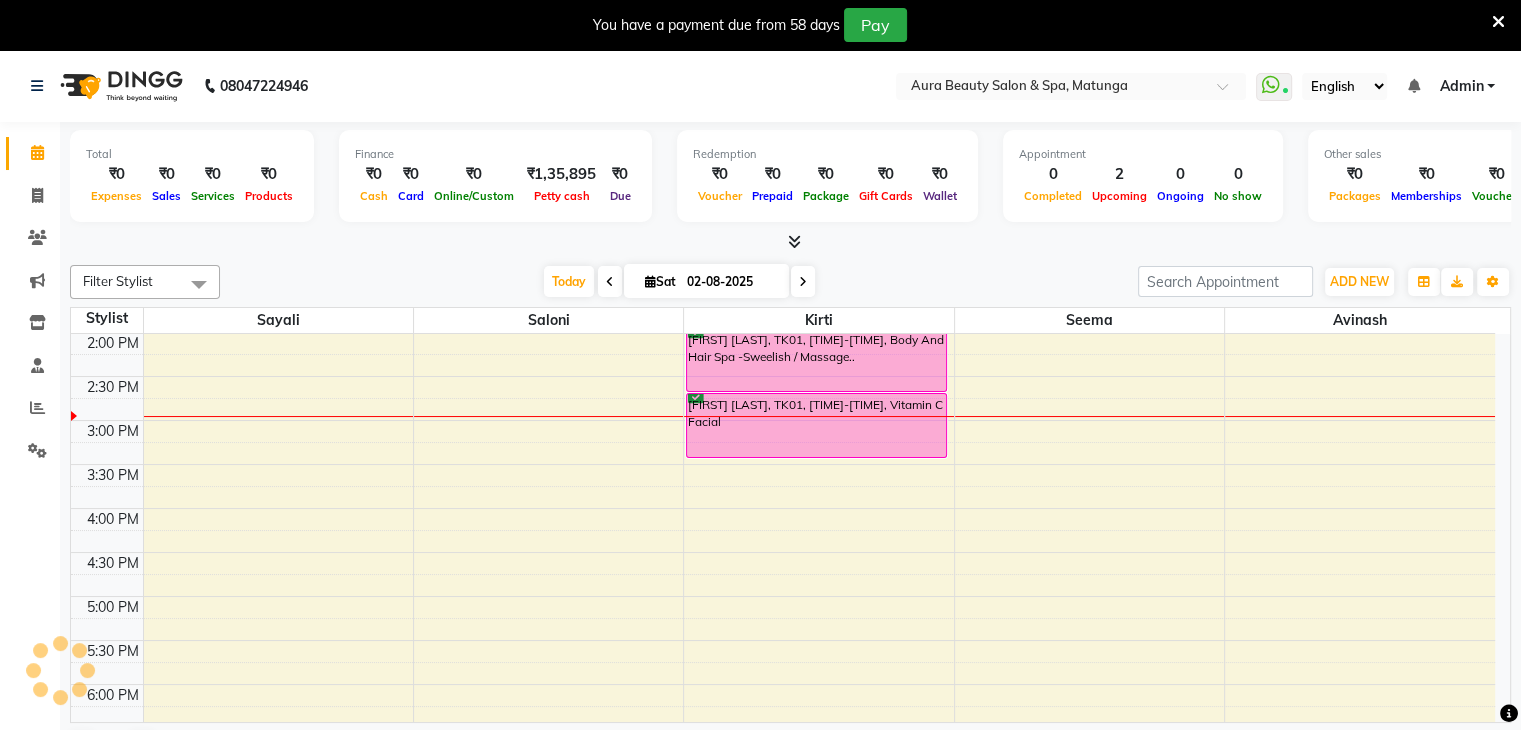 click on "8:00 AM 8:30 AM 9:00 AM 9:30 AM 10:00 AM 10:30 AM 11:00 AM 11:30 AM 12:00 PM 12:30 PM 1:00 PM 1:30 PM 2:00 PM 2:30 PM 3:00 PM 3:30 PM 4:00 PM 4:30 PM 5:00 PM 5:30 PM 6:00 PM 6:30 PM 7:00 PM 7:30 PM 8:00 PM 8:30 PM     Pooja Raut, TK01, 02:00 PM-02:45 PM, Body And Hair Spa -Sweelish / Massage..     Pooja Raut, TK01, 02:45 PM-03:30 PM, Vitamin C Facial" at bounding box center [783, 376] 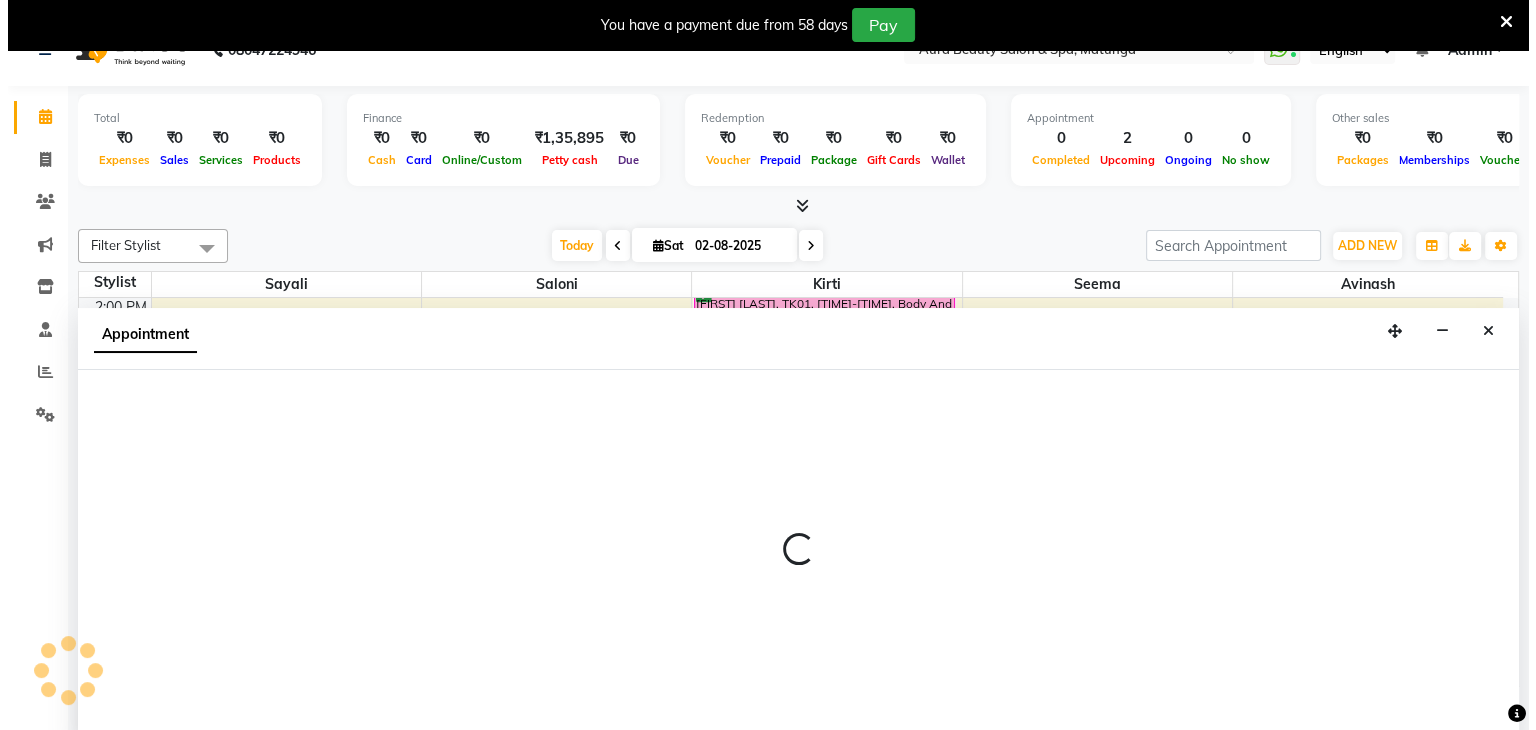 scroll, scrollTop: 51, scrollLeft: 0, axis: vertical 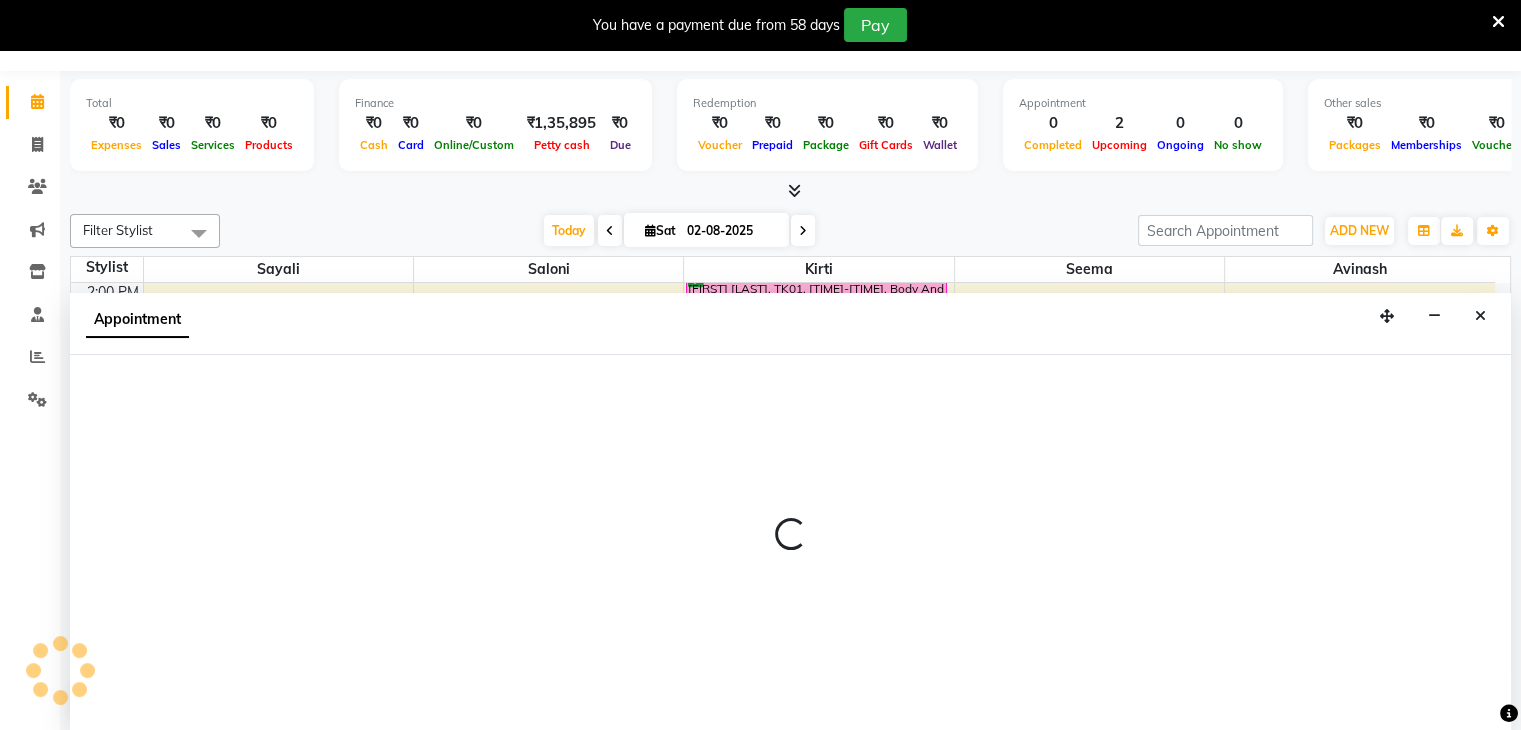 select on "85583" 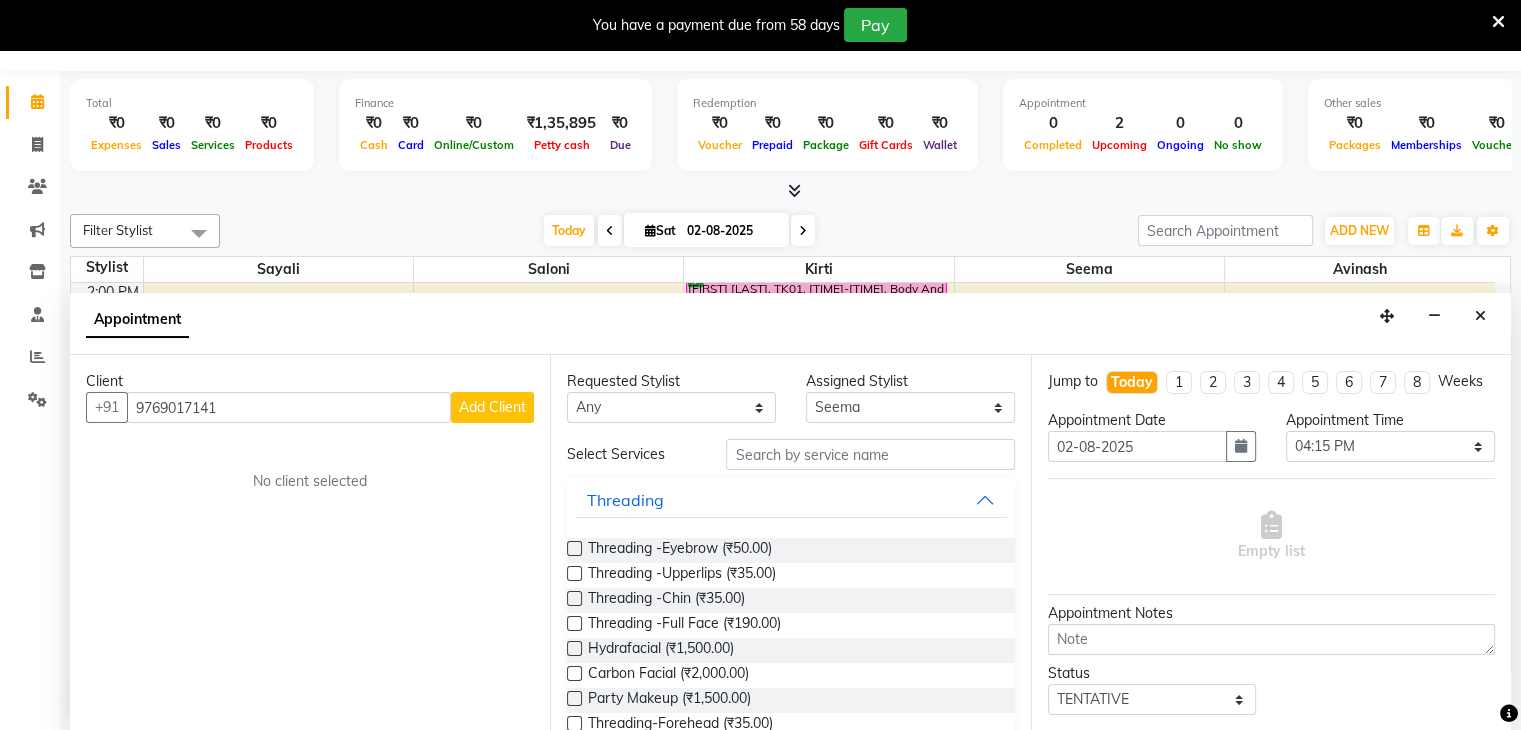 type on "9769017141" 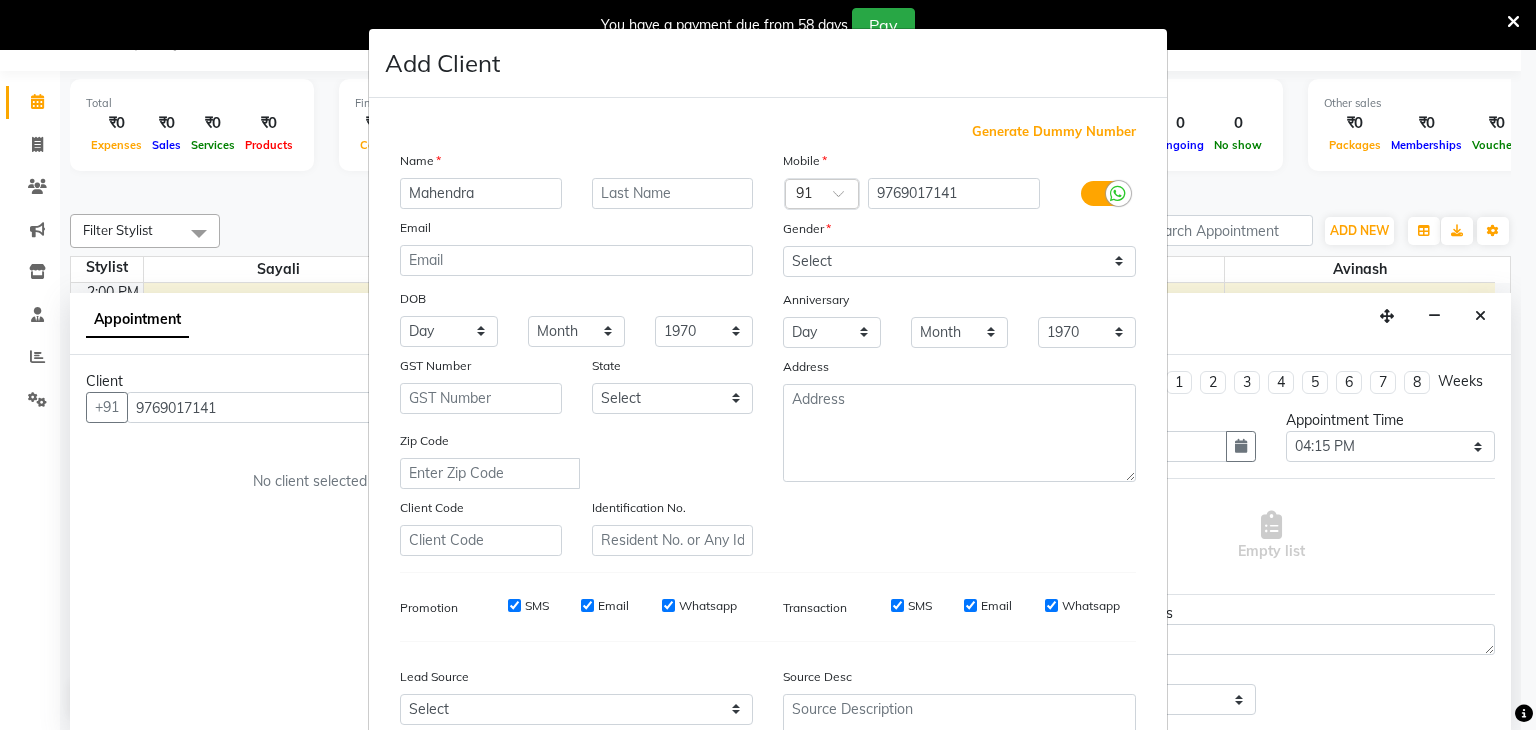 type on "Mahendra" 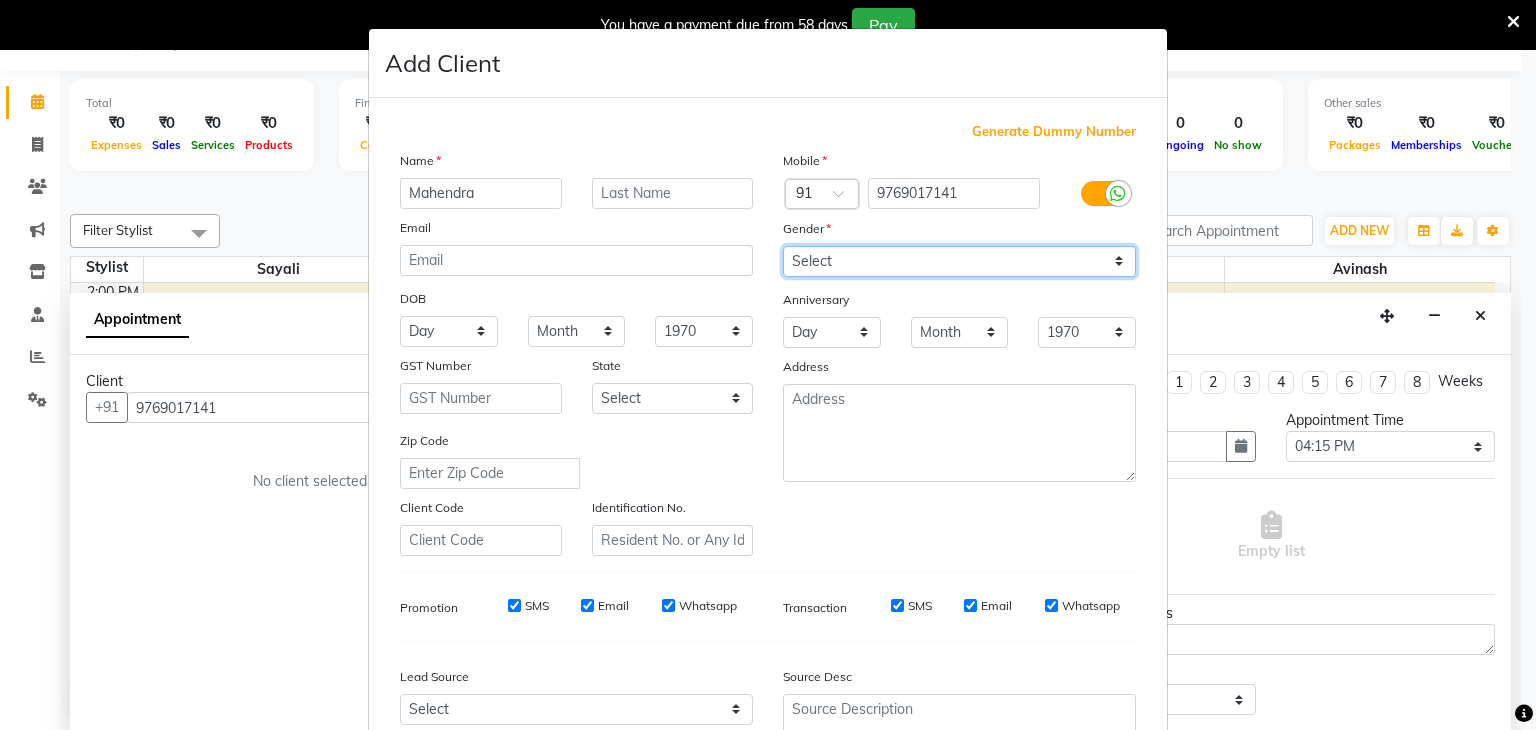 click on "Select Male Female Other Prefer Not To Say" at bounding box center [959, 261] 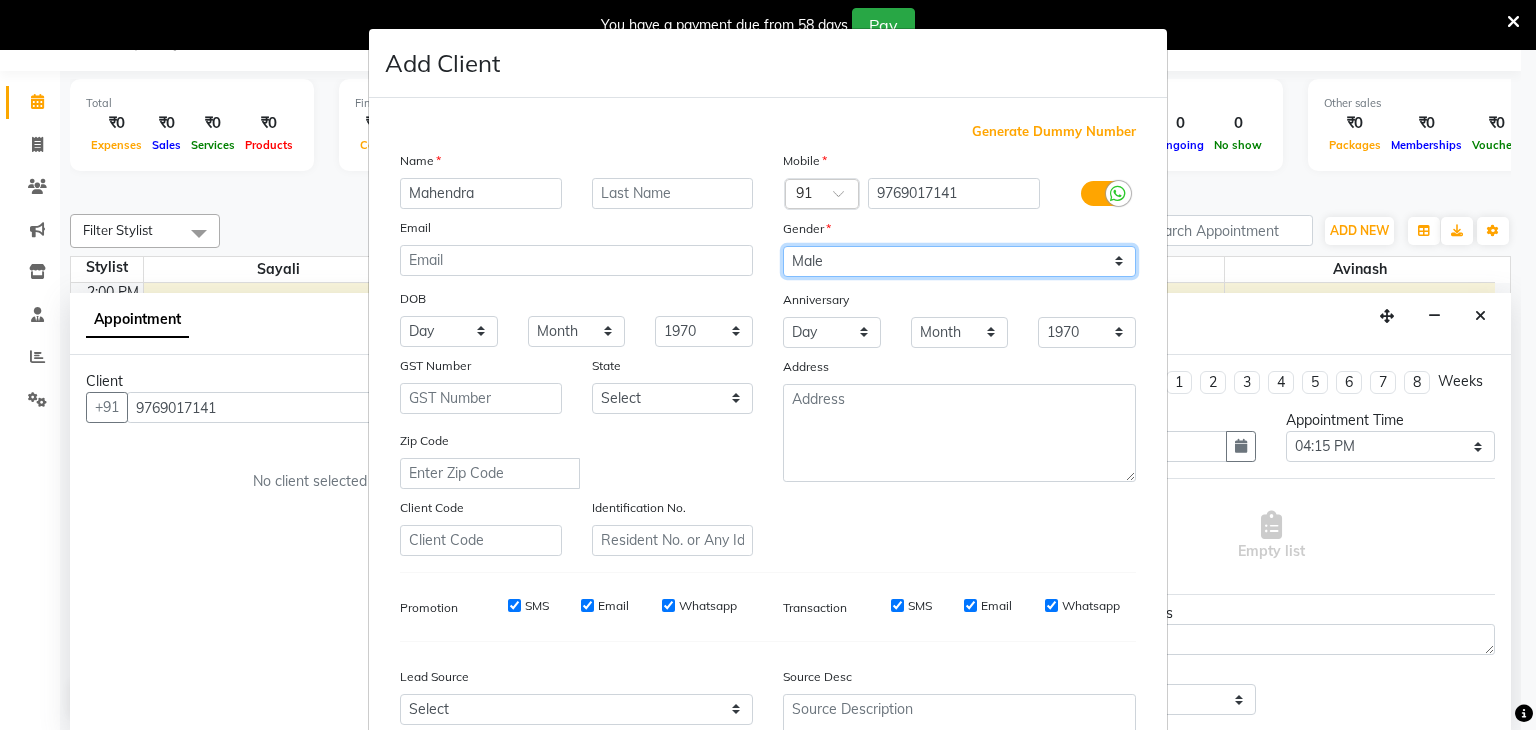 click on "Select Male Female Other Prefer Not To Say" at bounding box center (959, 261) 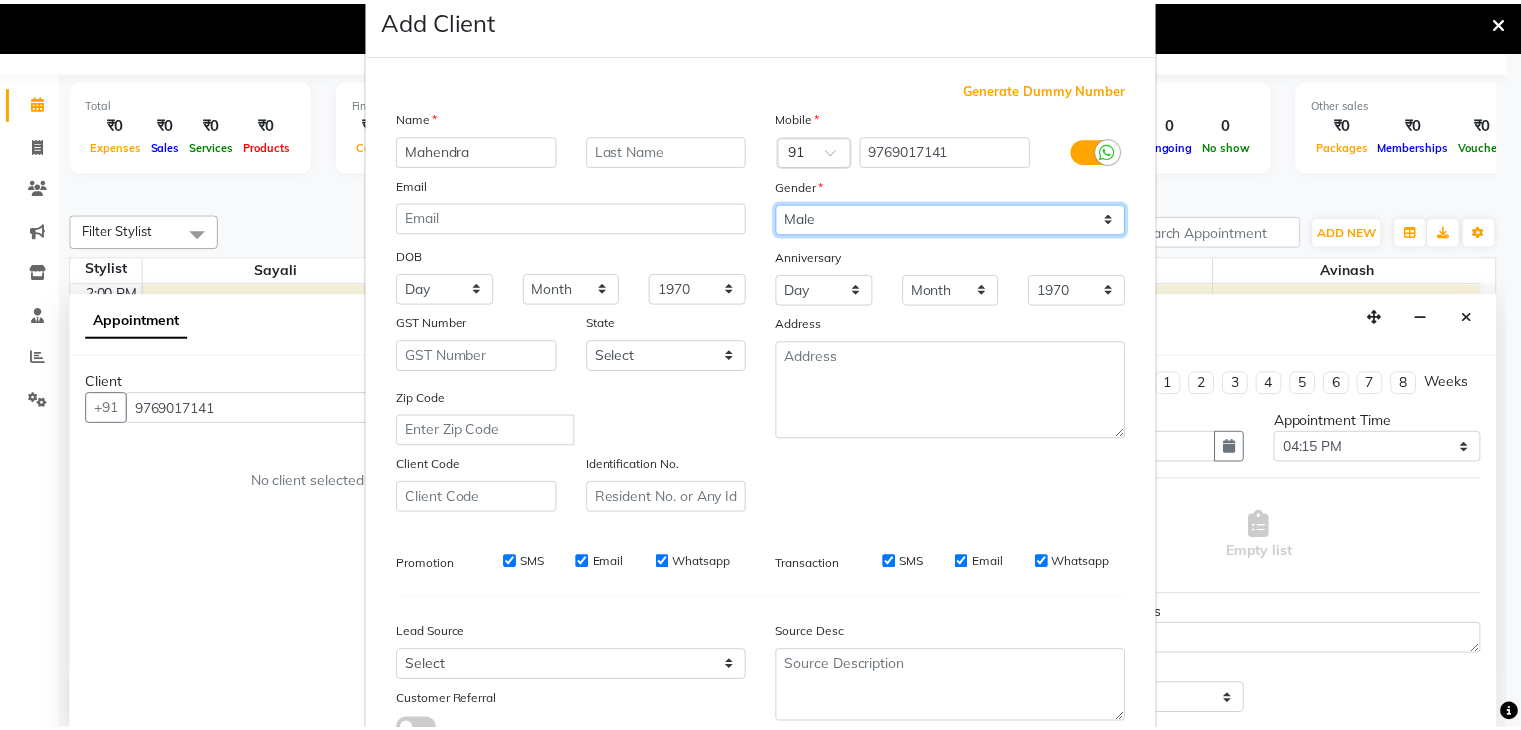 scroll, scrollTop: 203, scrollLeft: 0, axis: vertical 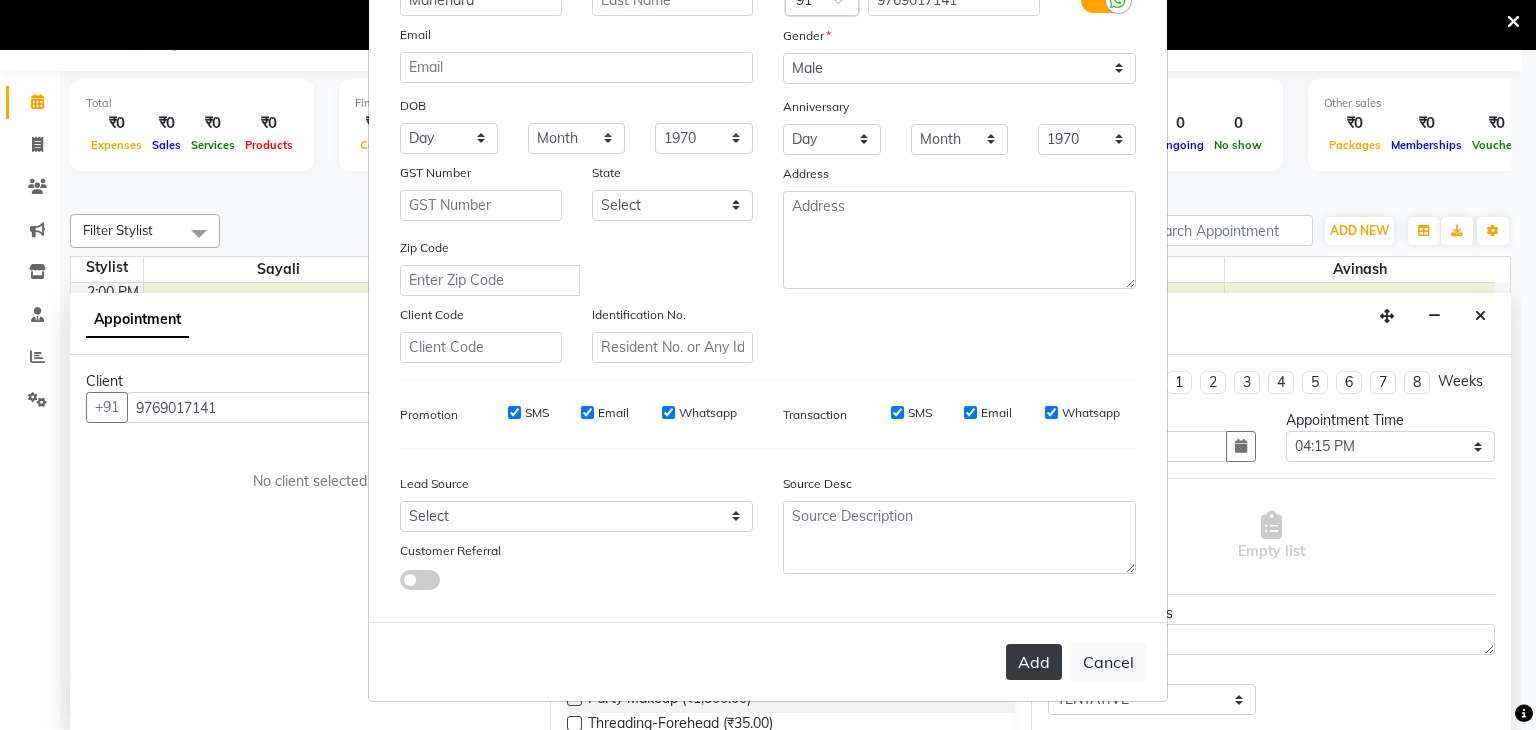 click on "Add" at bounding box center [1034, 662] 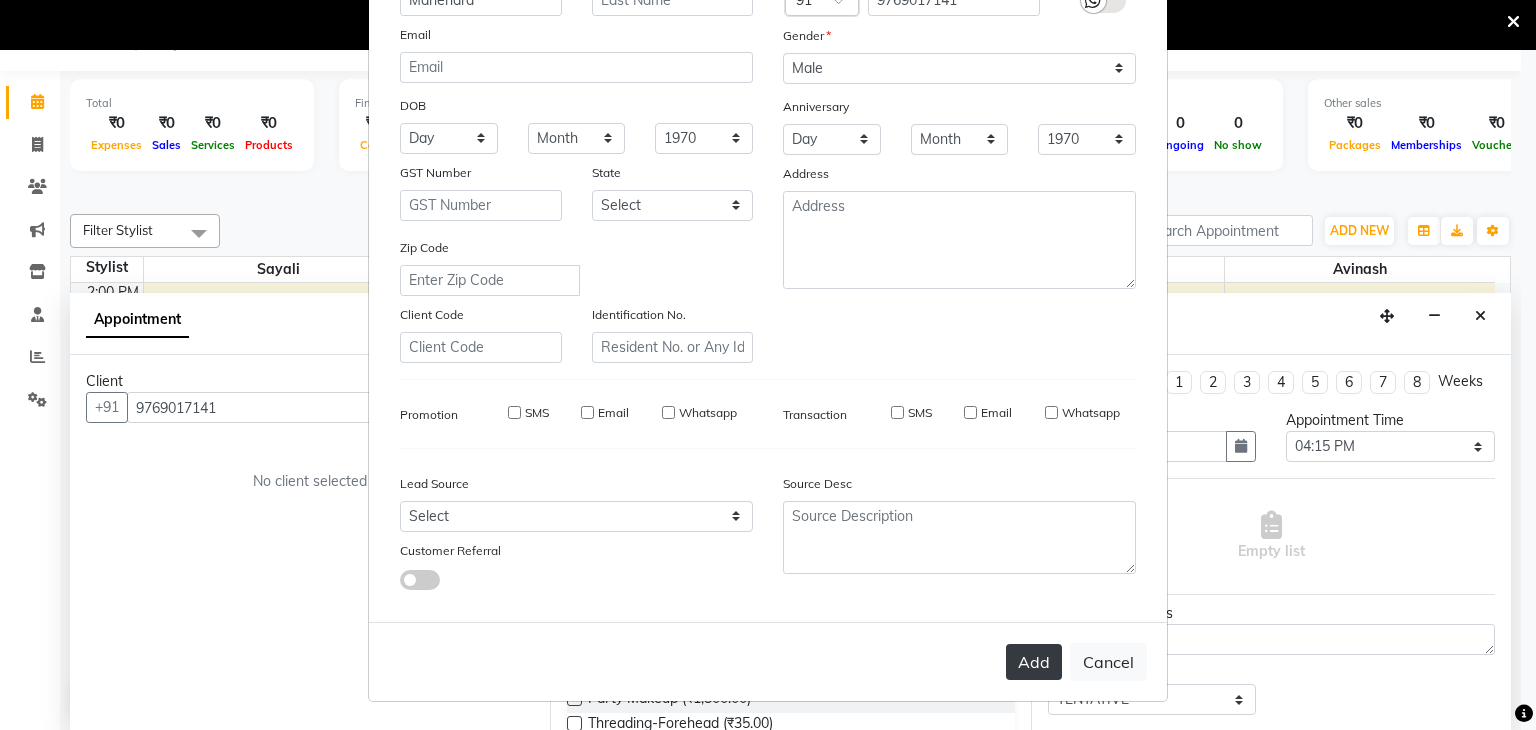 type 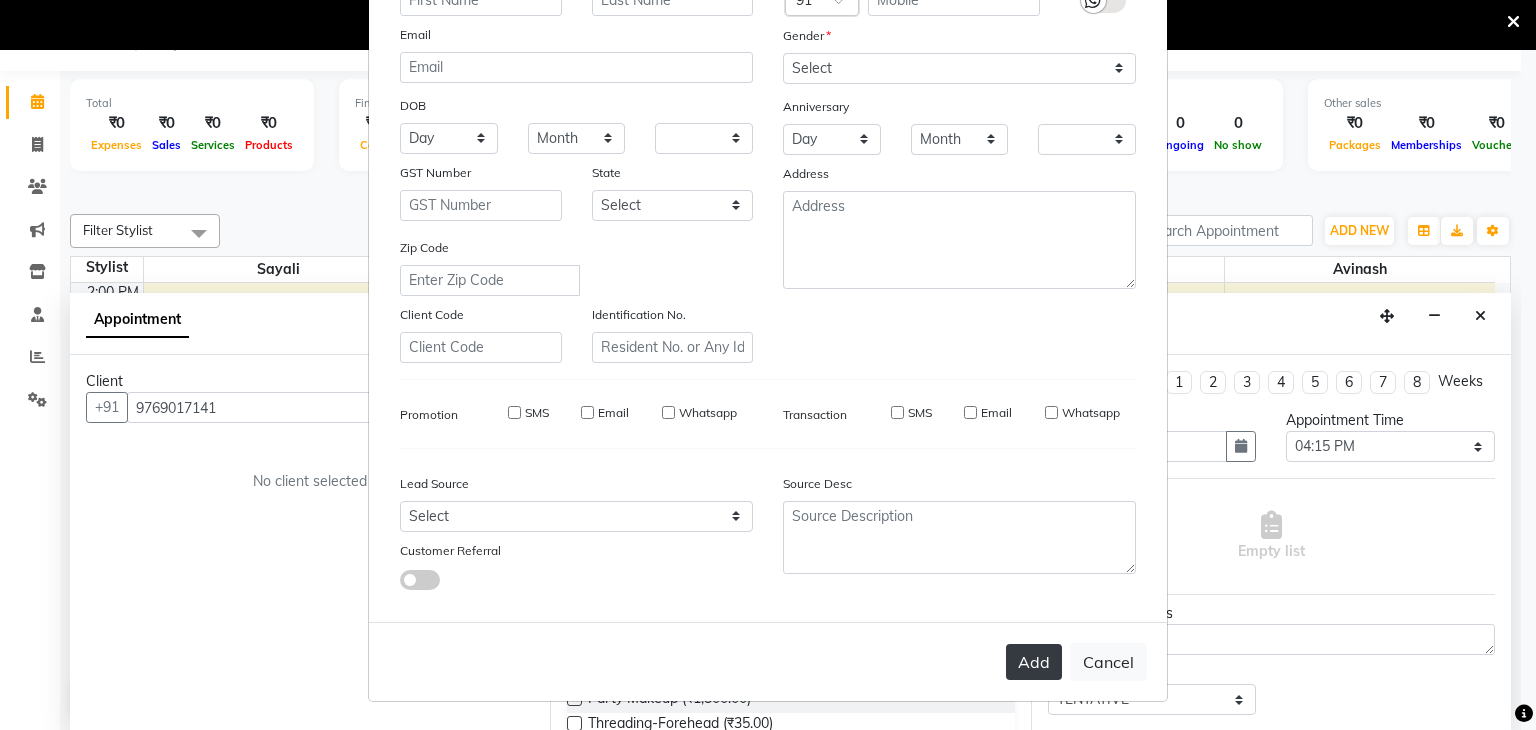 checkbox on "false" 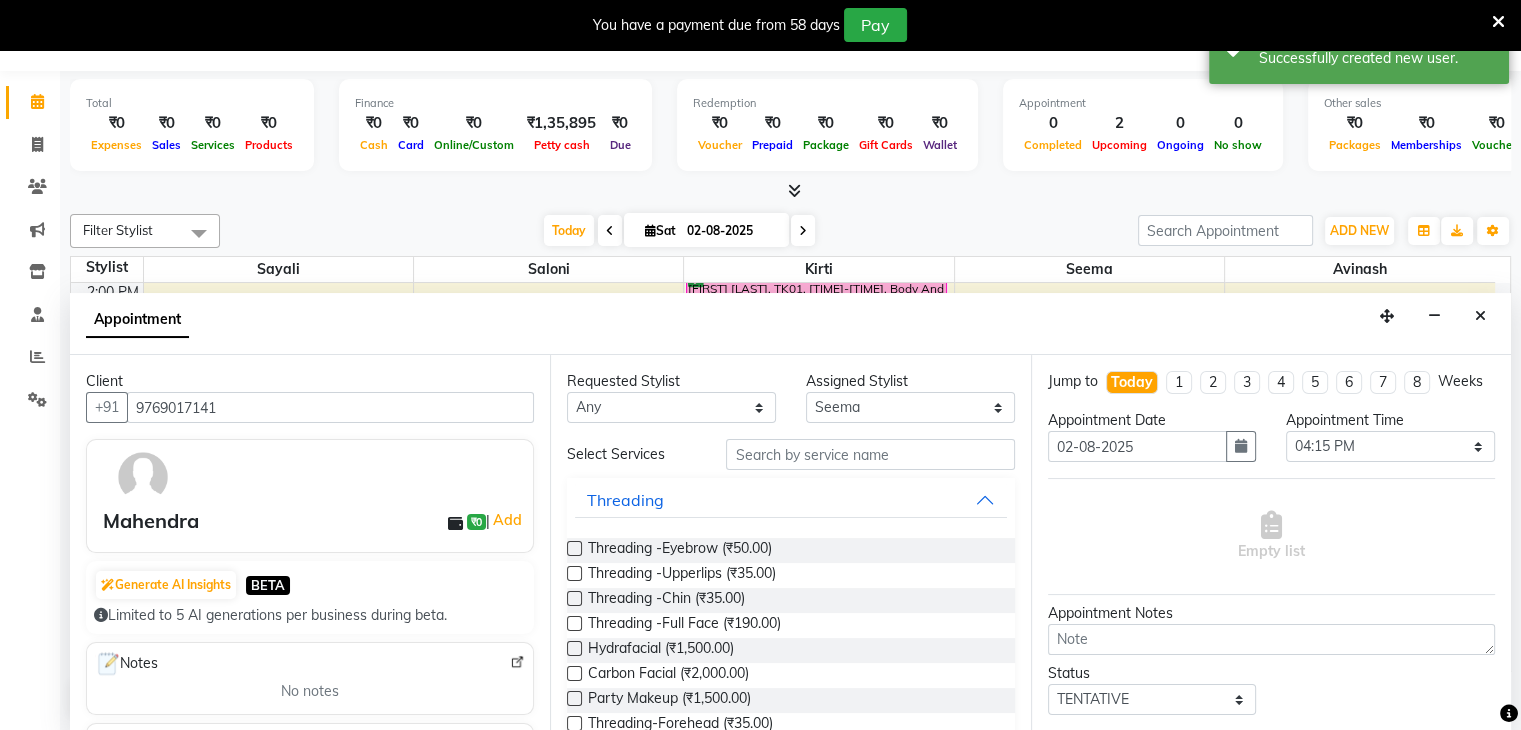 click at bounding box center (574, 548) 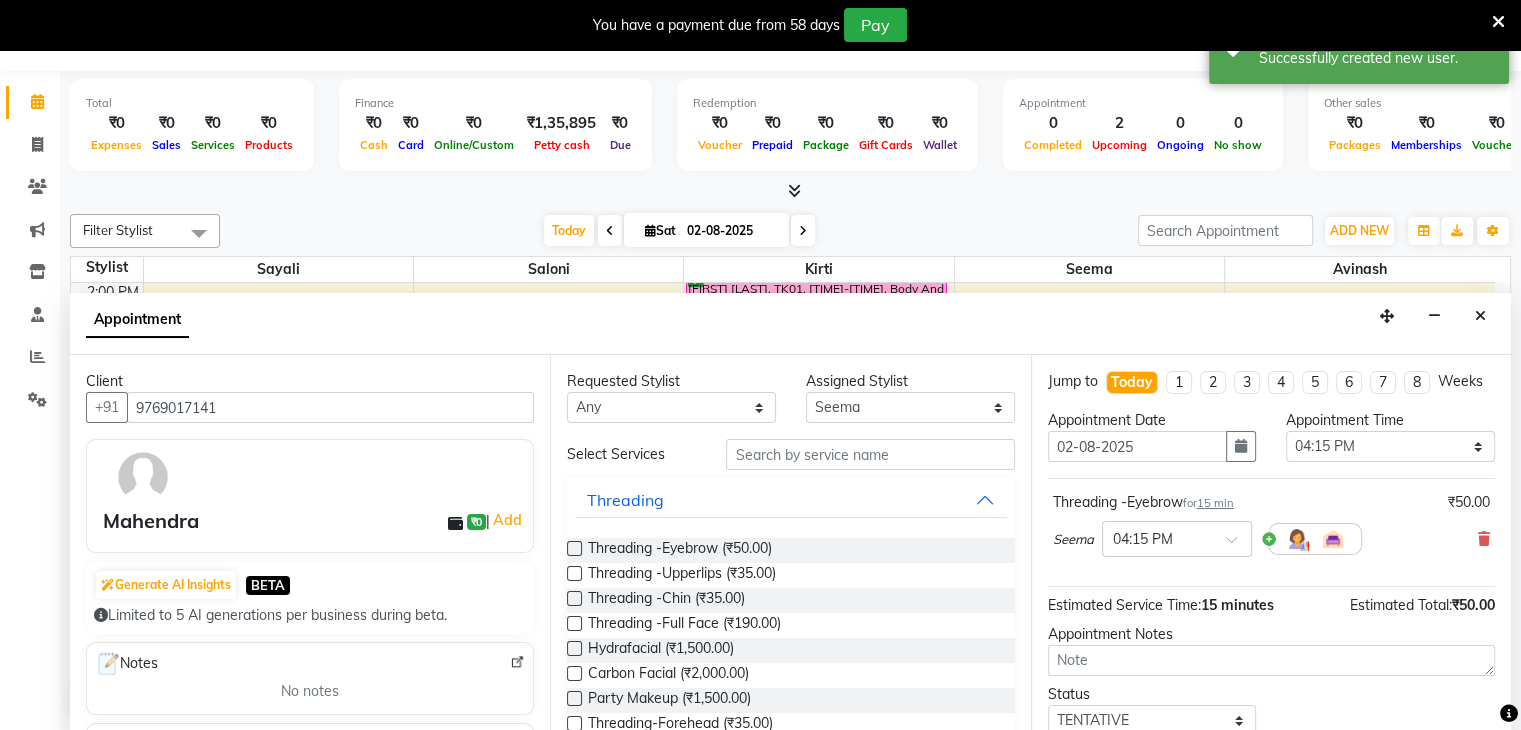 click at bounding box center (574, 548) 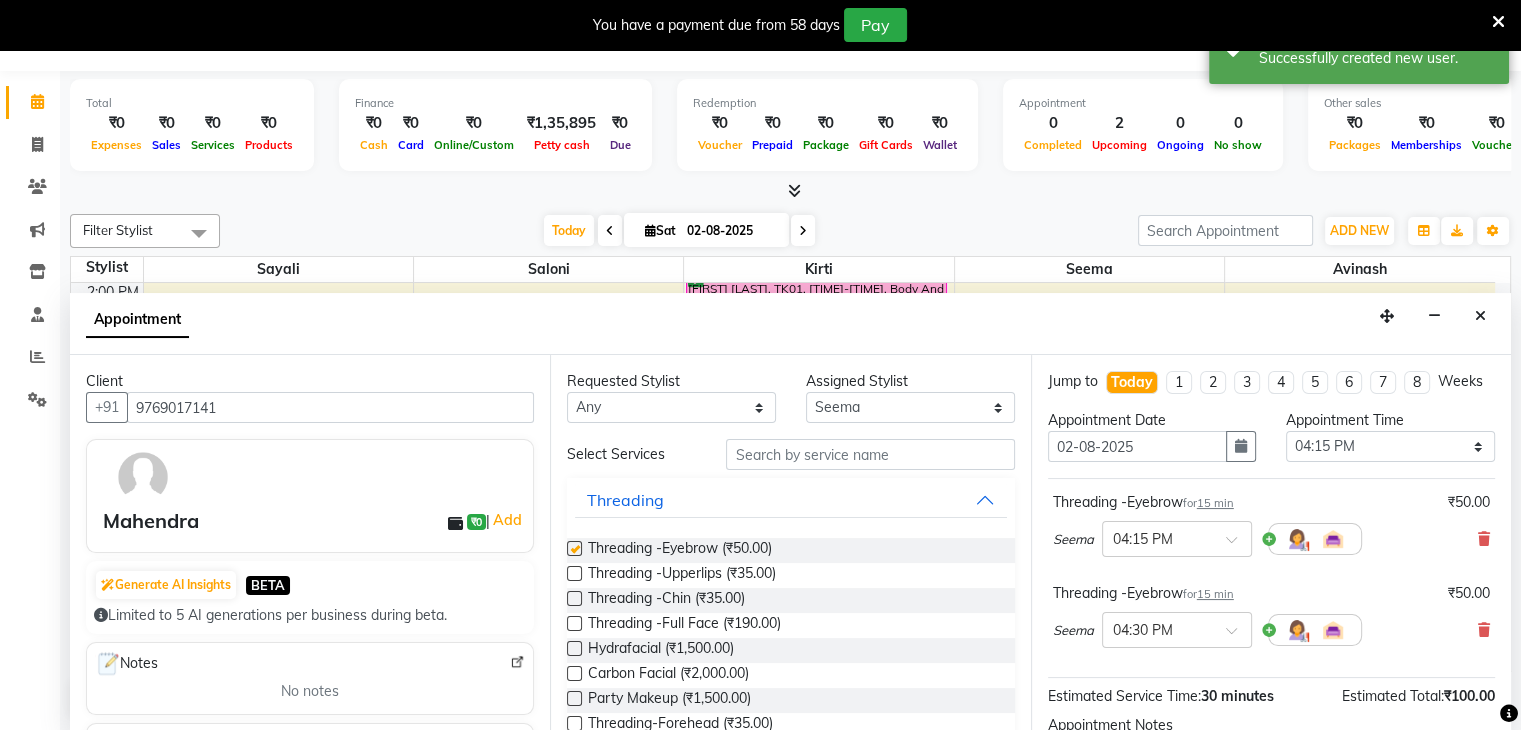 checkbox on "false" 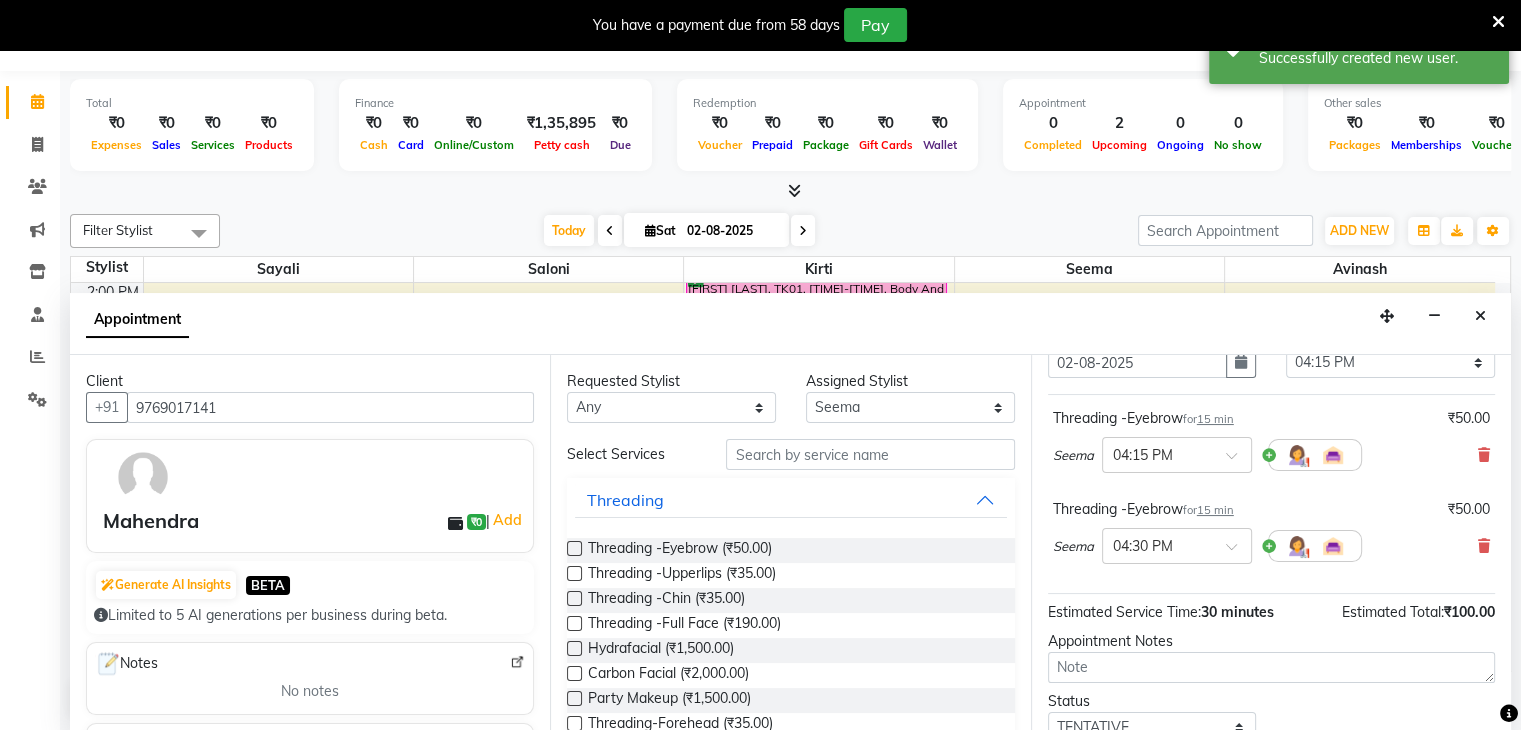 scroll, scrollTop: 102, scrollLeft: 0, axis: vertical 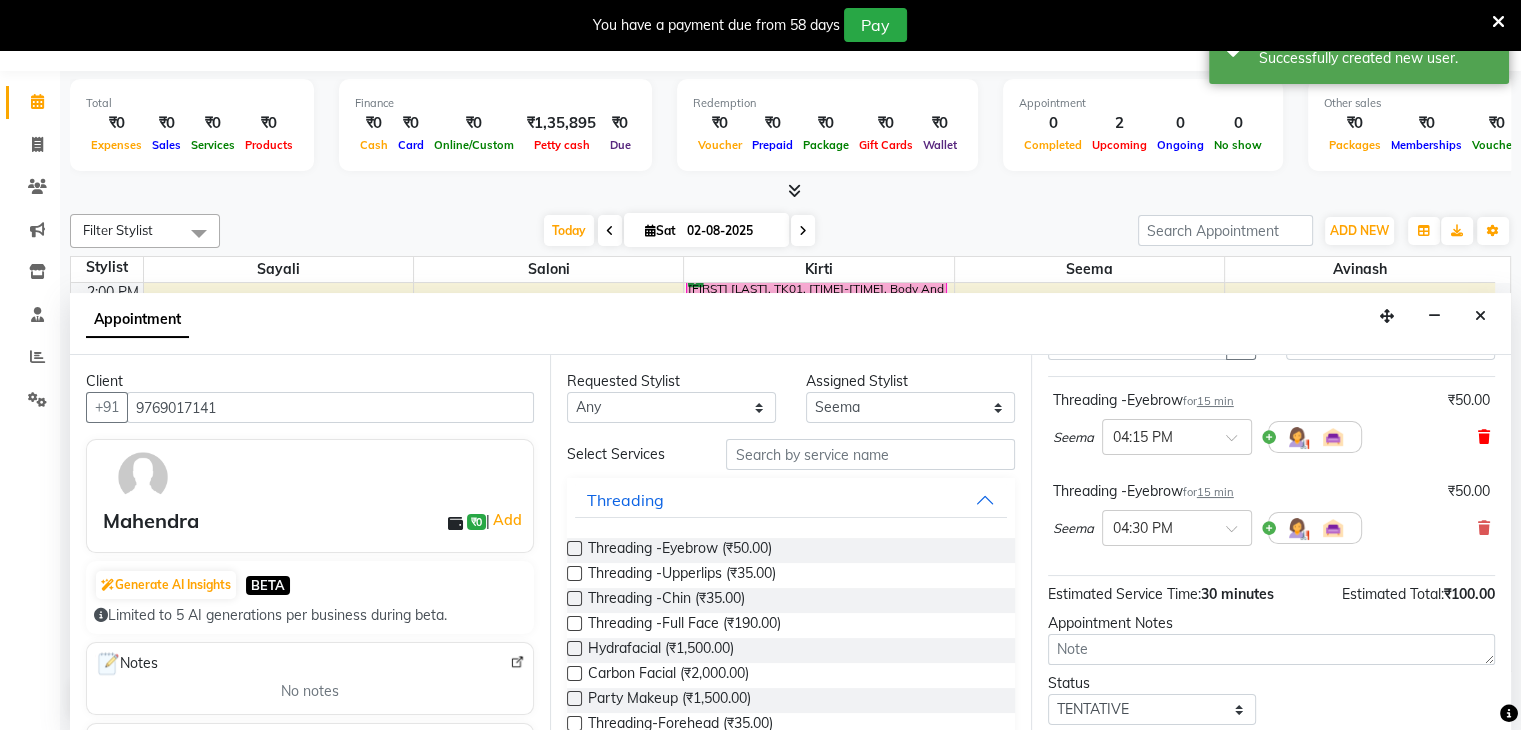click at bounding box center (1484, 437) 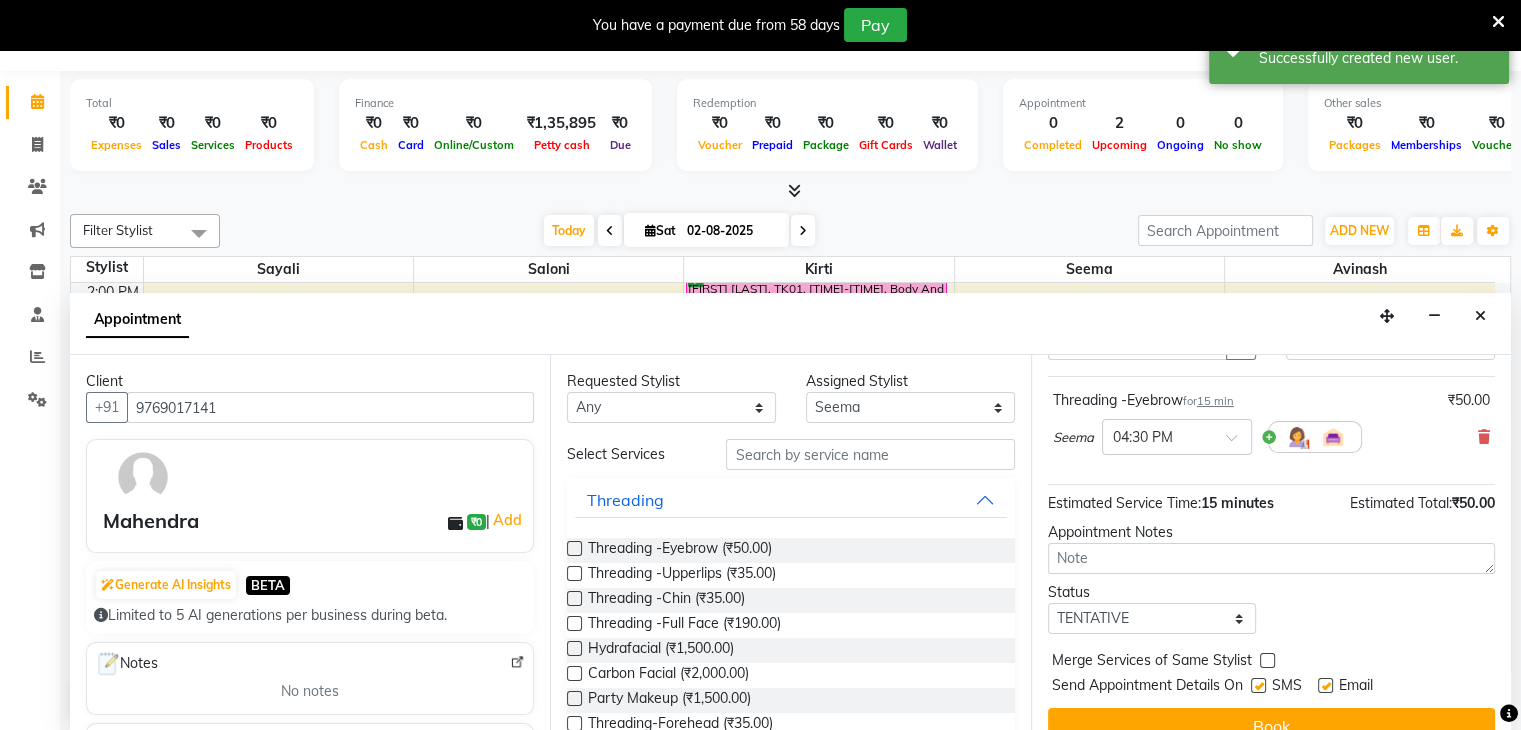 scroll, scrollTop: 149, scrollLeft: 0, axis: vertical 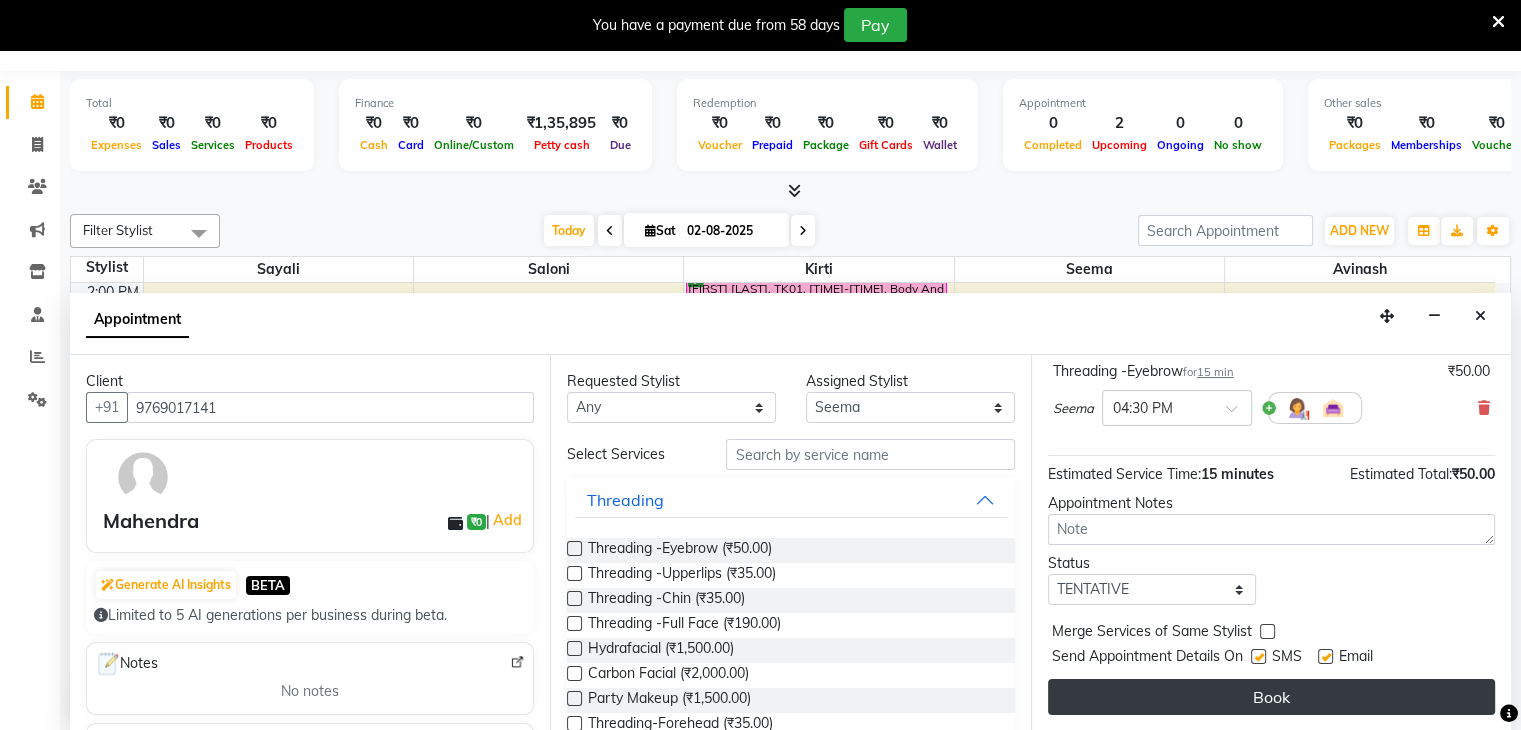 click on "Book" at bounding box center [1271, 697] 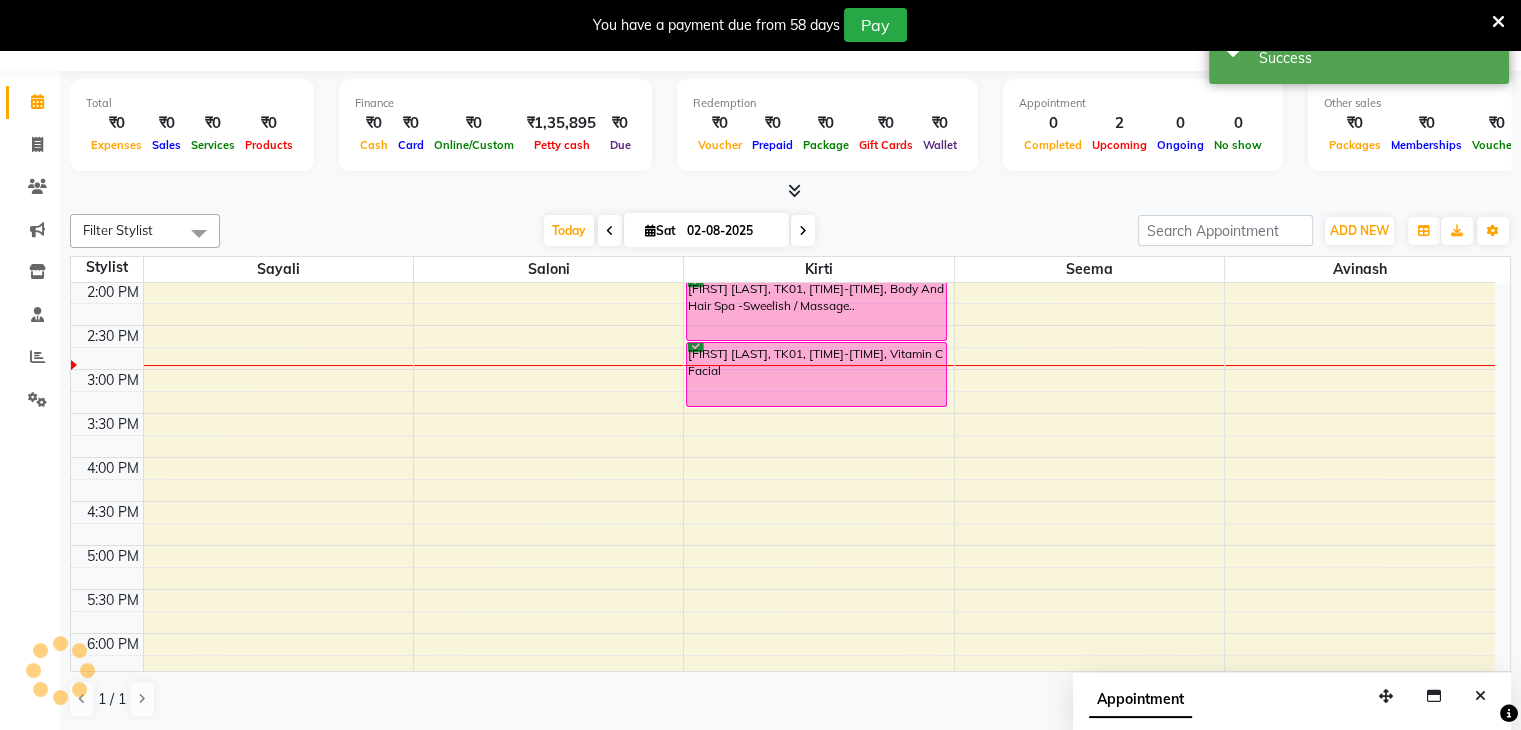 scroll, scrollTop: 0, scrollLeft: 0, axis: both 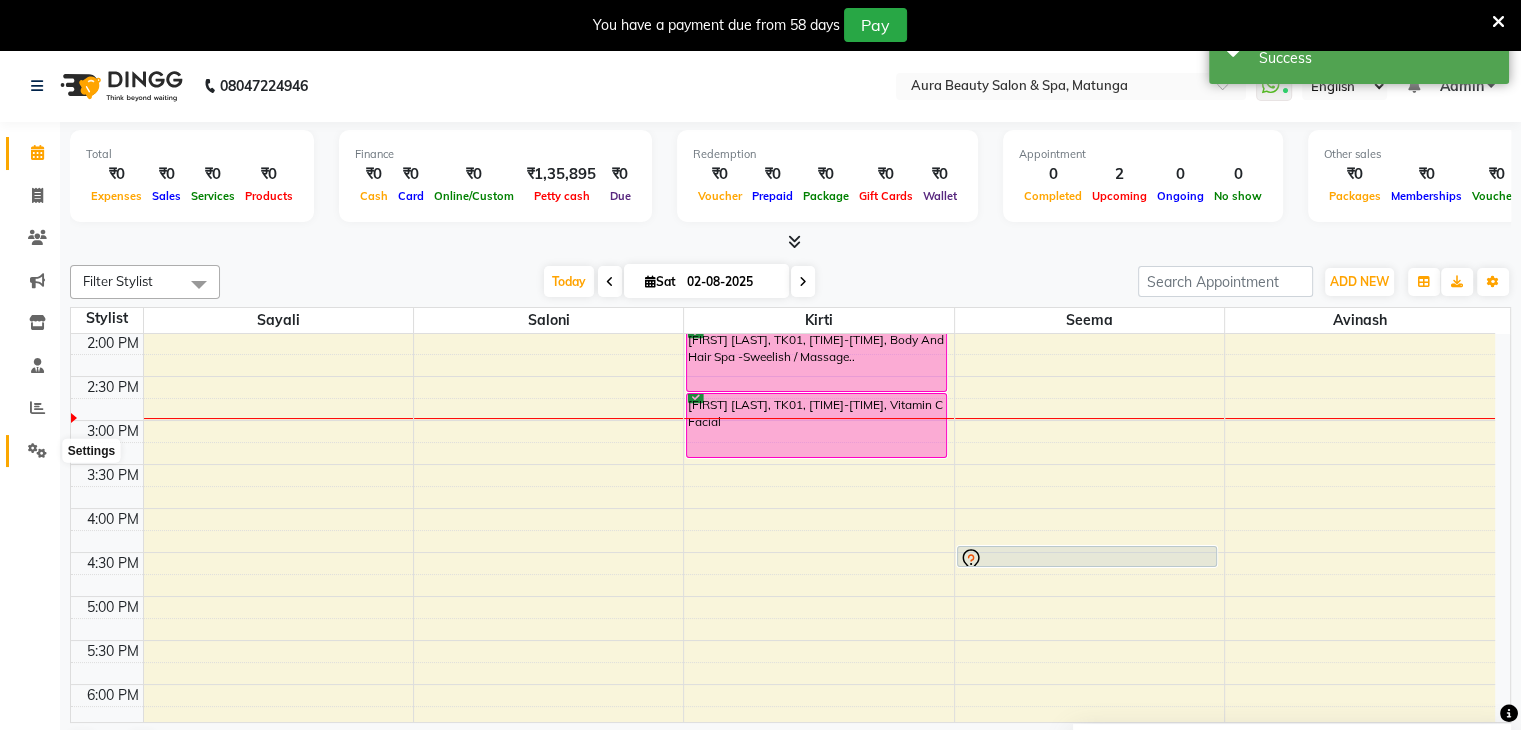 click 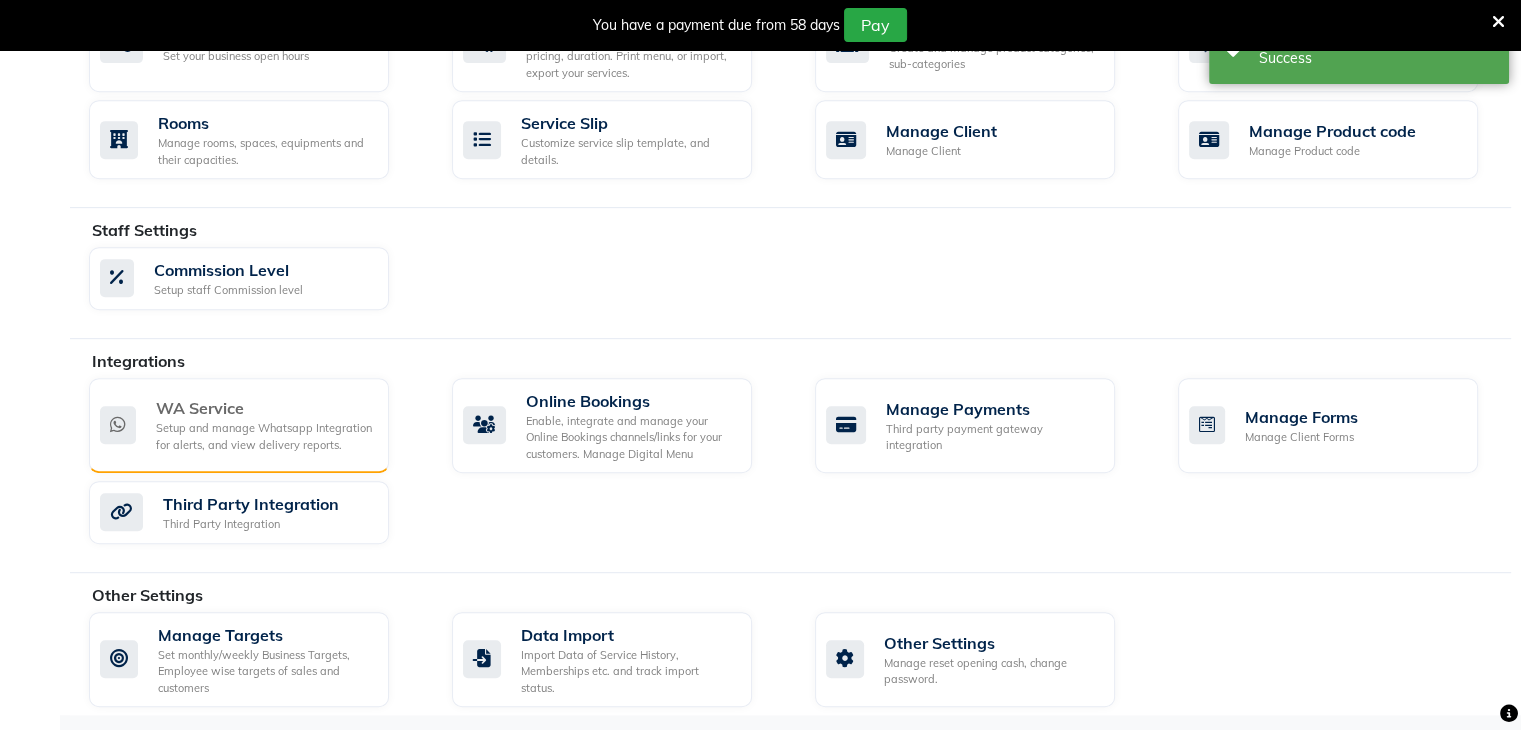 click on "WA Service" 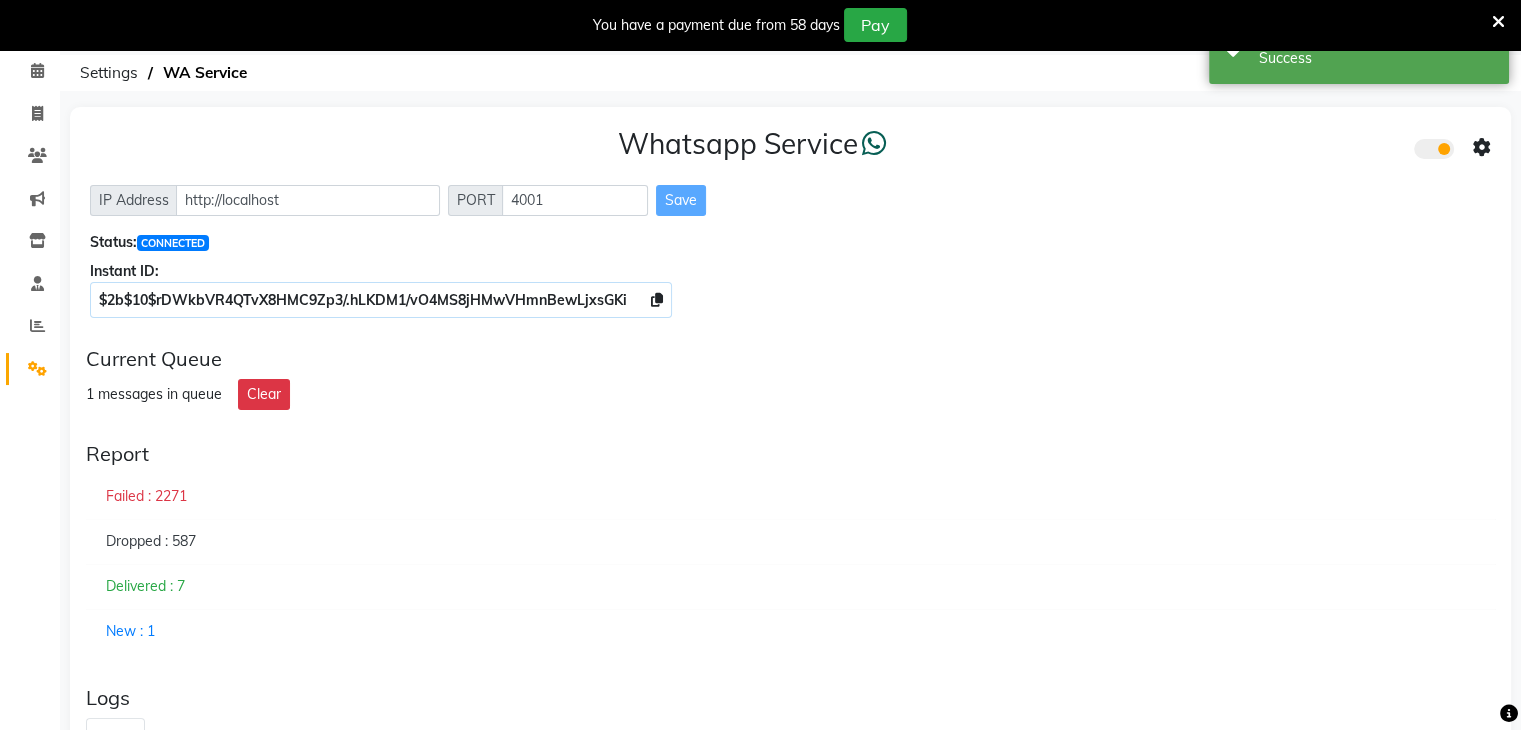 scroll, scrollTop: 0, scrollLeft: 0, axis: both 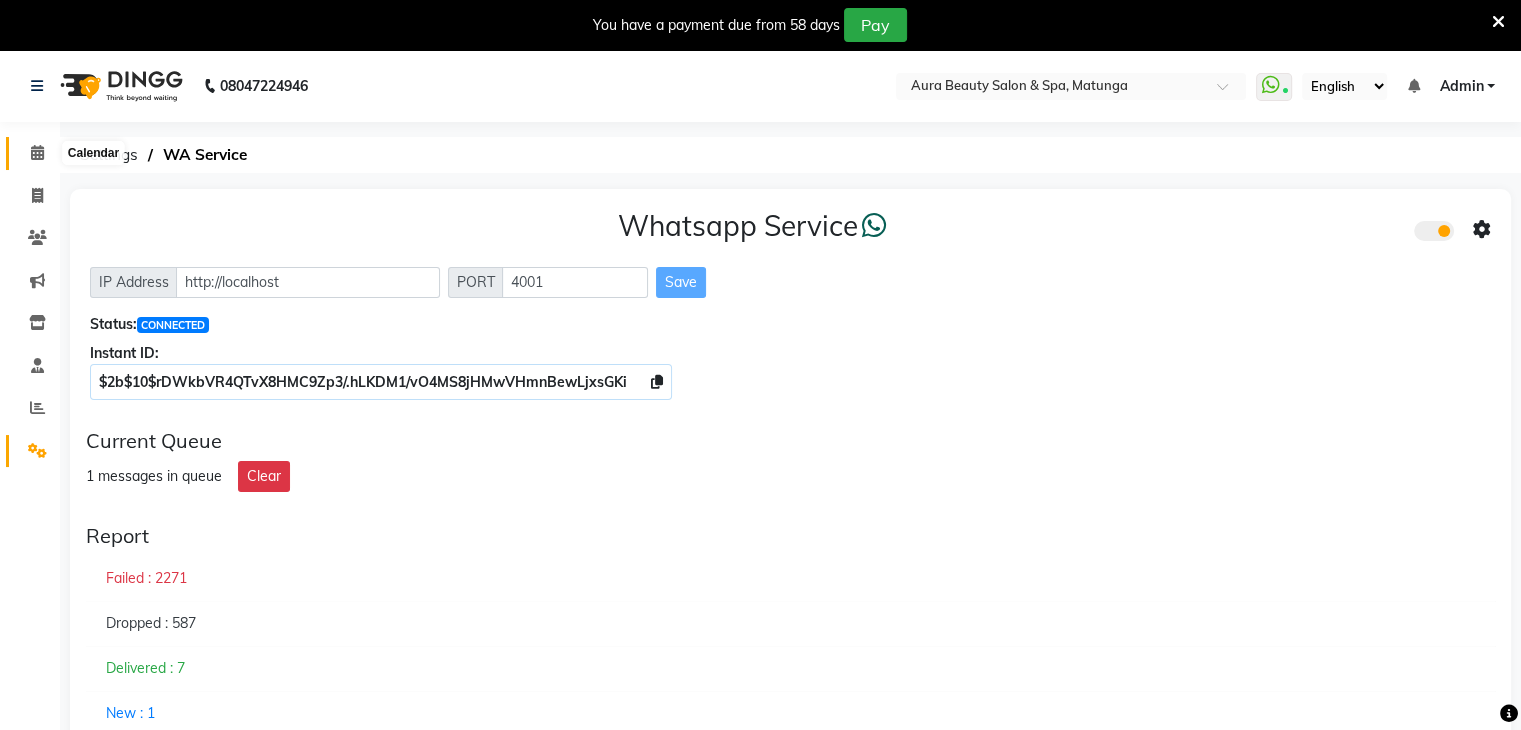 click 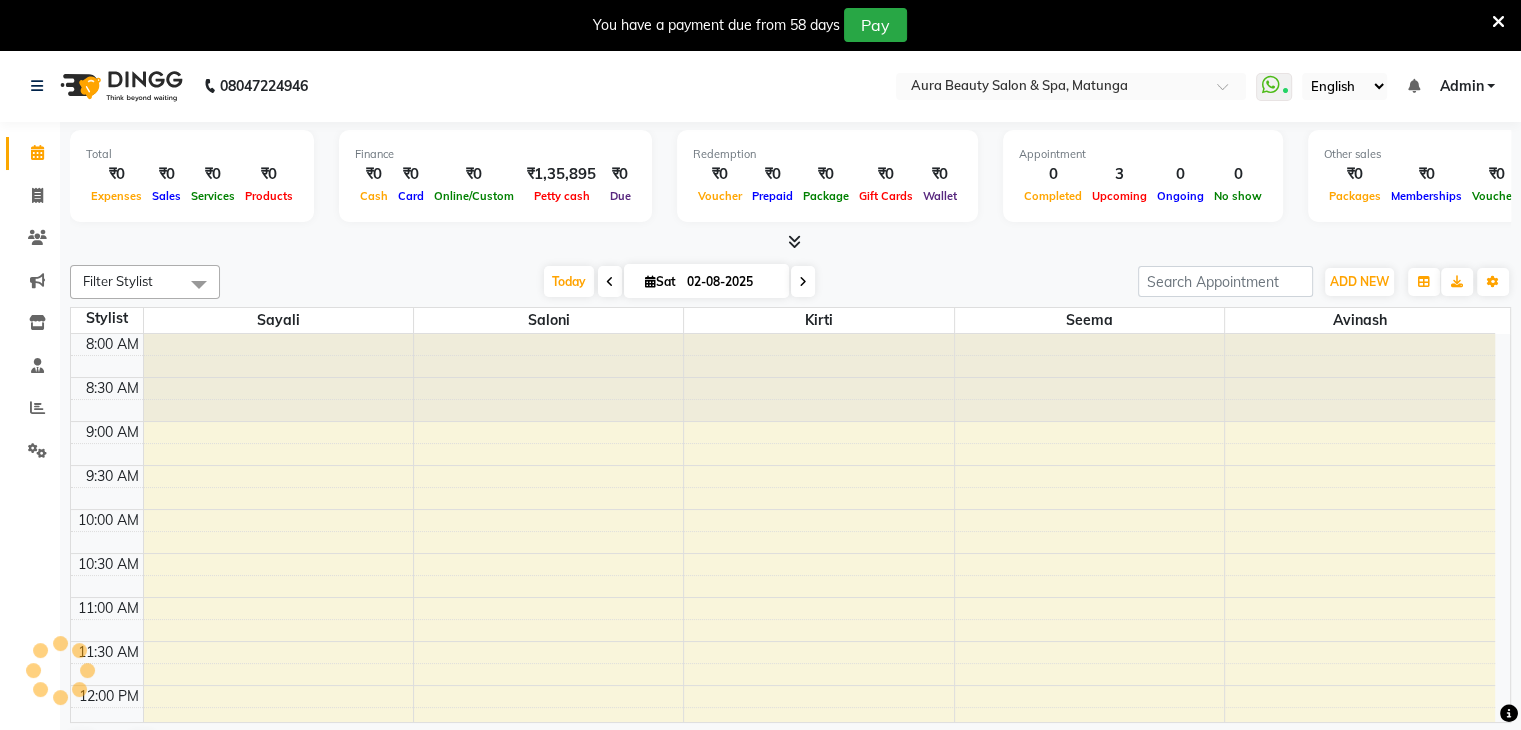 scroll, scrollTop: 0, scrollLeft: 0, axis: both 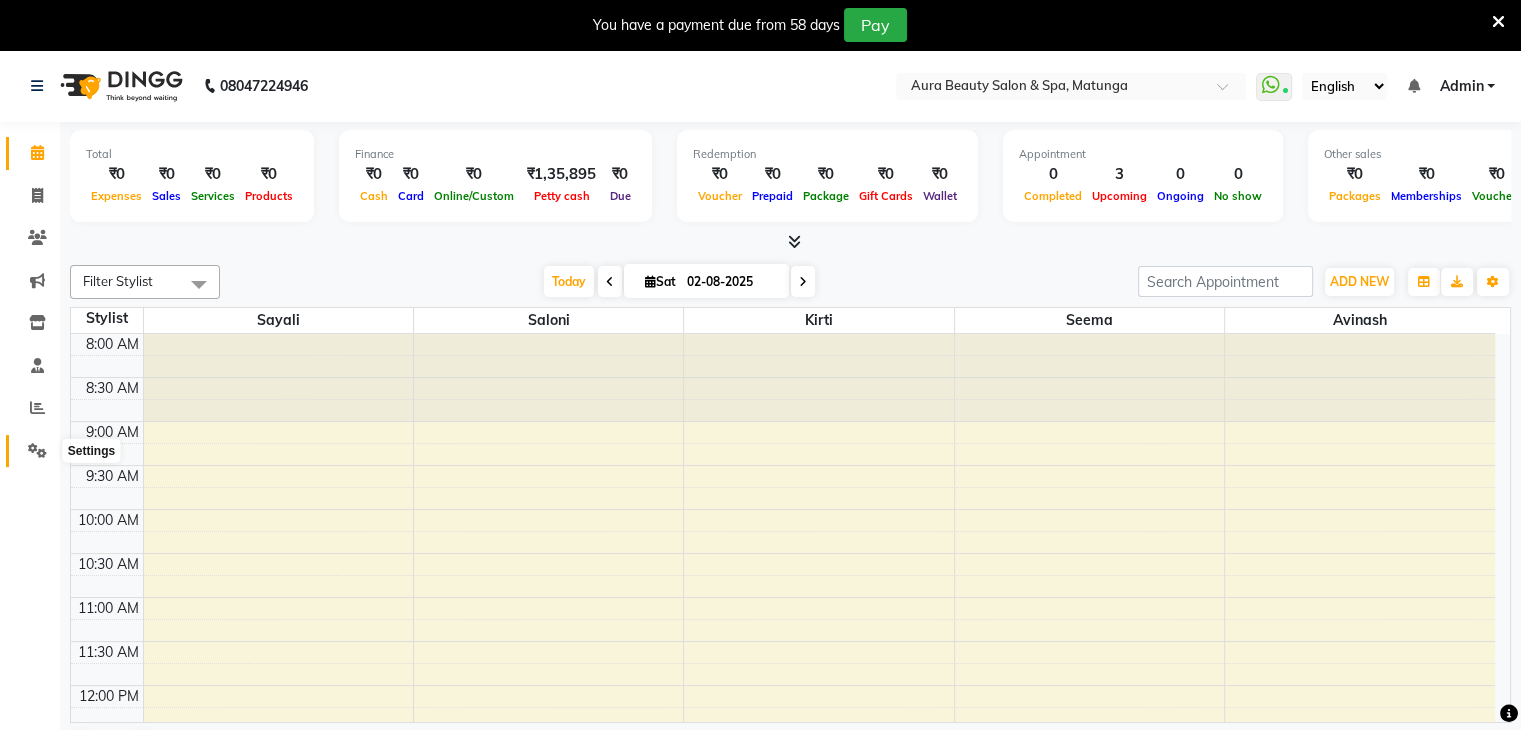 click 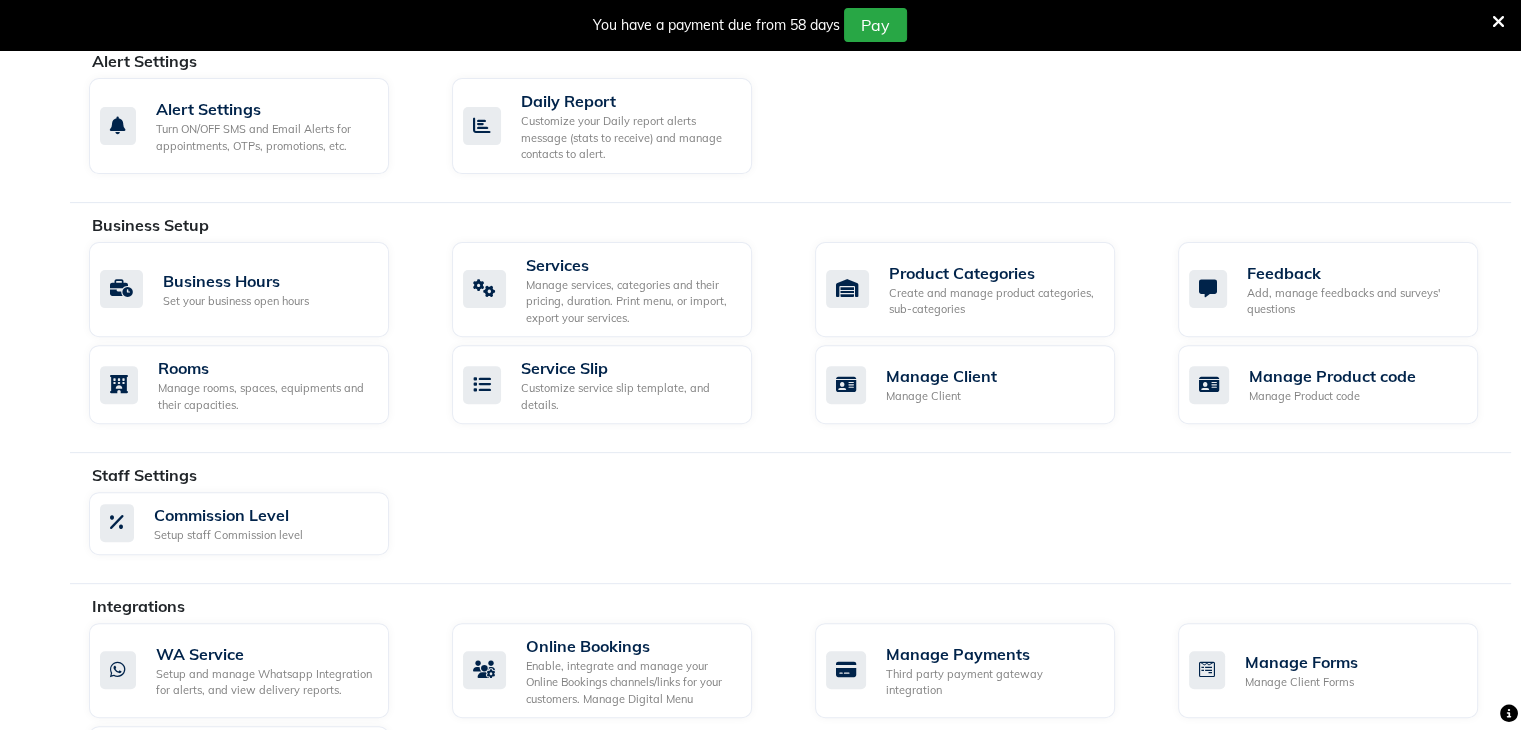 scroll, scrollTop: 872, scrollLeft: 0, axis: vertical 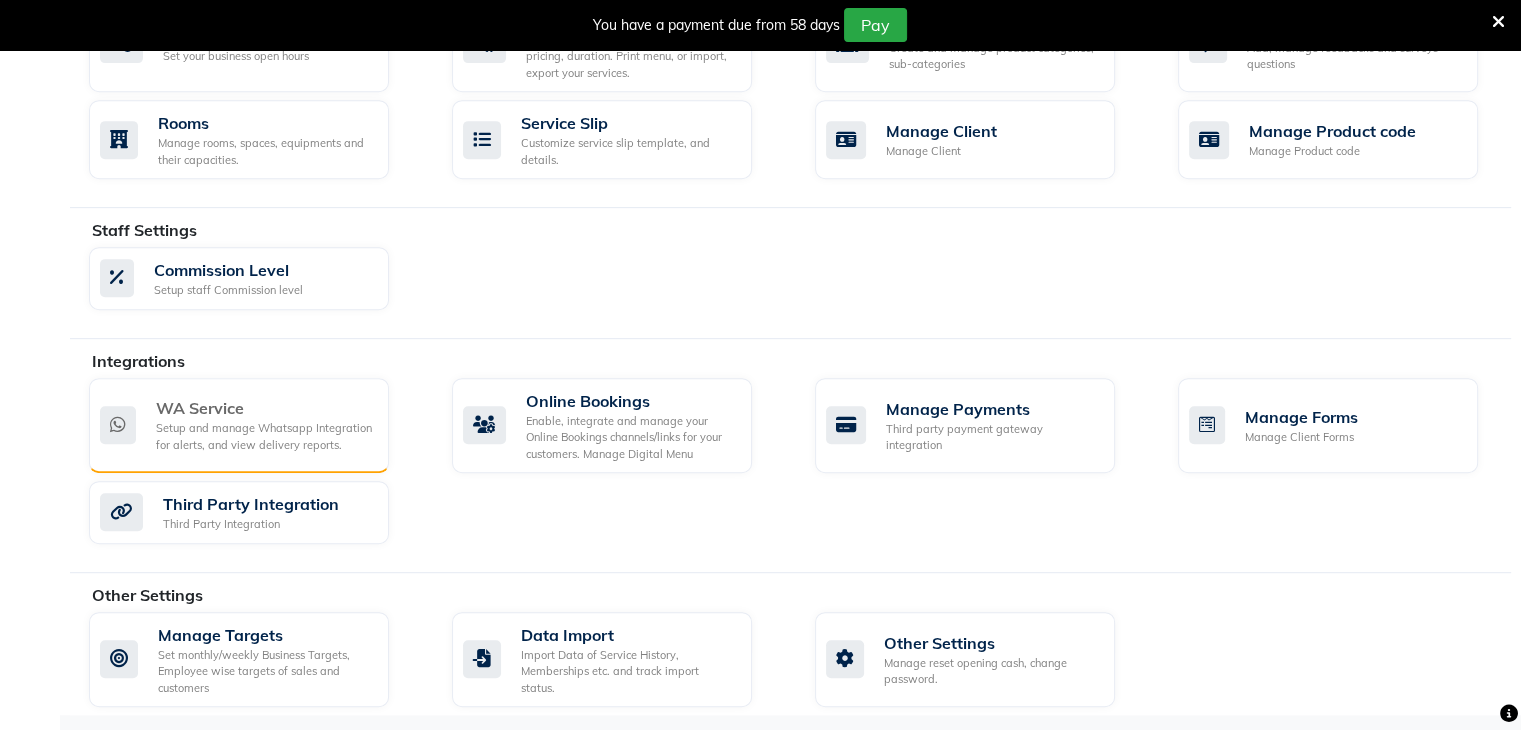 click on "WA Service" 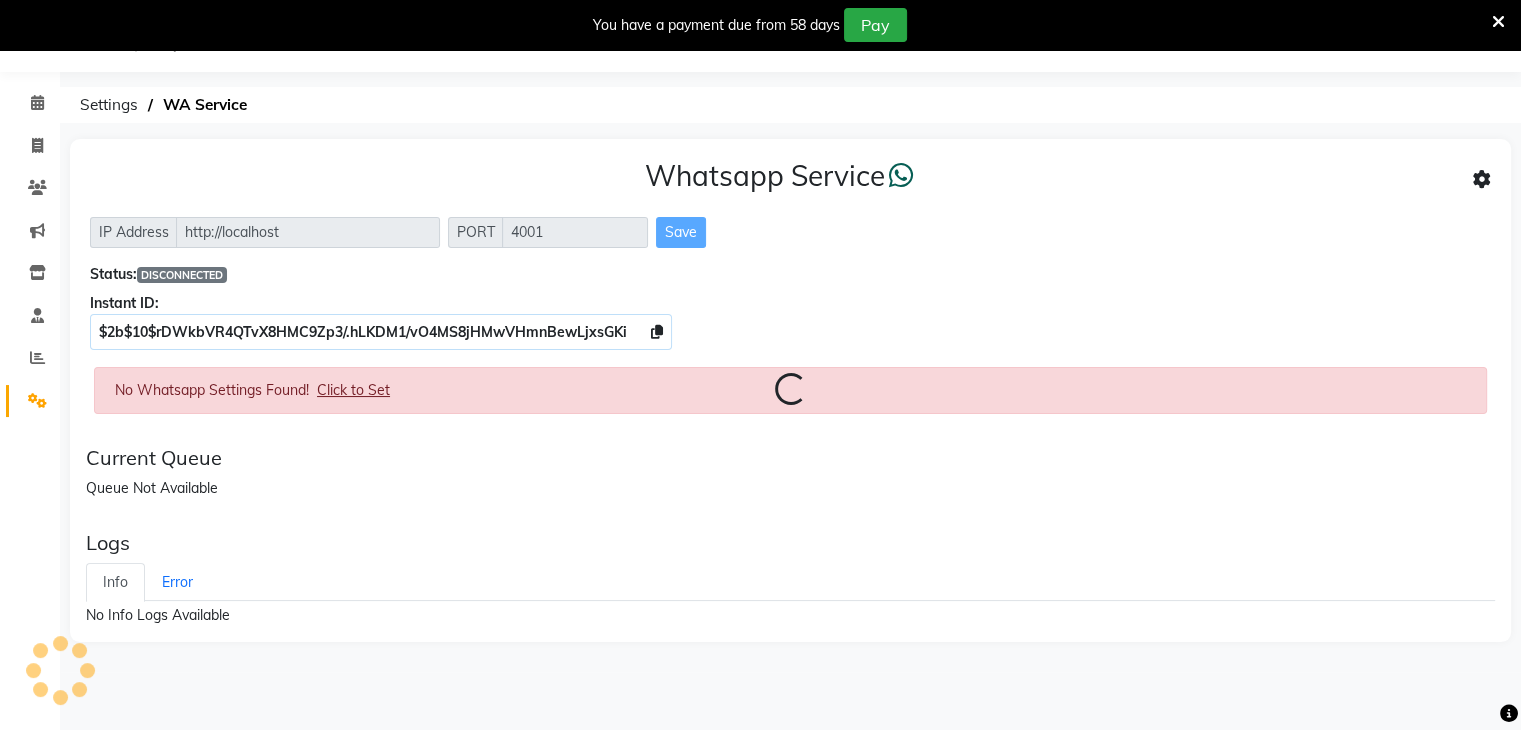 scroll, scrollTop: 624, scrollLeft: 0, axis: vertical 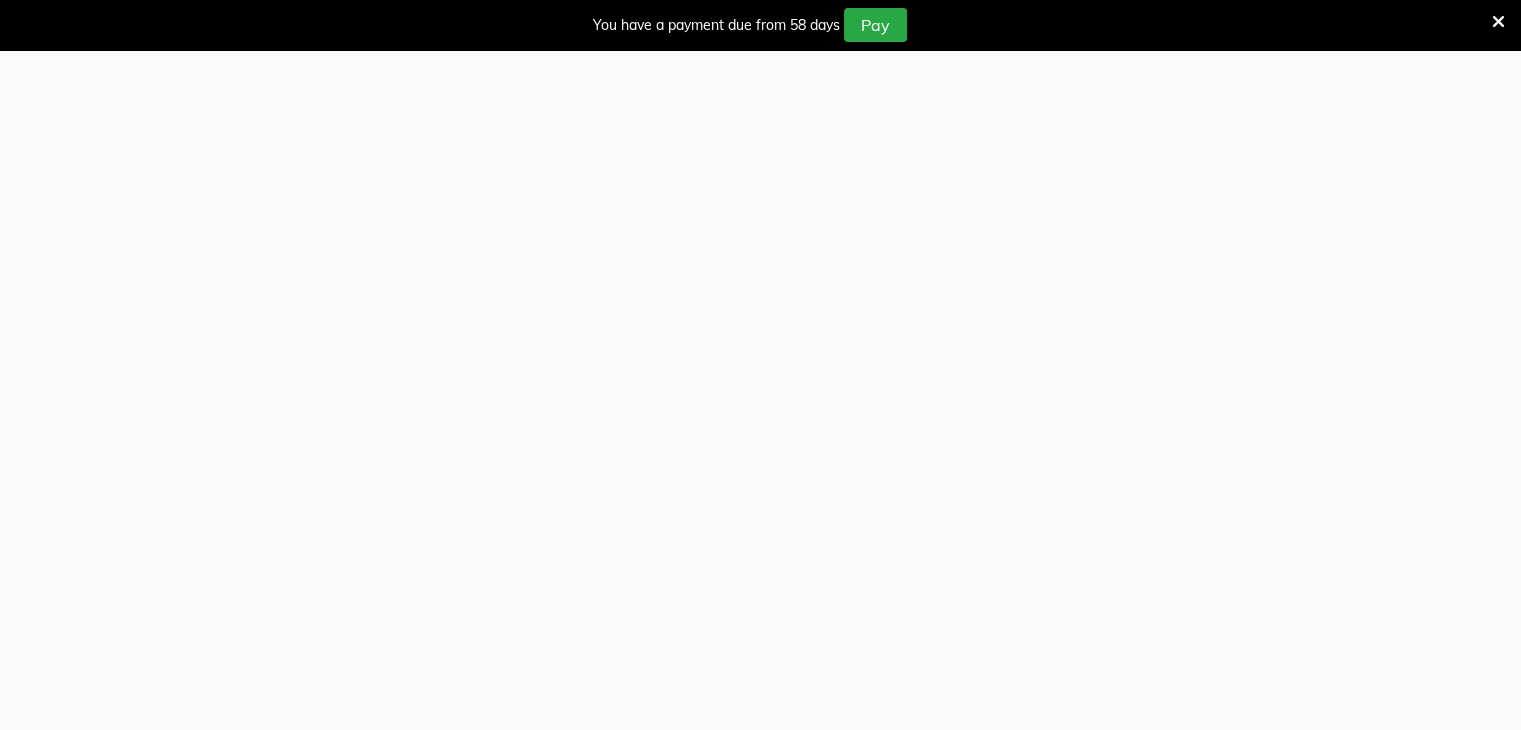 click at bounding box center [1498, 22] 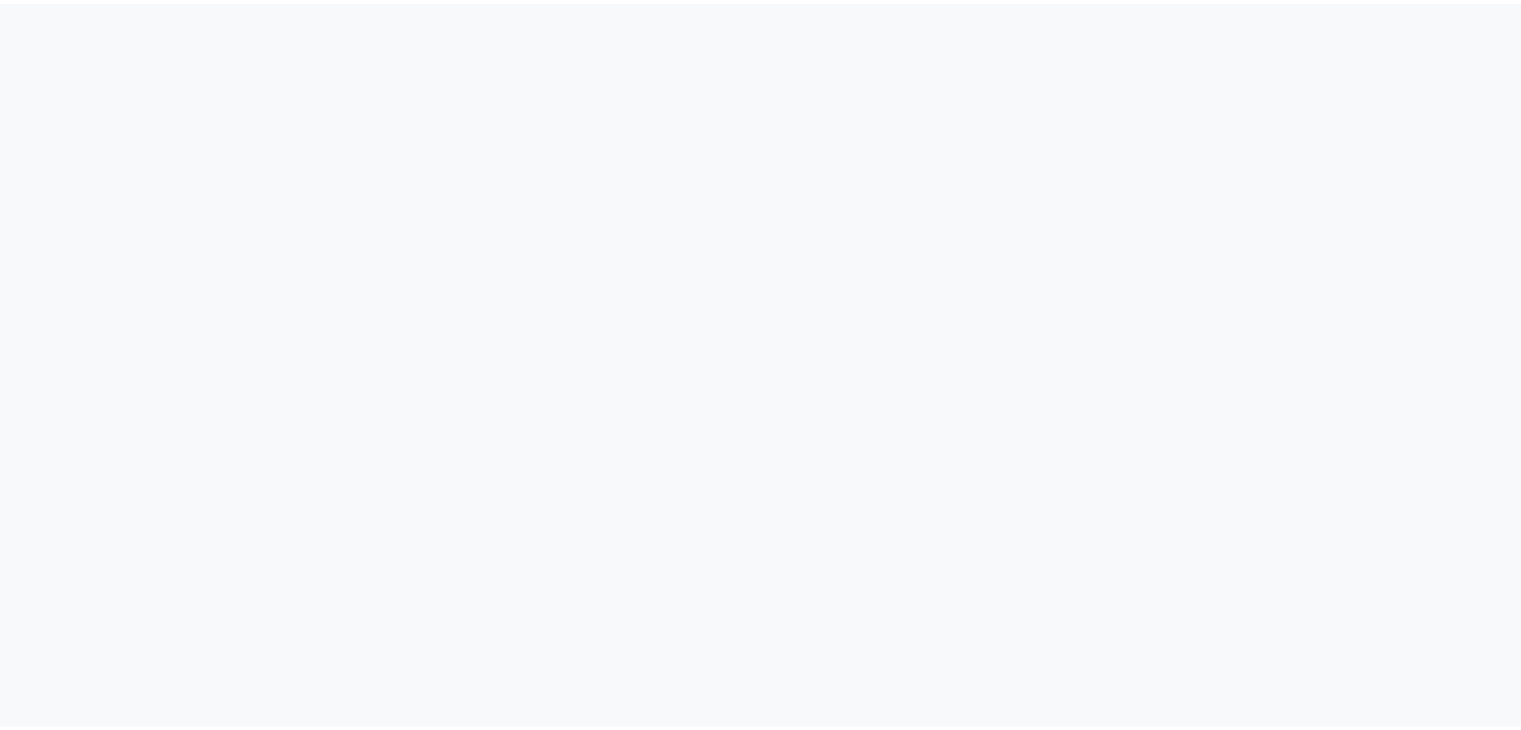 scroll, scrollTop: 0, scrollLeft: 0, axis: both 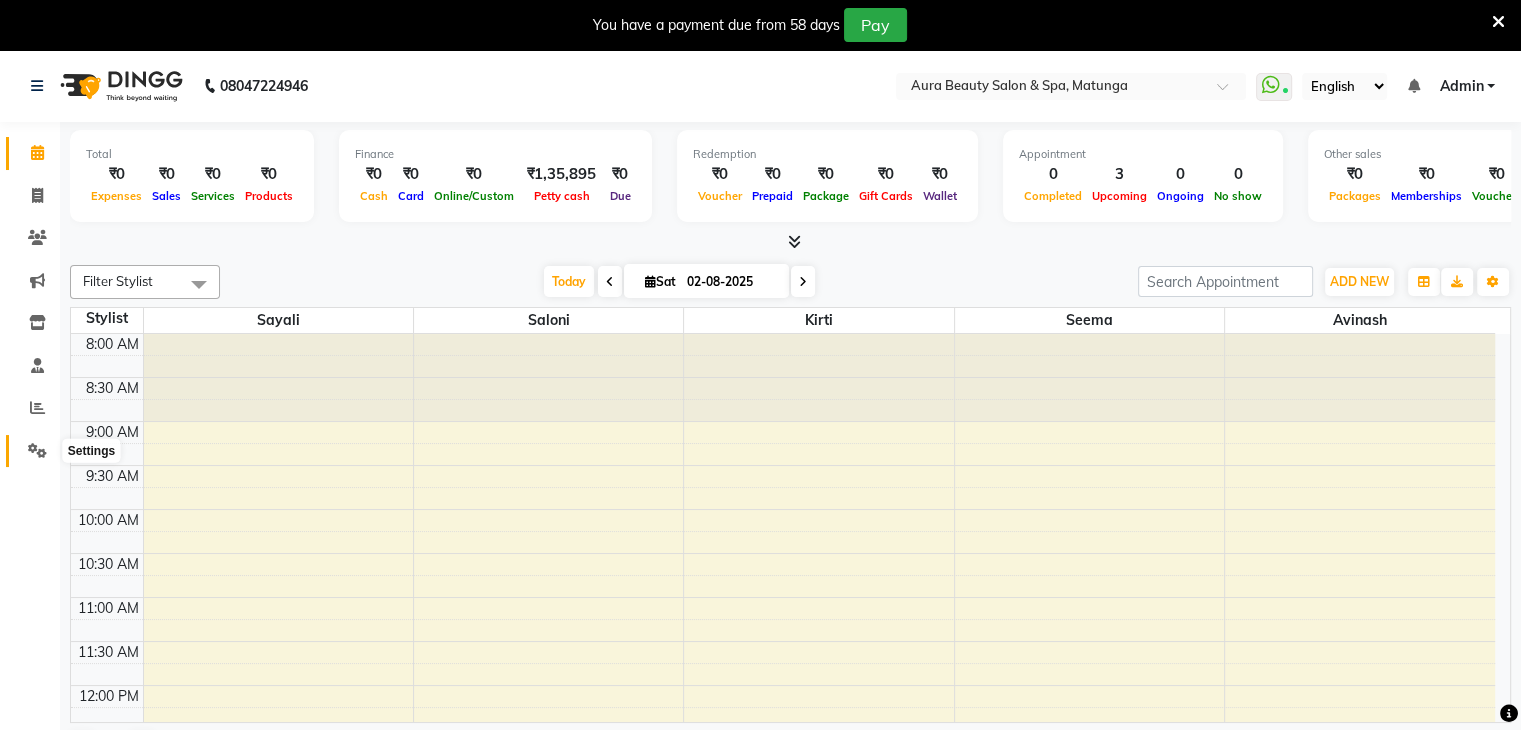 click 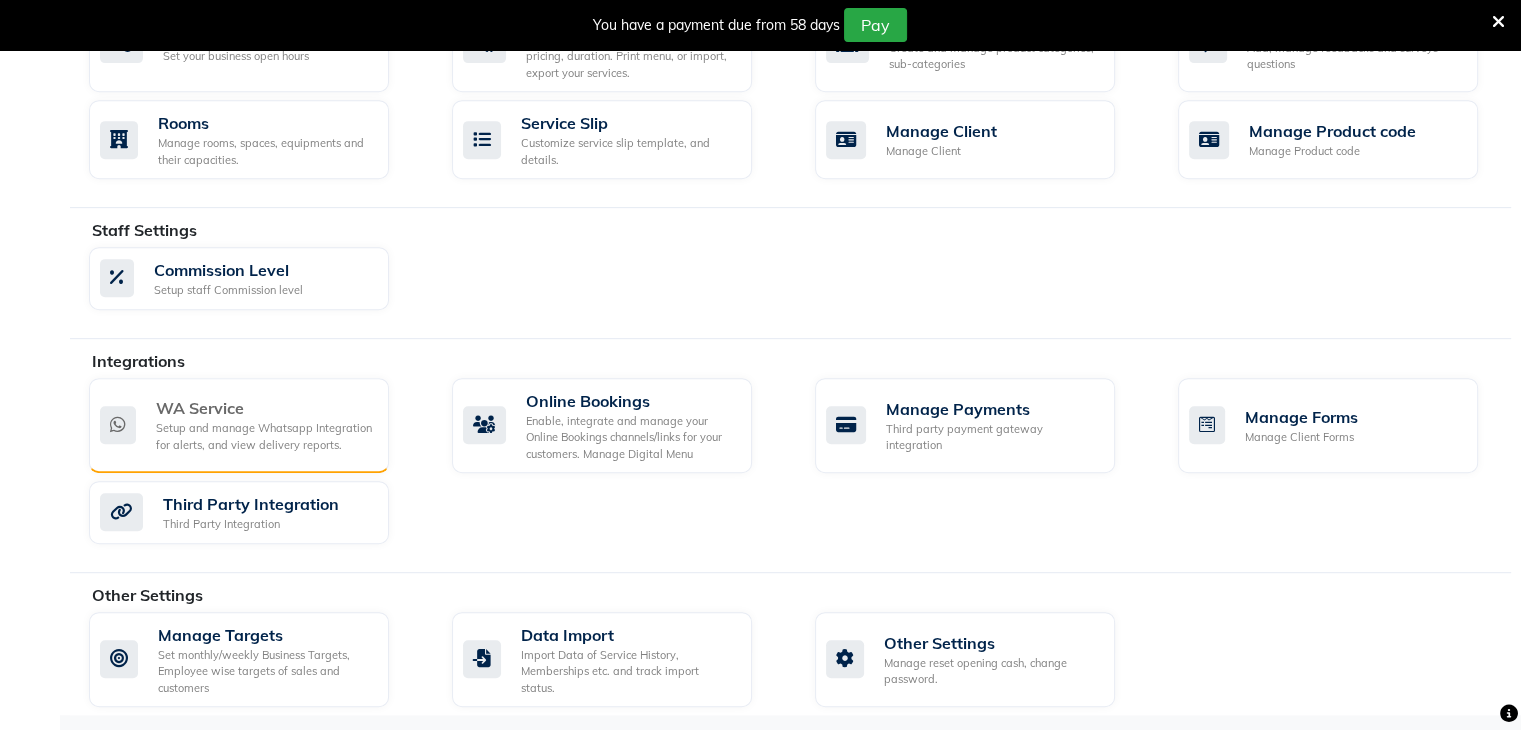 click on "Setup and manage Whatsapp Integration for alerts, and view delivery reports." 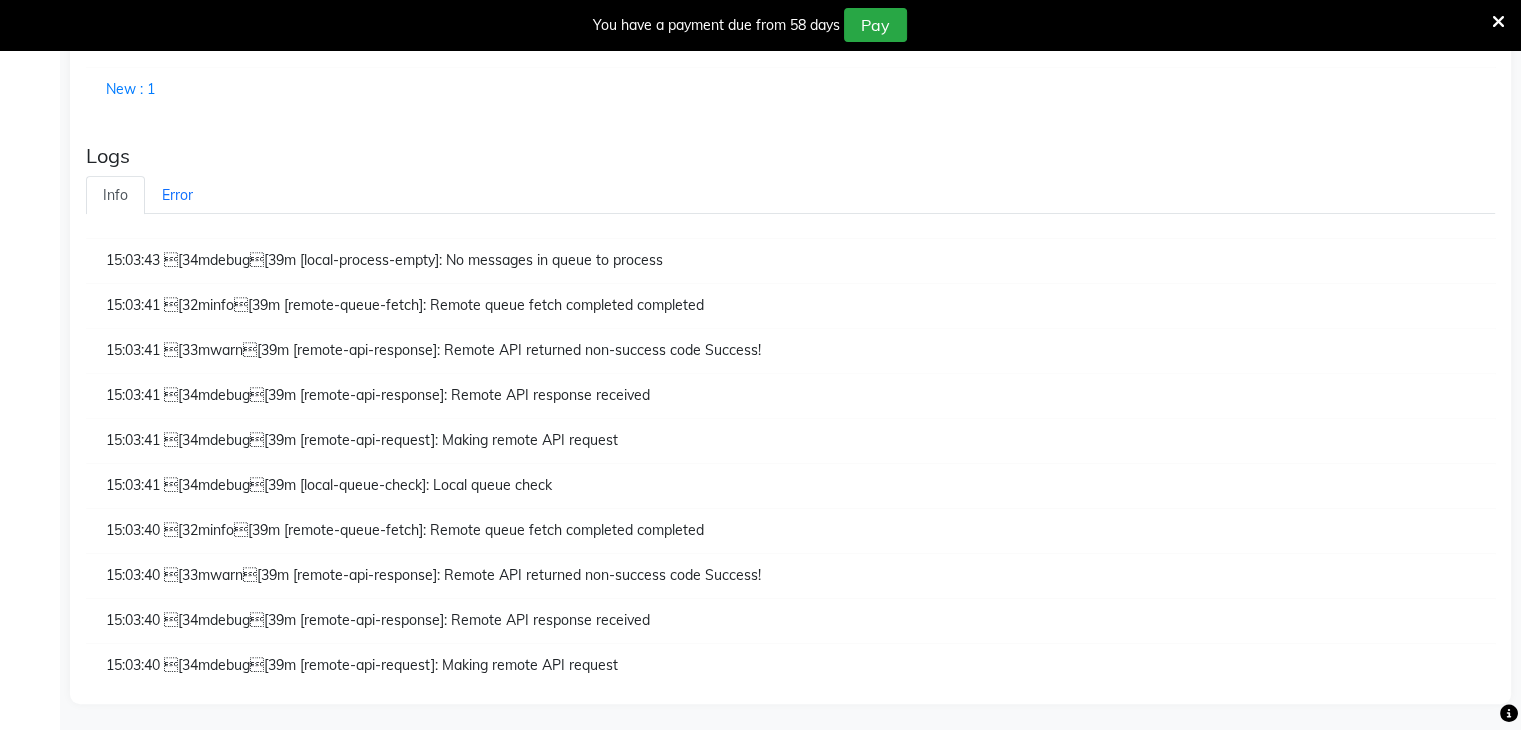 scroll, scrollTop: 0, scrollLeft: 0, axis: both 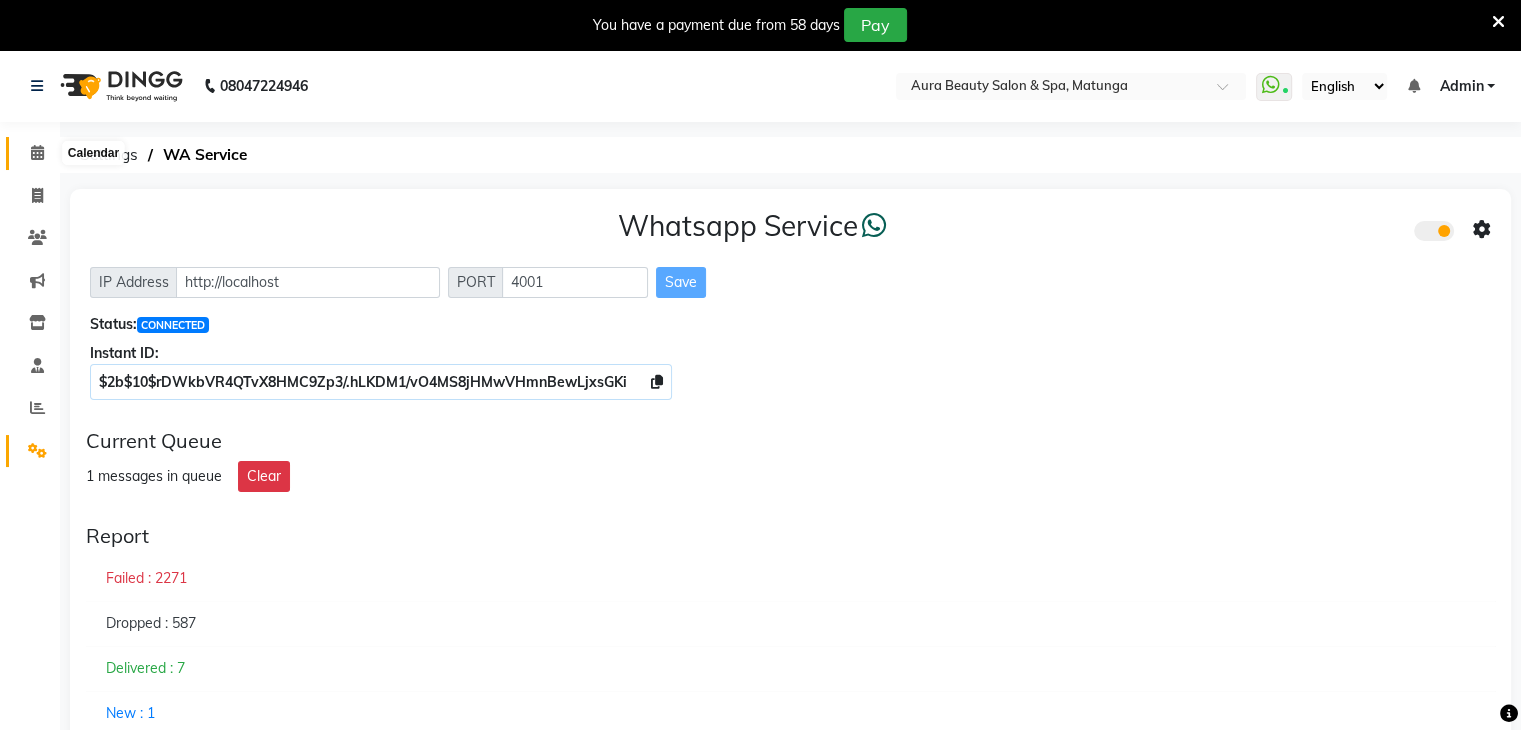 click 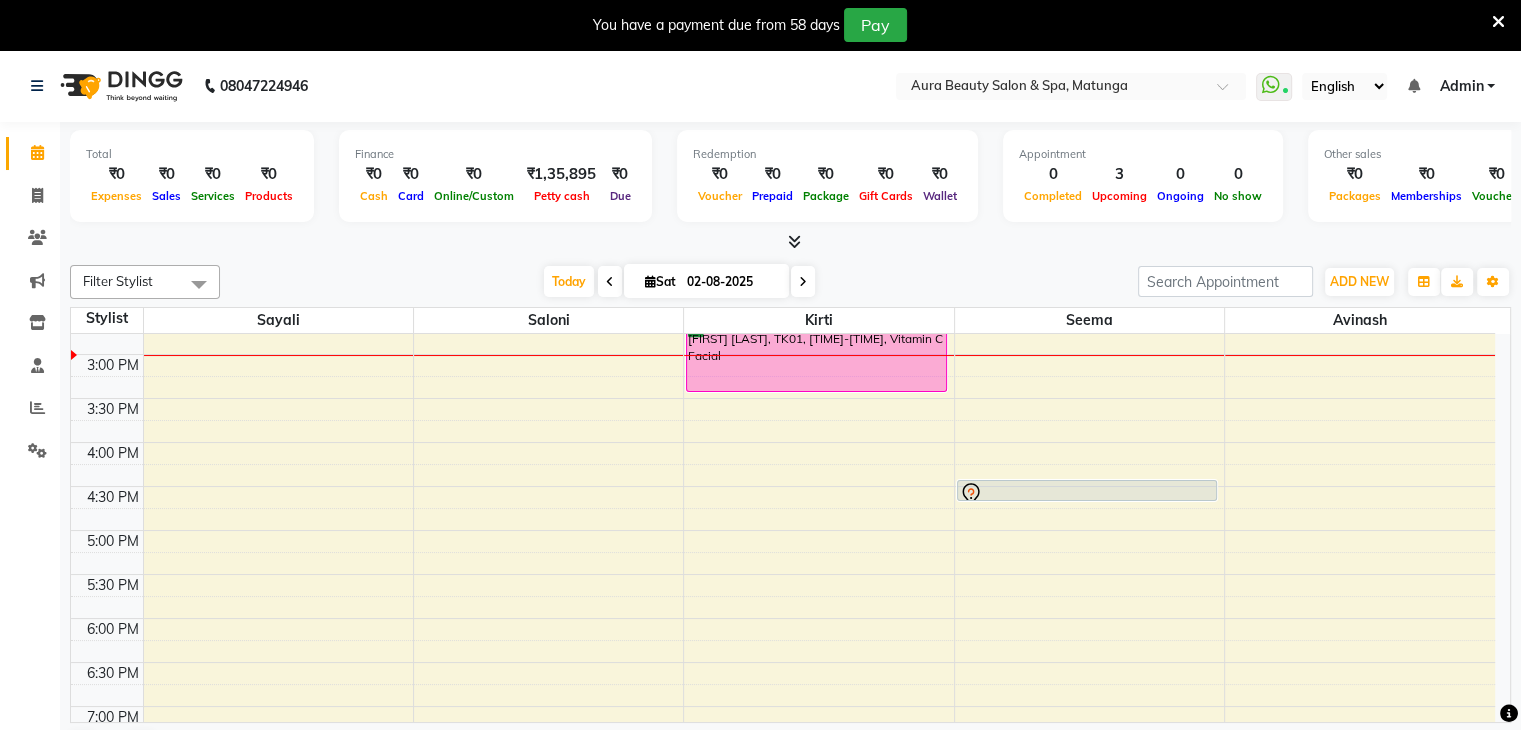 scroll, scrollTop: 602, scrollLeft: 0, axis: vertical 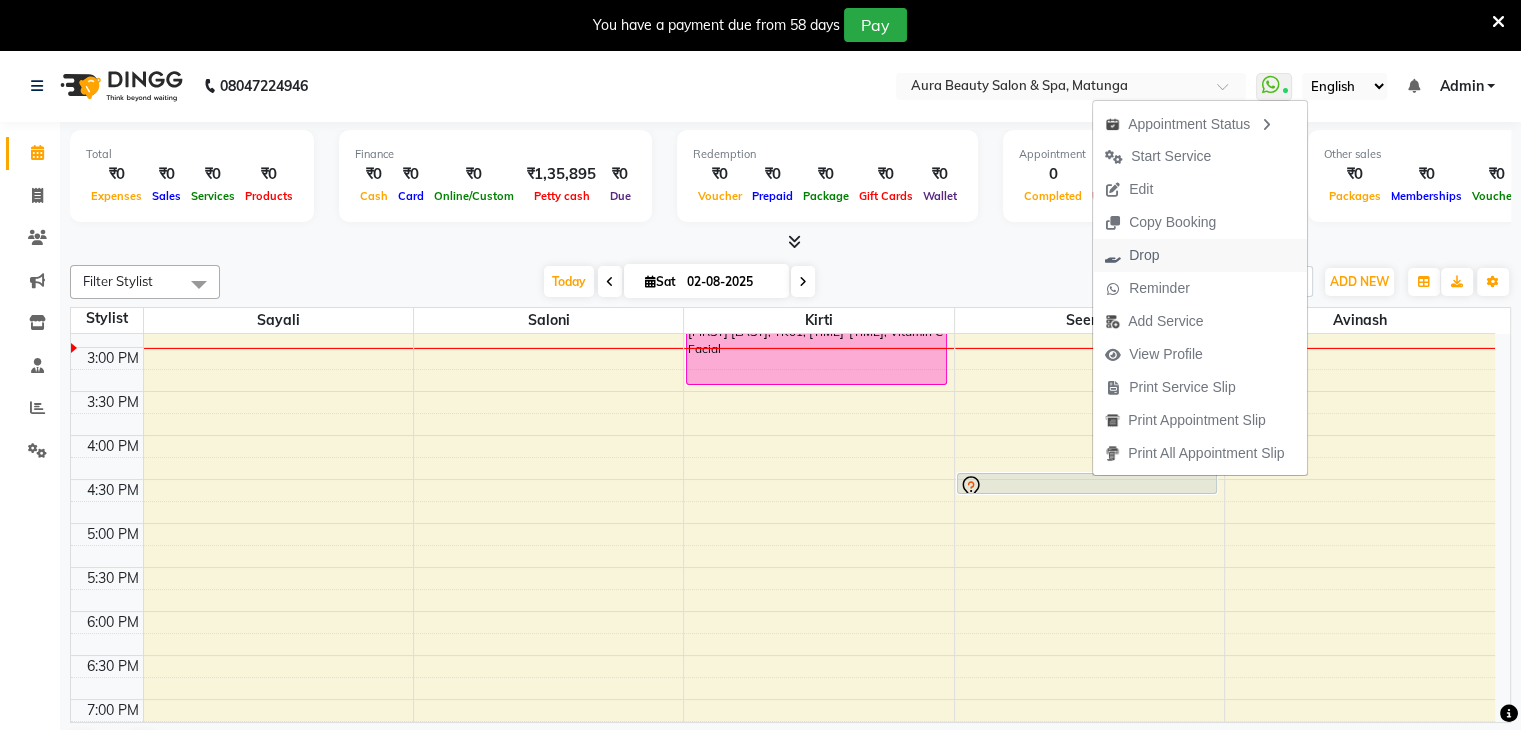 click on "Drop" at bounding box center (1144, 255) 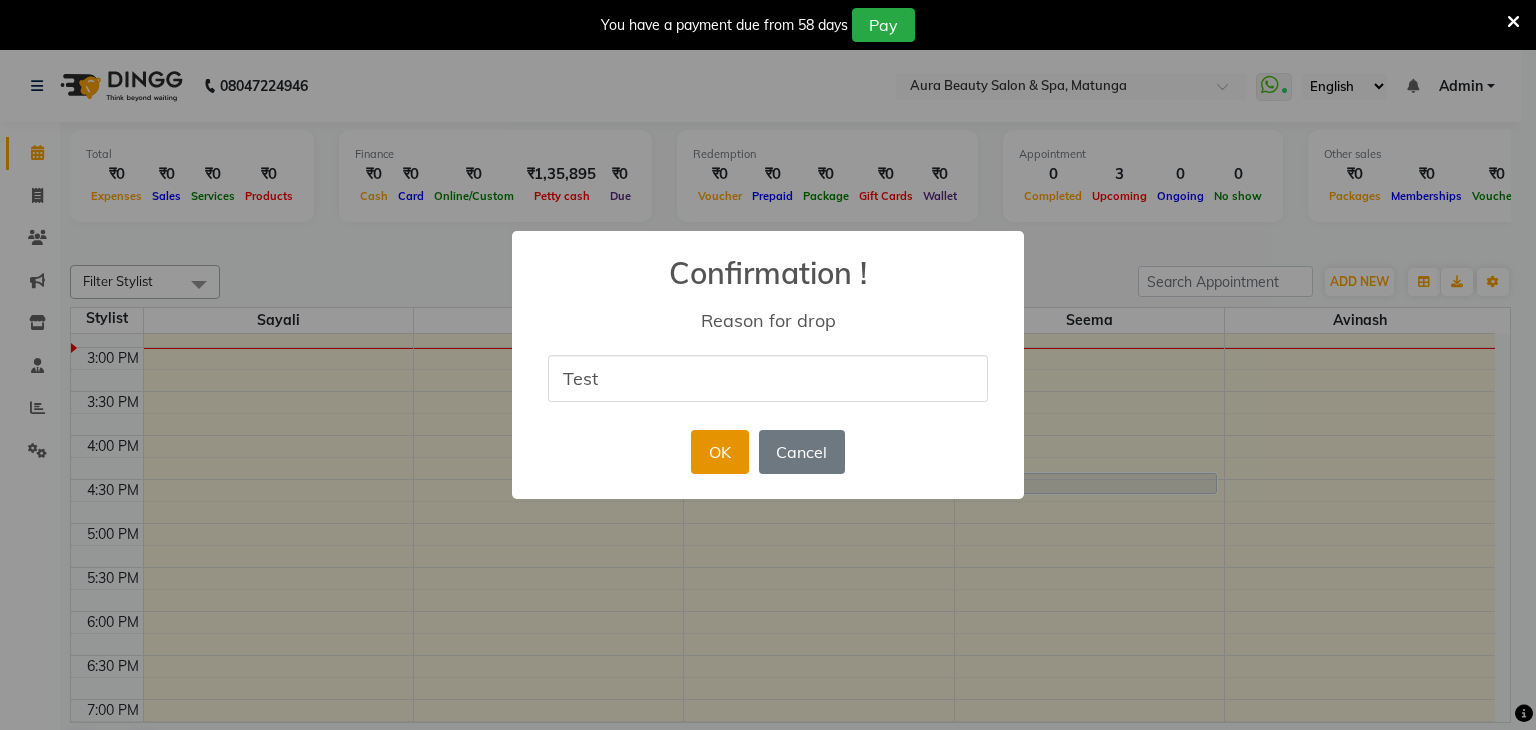 type on "Test" 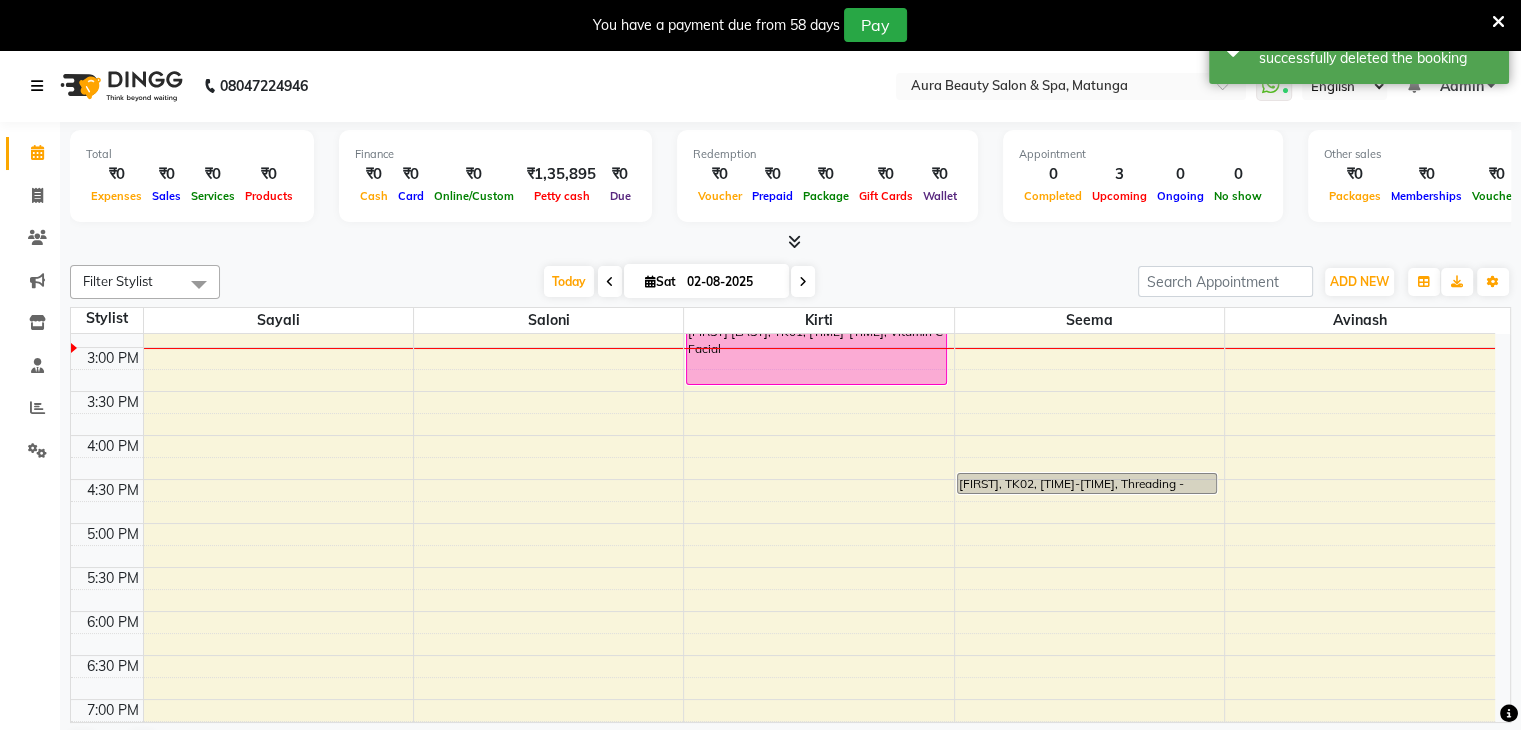 click at bounding box center [37, 86] 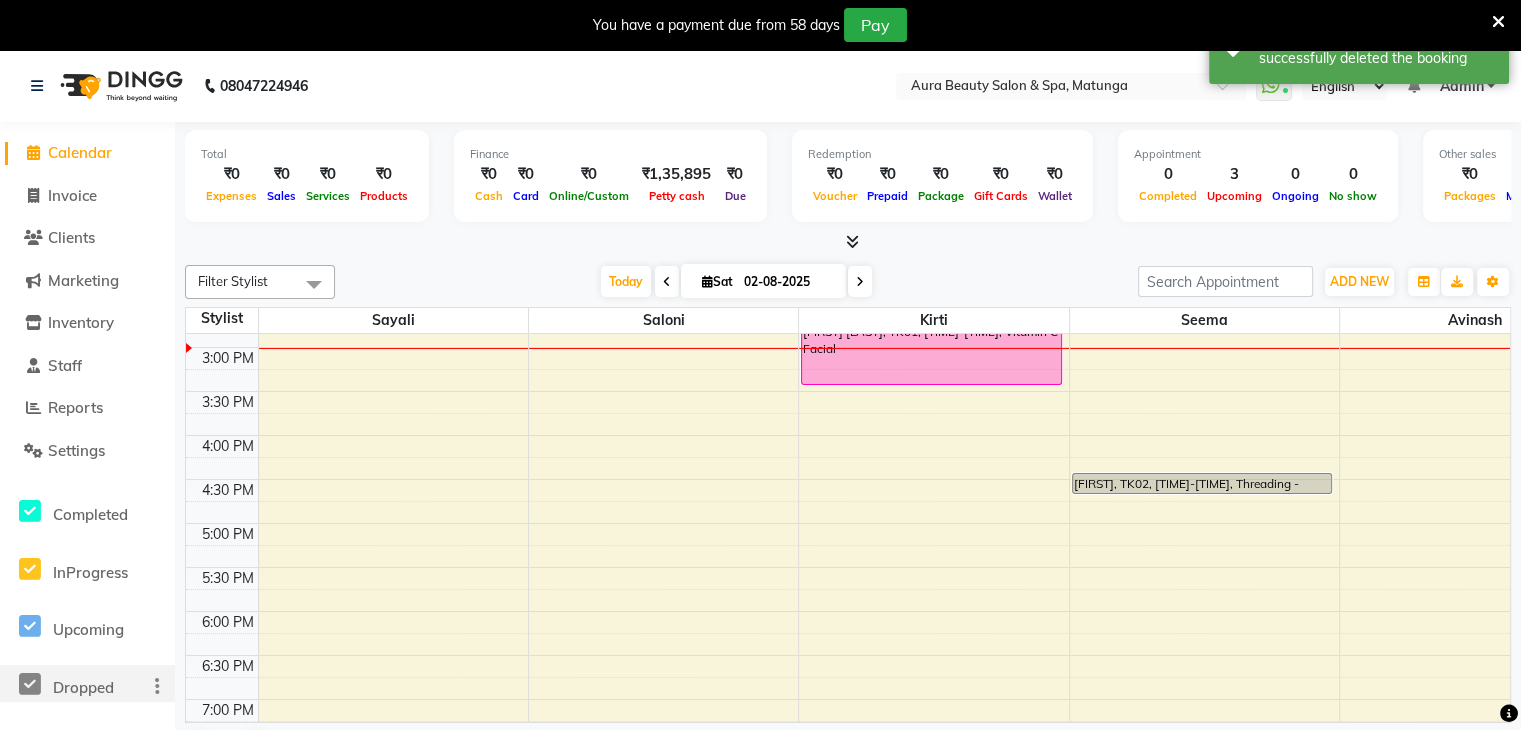 click 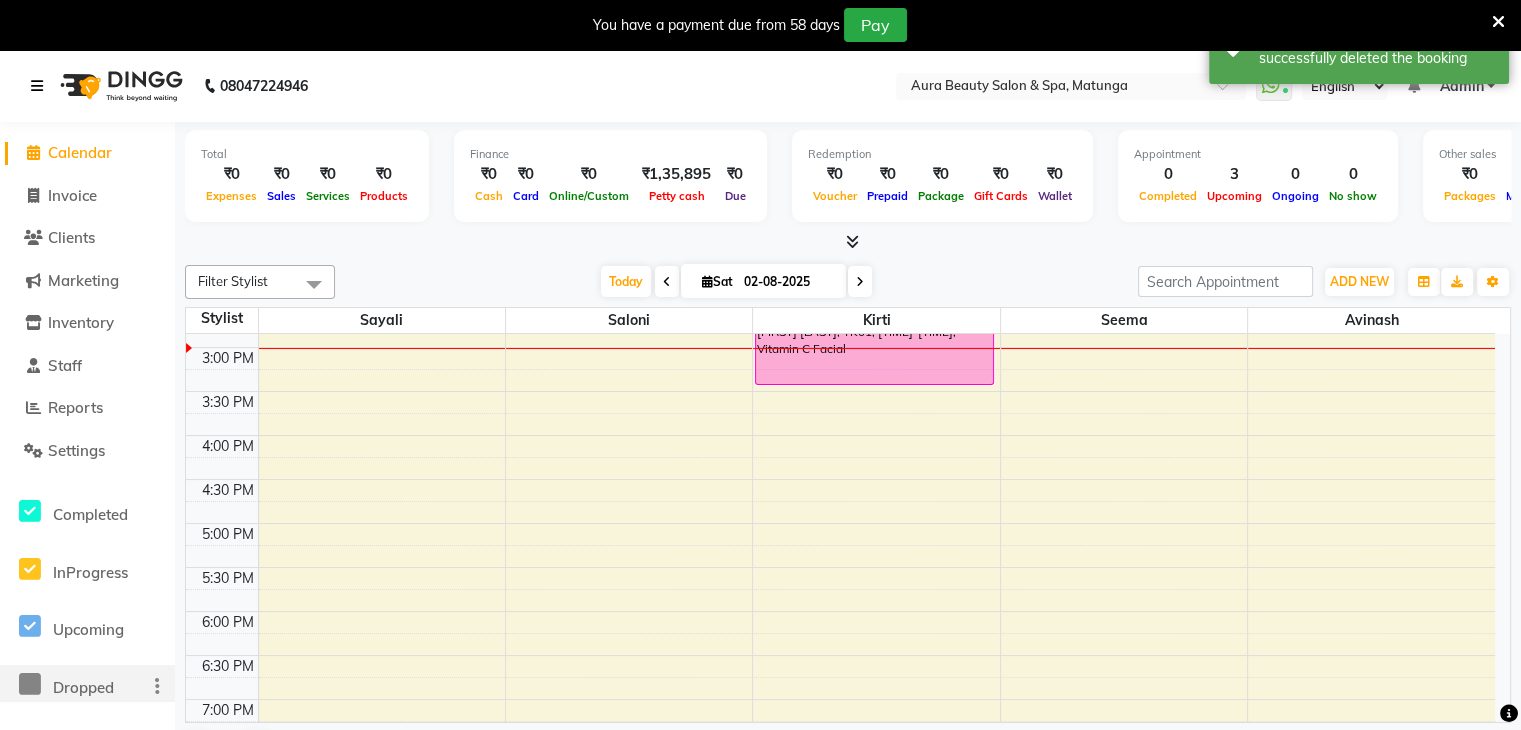 click at bounding box center [37, 86] 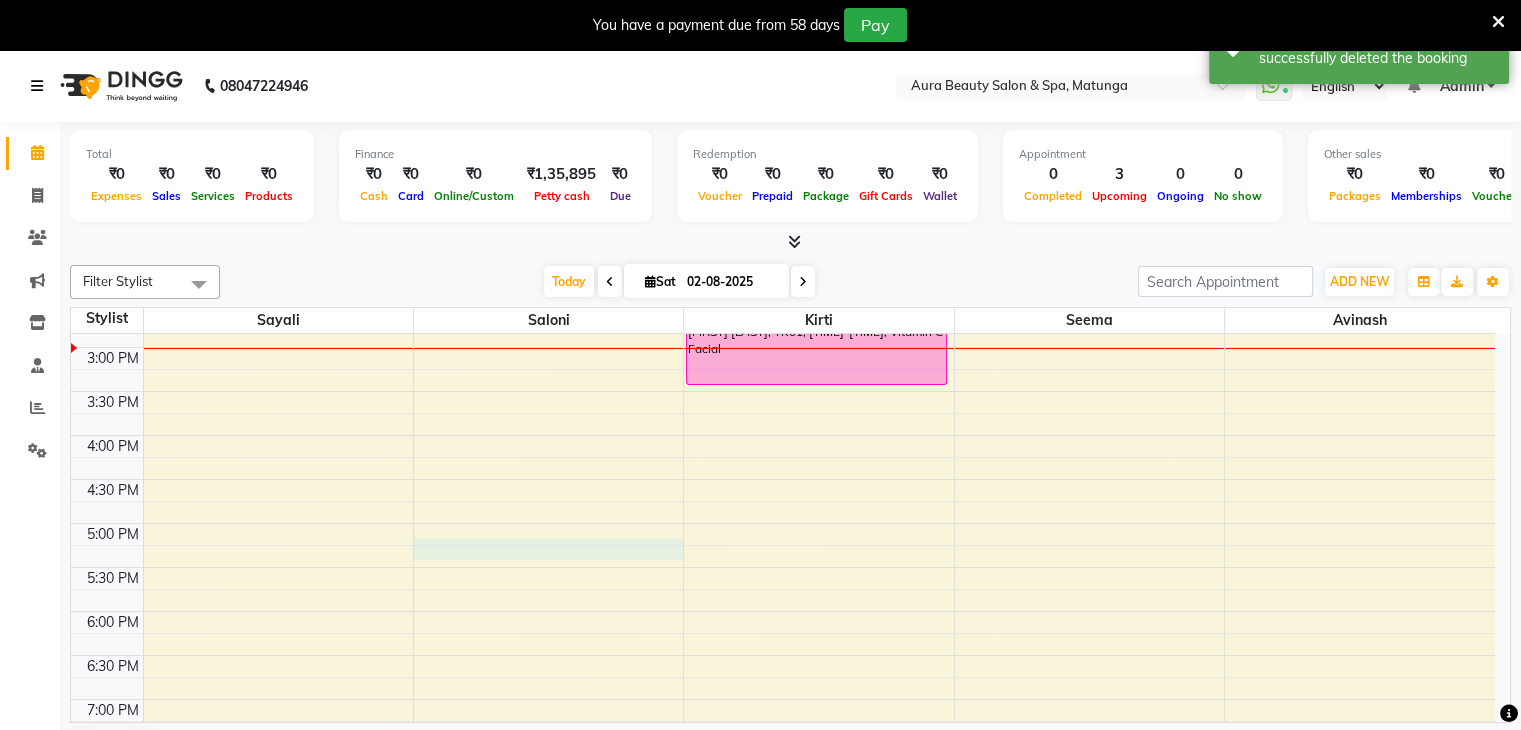 click on "8:00 AM 8:30 AM 9:00 AM 9:30 AM 10:00 AM 10:30 AM 11:00 AM 11:30 AM 12:00 PM 12:30 PM 1:00 PM 1:30 PM 2:00 PM 2:30 PM 3:00 PM 3:30 PM 4:00 PM 4:30 PM 5:00 PM 5:30 PM 6:00 PM 6:30 PM 7:00 PM 7:30 PM 8:00 PM 8:30 PM     Pooja Raut, TK01, 02:00 PM-02:45 PM, Body And Hair Spa -Sweelish / Massage..     Pooja Raut, TK01, 02:45 PM-03:30 PM, Vitamin C Facial" at bounding box center [783, 303] 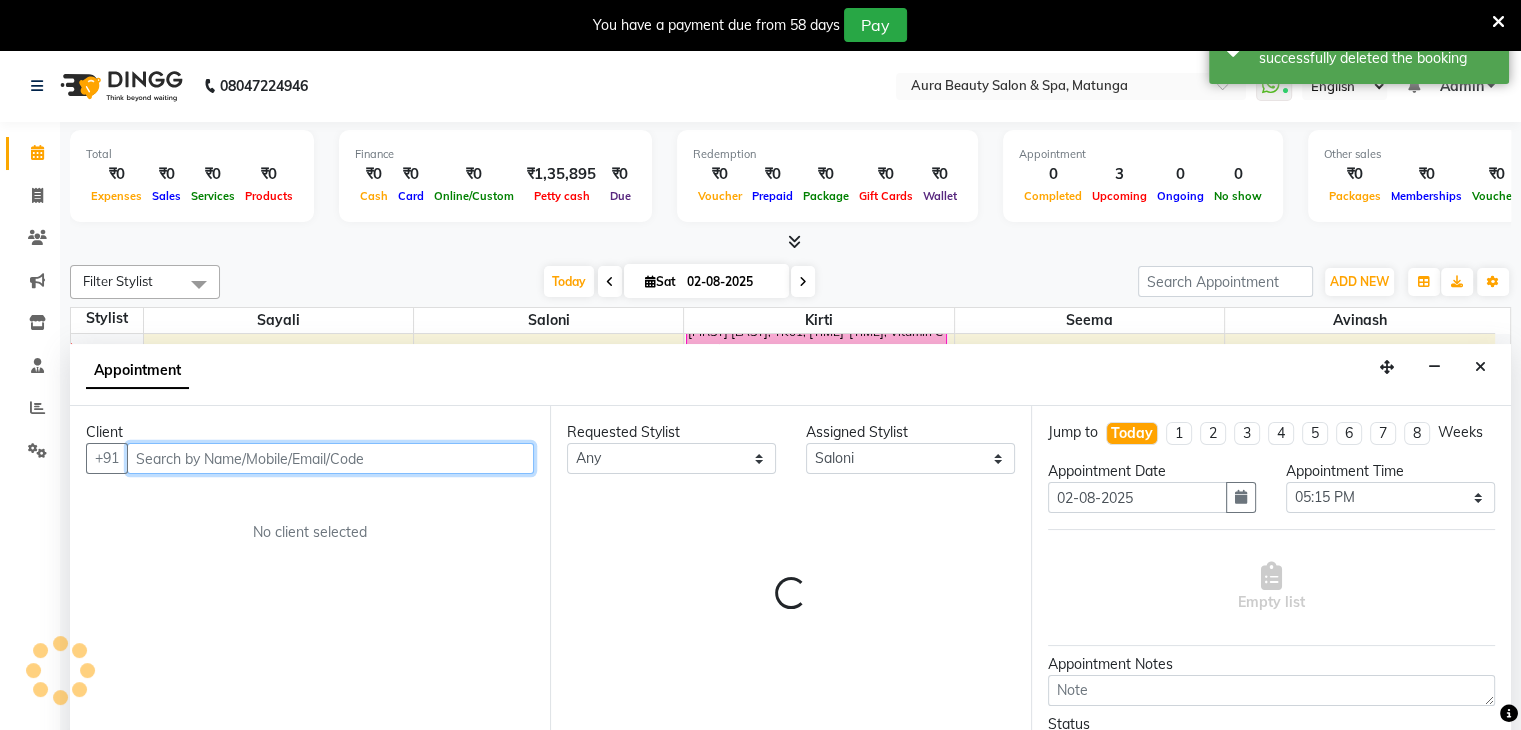scroll, scrollTop: 51, scrollLeft: 0, axis: vertical 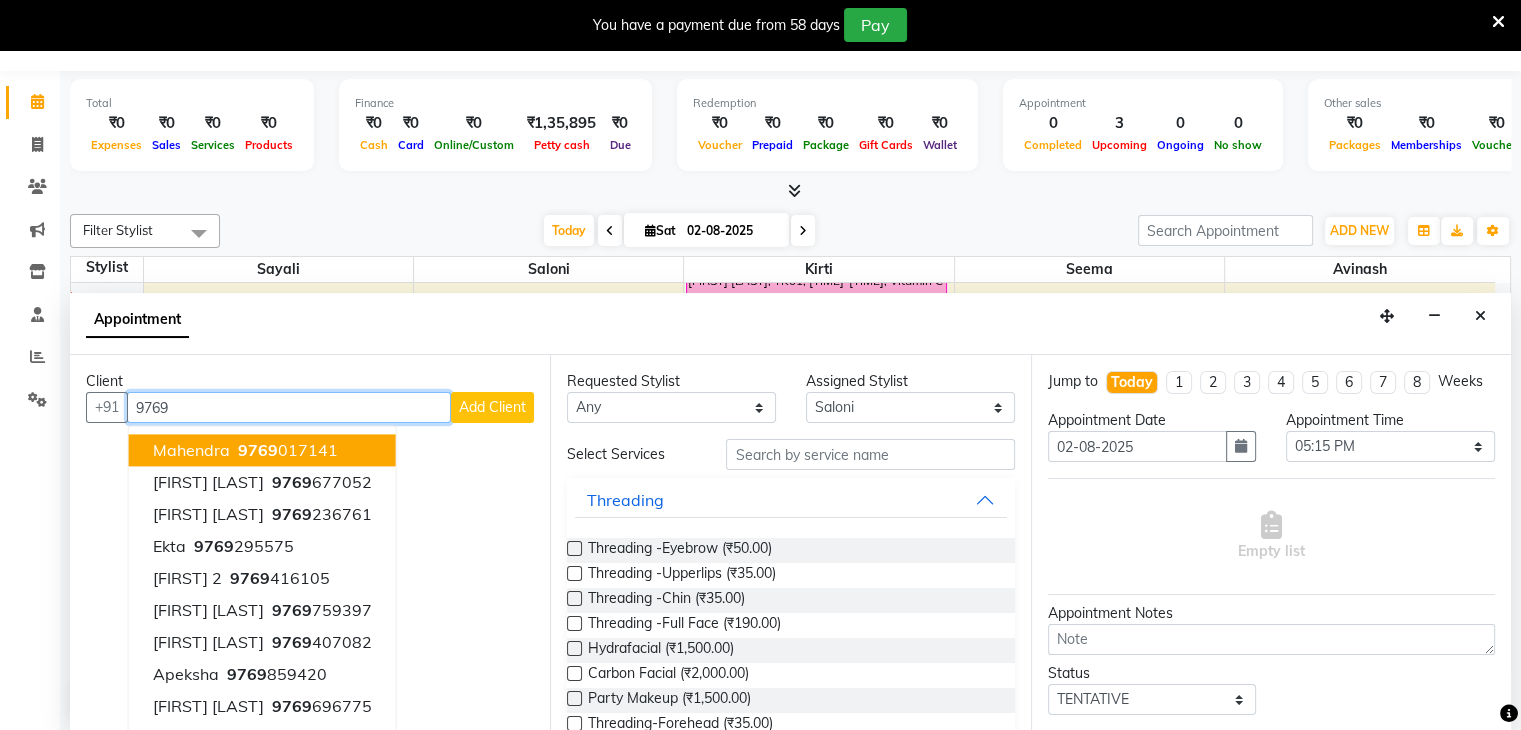 click on "9769 017141" at bounding box center [286, 451] 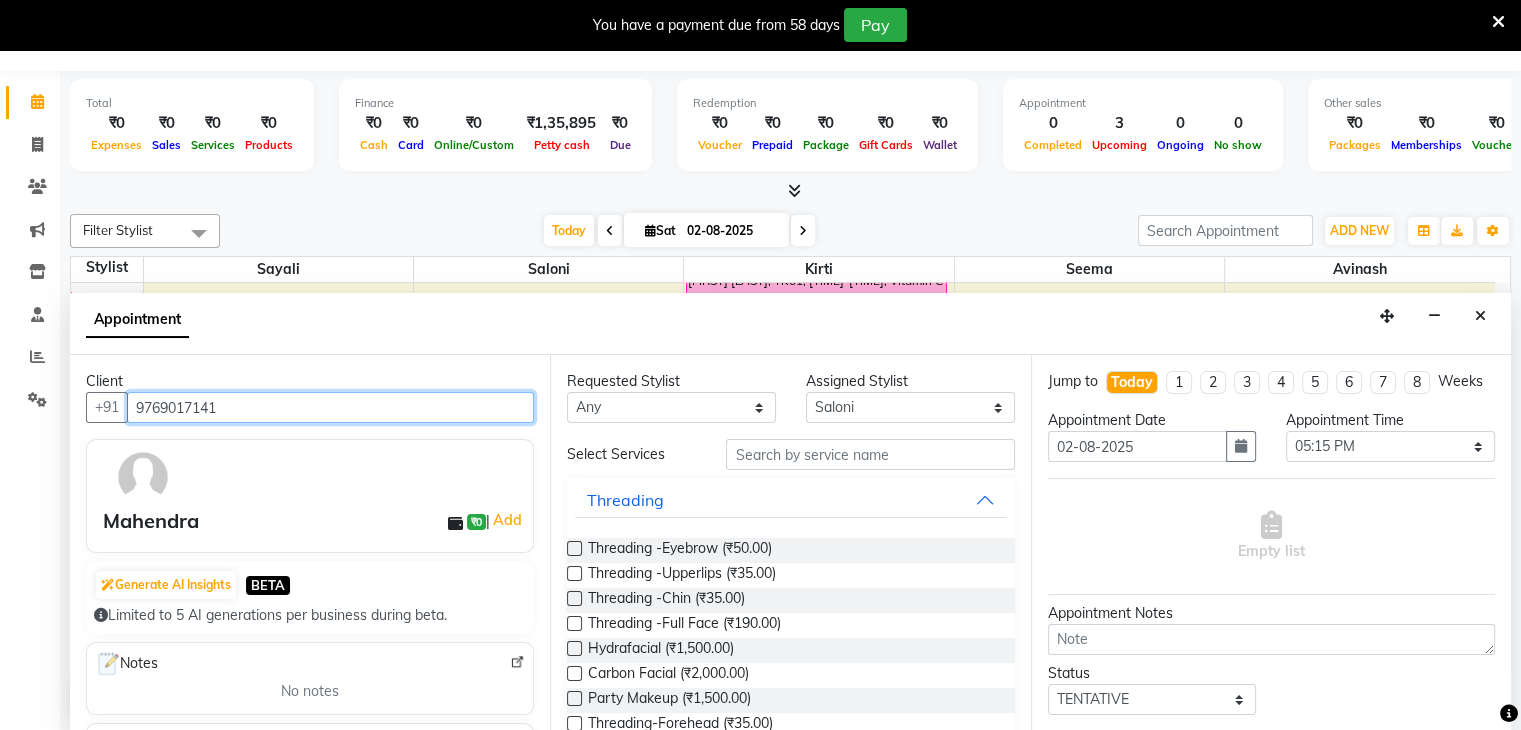 type on "9769017141" 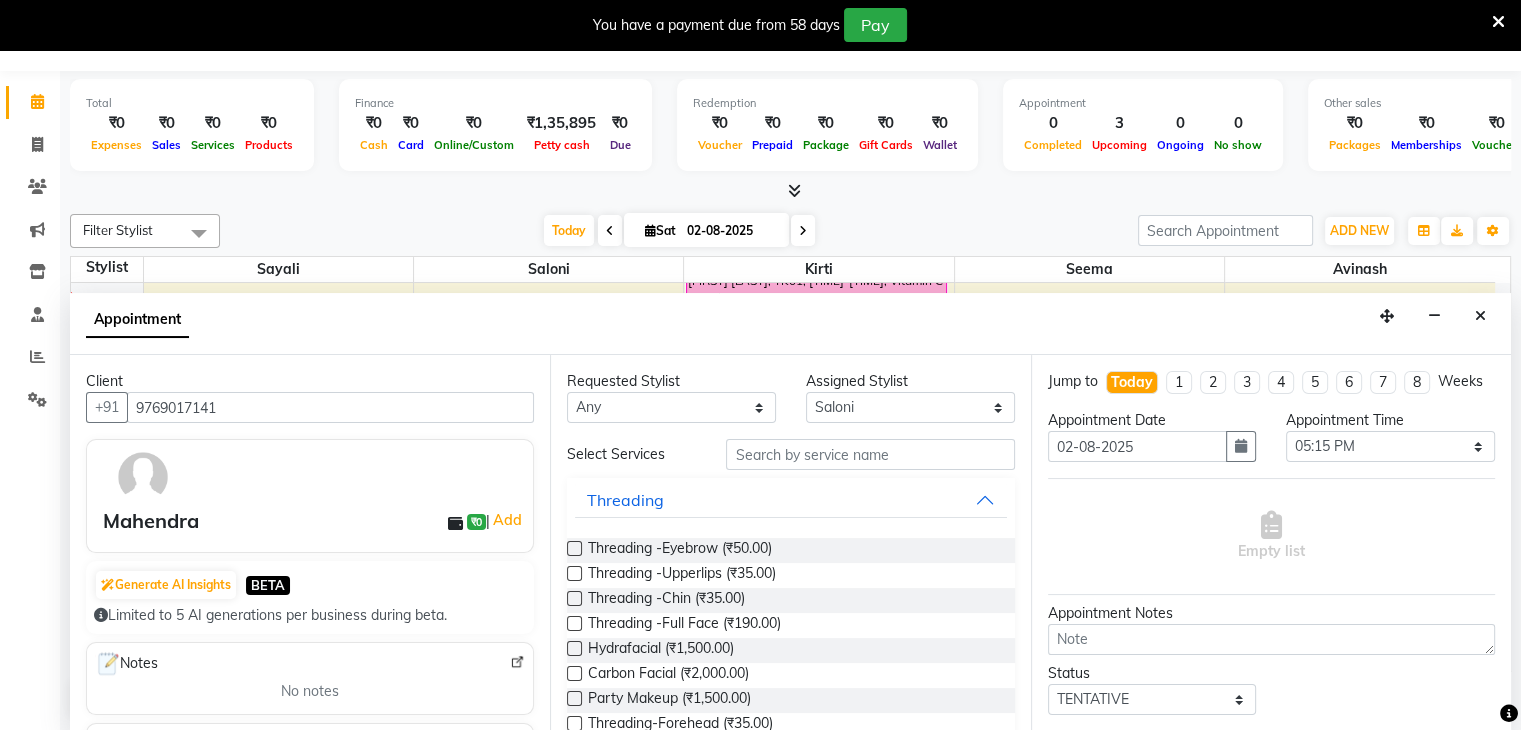 click at bounding box center [574, 573] 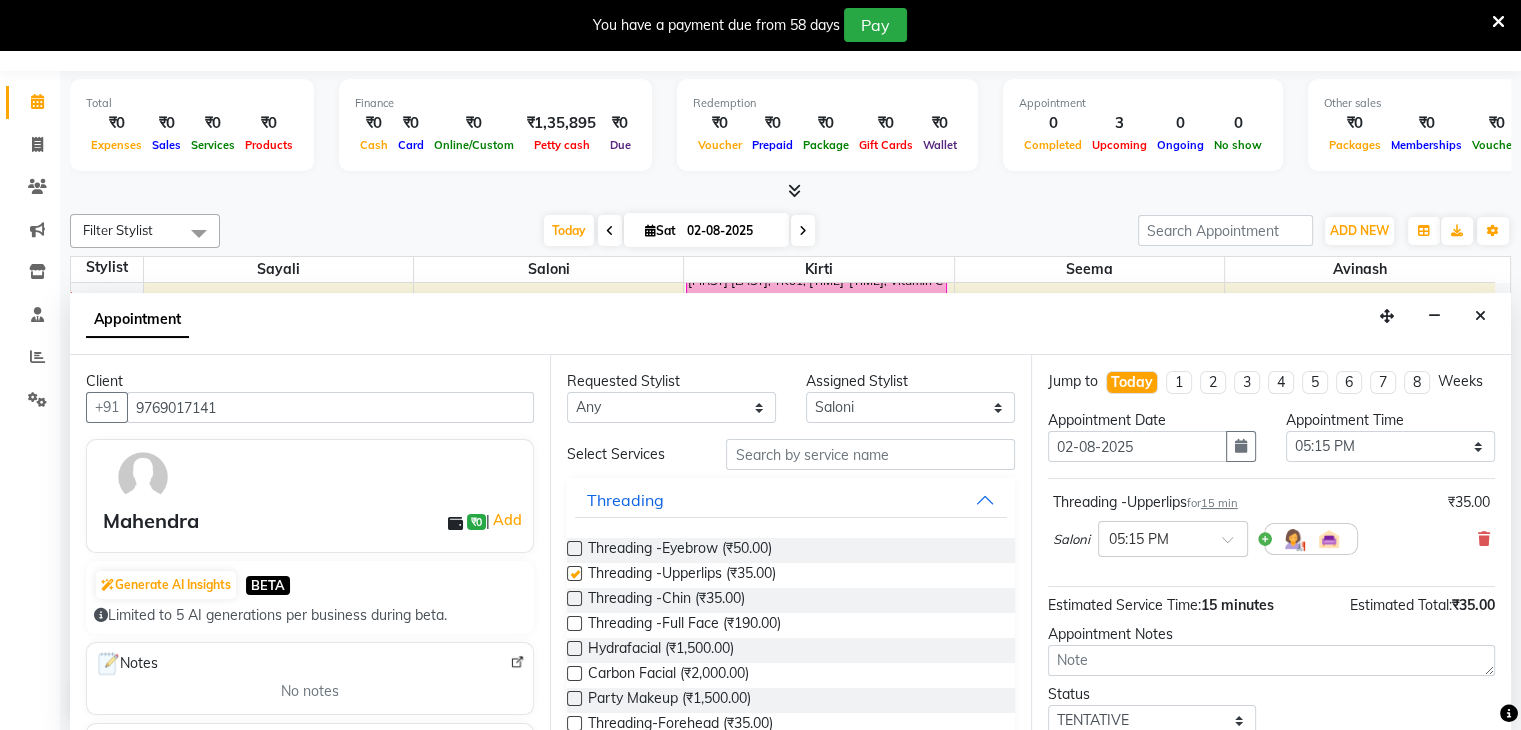 checkbox on "false" 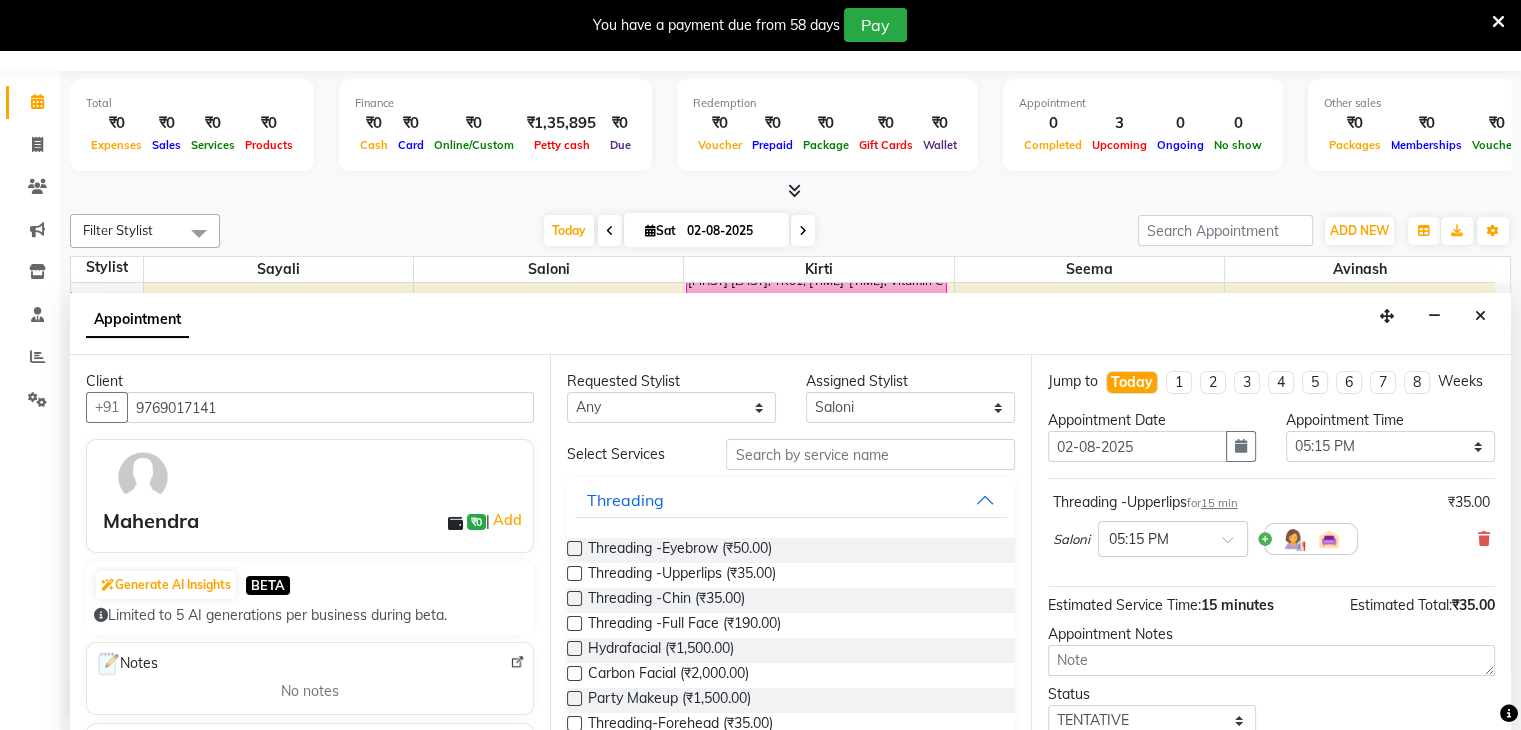 scroll, scrollTop: 149, scrollLeft: 0, axis: vertical 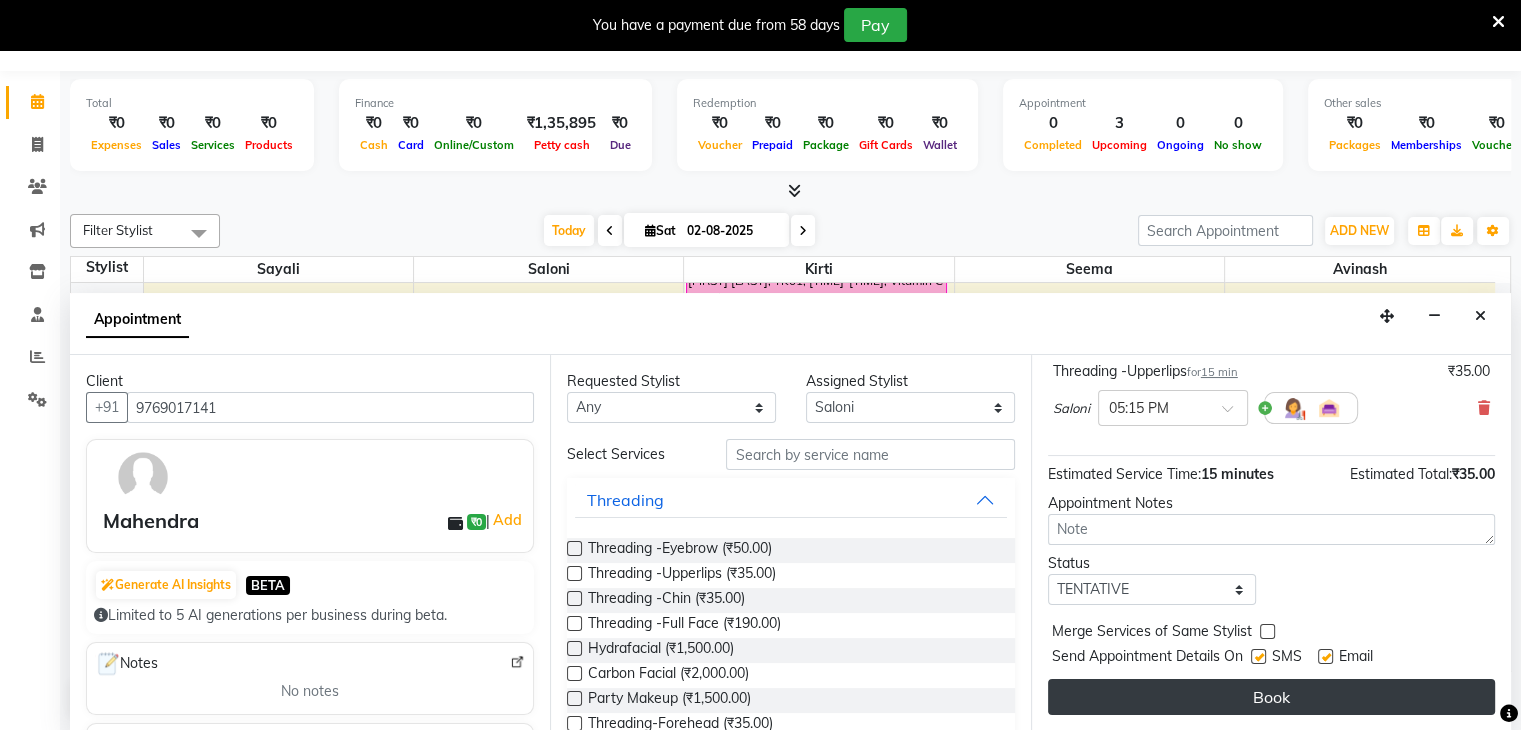 click on "Book" at bounding box center [1271, 697] 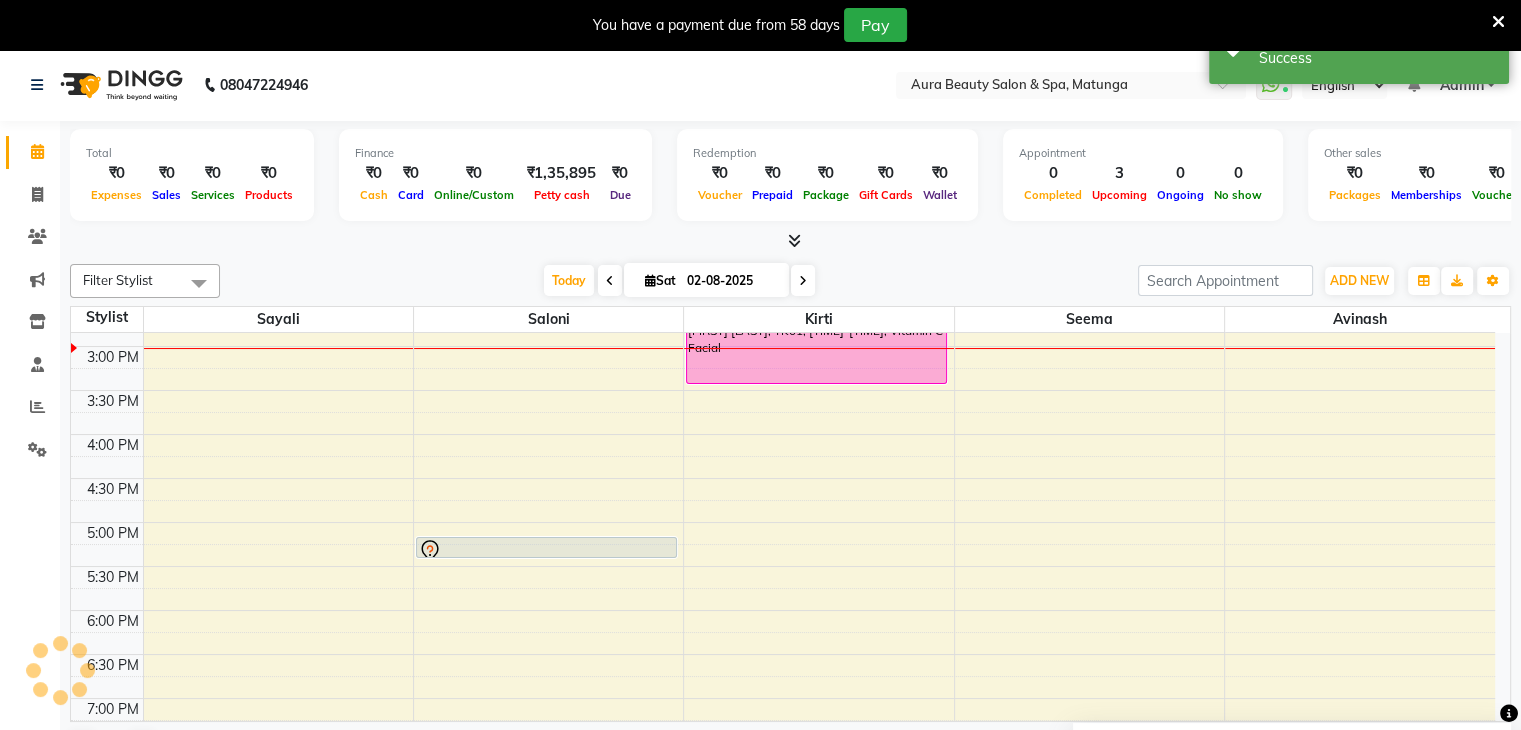 scroll, scrollTop: 0, scrollLeft: 0, axis: both 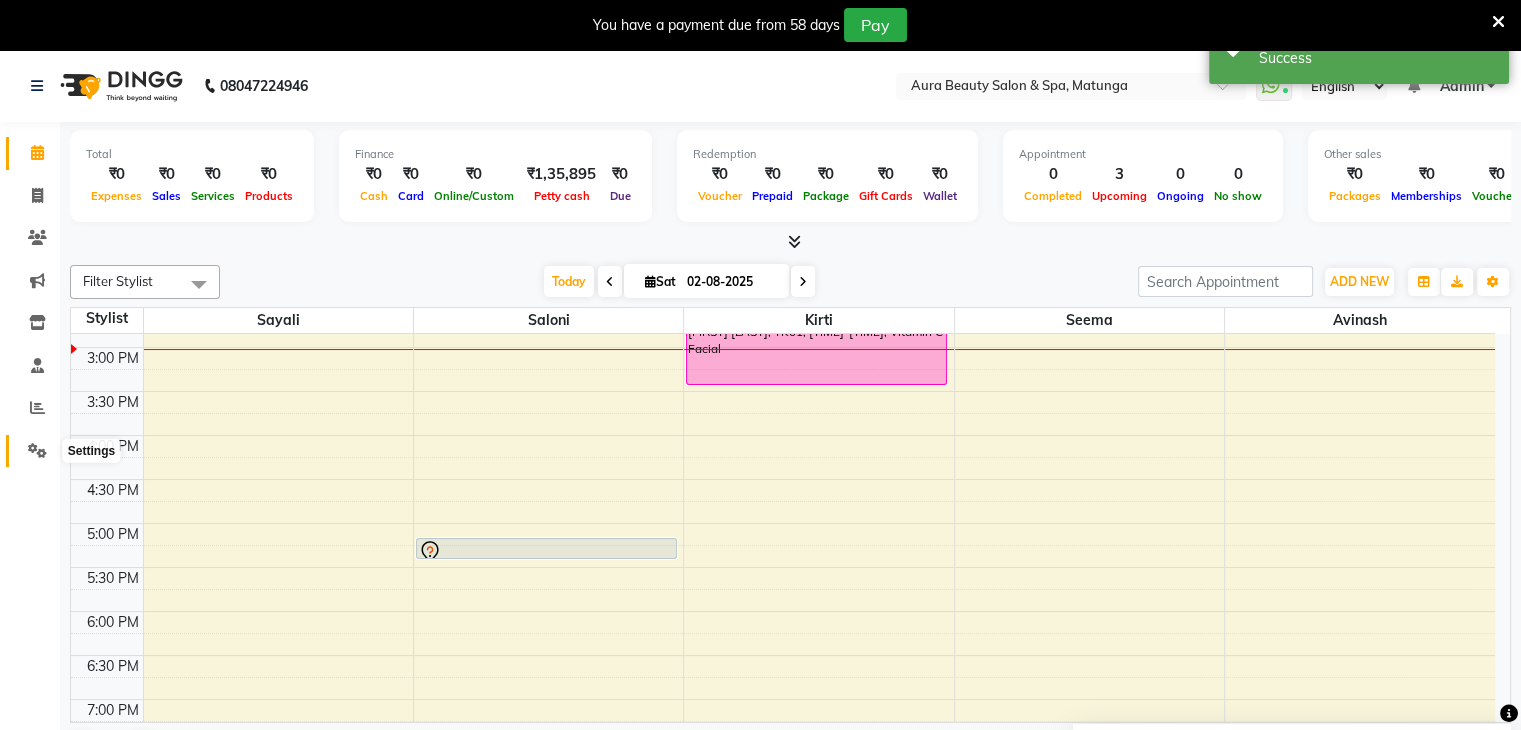 click 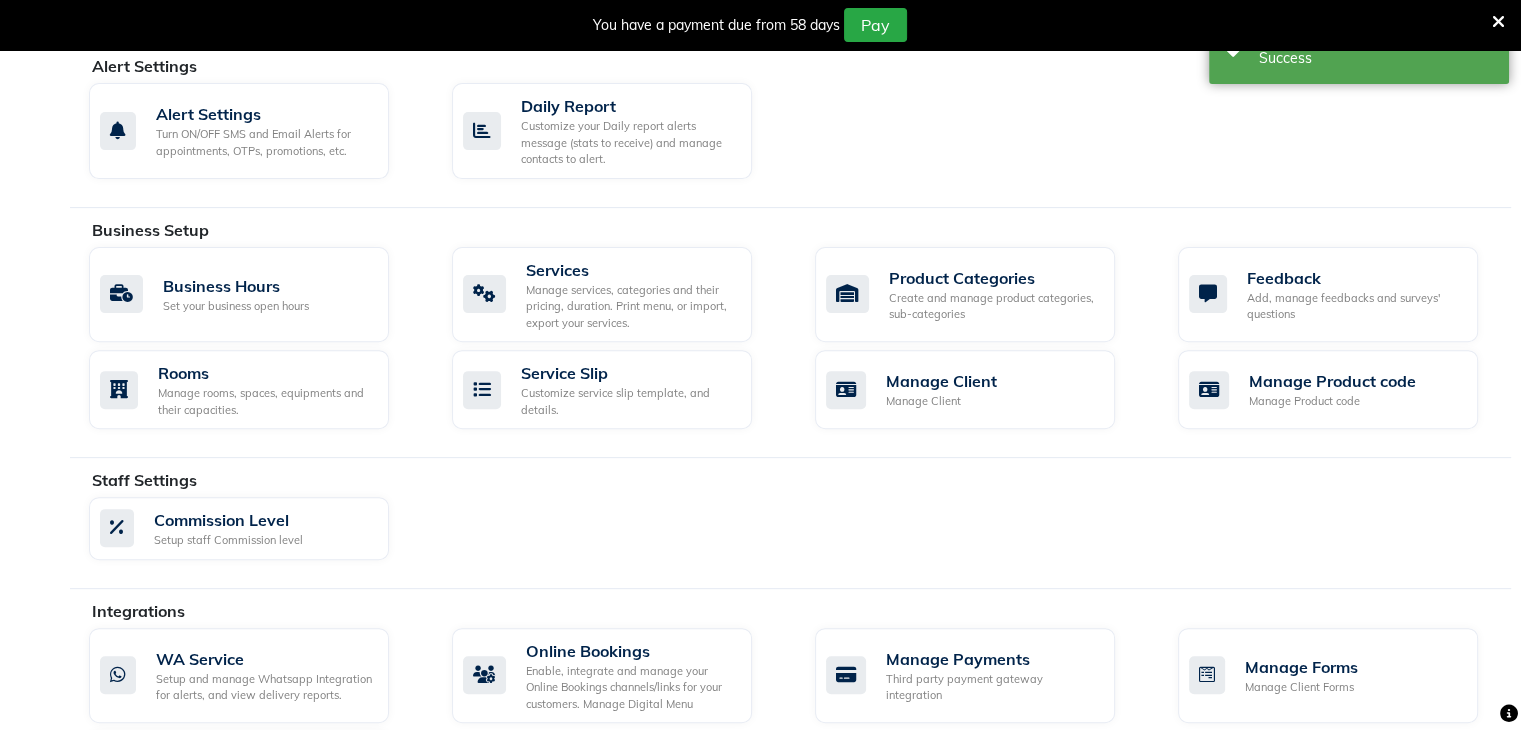 scroll, scrollTop: 872, scrollLeft: 0, axis: vertical 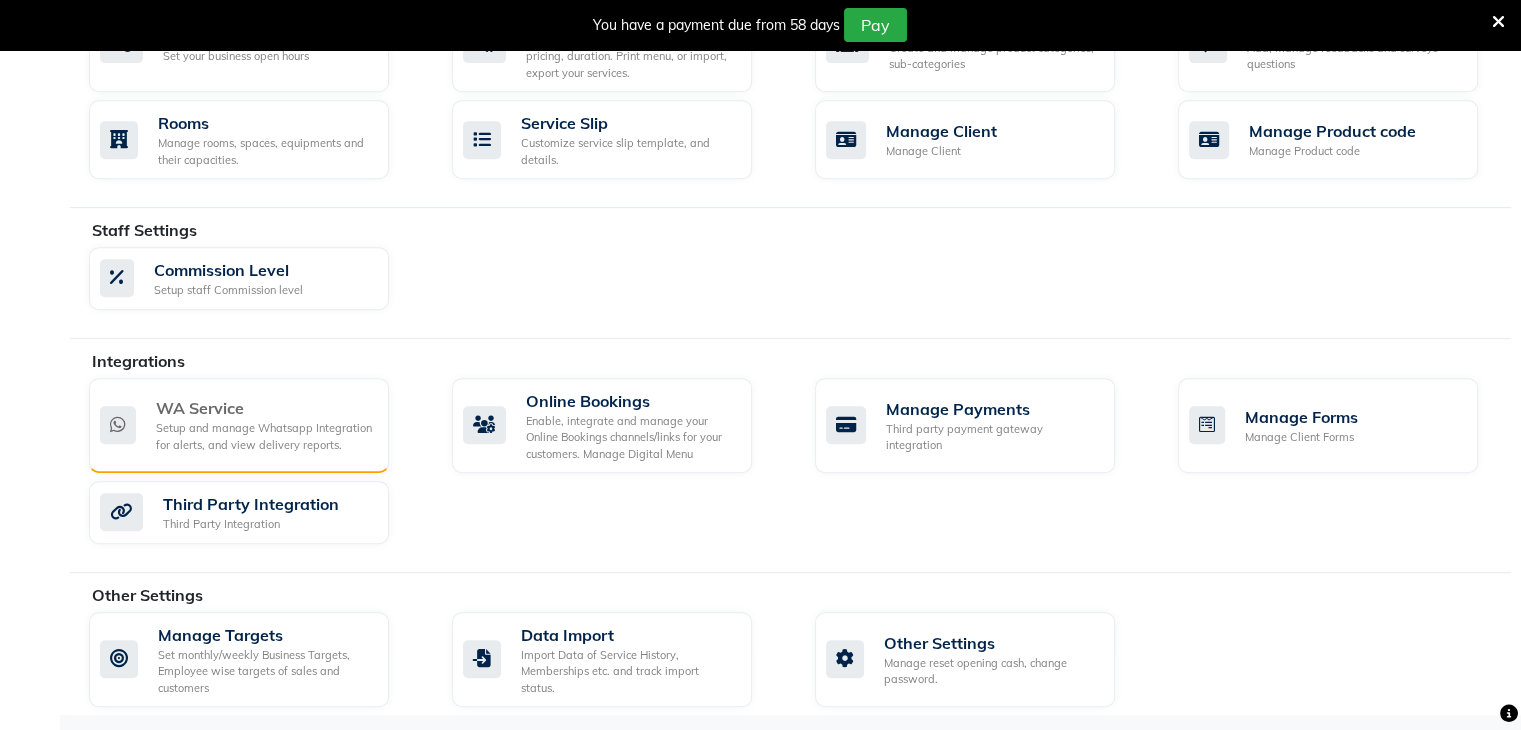 click on "WA Service" 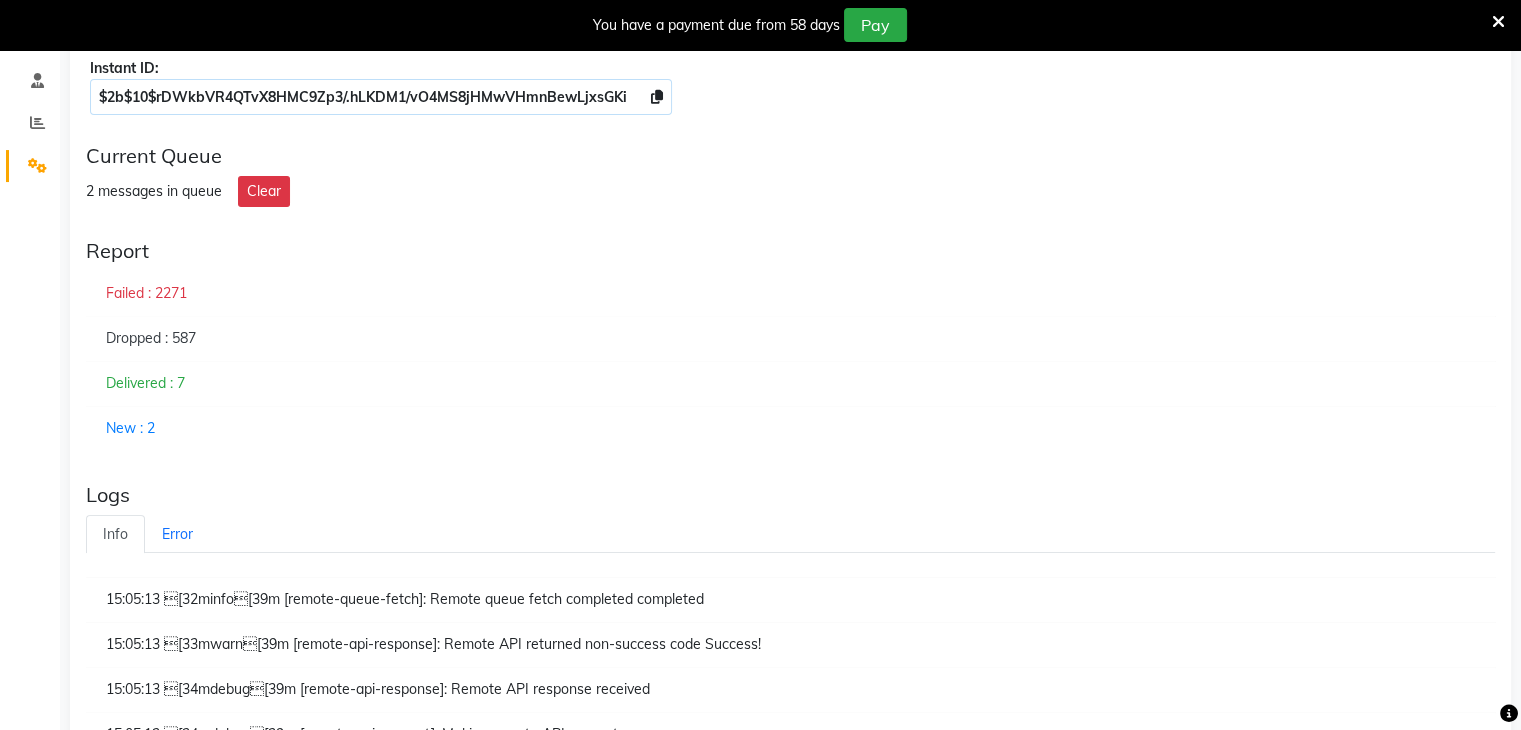 scroll, scrollTop: 233, scrollLeft: 0, axis: vertical 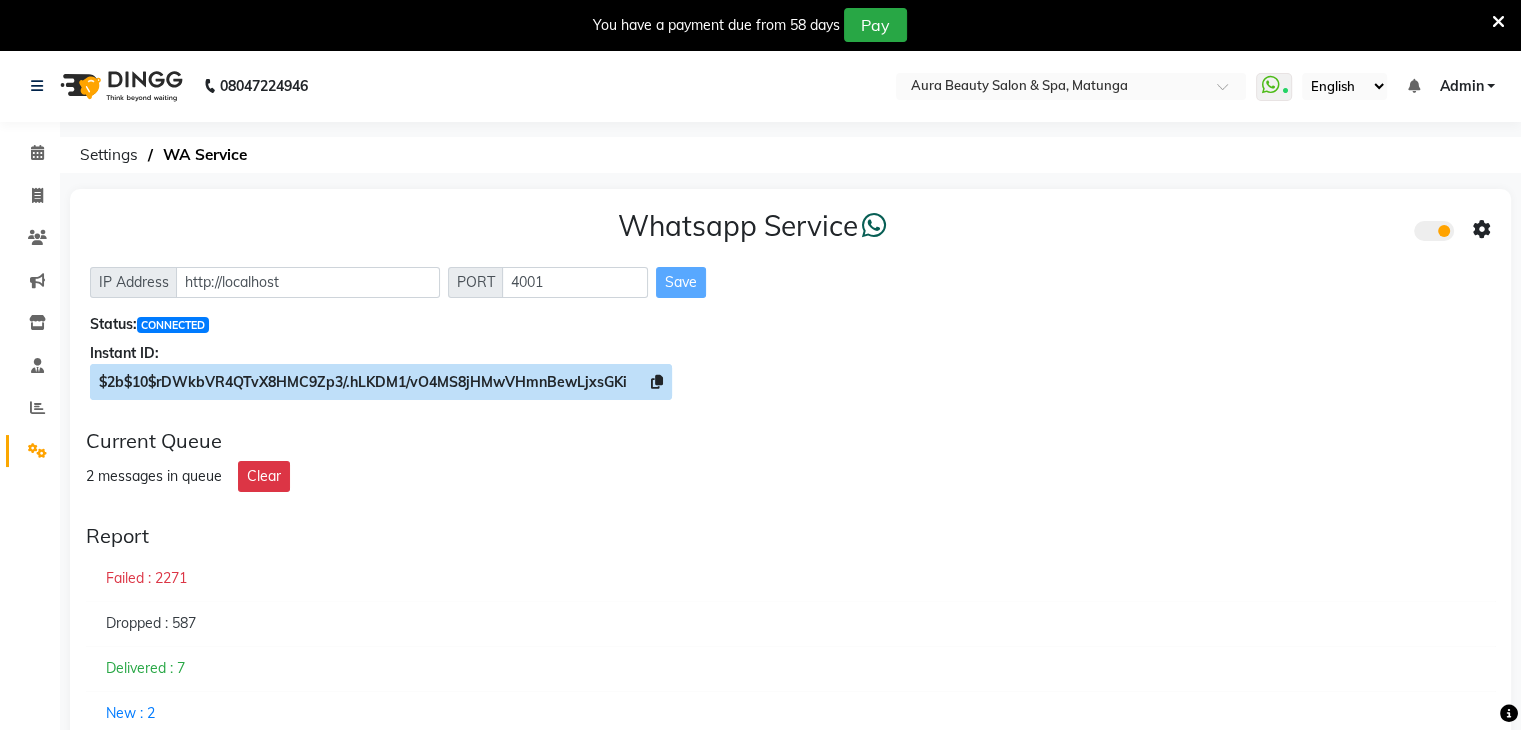 click 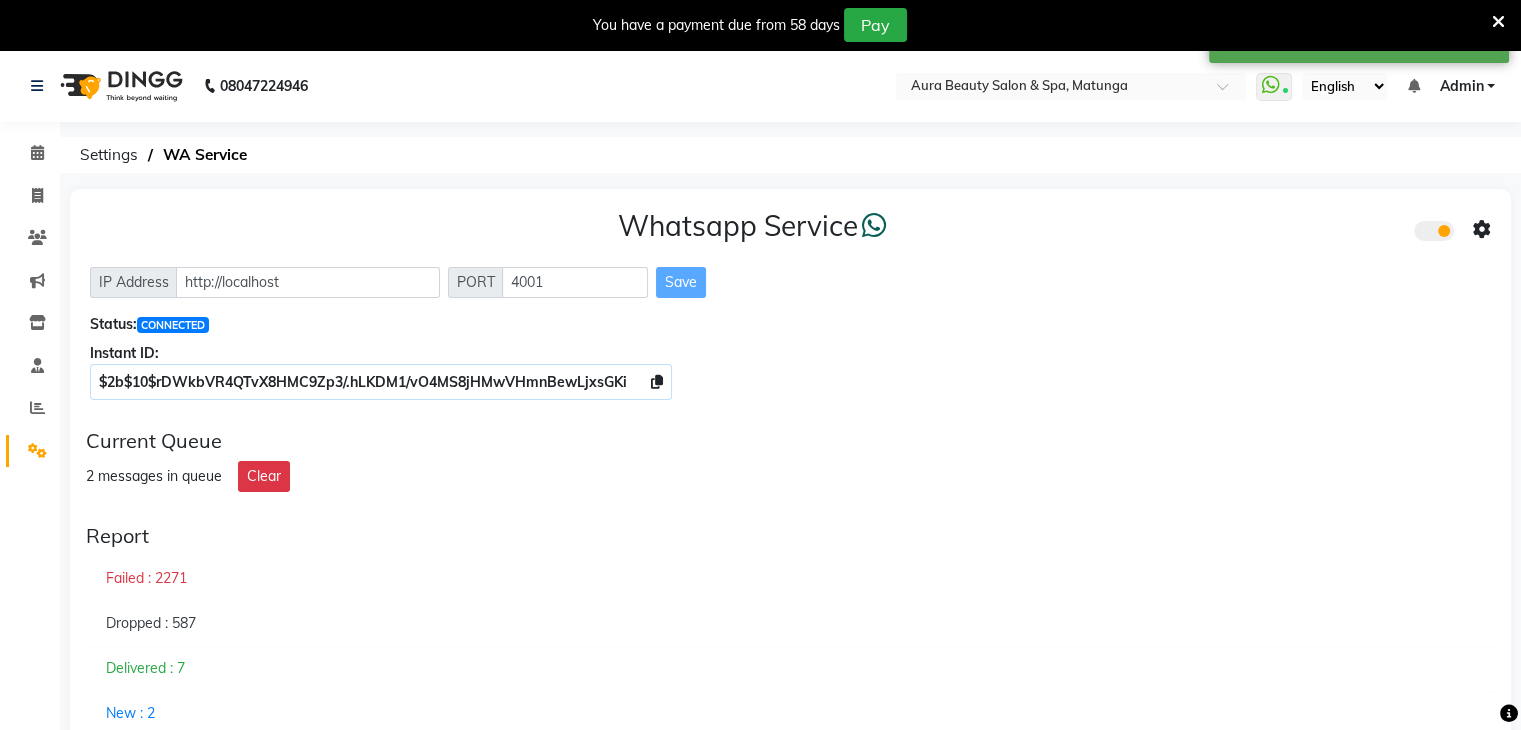 click 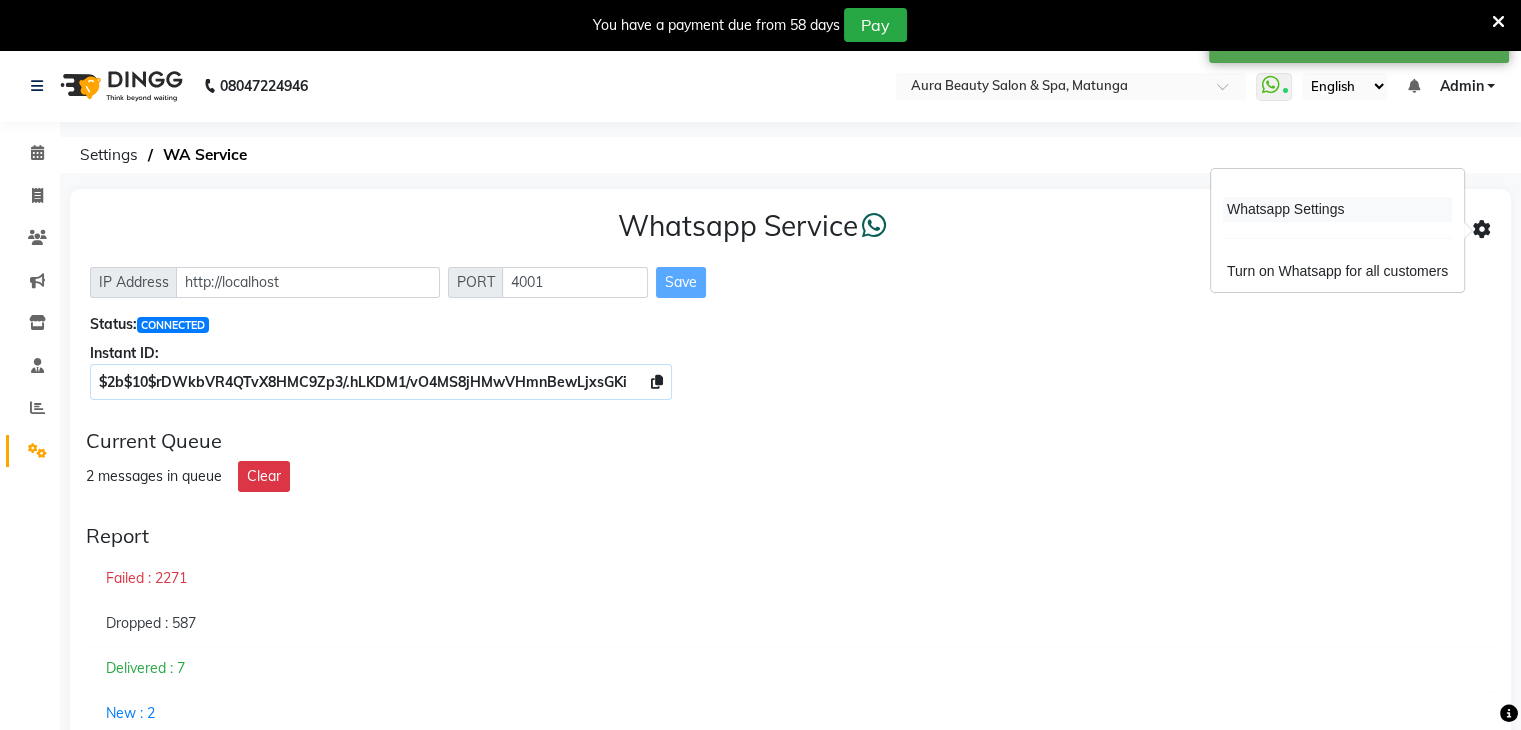 click on "Whatsapp Settings" at bounding box center (1337, 209) 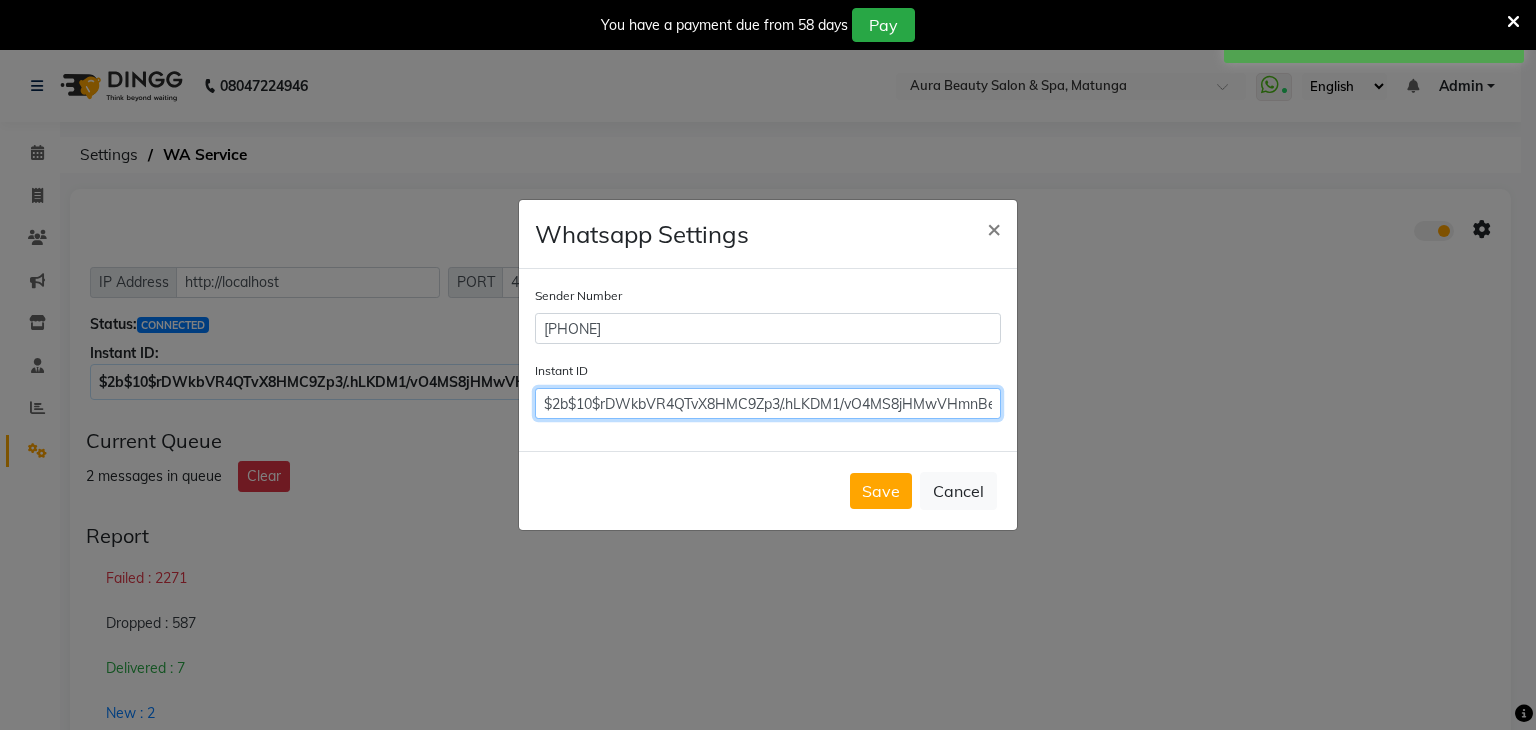 click on "$2b$10$rDWkbVR4QTvX8HMC9Zp3/.hLKDM1/vO4MS8jHMwVHmnBewLjxsGKi" at bounding box center (768, 403) 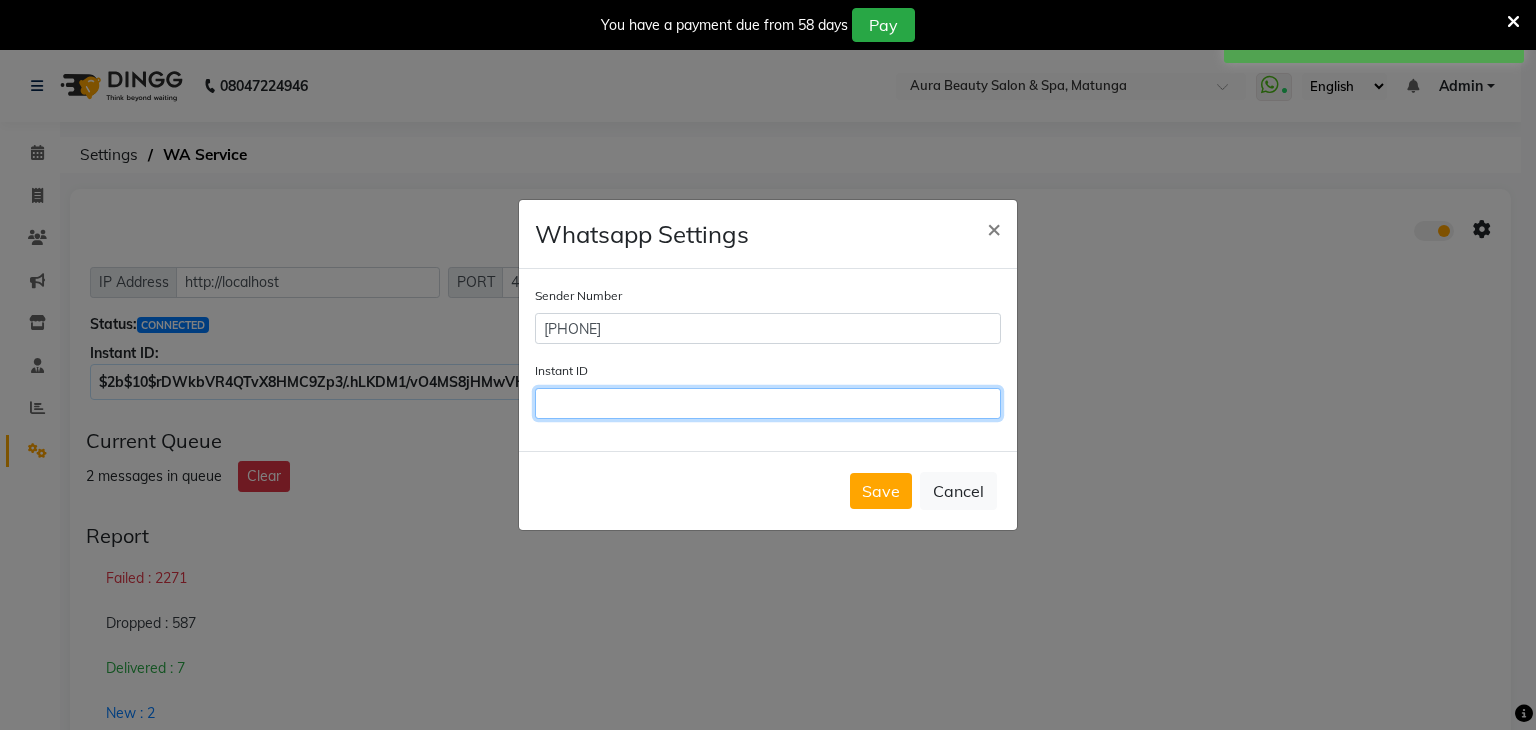 click on "Instant ID" at bounding box center [768, 403] 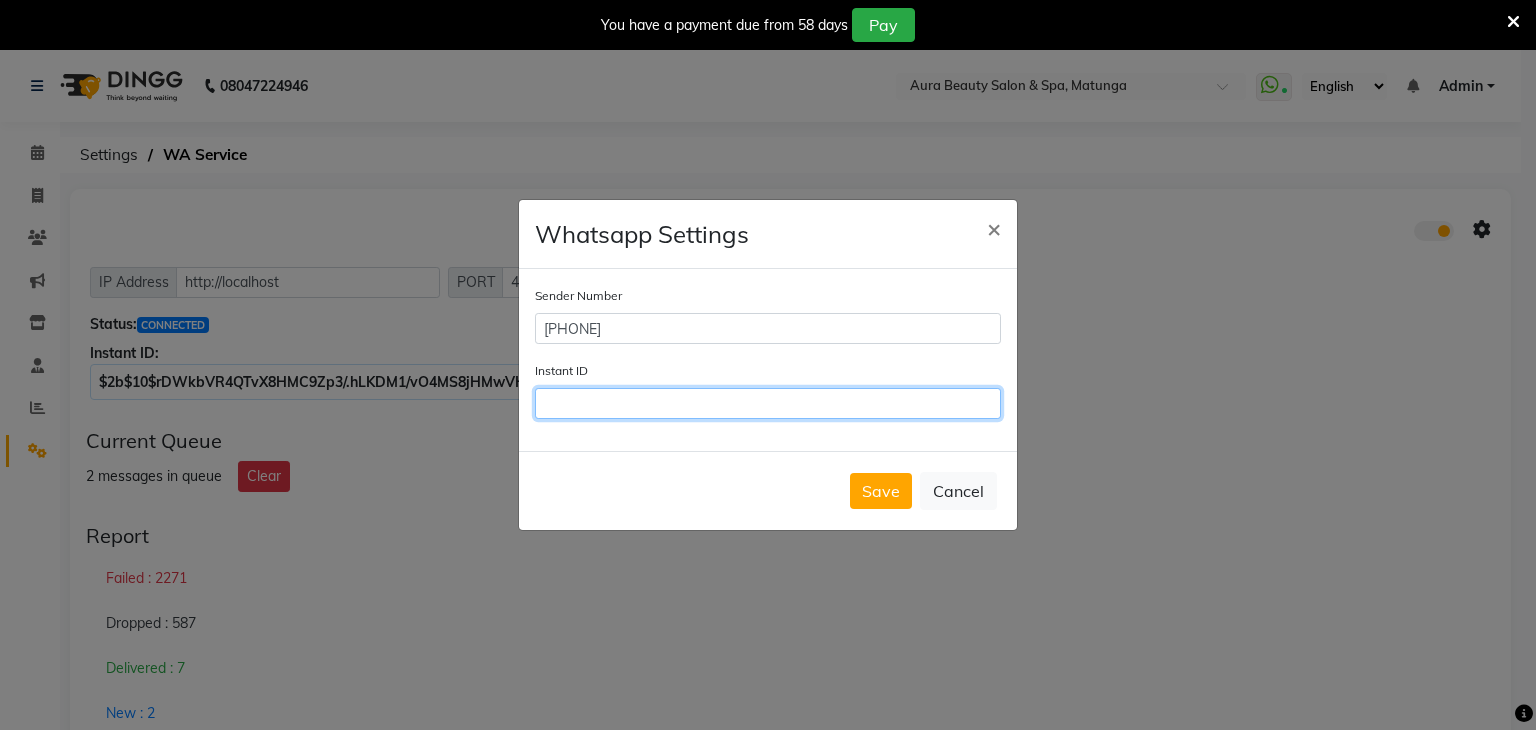 paste on "$2b$10$rDWkbVR4QTvX8HMC9Zp3/.hLKDM1/vO4MS8jHMwVHmnBewLjxsGKi" 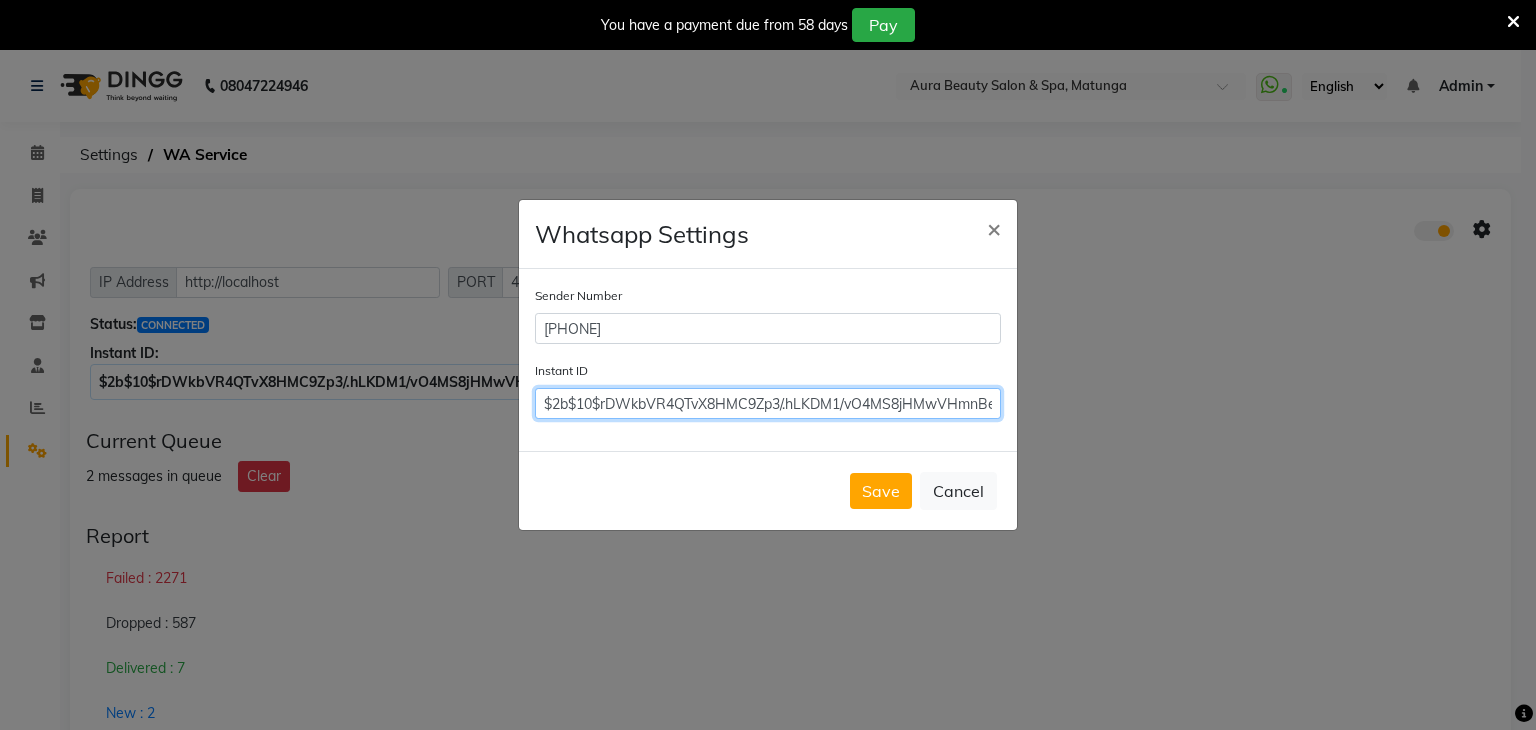 scroll, scrollTop: 0, scrollLeft: 68, axis: horizontal 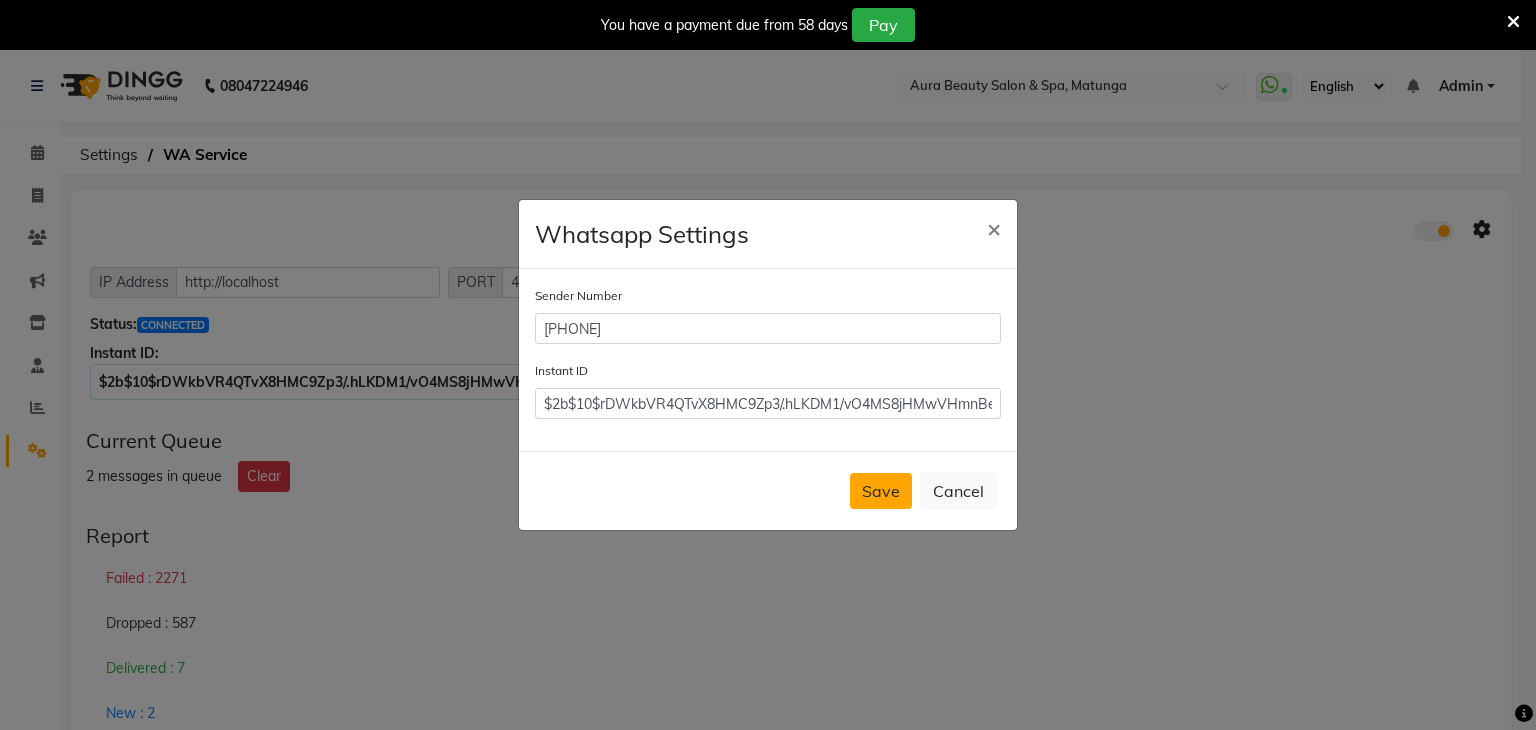 click on "Save" 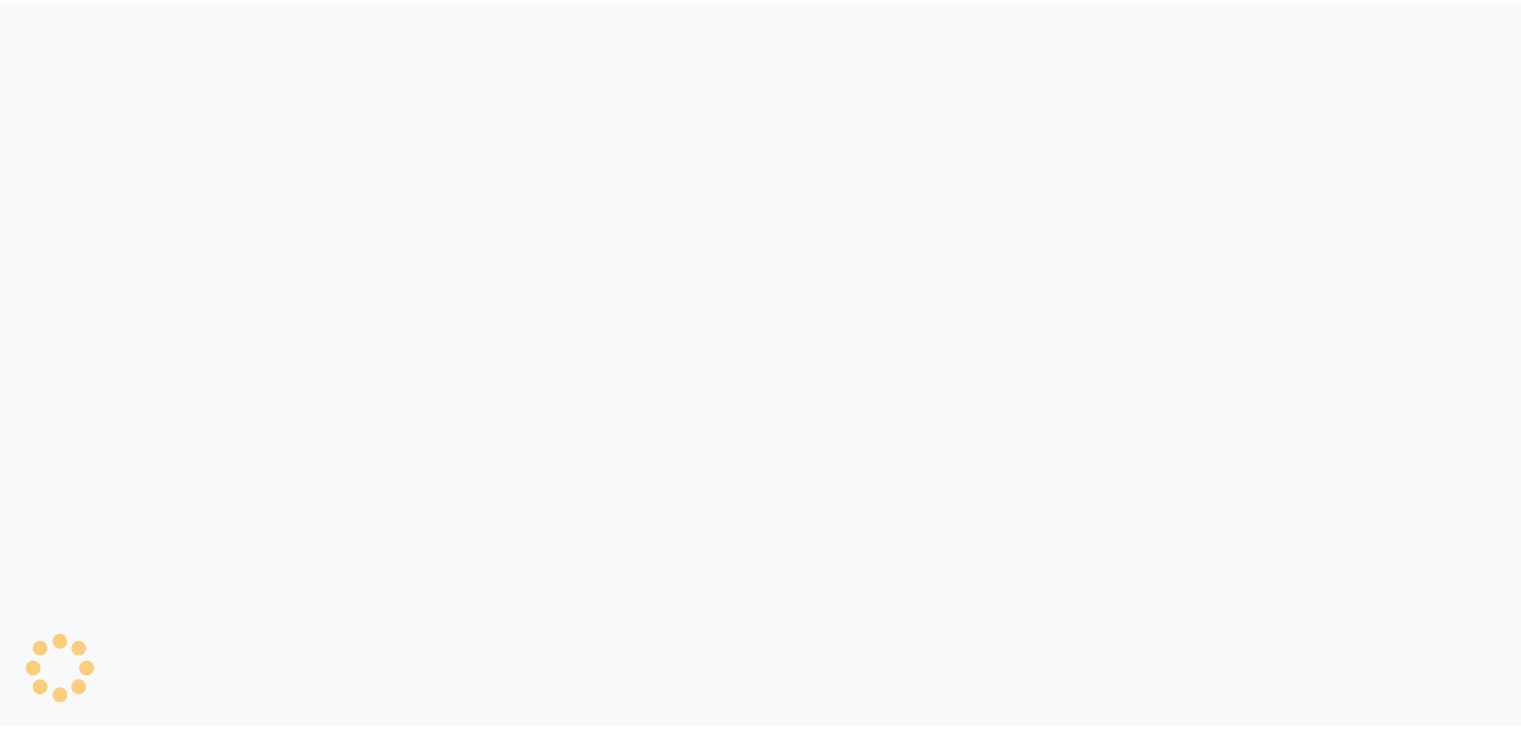 scroll, scrollTop: 0, scrollLeft: 0, axis: both 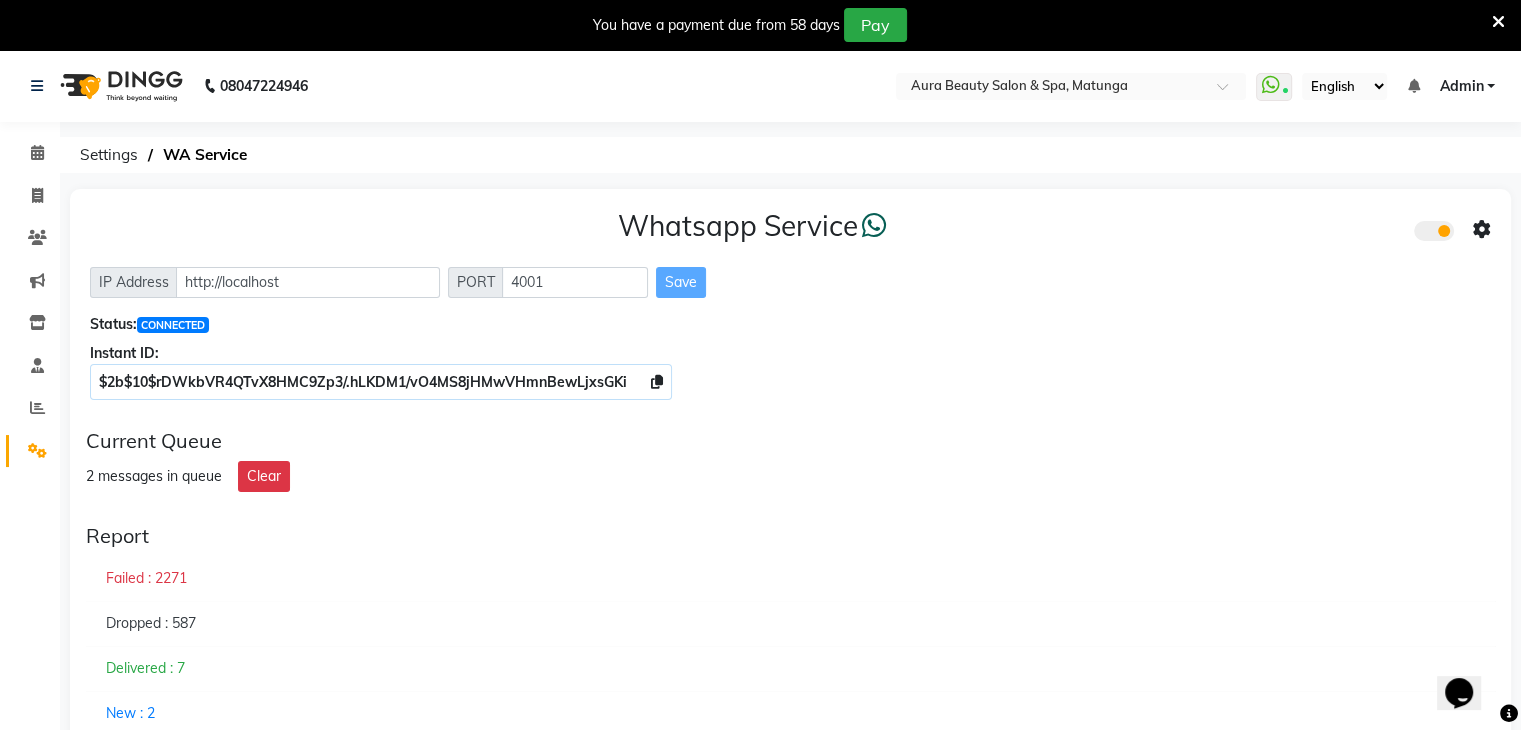 click on "Settings" 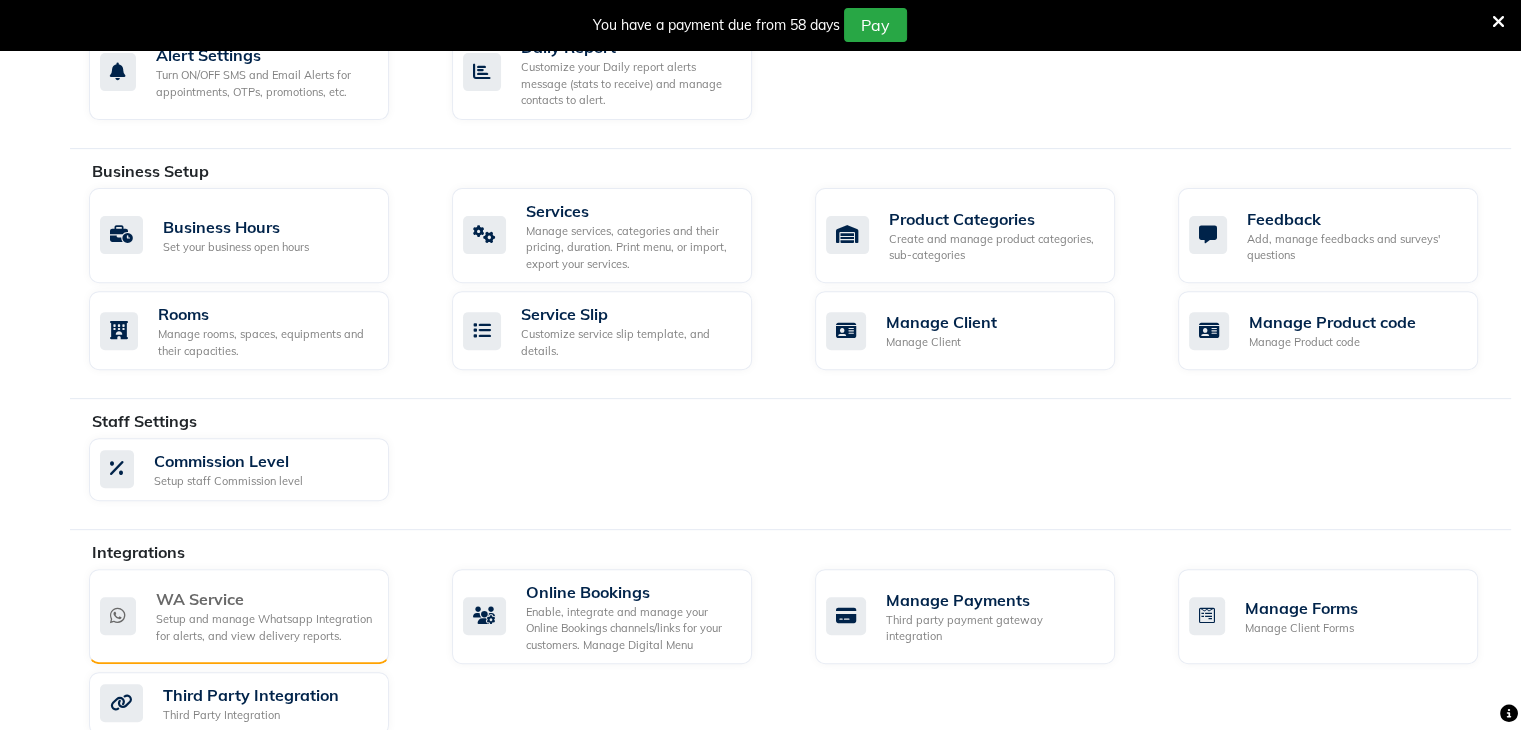 scroll, scrollTop: 624, scrollLeft: 0, axis: vertical 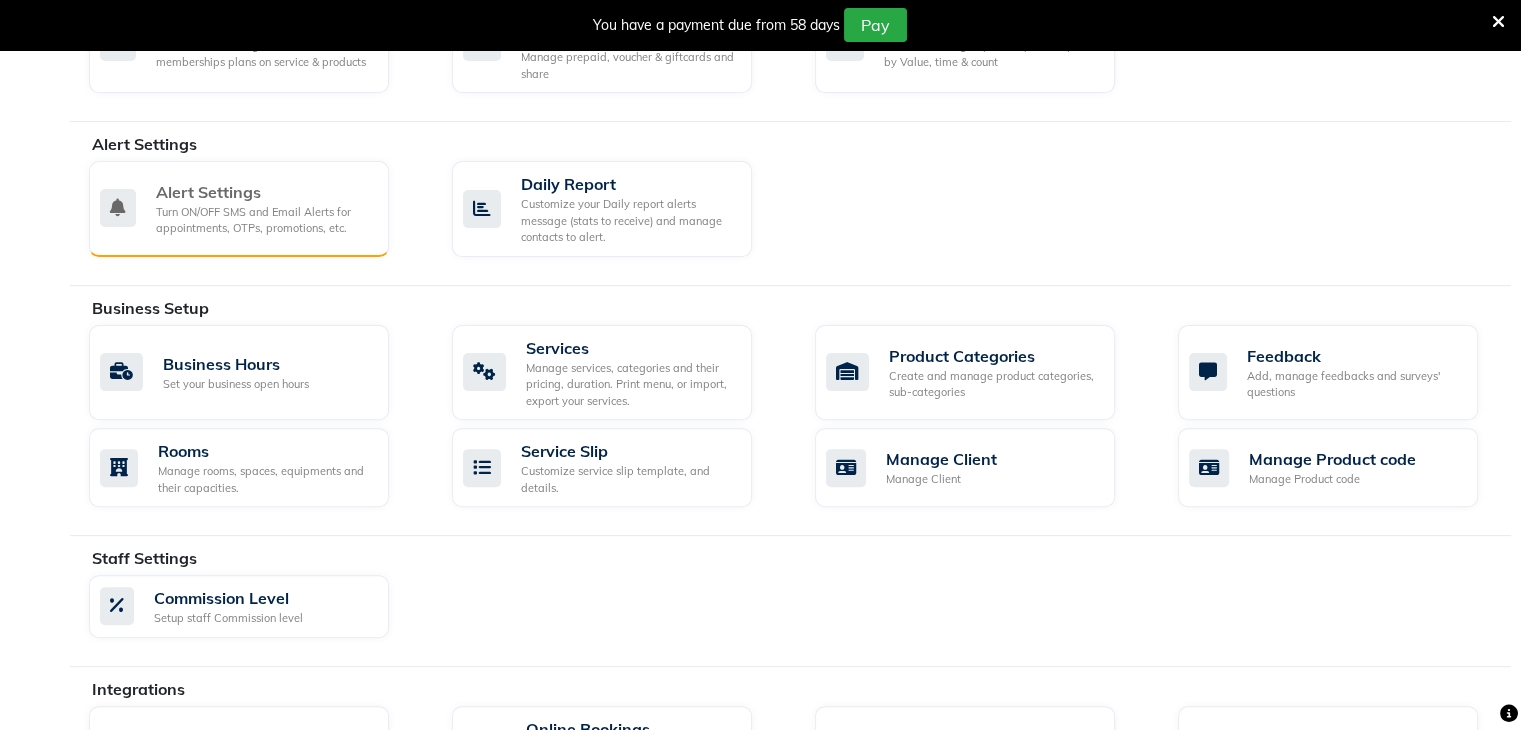 click on "Invoice Configurations   Invoice Configuration Manage Tax, Payment Mode, Prefixes, and OTP Settings  Invoice Template Customize and Manage Receipts  Manage Accounts and Expenses   Accounts Configure accounts, add & view transaction Manage Memberships   Membership Customise & manage discount memberships plans on service & products  Vouchers, Prepaid and Giftcards Manage prepaid, voucher & giftcards and share  Package Create service groups, Setup redemption by Value, time & count  Alert Settings   Alert Settings Turn ON/OFF SMS and Email Alerts for appointments, OTPs, promotions, etc.   Daily Report Customize your Daily report alerts message (stats to receive) and manage contacts to alert.  Business Setup   Business Hours Set your business open hours  Services  Manage services, categories and their pricing, duration. Print menu, or import, export your services.  Product Categories Create and manage product categories, sub-categories  Feedback Add, manage feedbacks and surveys' questions  Rooms  Service Slip" 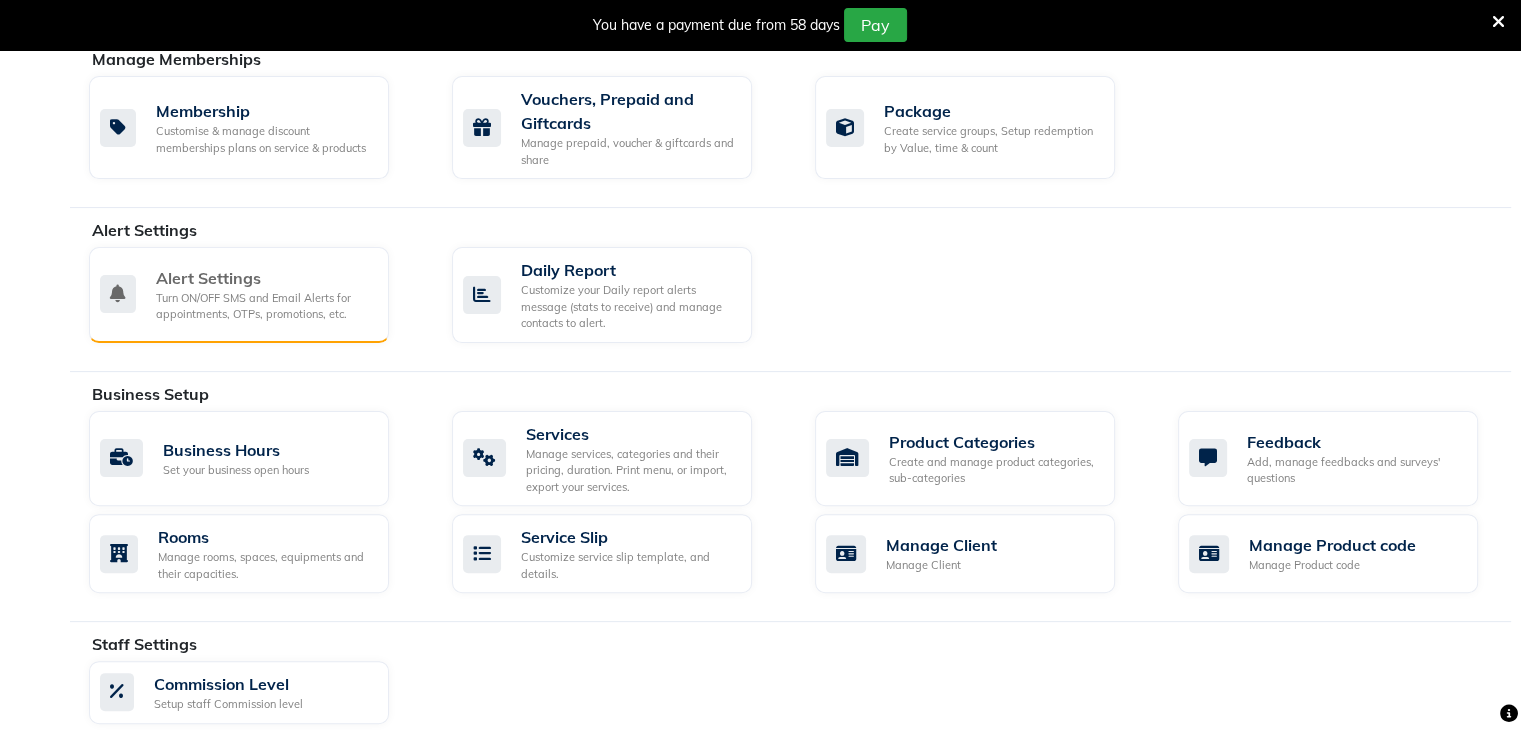 click on "Turn ON/OFF SMS and Email Alerts for appointments, OTPs, promotions, etc." 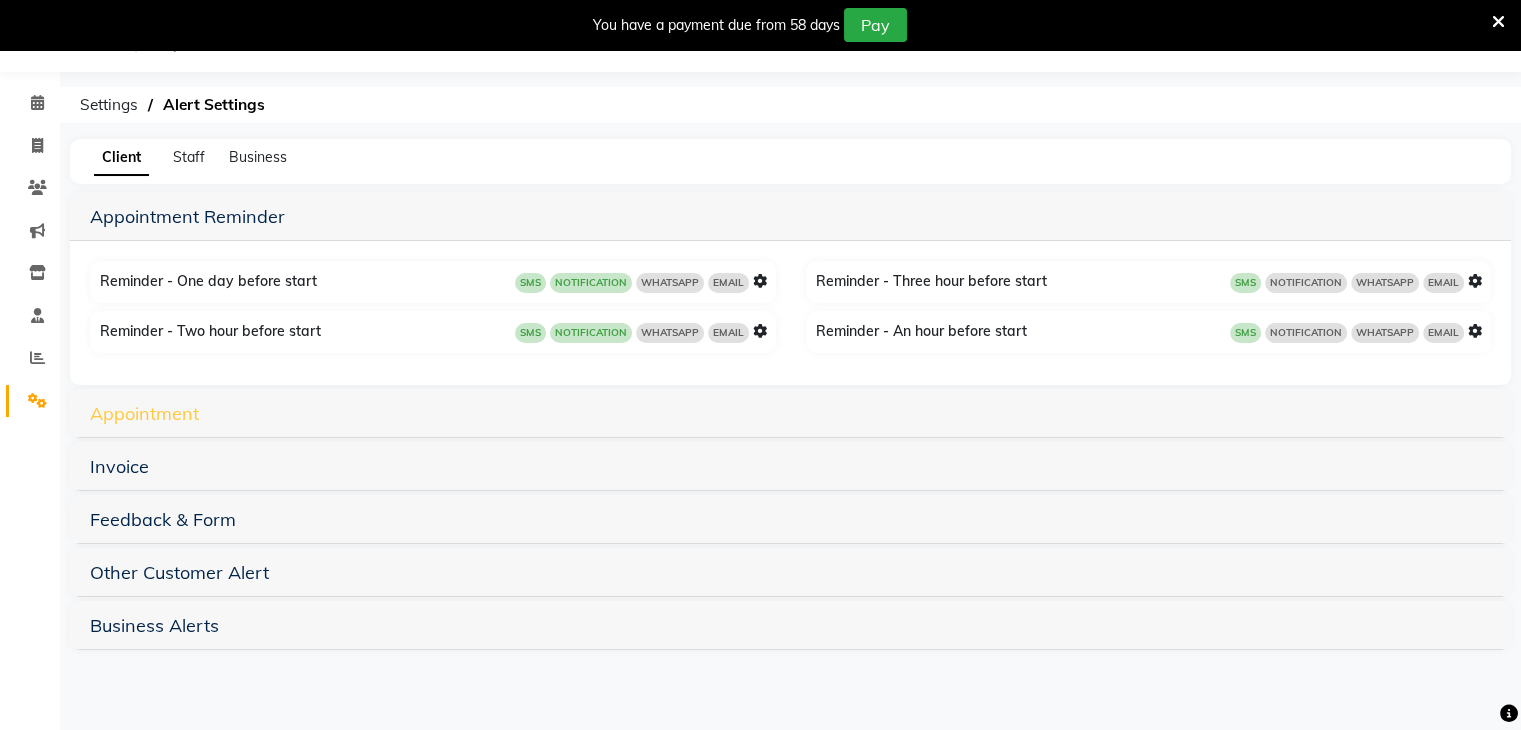 click on "Appointment" at bounding box center (144, 413) 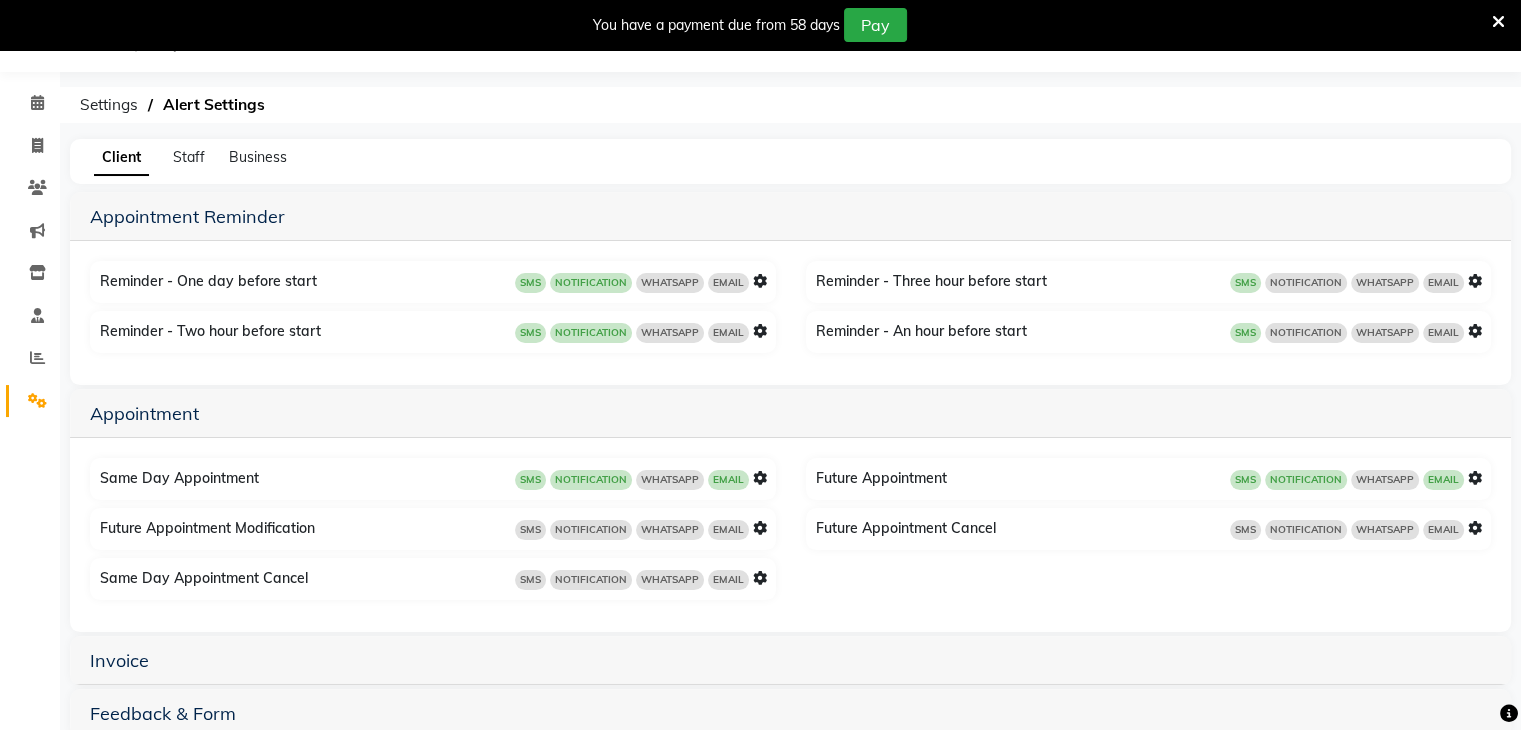 click at bounding box center [760, 478] 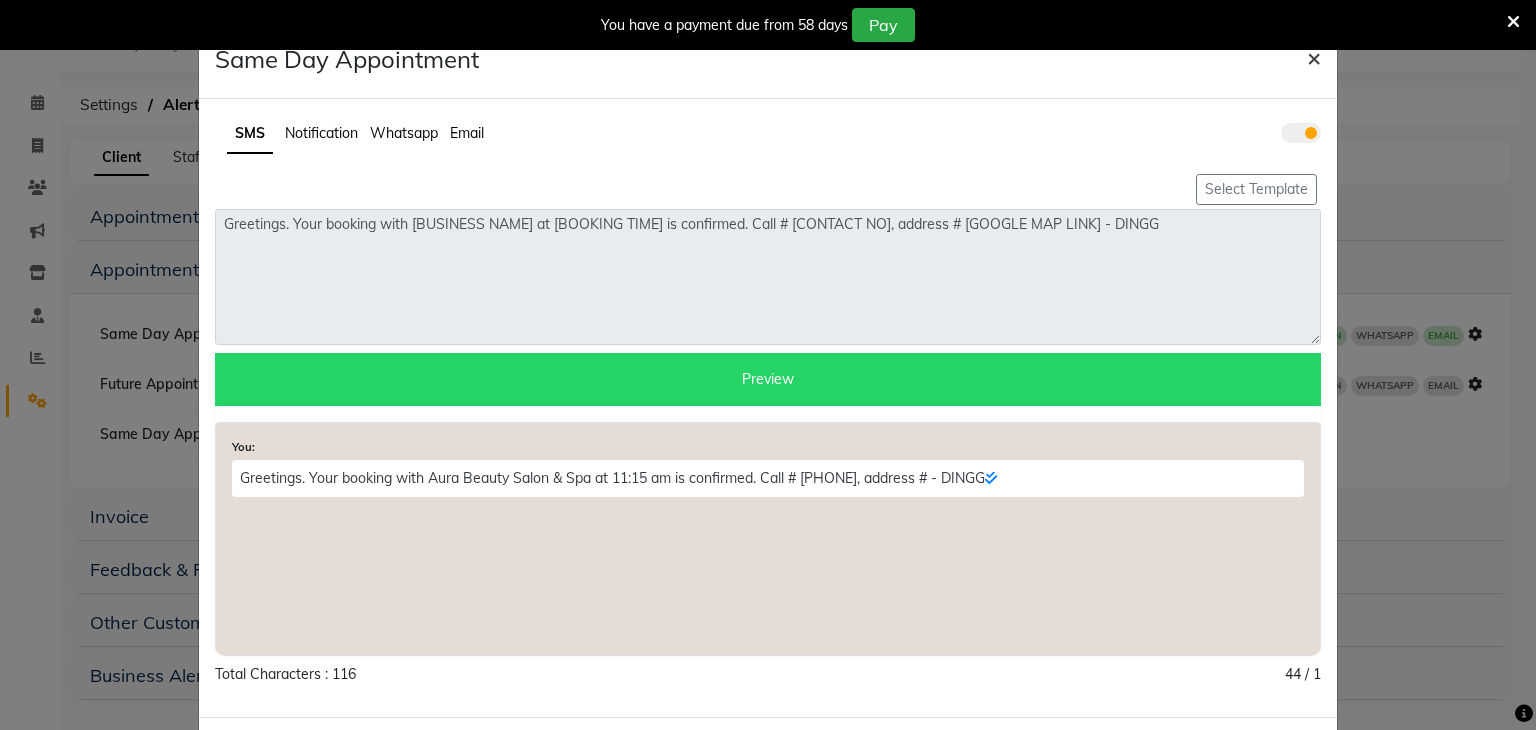 click on "×" 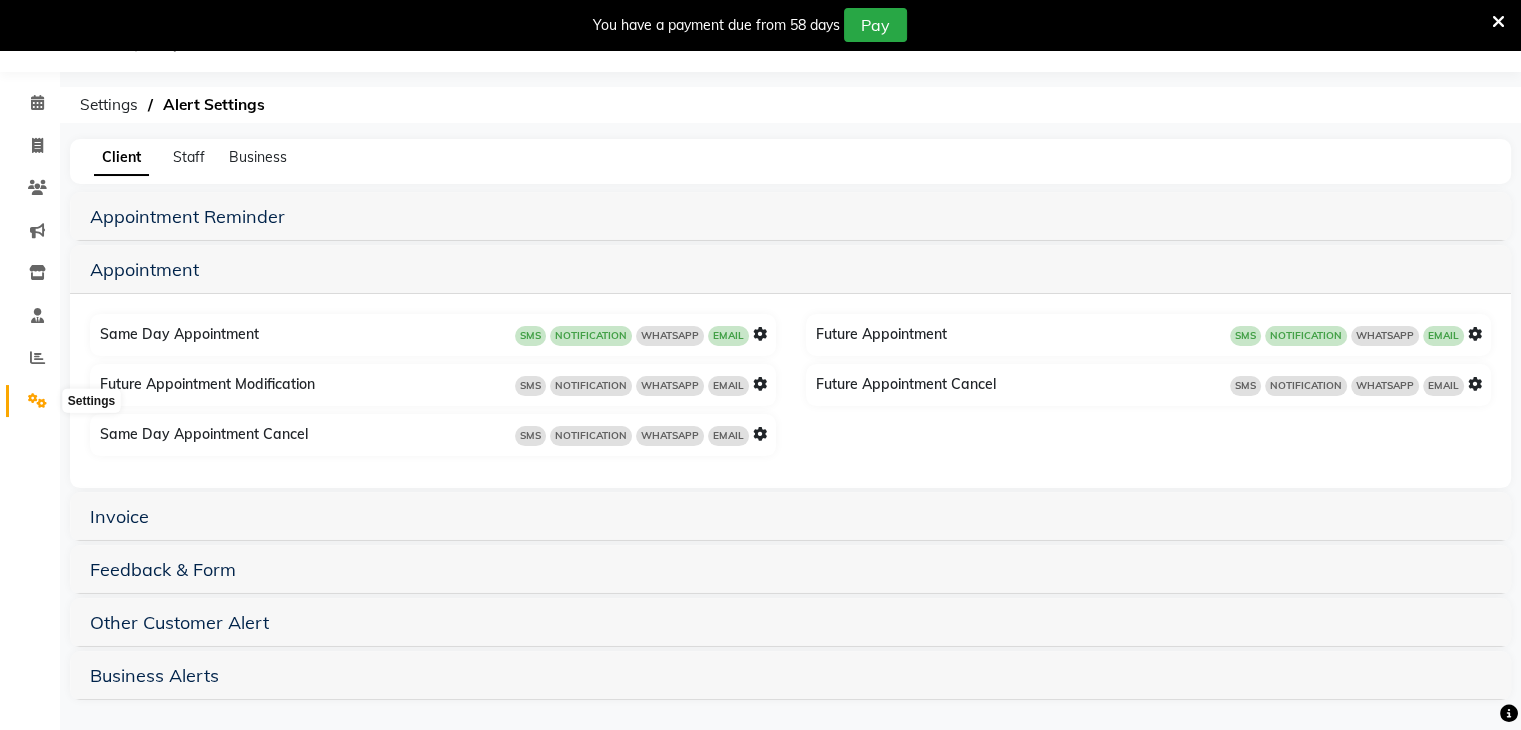 click 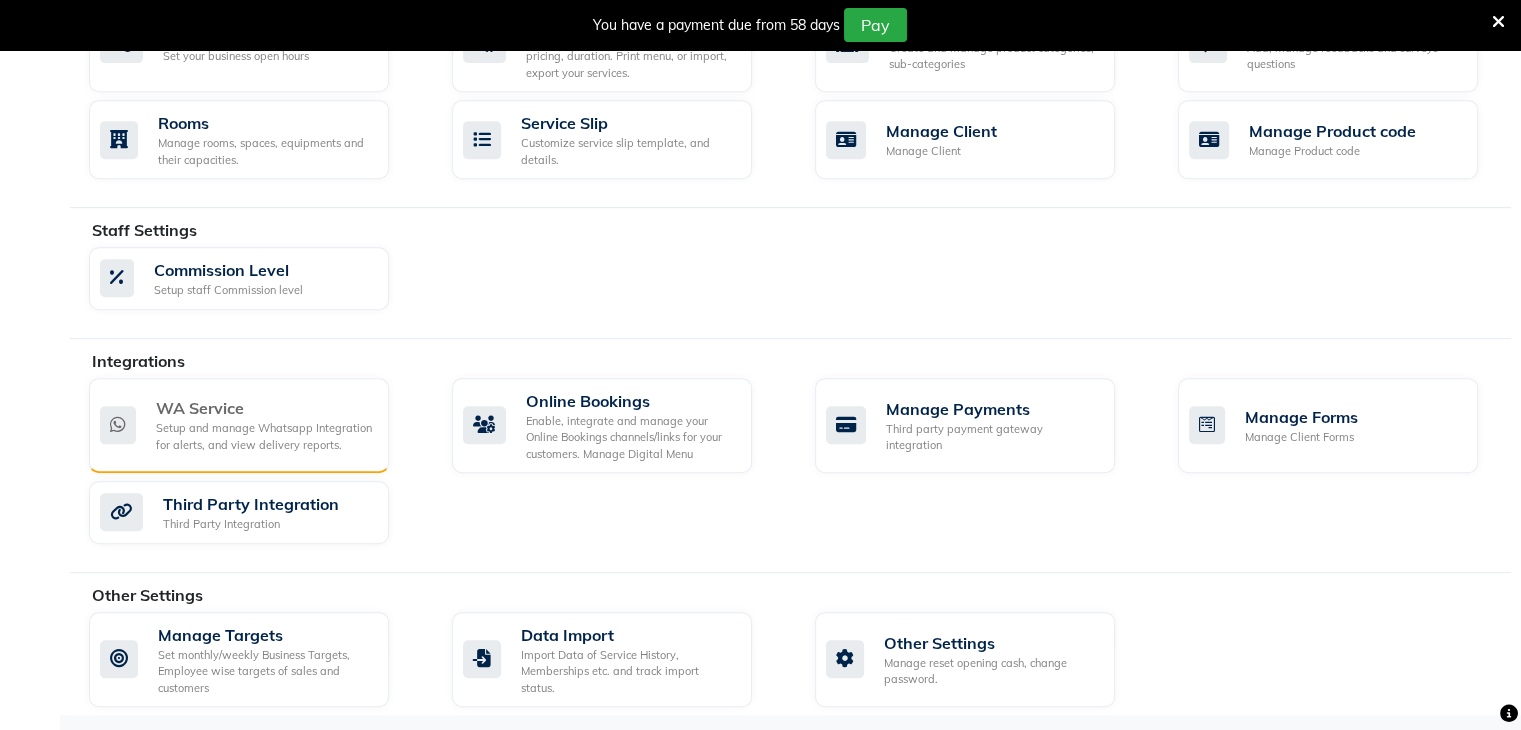 scroll, scrollTop: 872, scrollLeft: 0, axis: vertical 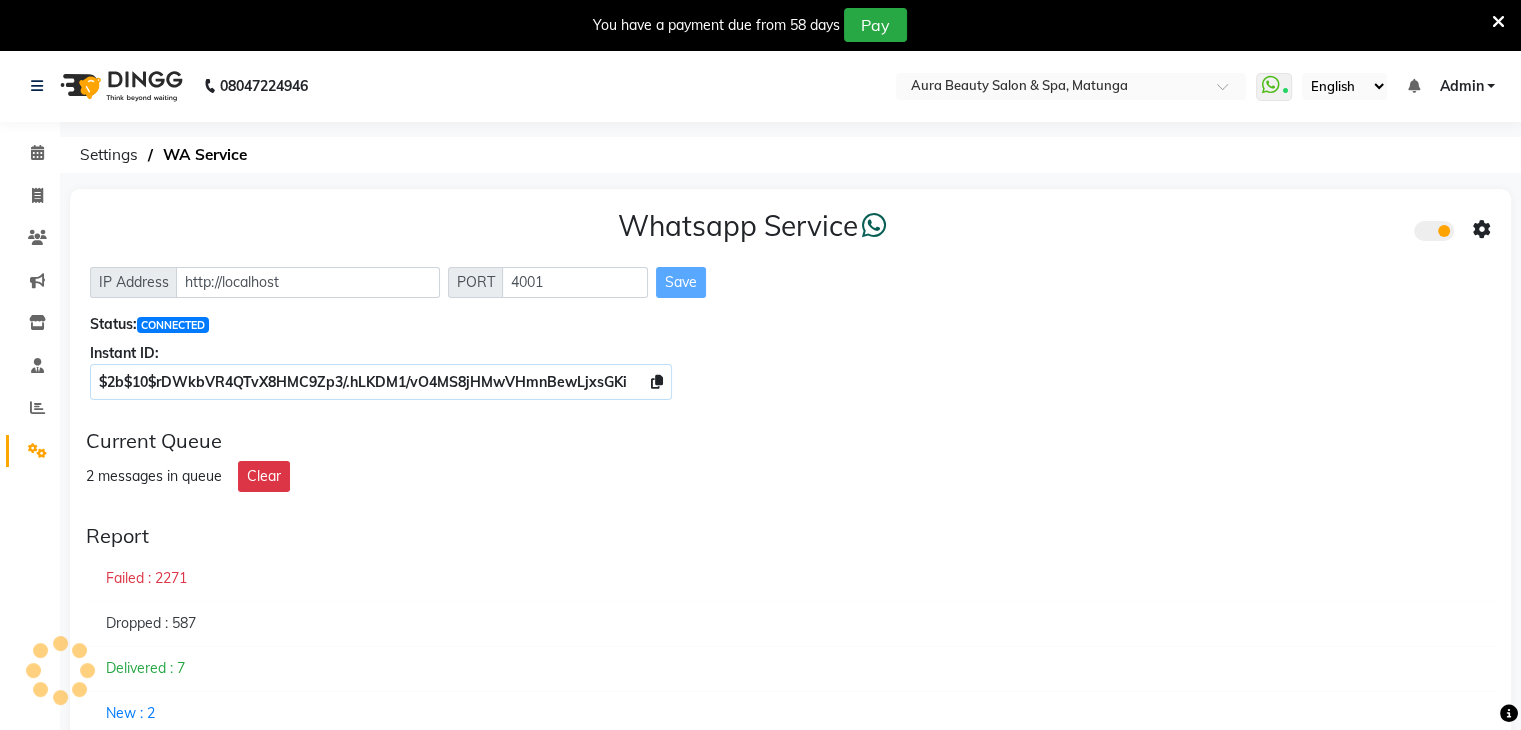click on "$2b$10$rDWkbVR4QTvX8HMC9Zp3/.hLKDM1/vO4MS8jHMwVHmnBewLjxsGKi" 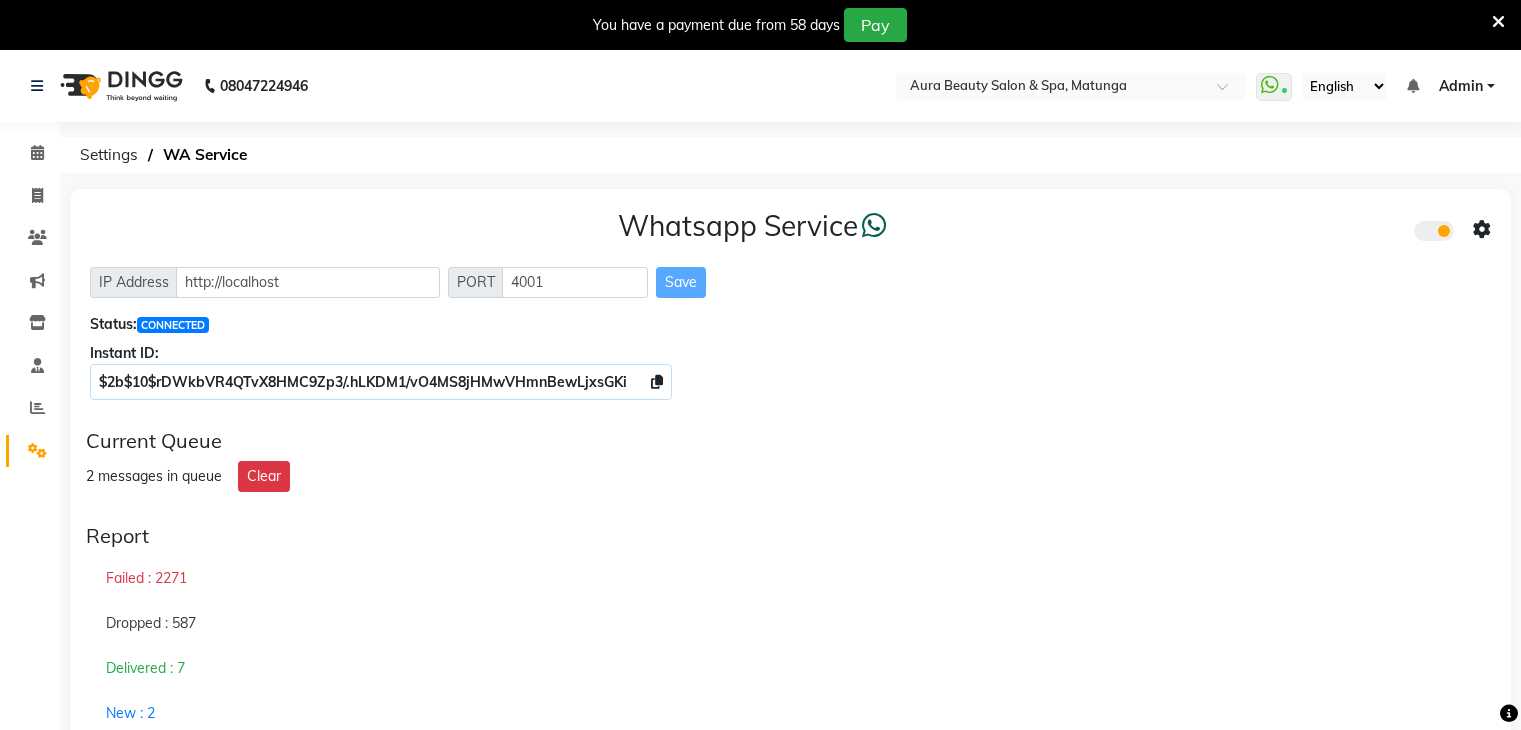 scroll, scrollTop: 0, scrollLeft: 0, axis: both 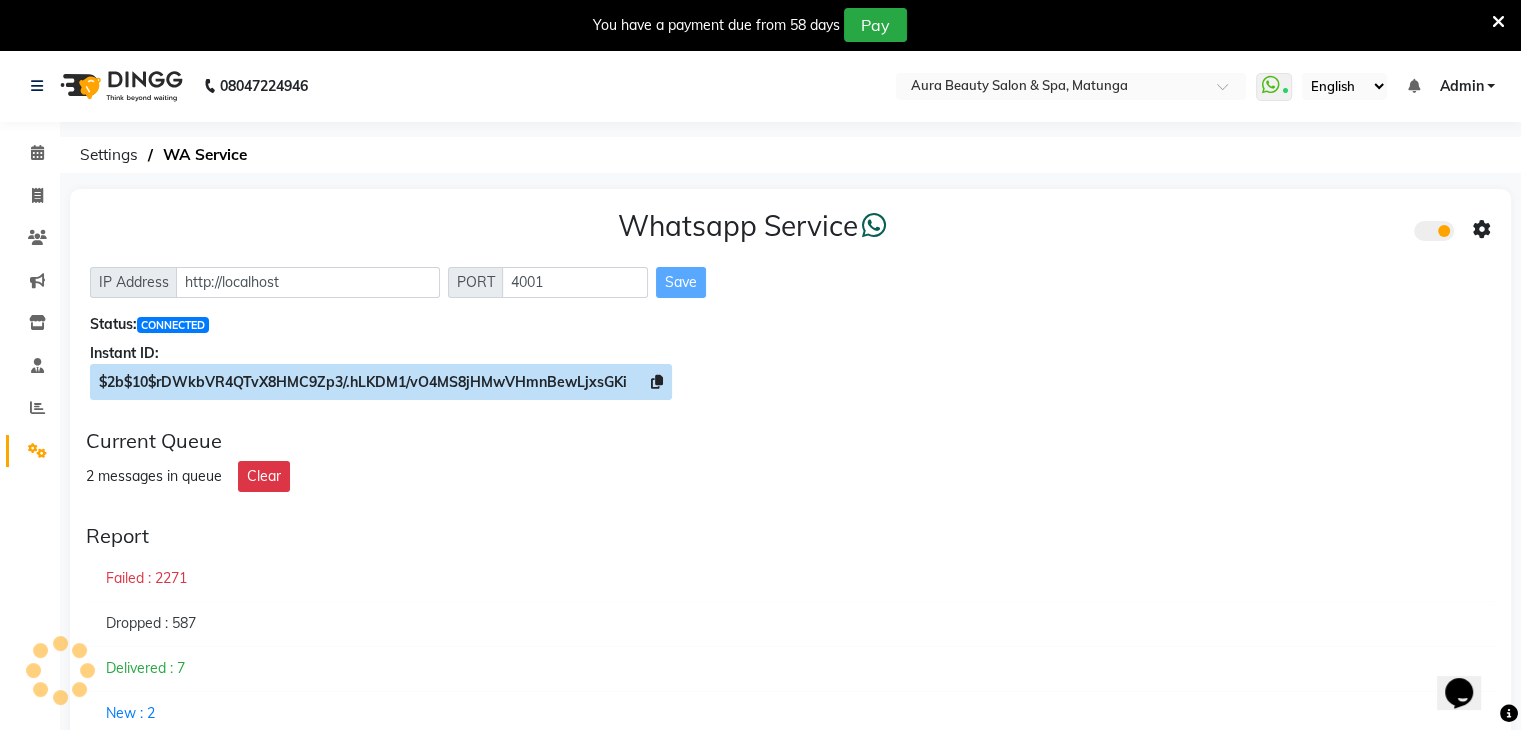 click 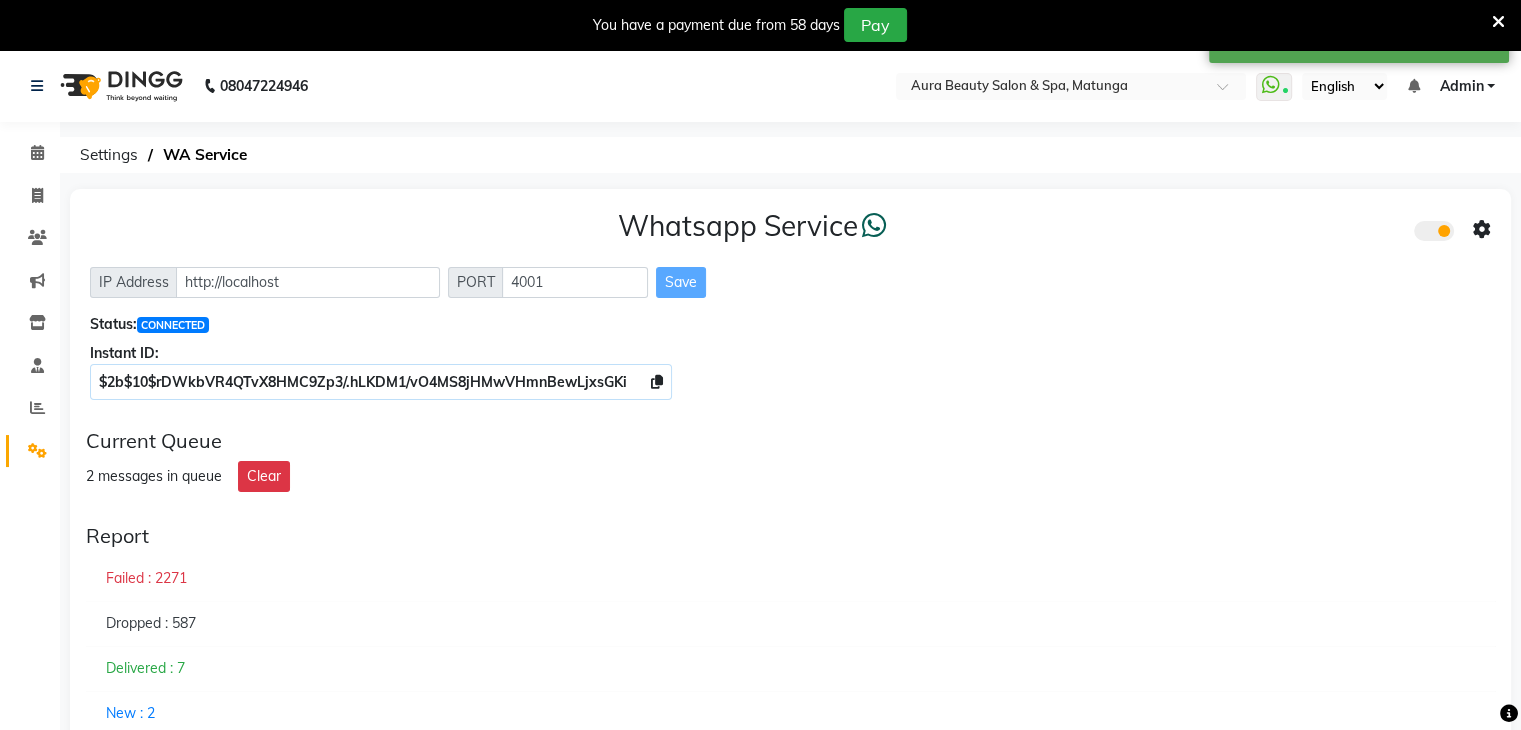 click 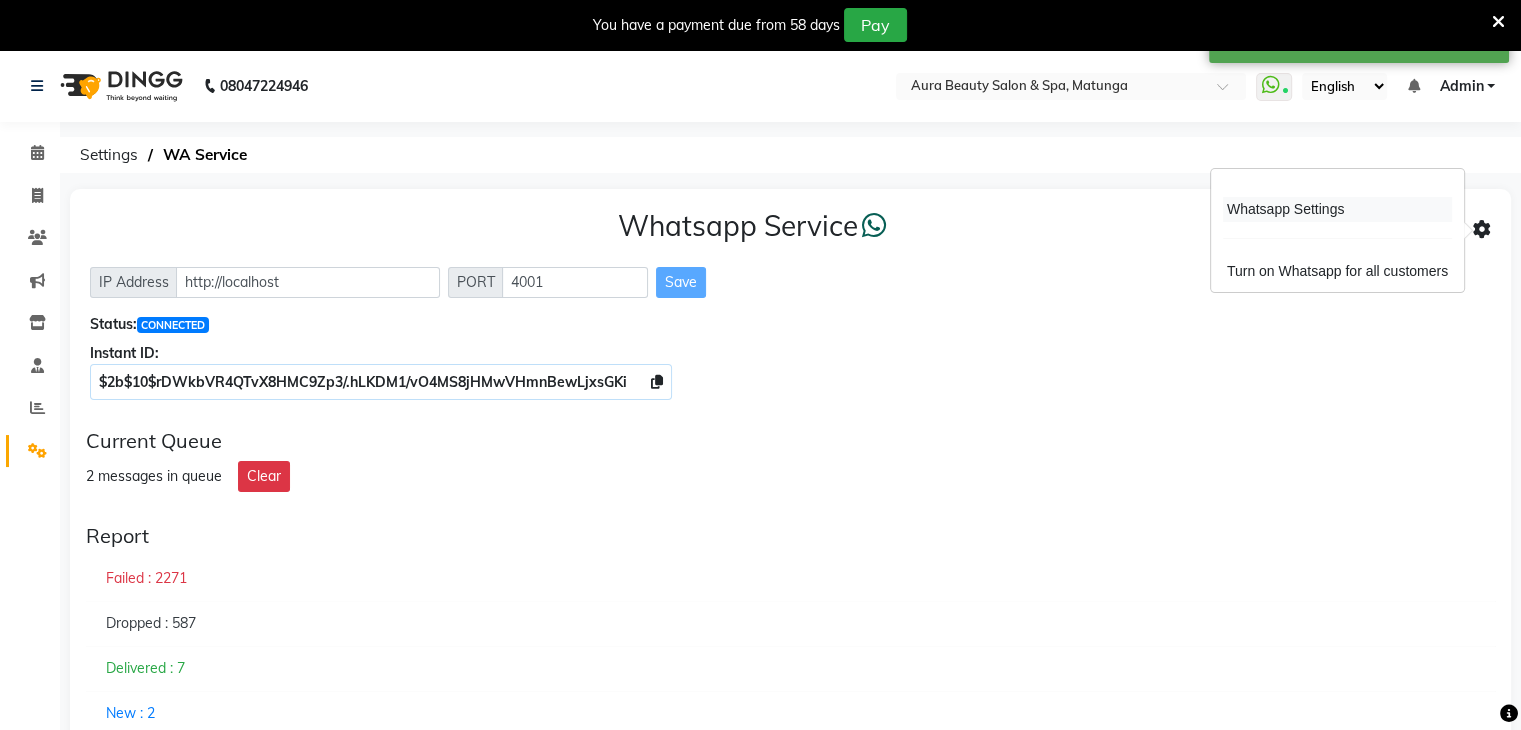 click on "Whatsapp Settings" at bounding box center (1337, 209) 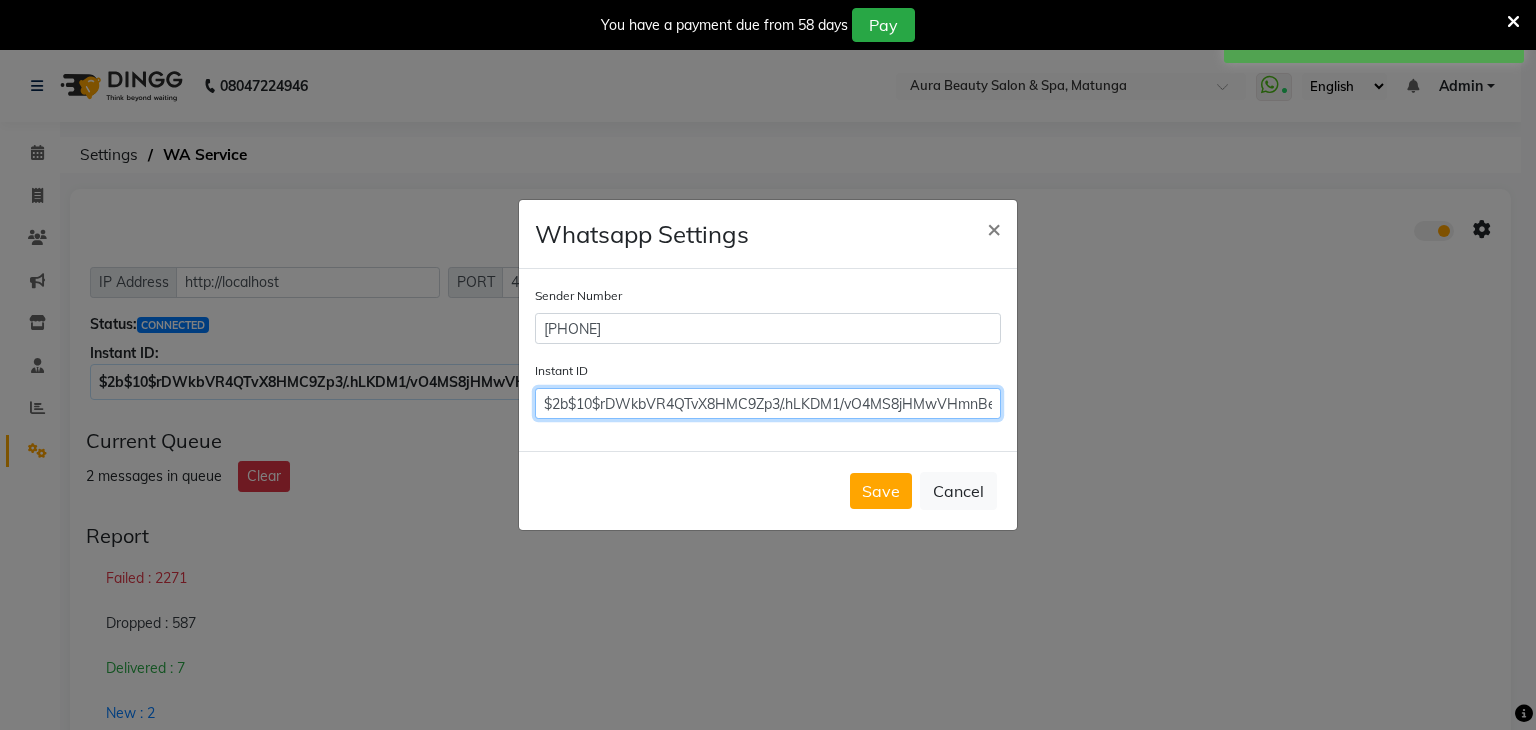 click on "$2b$10$rDWkbVR4QTvX8HMC9Zp3/.hLKDM1/vO4MS8jHMwVHmnBewLjxsGKi" at bounding box center [768, 403] 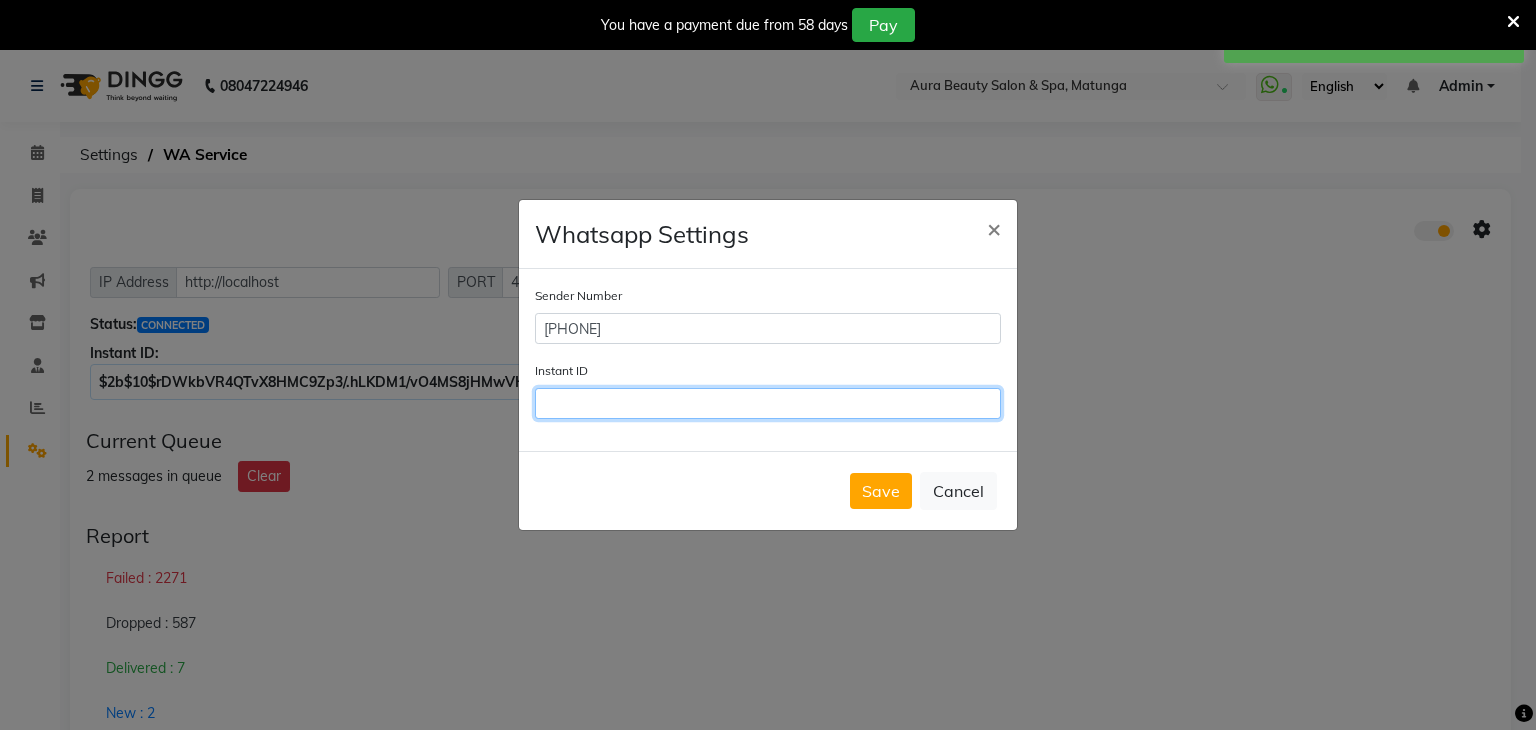 paste on "$2b$10$rDWkbVR4QTvX8HMC9Zp3/.hLKDM1/vO4MS8jHMwVHmnBewLjxsGKi" 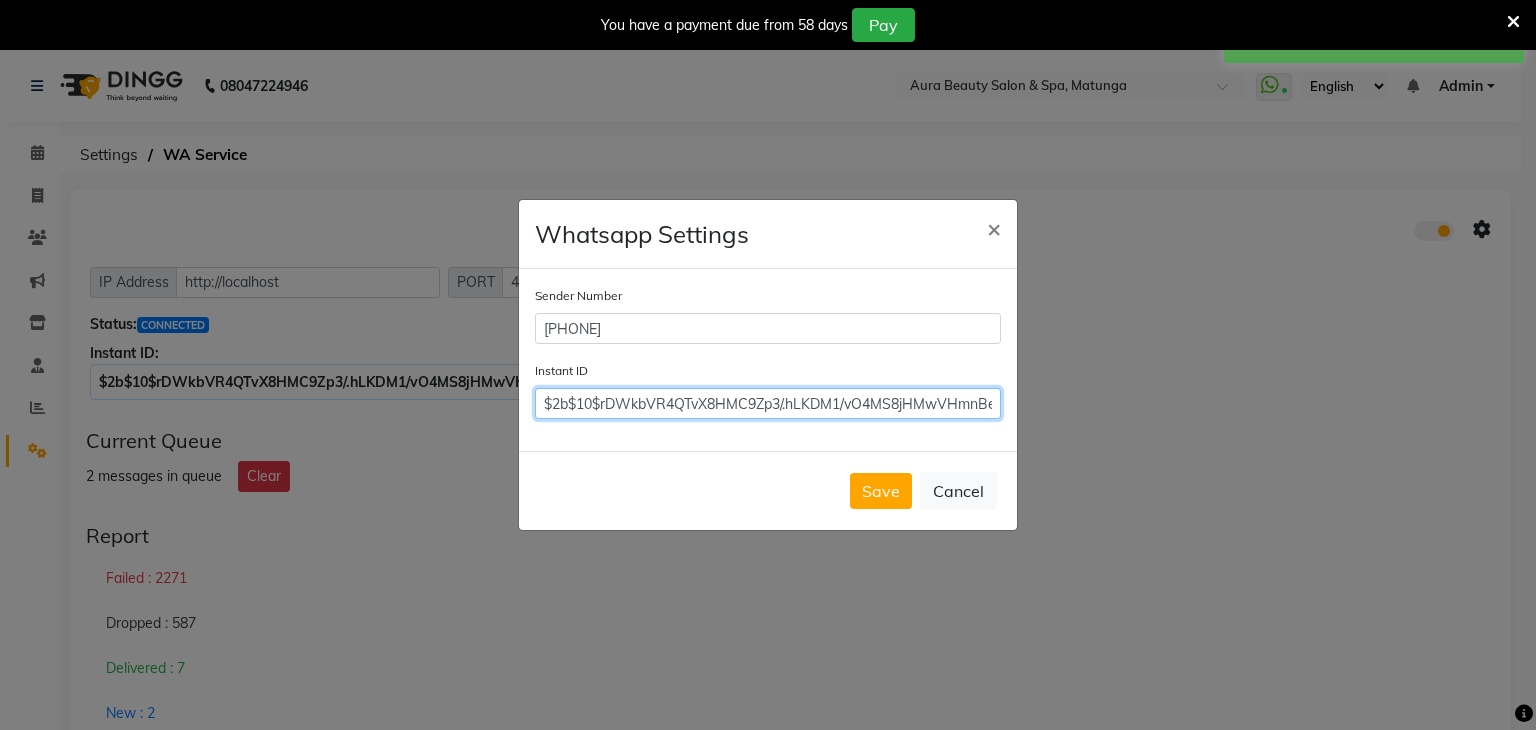 scroll, scrollTop: 0, scrollLeft: 68, axis: horizontal 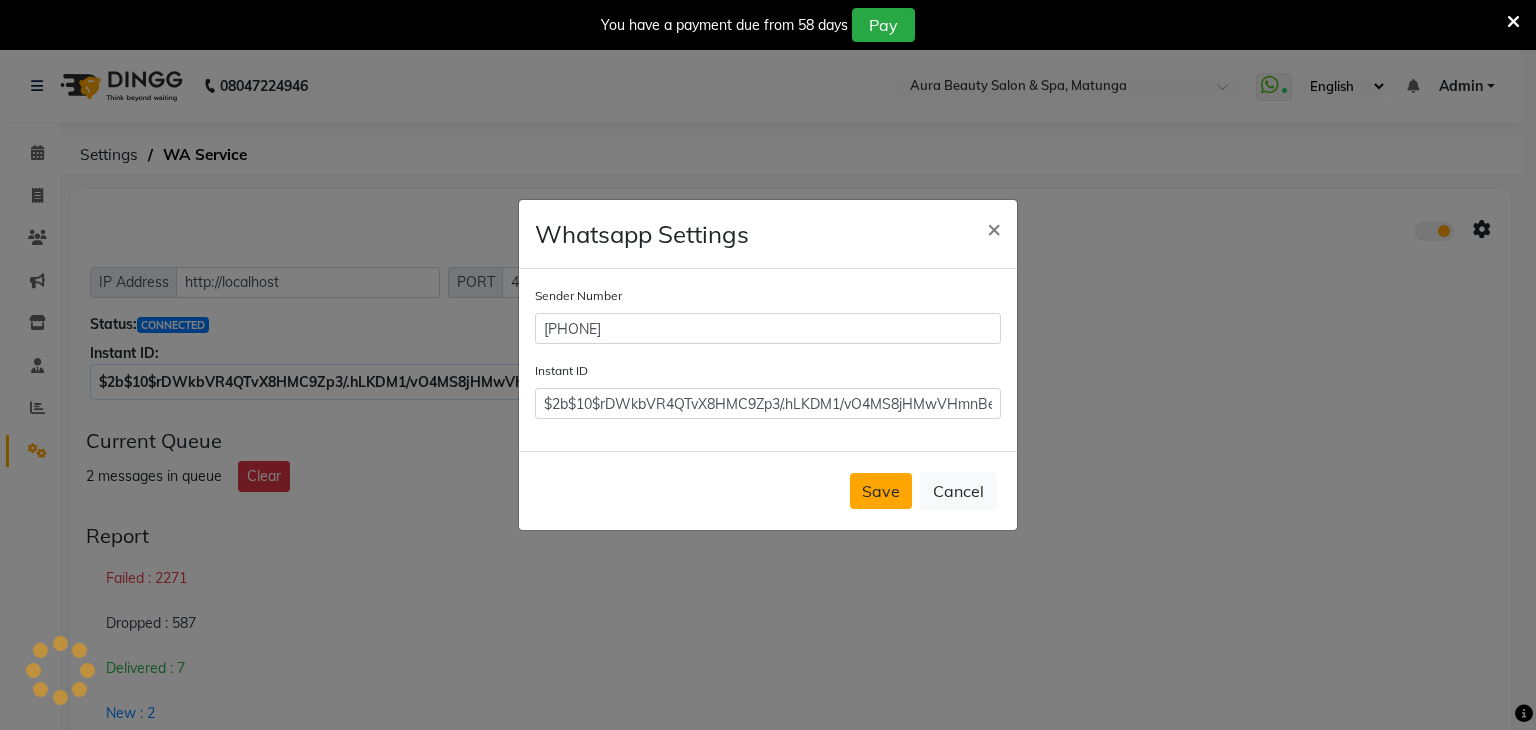 click on "Save" 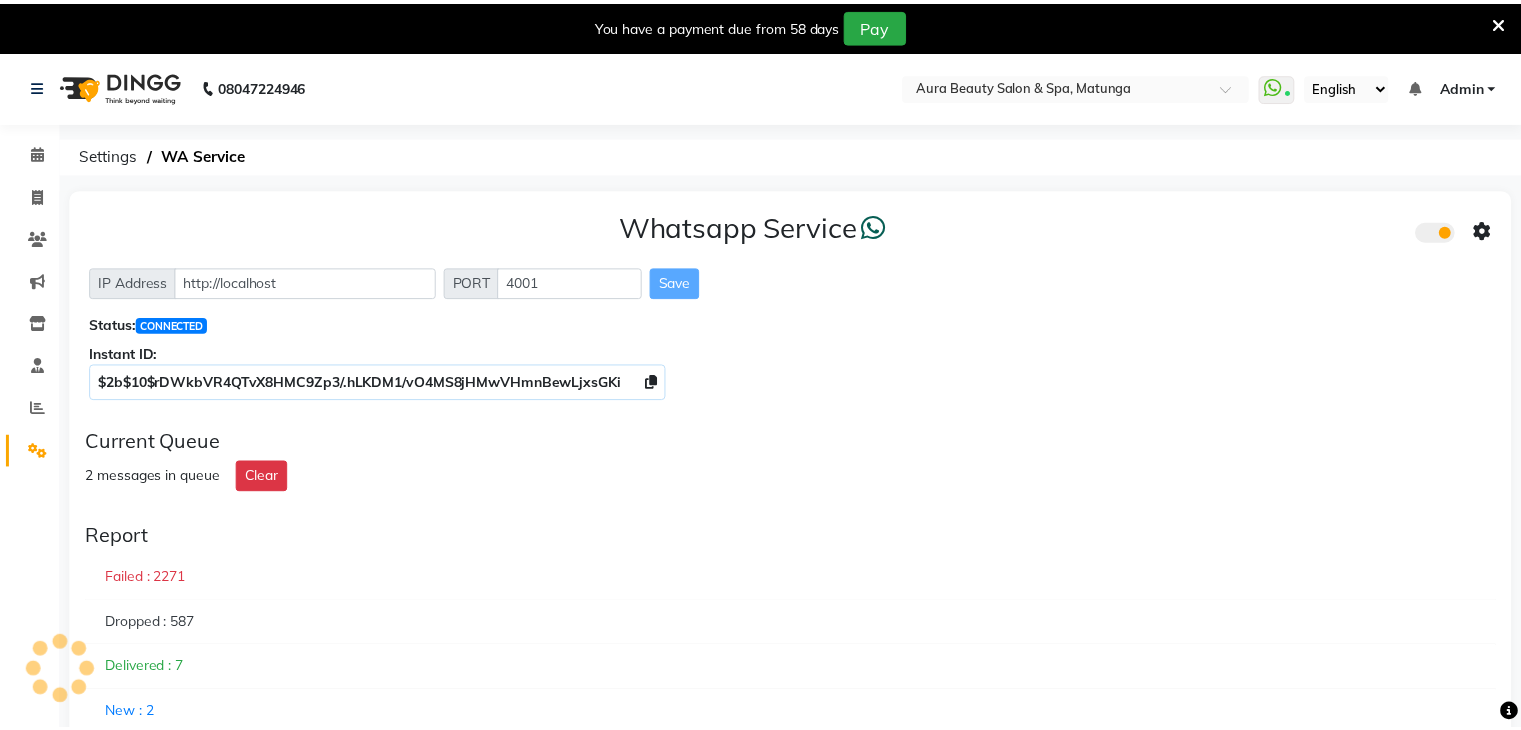 scroll, scrollTop: 0, scrollLeft: 0, axis: both 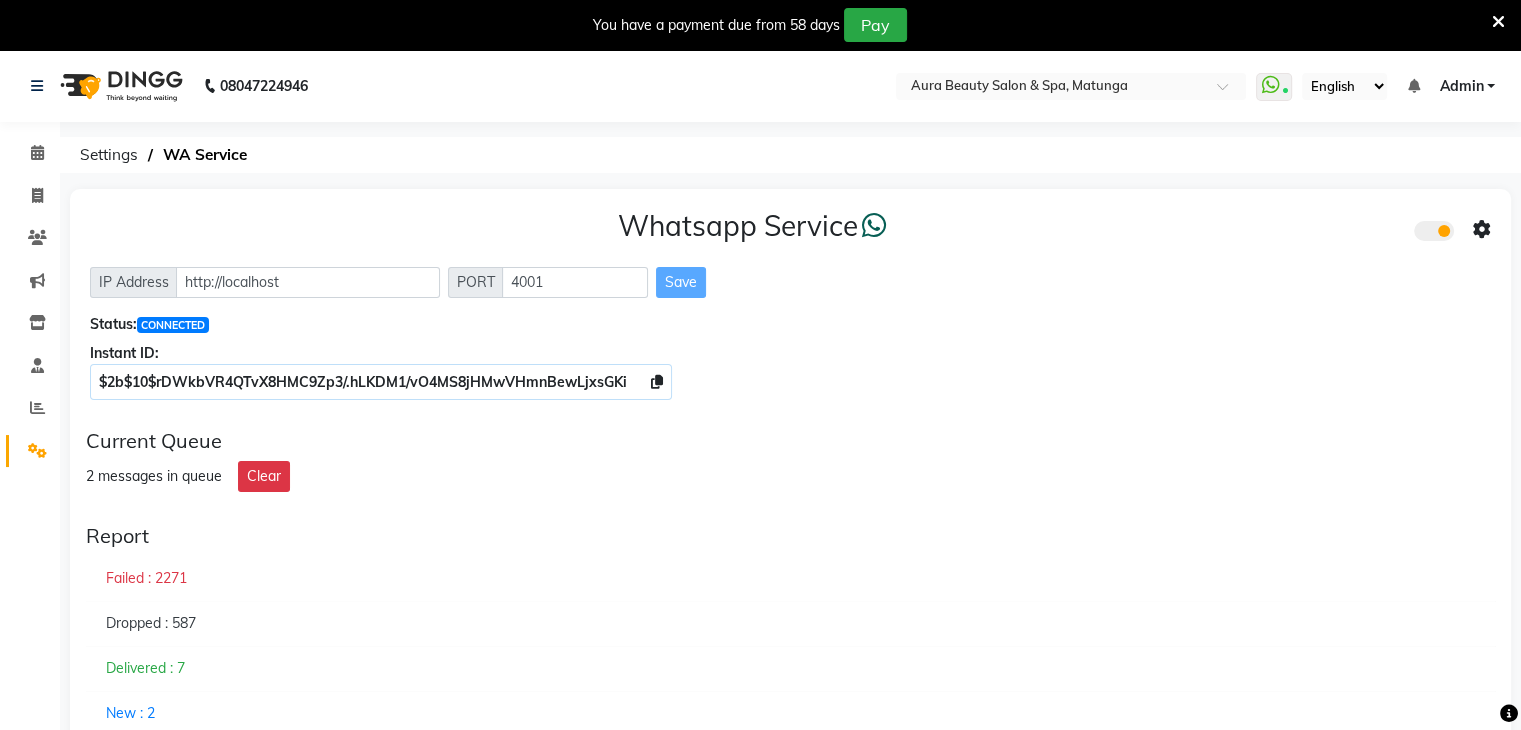 click at bounding box center (1498, 22) 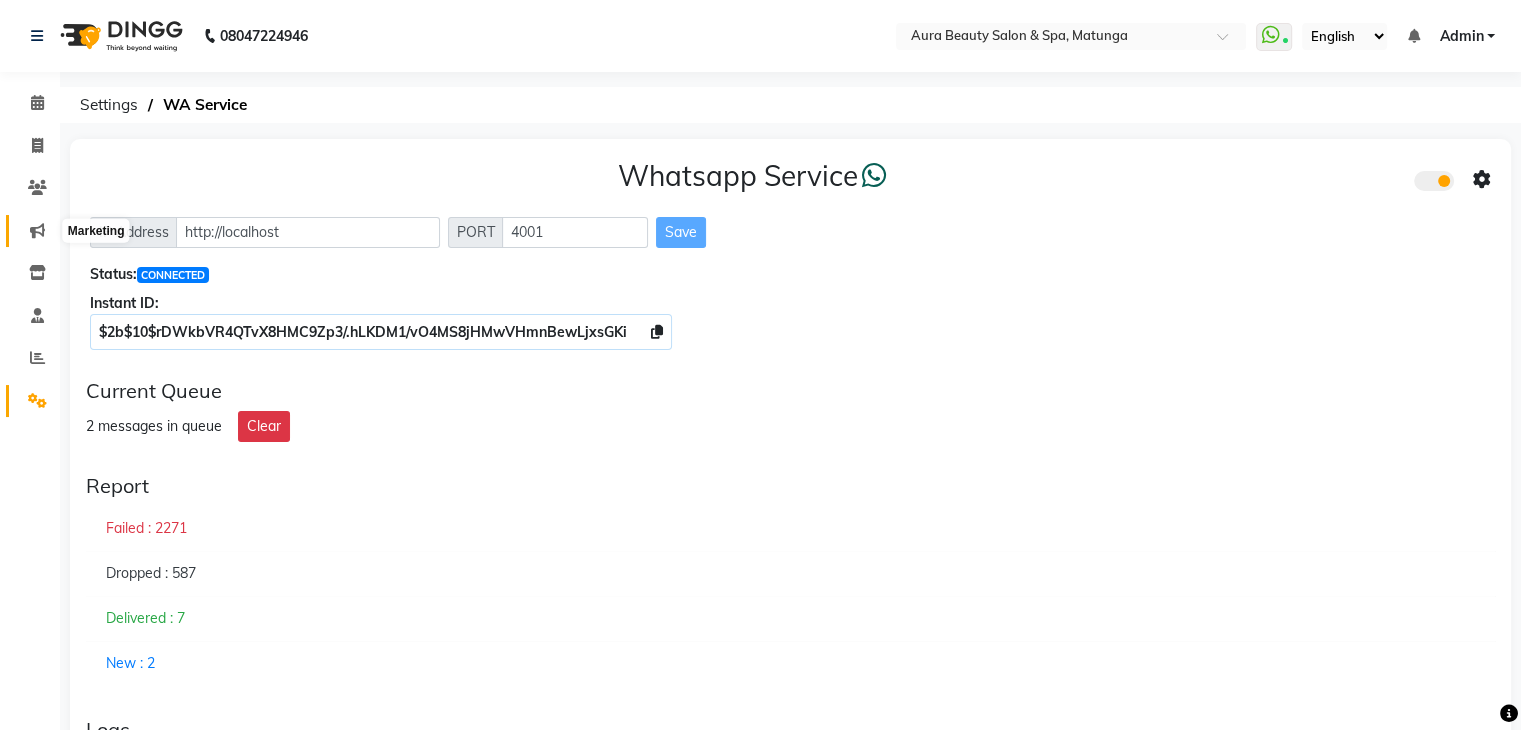 click 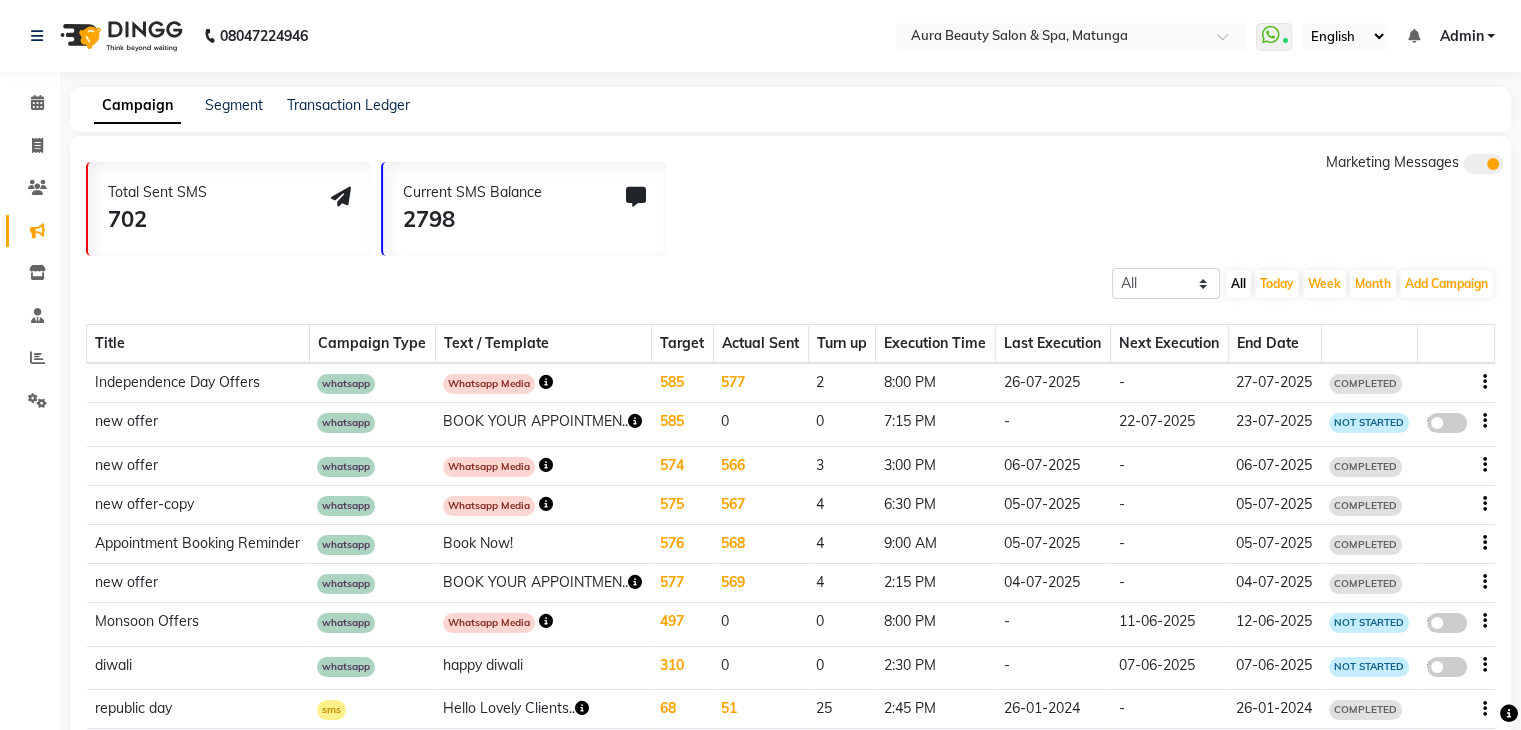 click on "577" 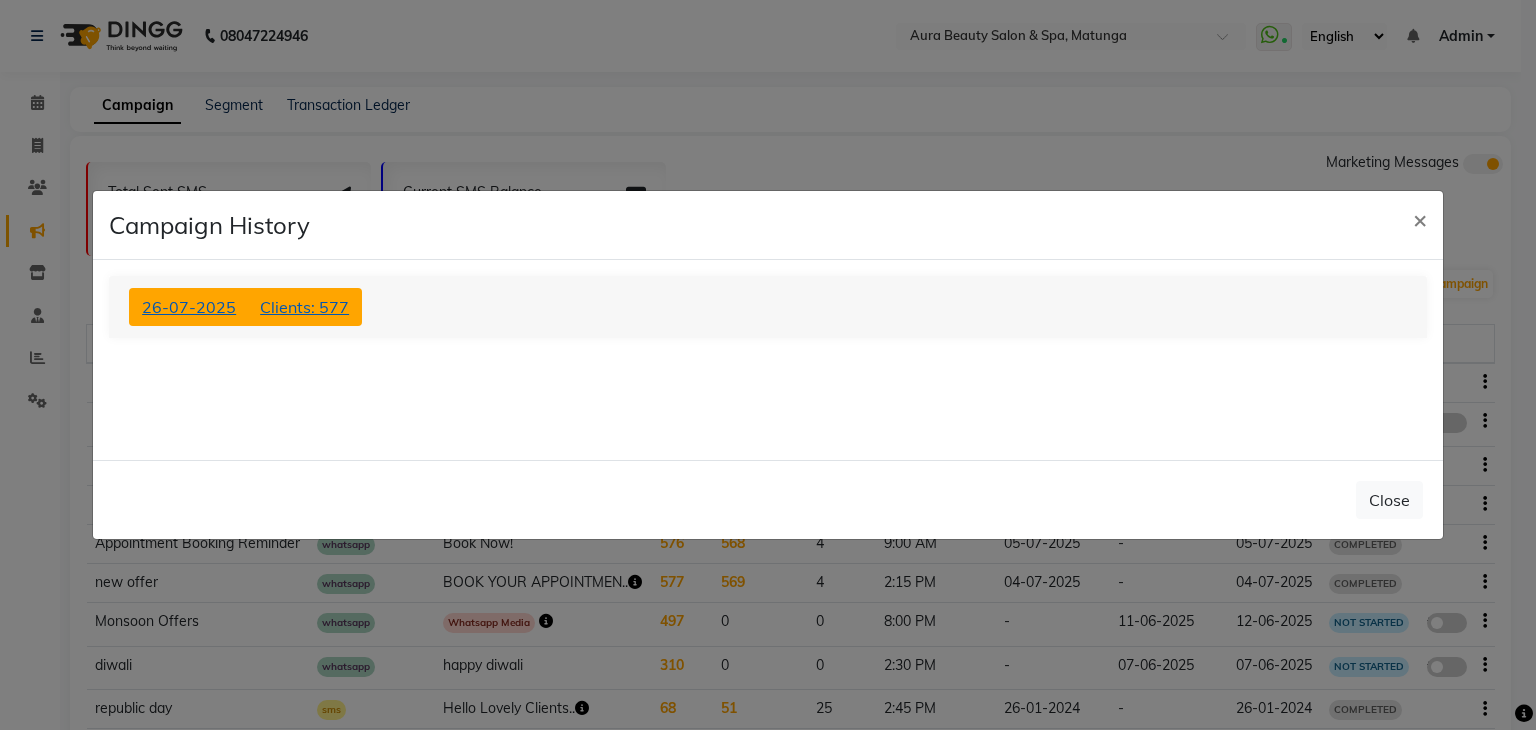 click on "[DATE]  Clients: [NUMBER]" at bounding box center [245, 307] 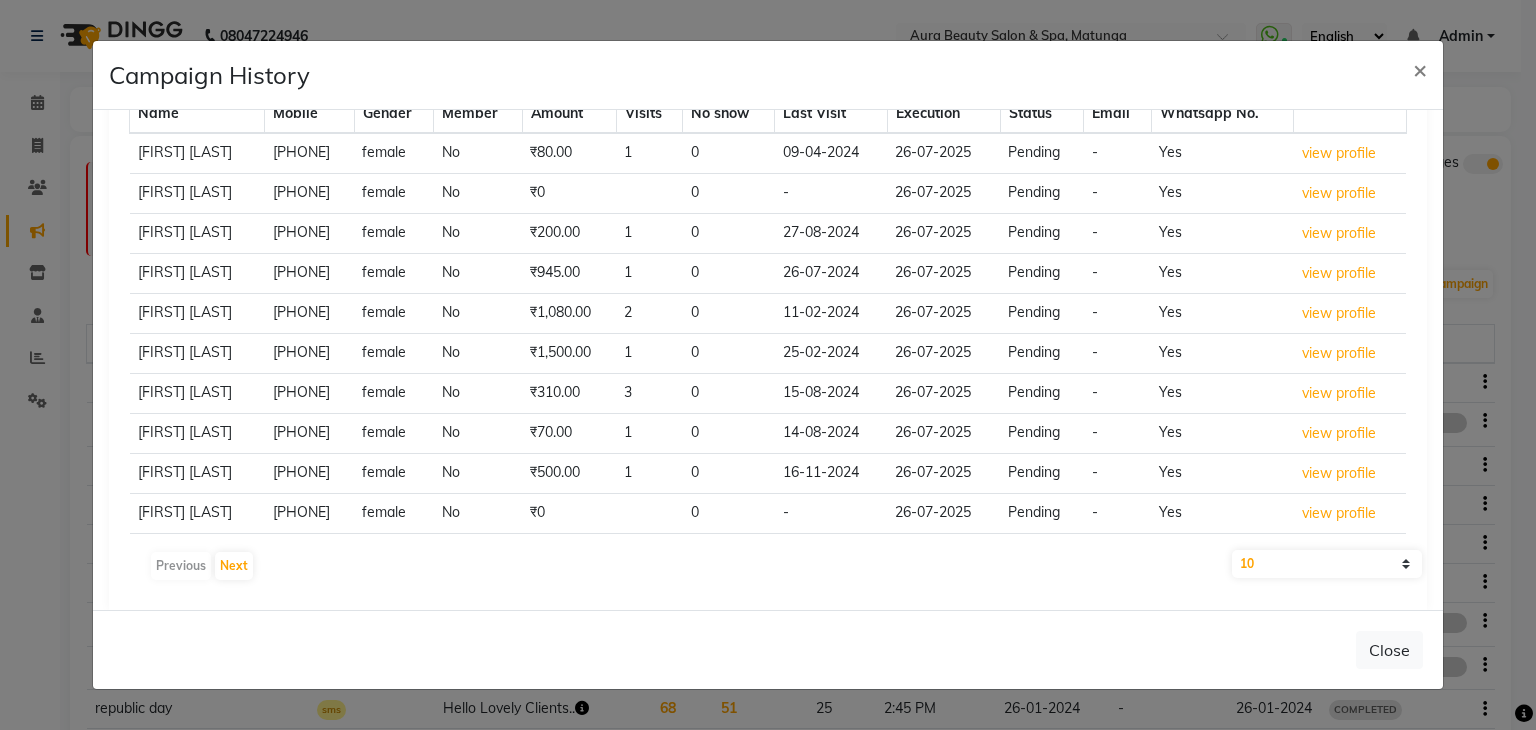 scroll, scrollTop: 180, scrollLeft: 0, axis: vertical 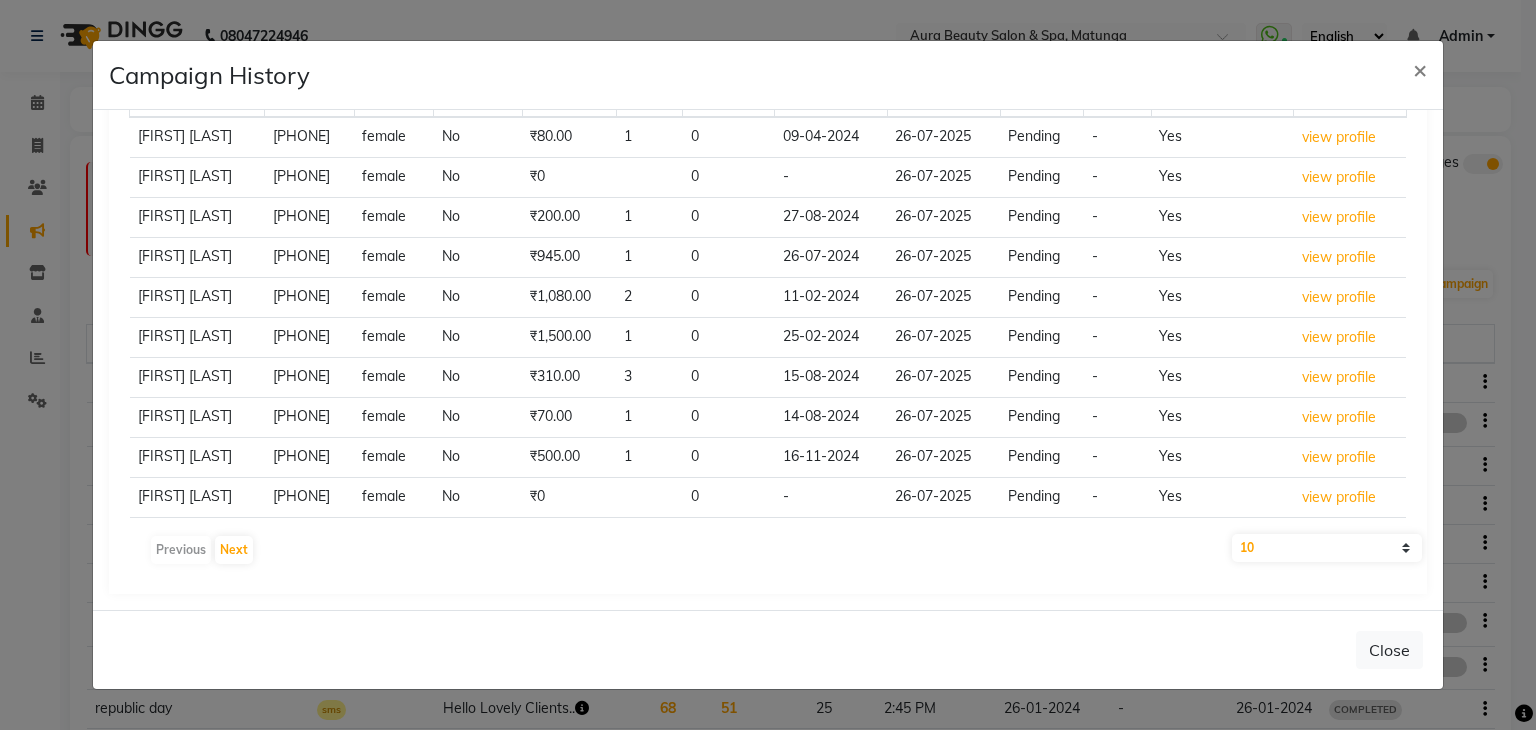 click on "10 50 100 500" at bounding box center (1327, 548) 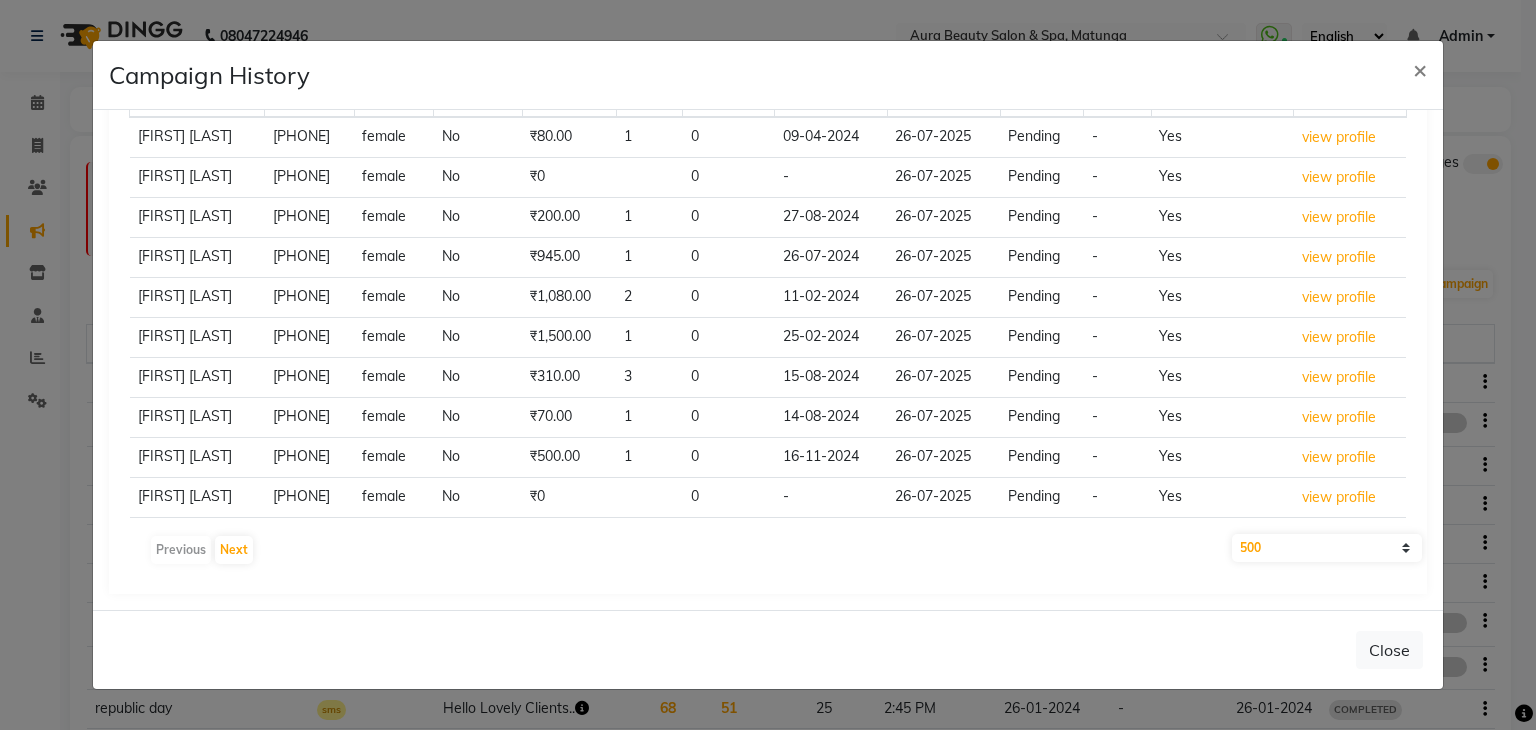click on "10 50 100 500" at bounding box center [1327, 548] 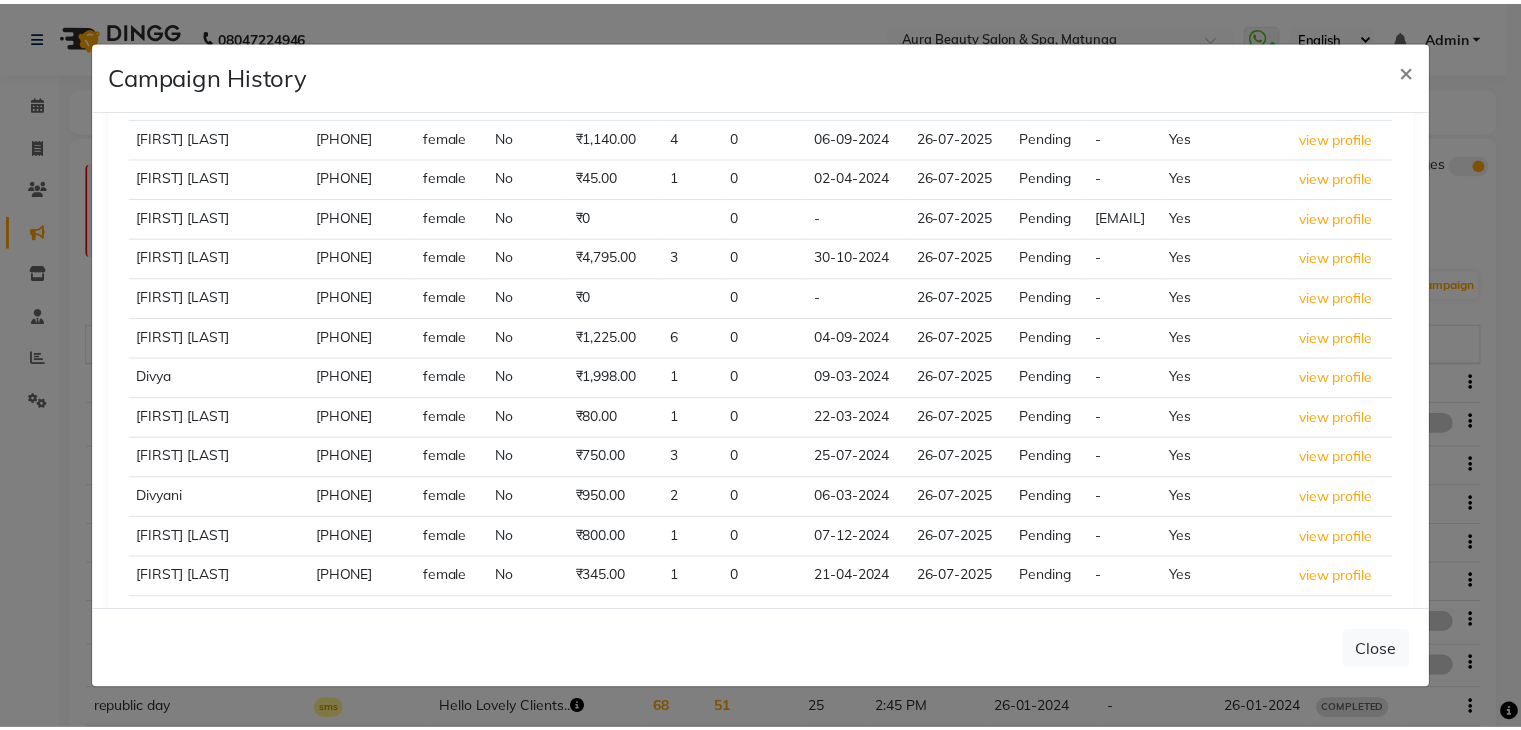 scroll, scrollTop: 4059, scrollLeft: 0, axis: vertical 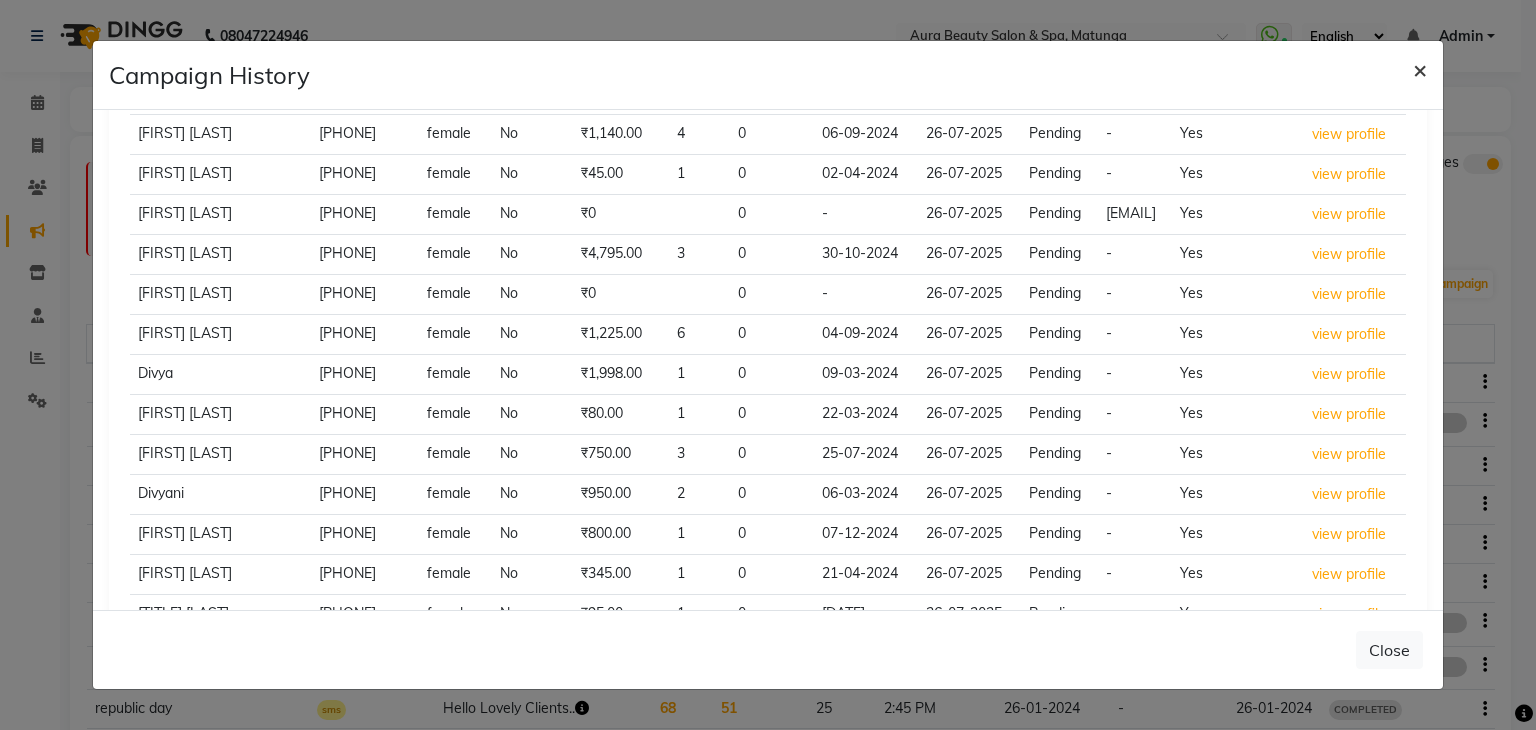 click on "×" 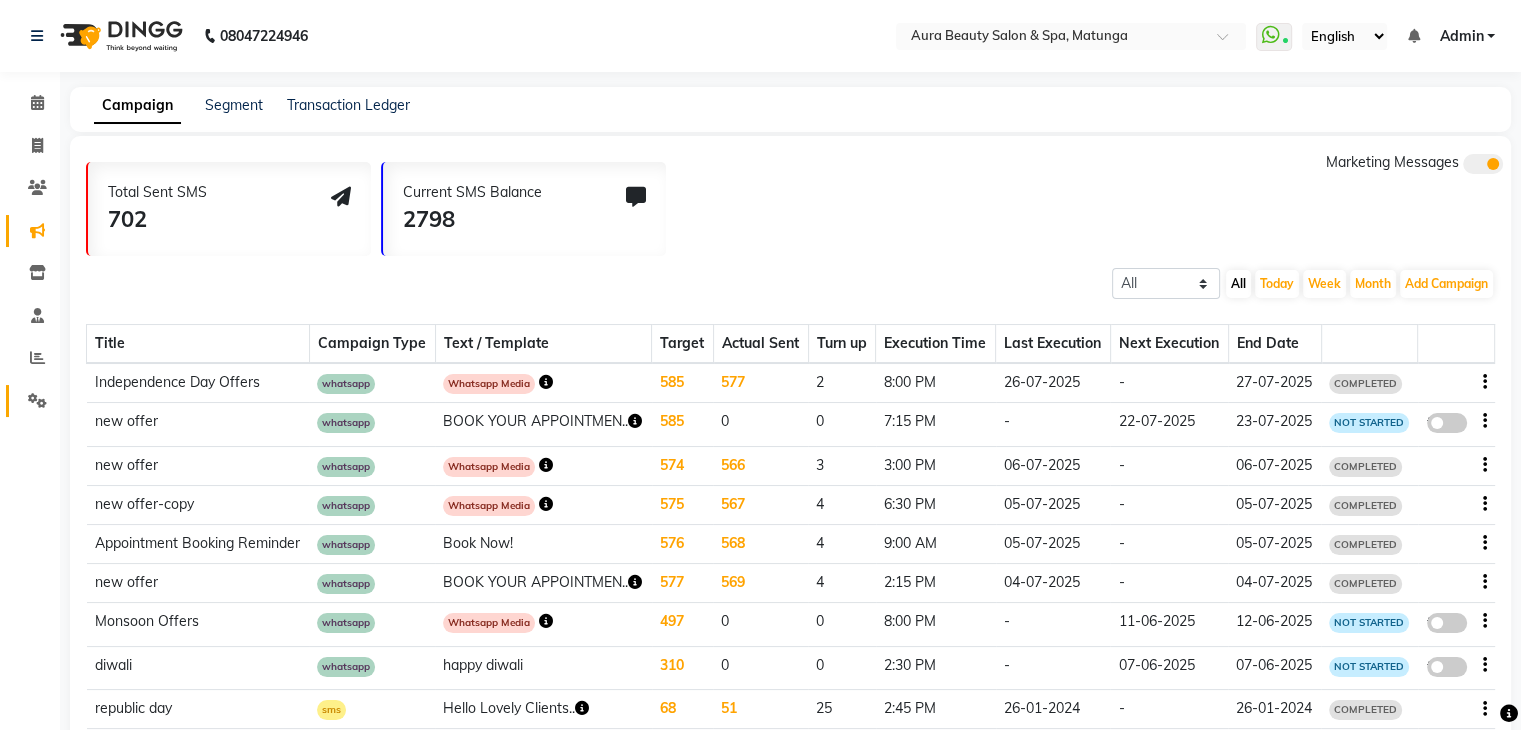 click 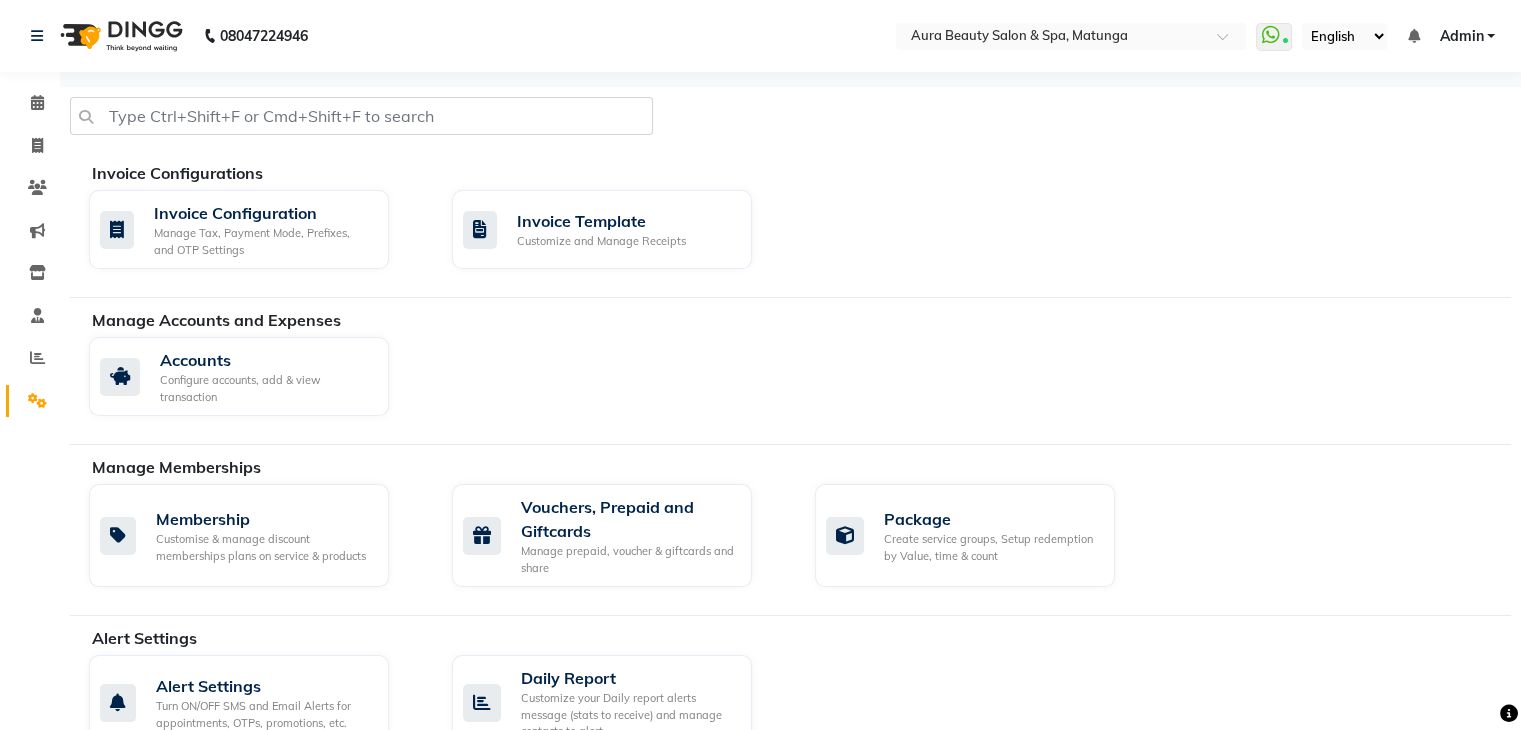 click on "Membership Customise & manage discount memberships plans on service & products  Vouchers, Prepaid and Giftcards Manage prepaid, voucher & giftcards and share  Package Create service groups, Setup redemption by Value, time & count" 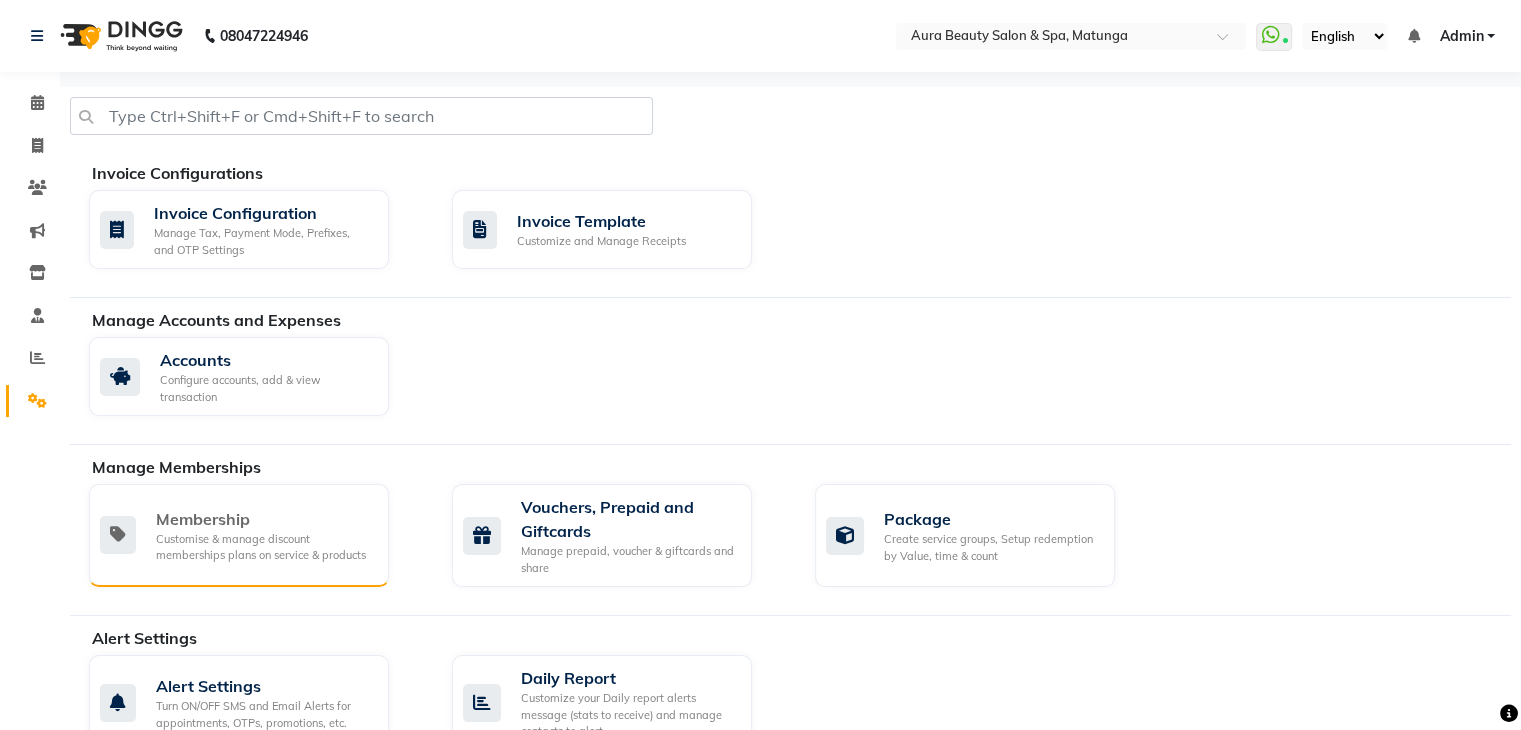 click on "Membership Customise & manage discount memberships plans on service & products" 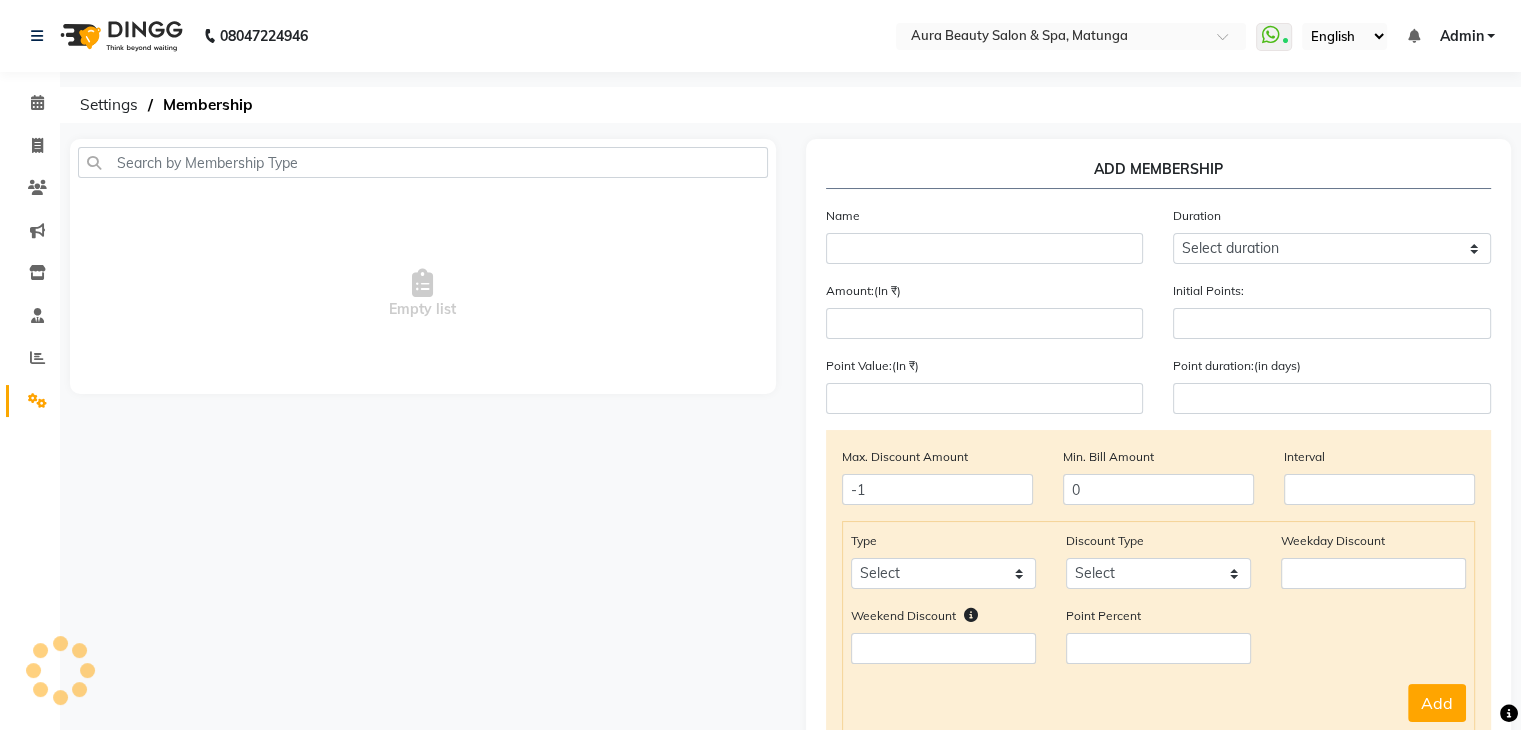 scroll, scrollTop: 293, scrollLeft: 0, axis: vertical 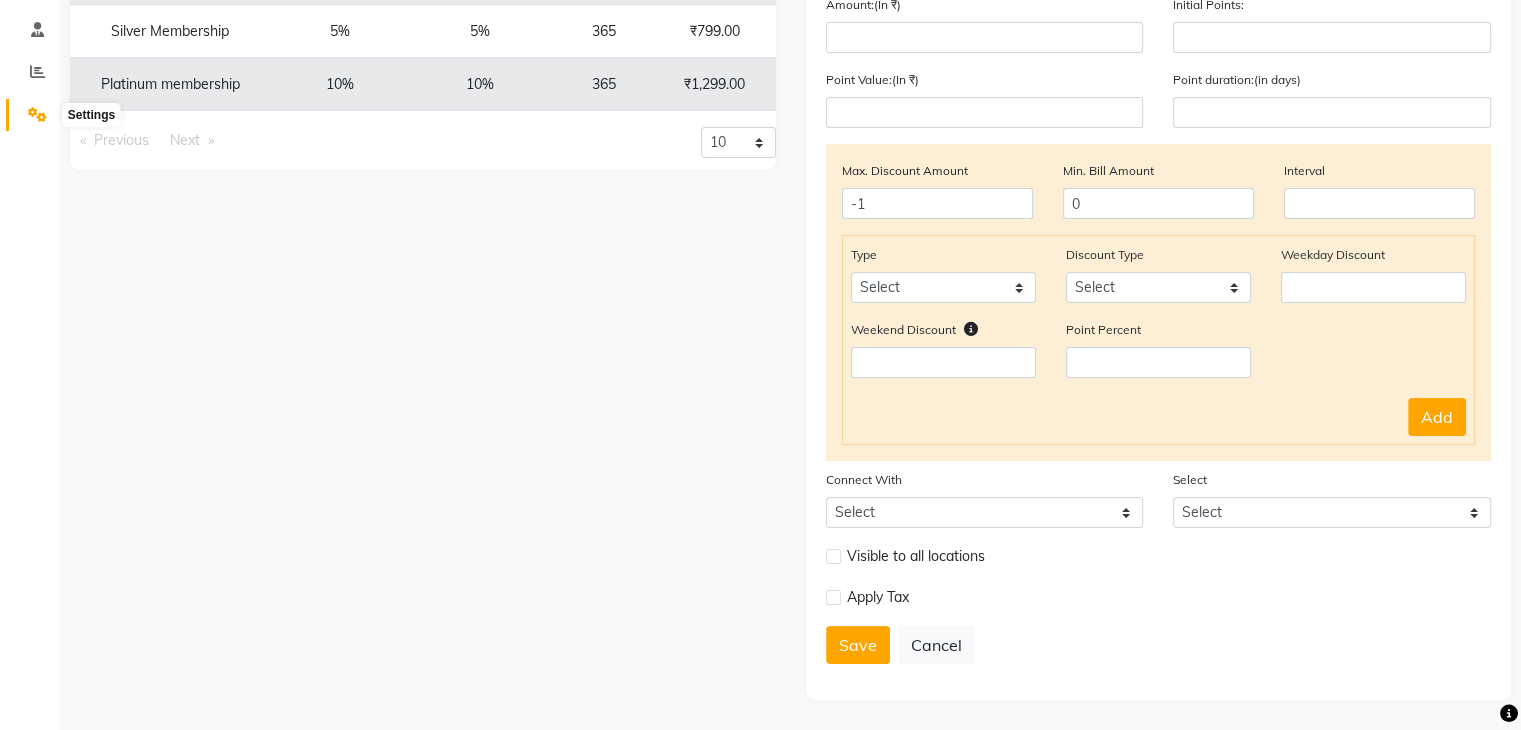 click 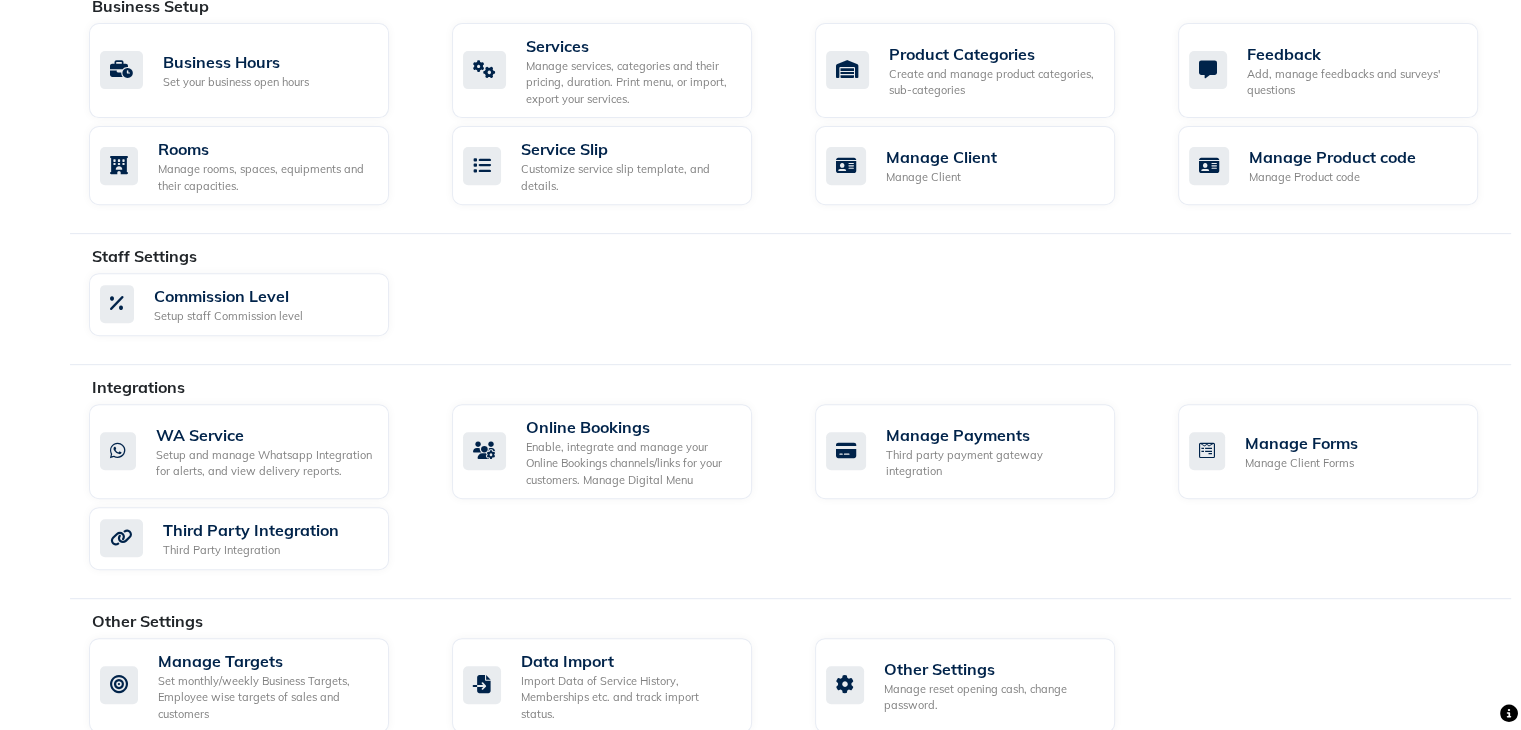 scroll, scrollTop: 822, scrollLeft: 0, axis: vertical 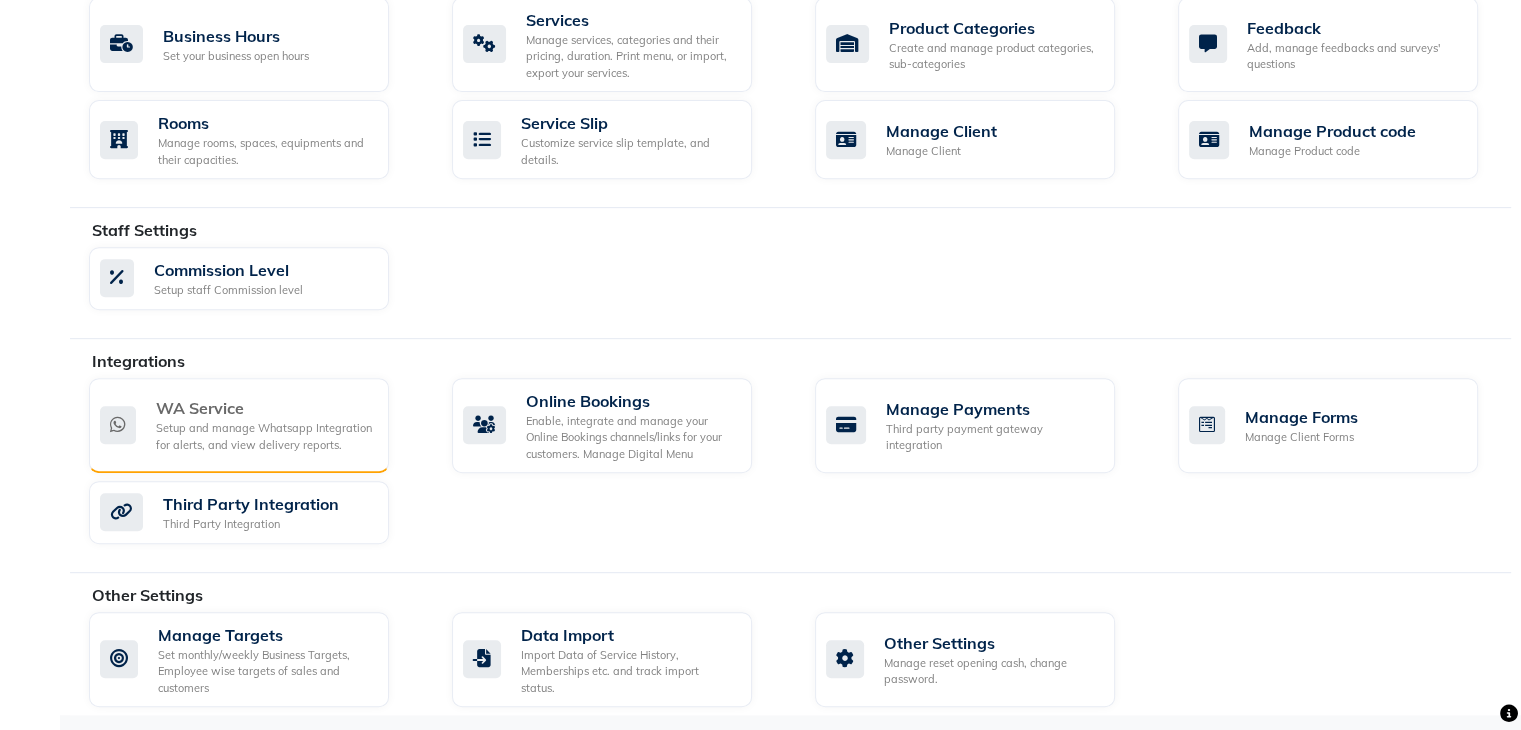 click on "WA Service" 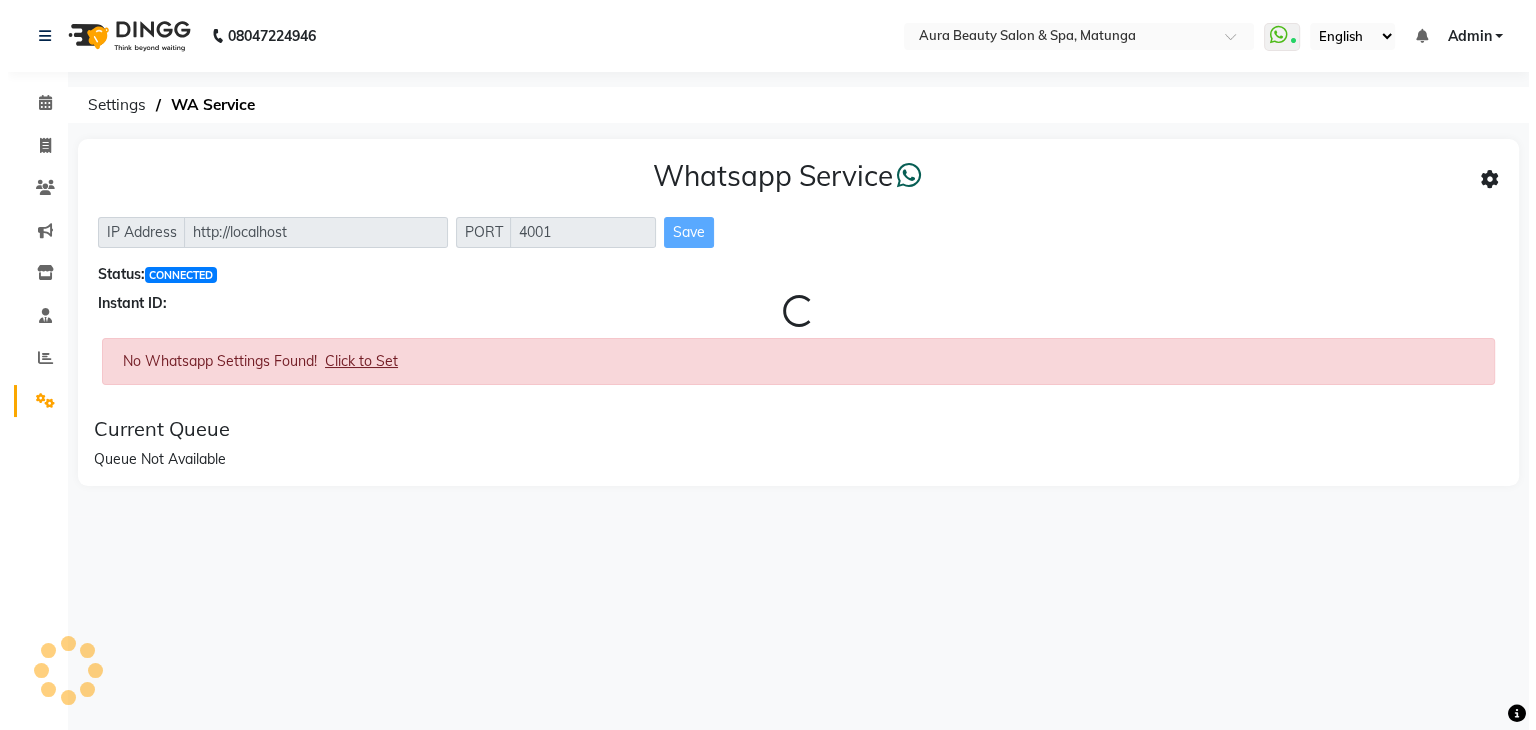 scroll, scrollTop: 0, scrollLeft: 0, axis: both 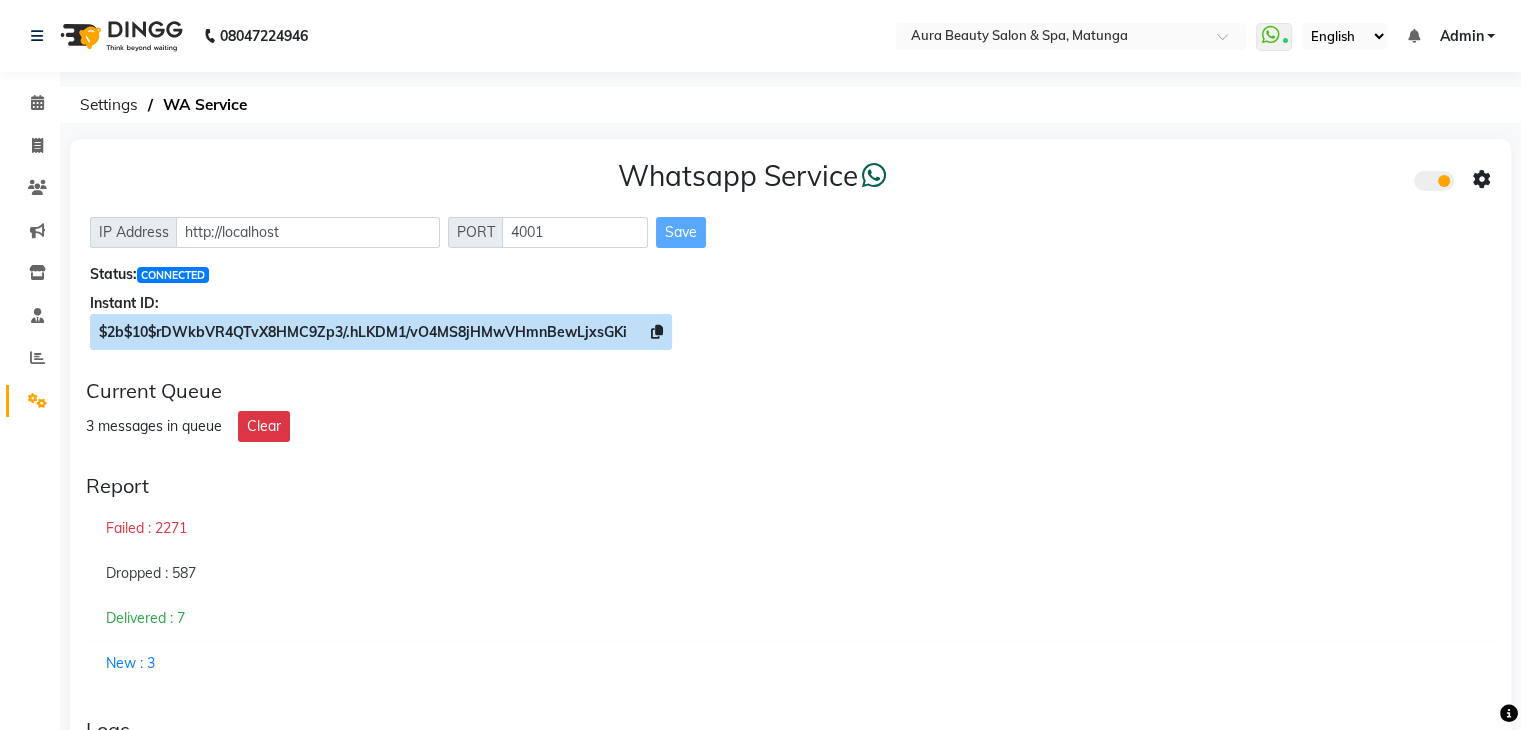 click 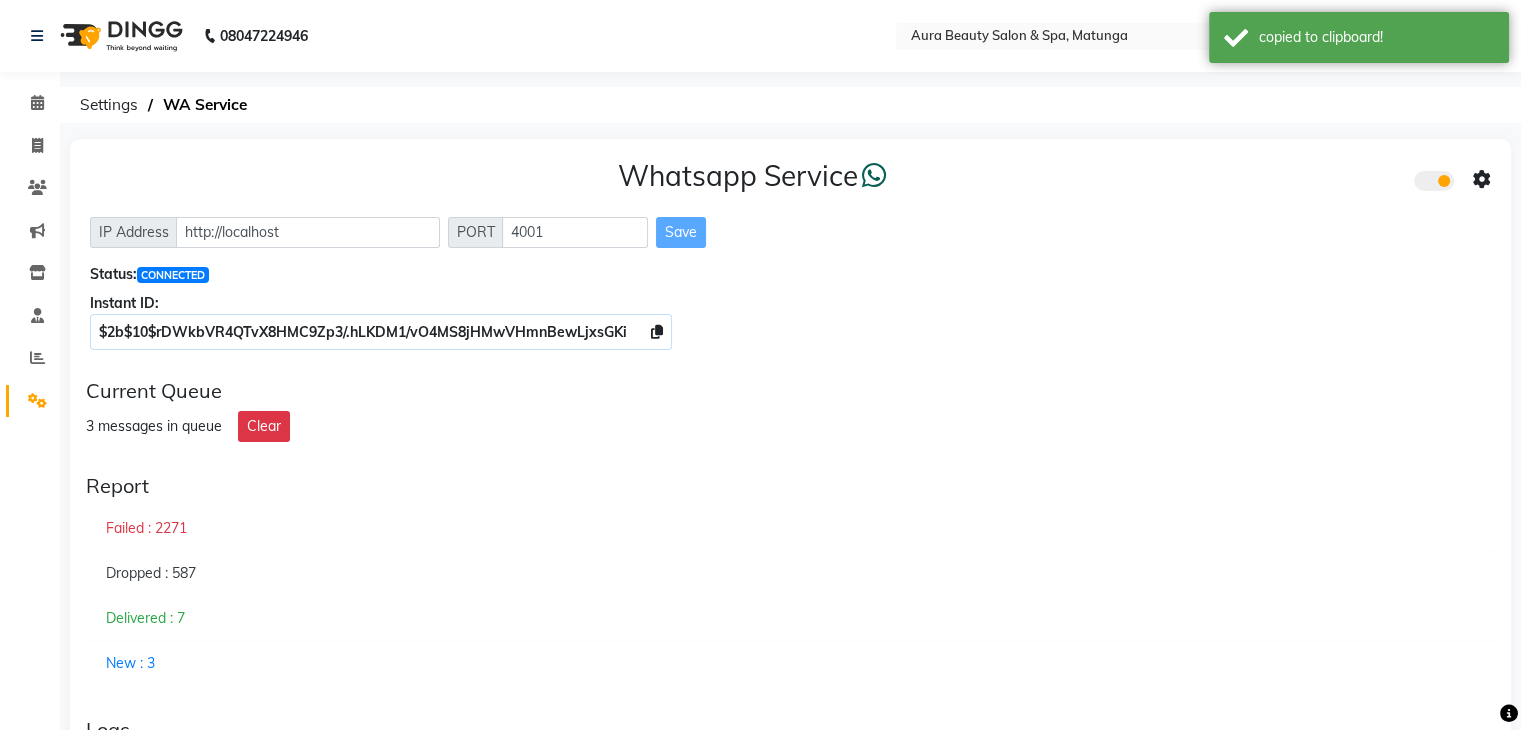 click on "Whatsapp Service" 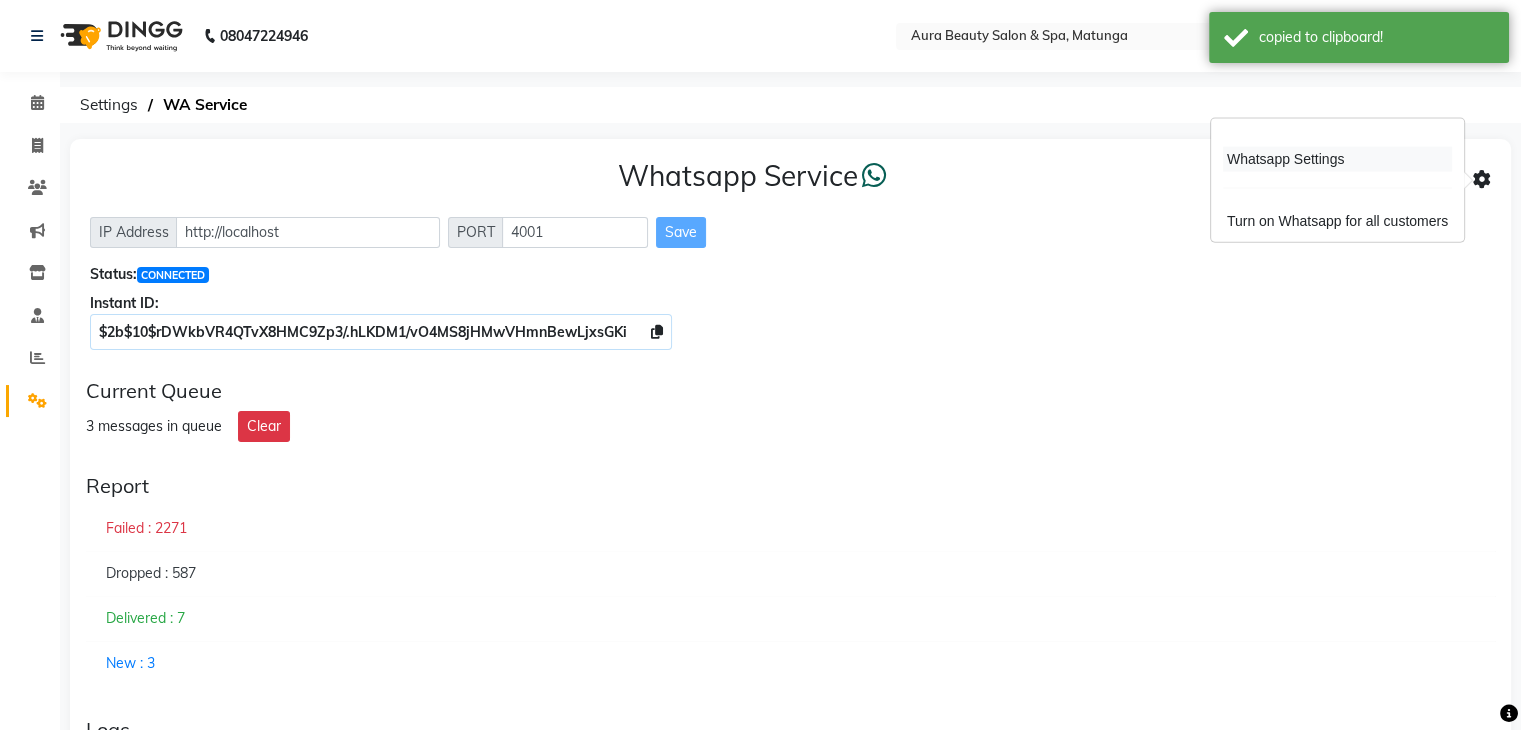 click on "Whatsapp Settings" at bounding box center [1337, 159] 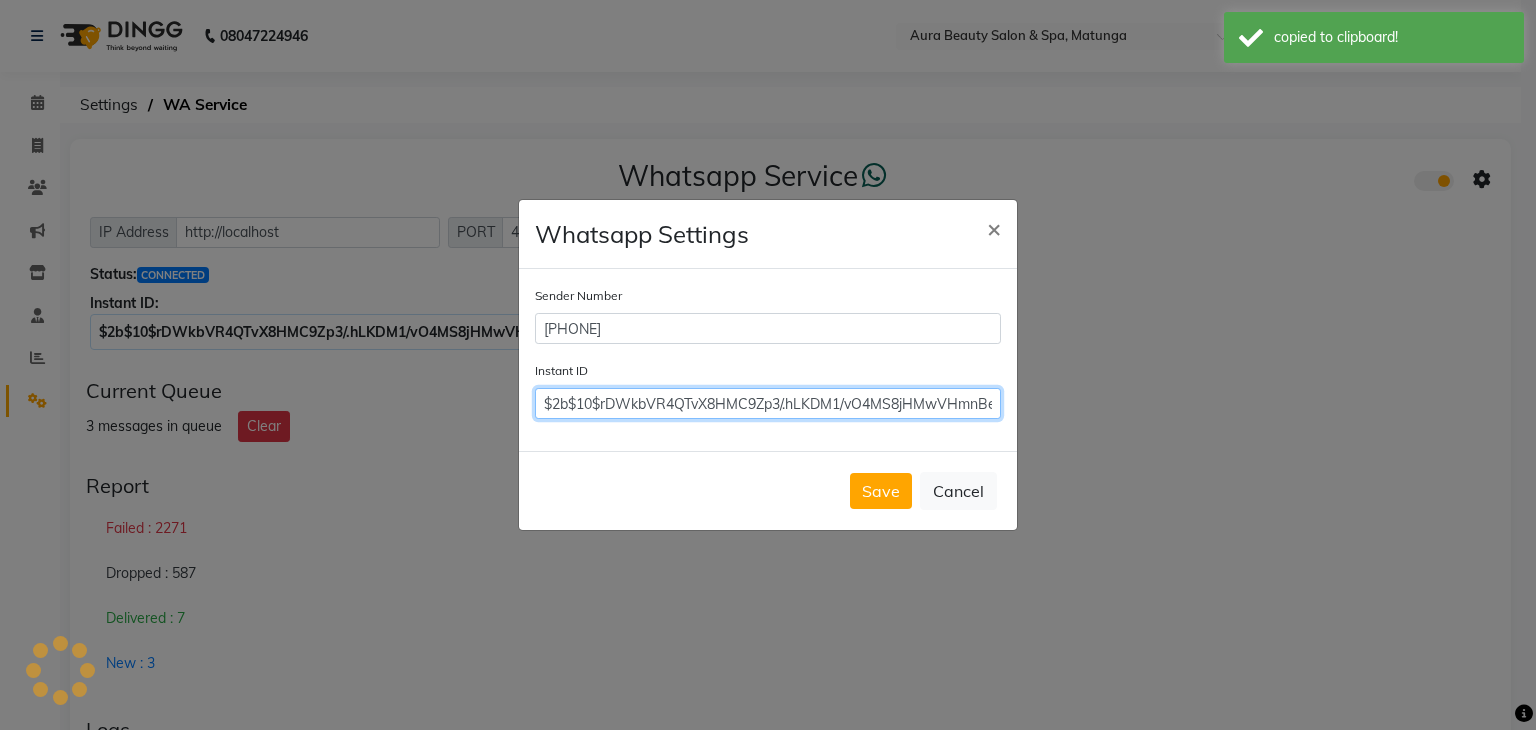 click on "$2b$10$rDWkbVR4QTvX8HMC9Zp3/.hLKDM1/vO4MS8jHMwVHmnBewLjxsGKi" at bounding box center (768, 403) 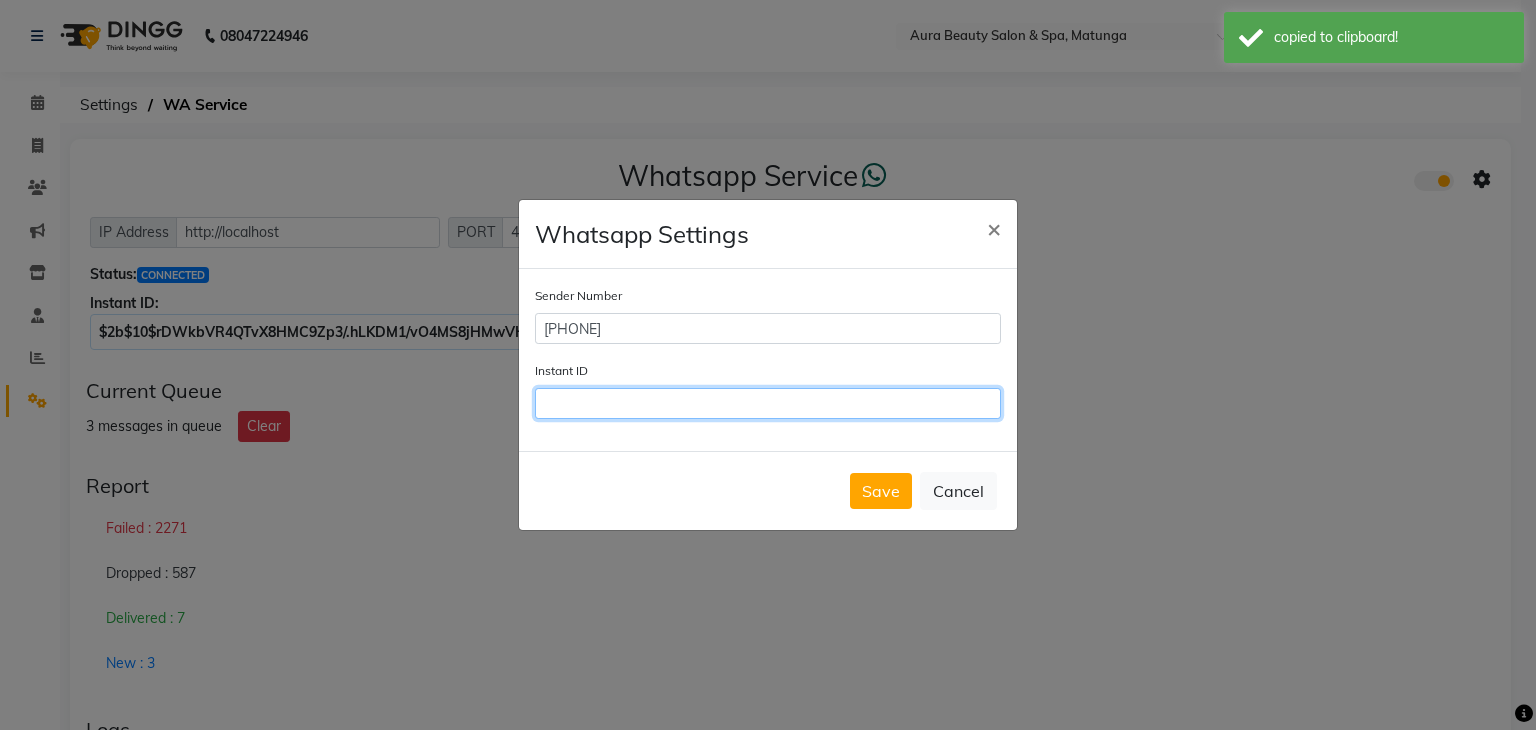 paste on "$2b$10$rDWkbVR4QTvX8HMC9Zp3/.hLKDM1/vO4MS8jHMwVHmnBewLjxsGKi" 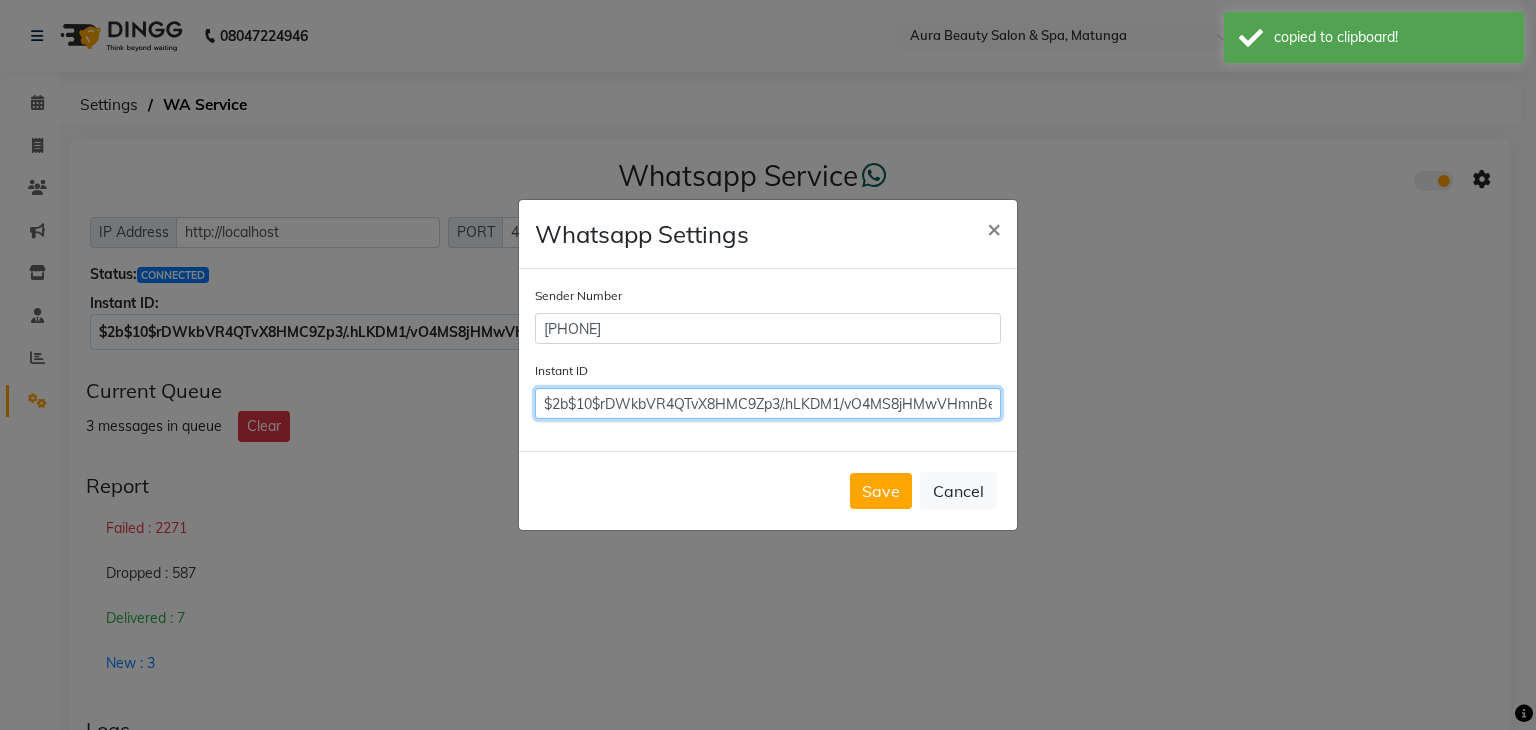 scroll, scrollTop: 0, scrollLeft: 68, axis: horizontal 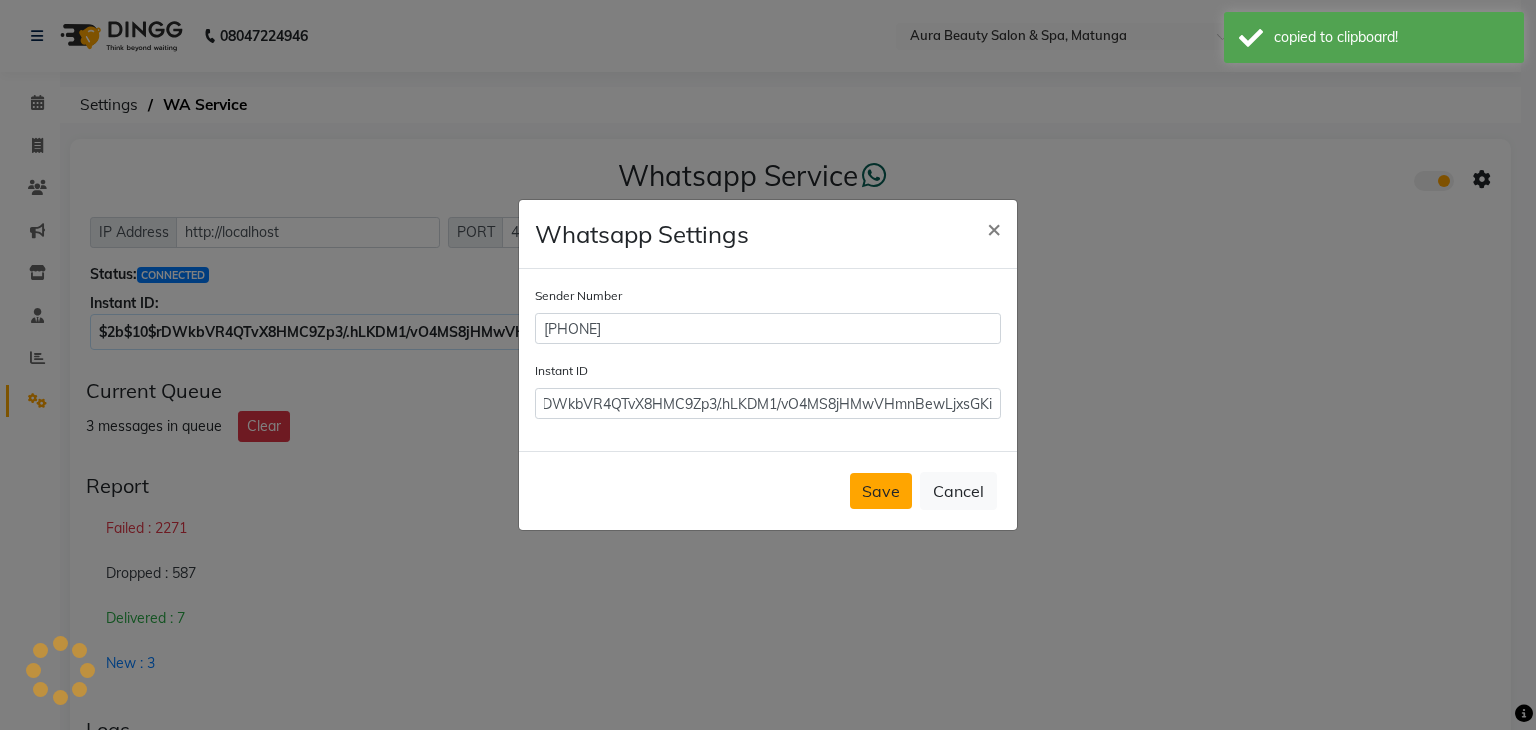 click on "Save" 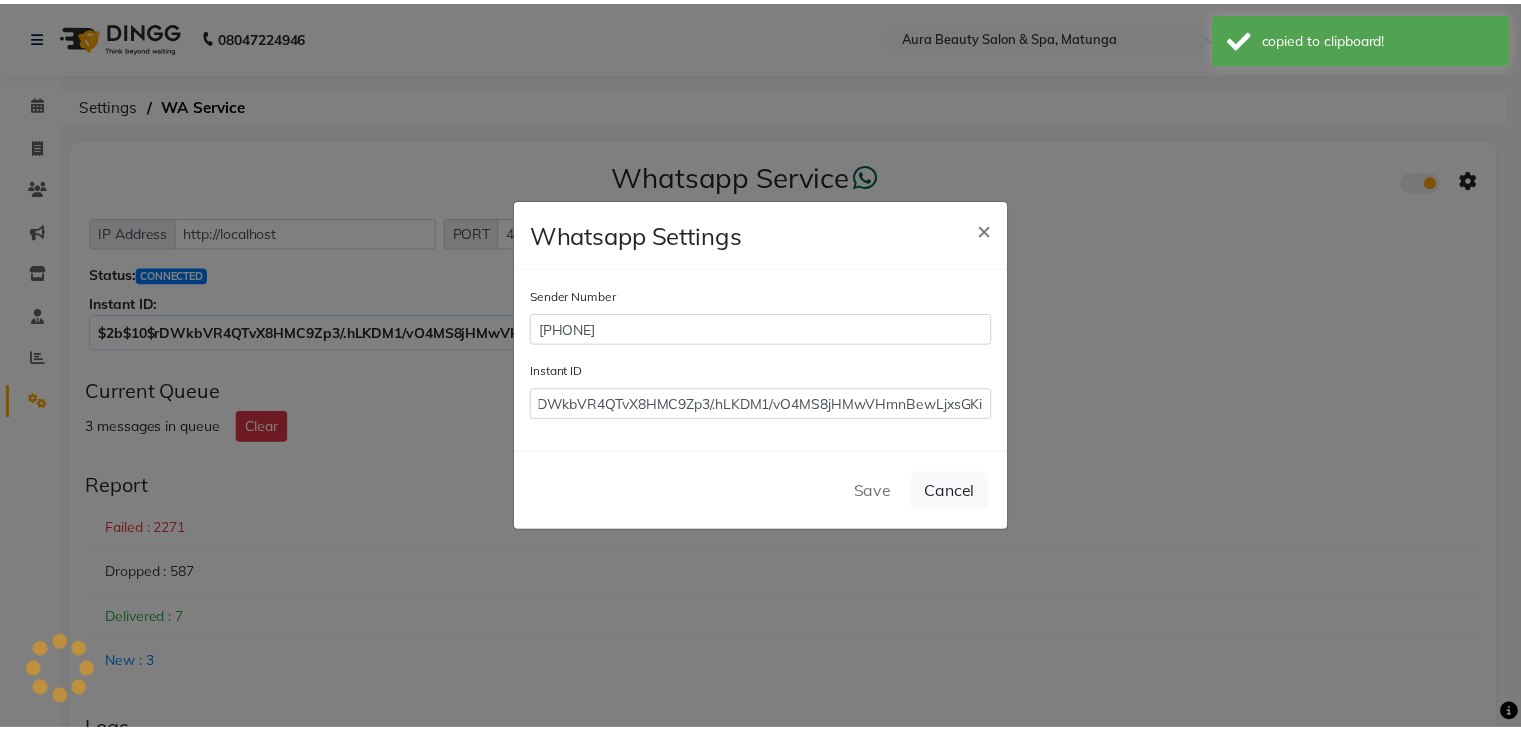 scroll, scrollTop: 0, scrollLeft: 0, axis: both 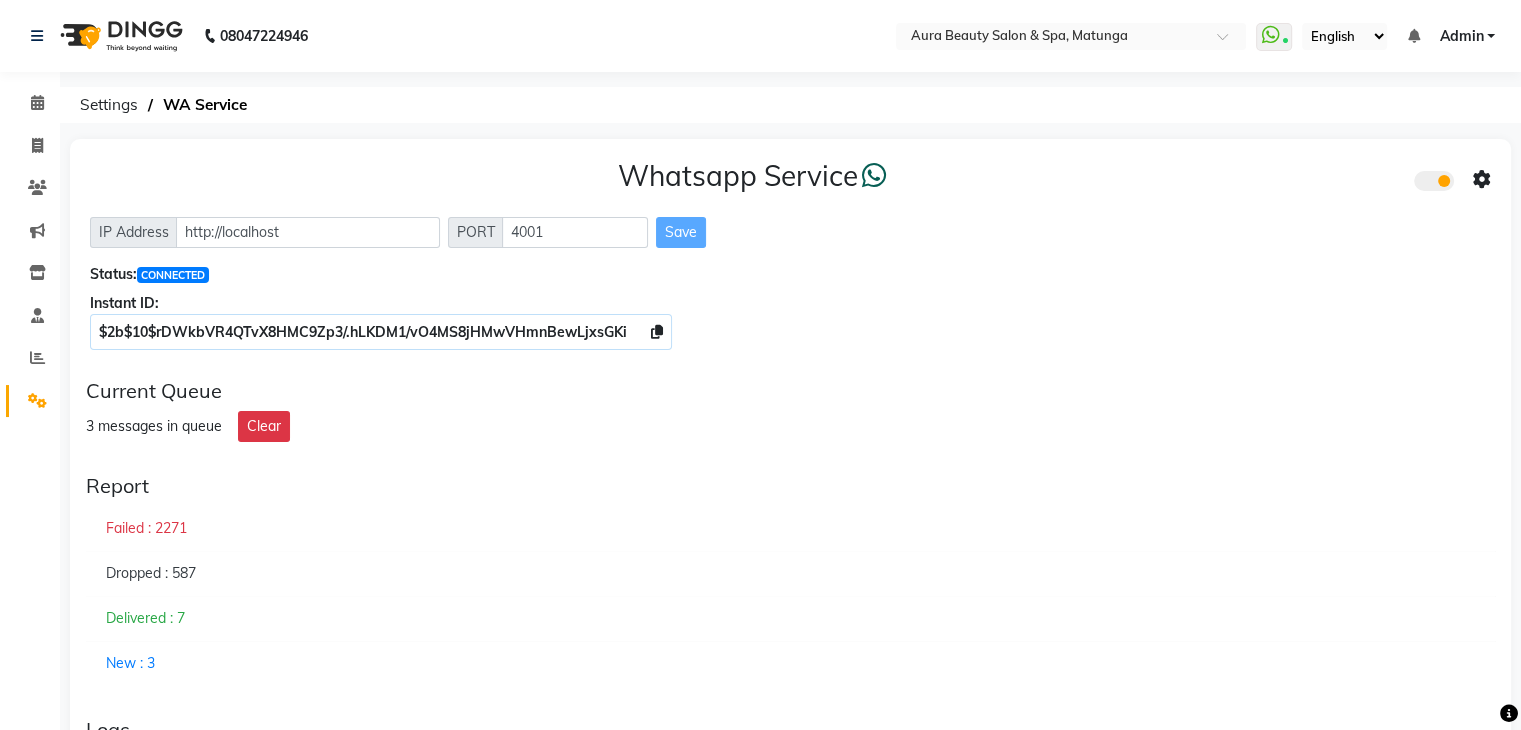 click on "Delivered : 7" 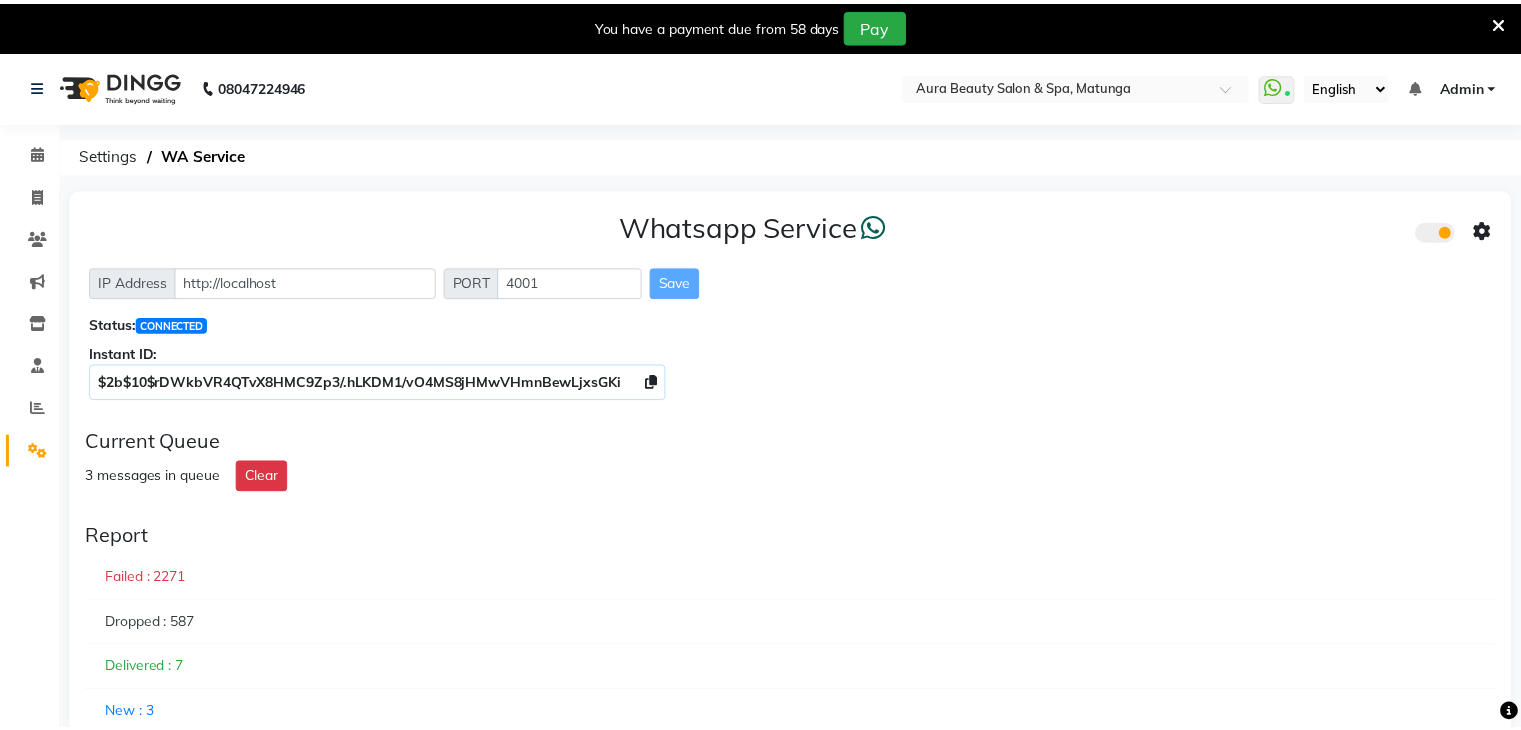 scroll, scrollTop: 0, scrollLeft: 0, axis: both 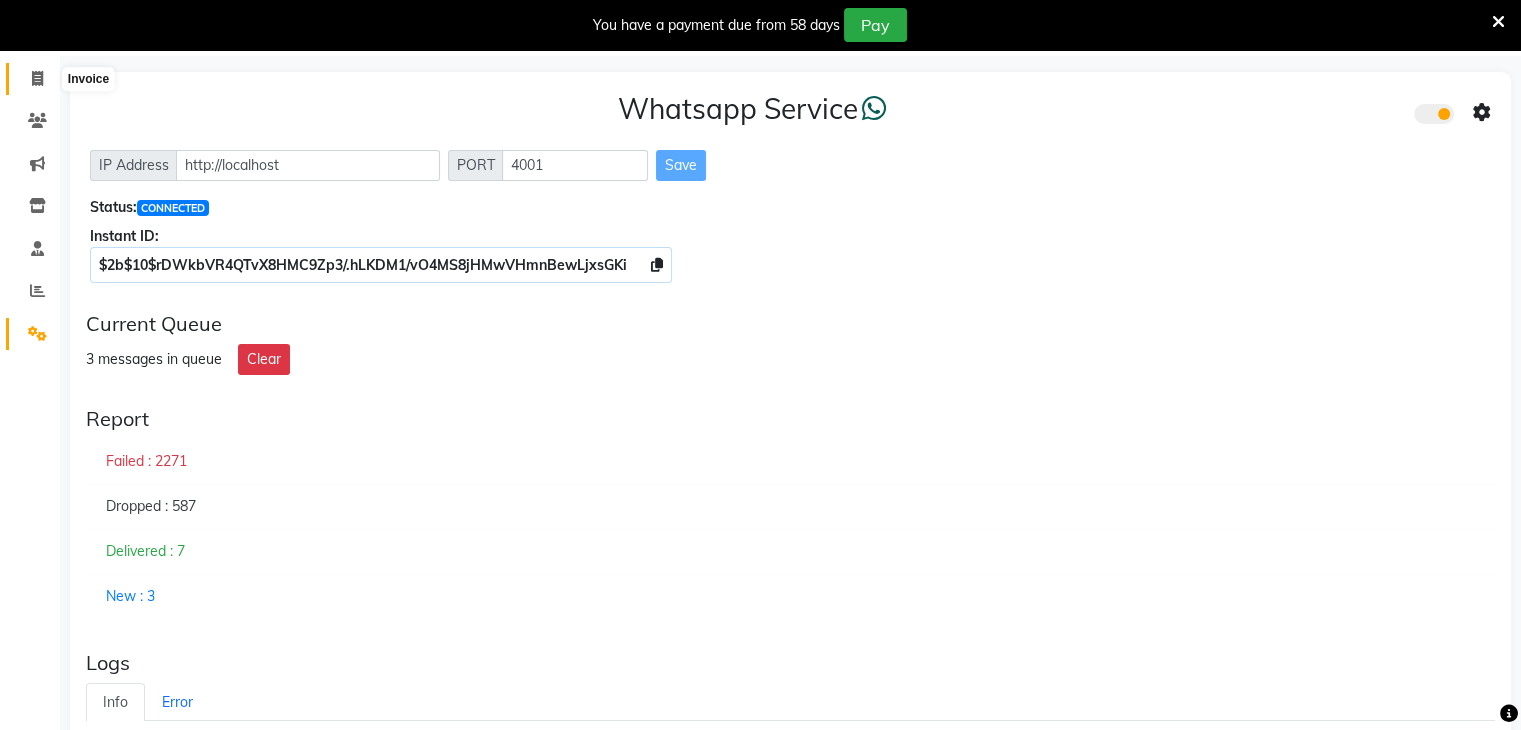 click 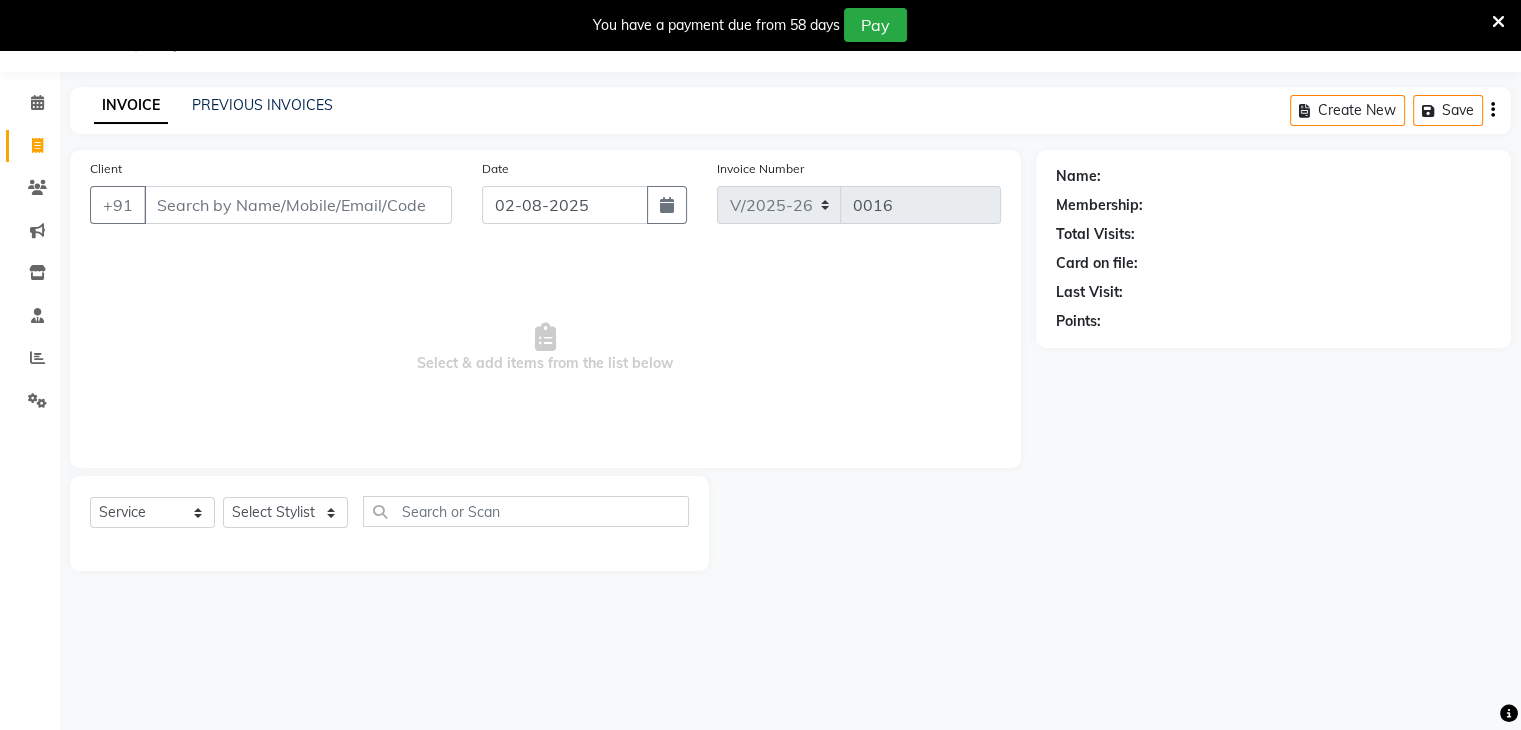 scroll, scrollTop: 50, scrollLeft: 0, axis: vertical 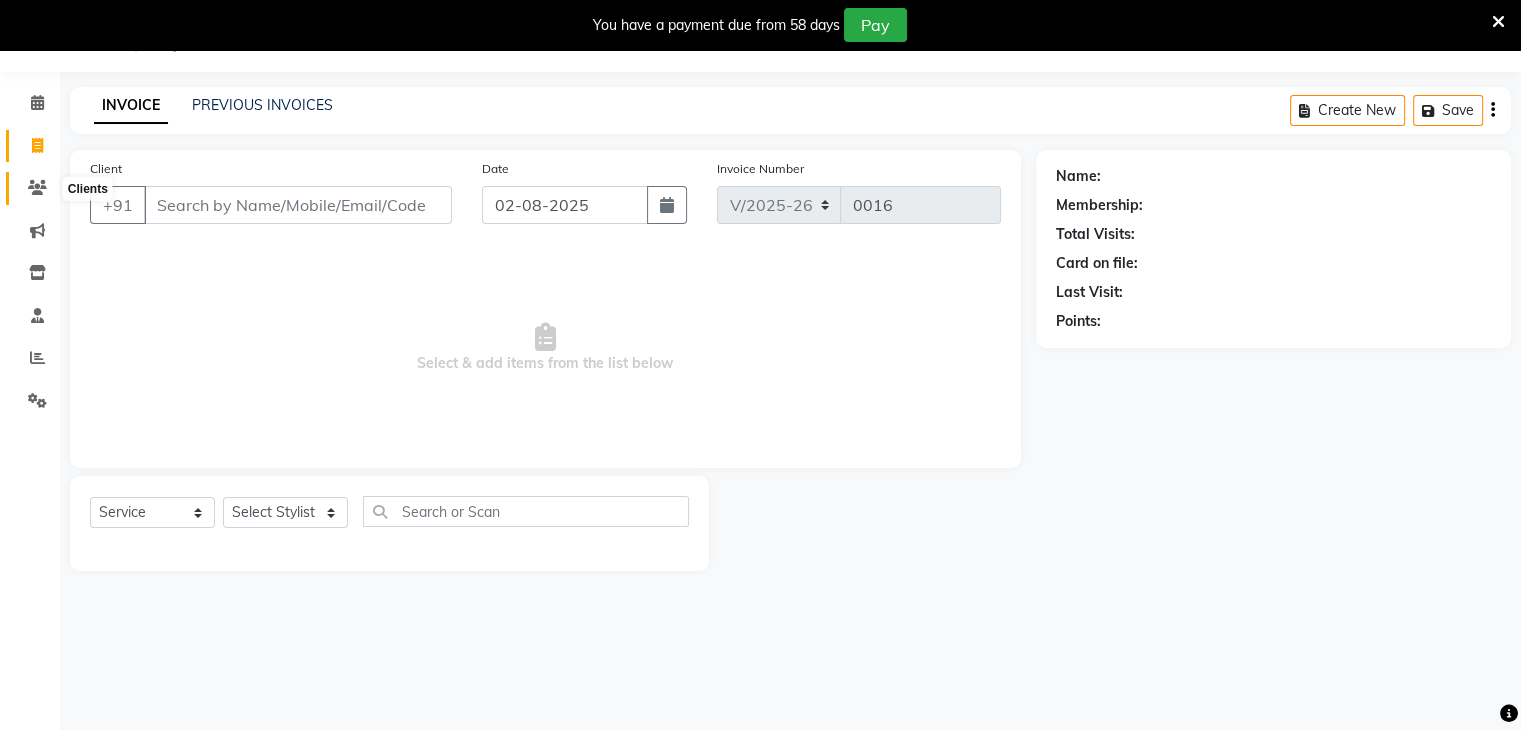 click 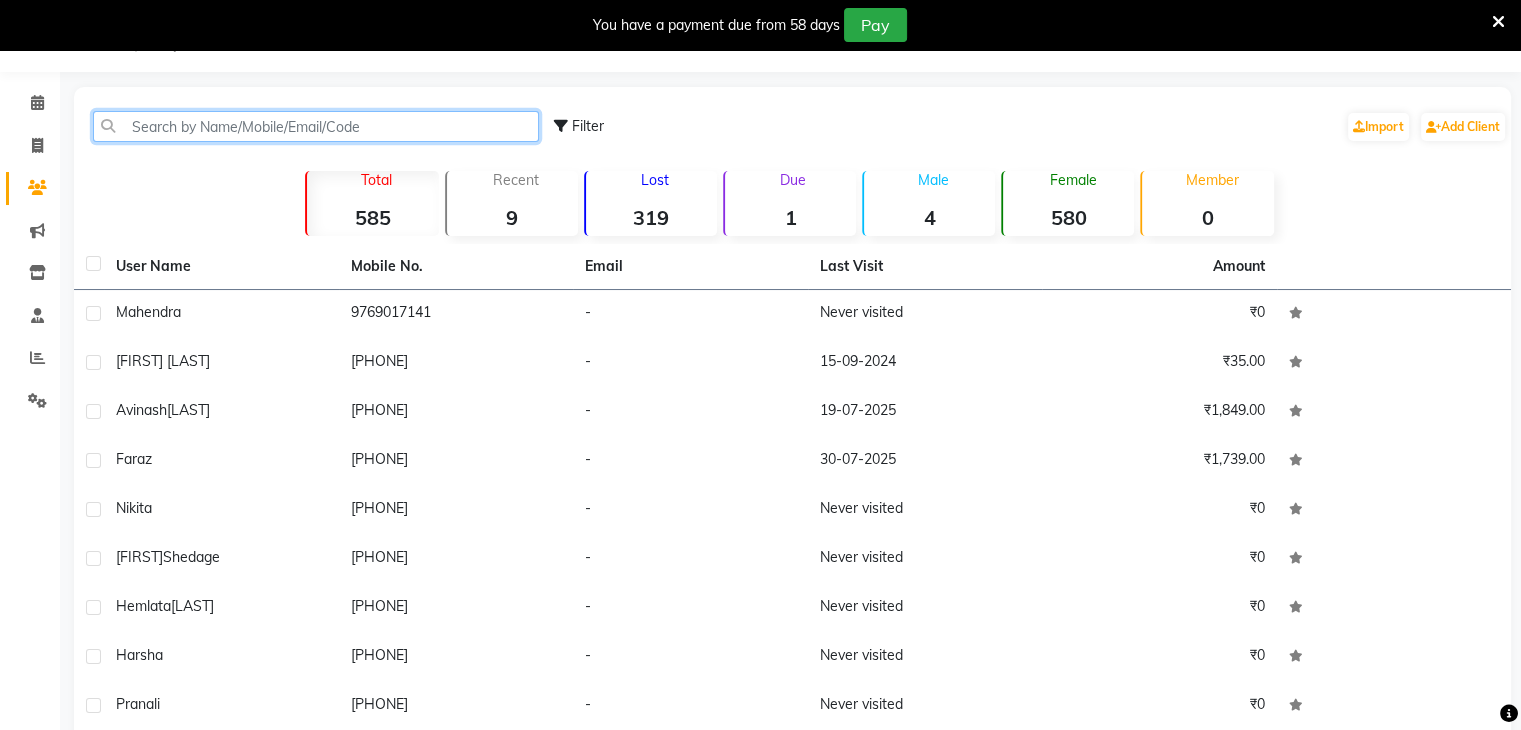 click 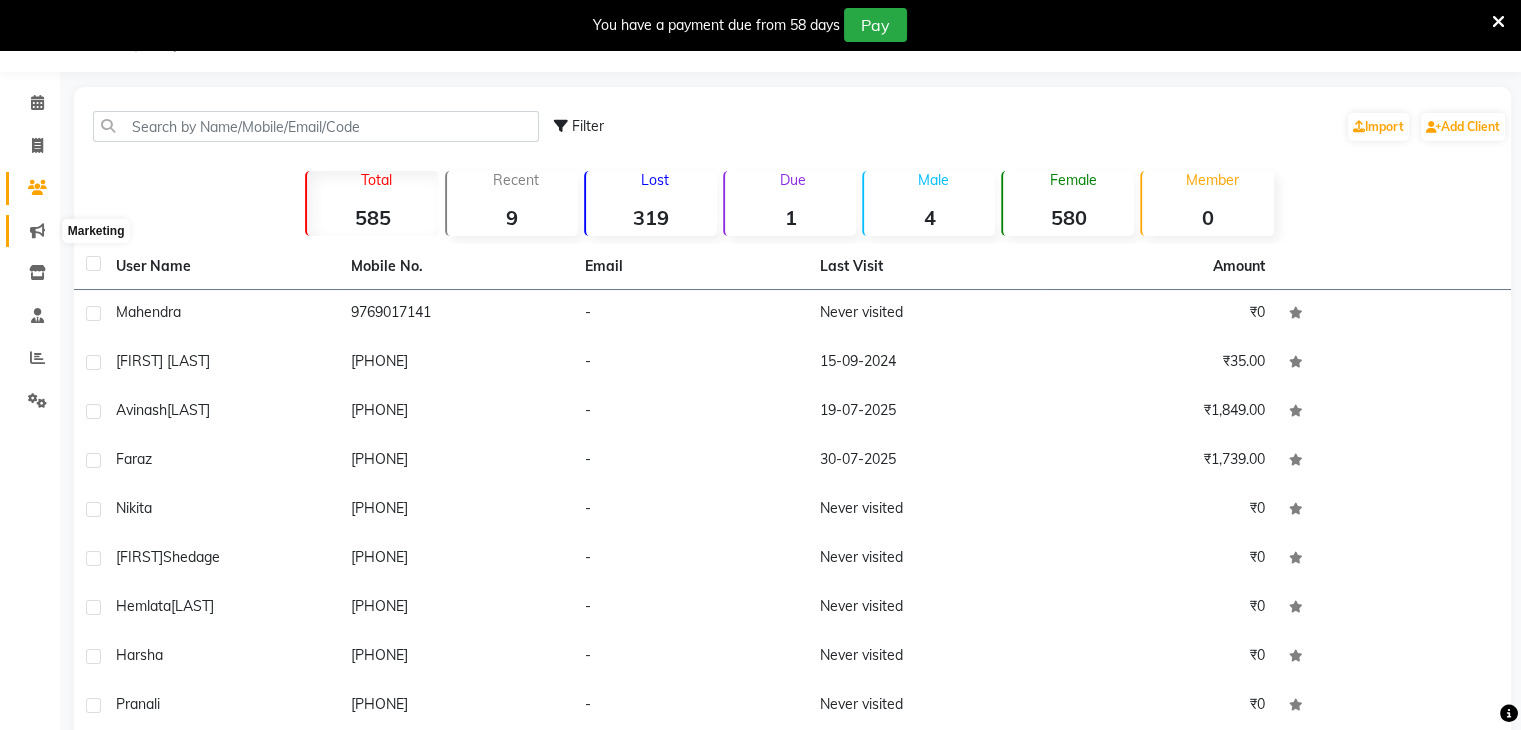 click 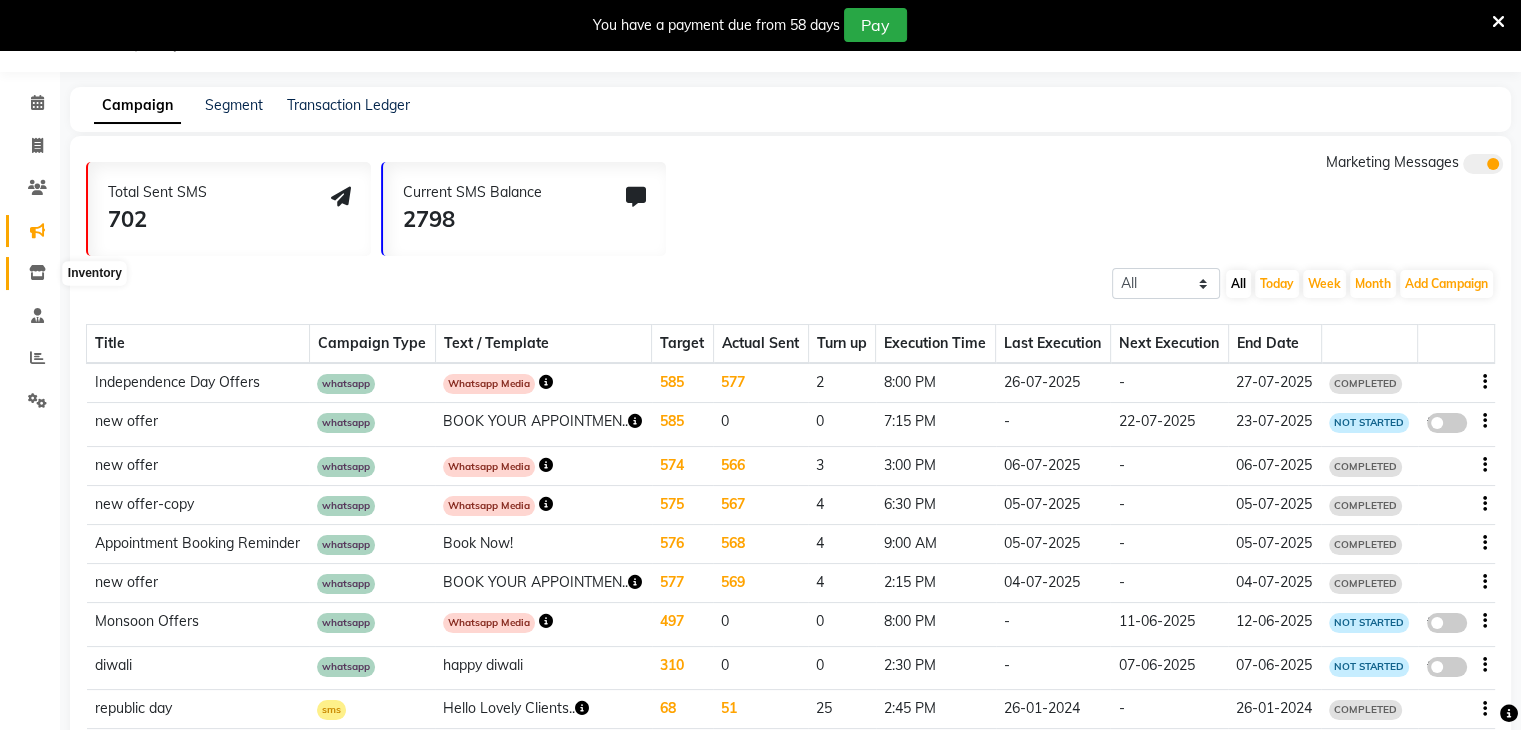 click 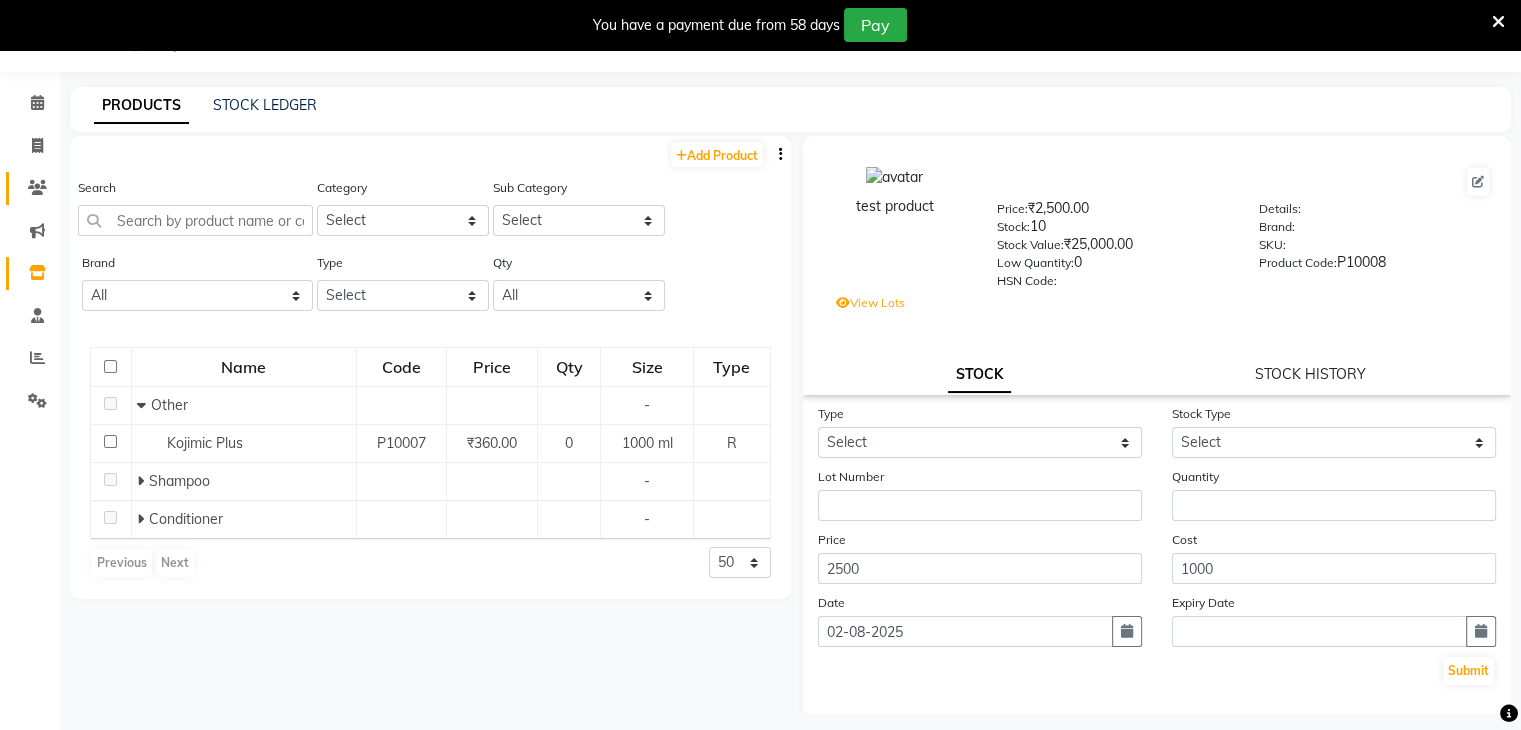 click 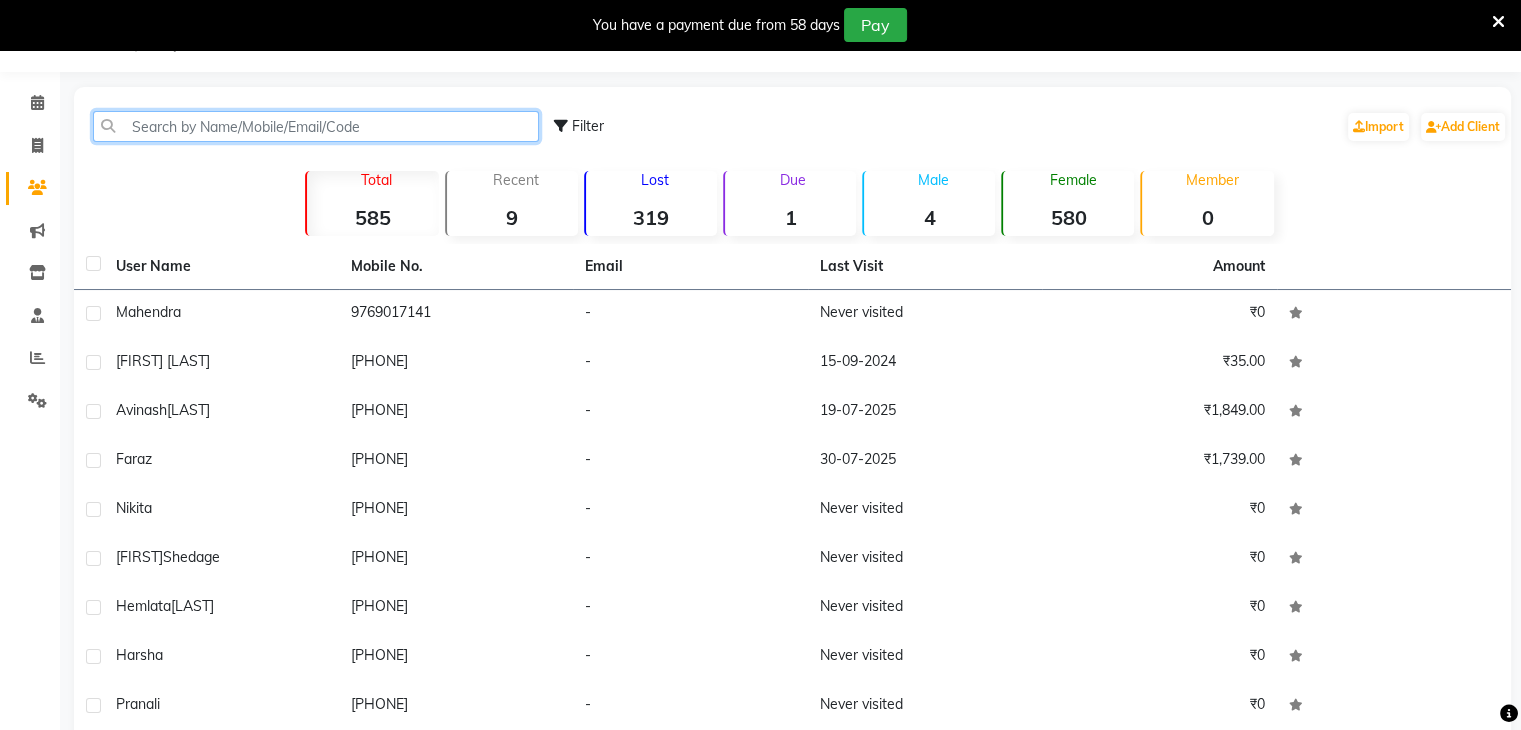 click 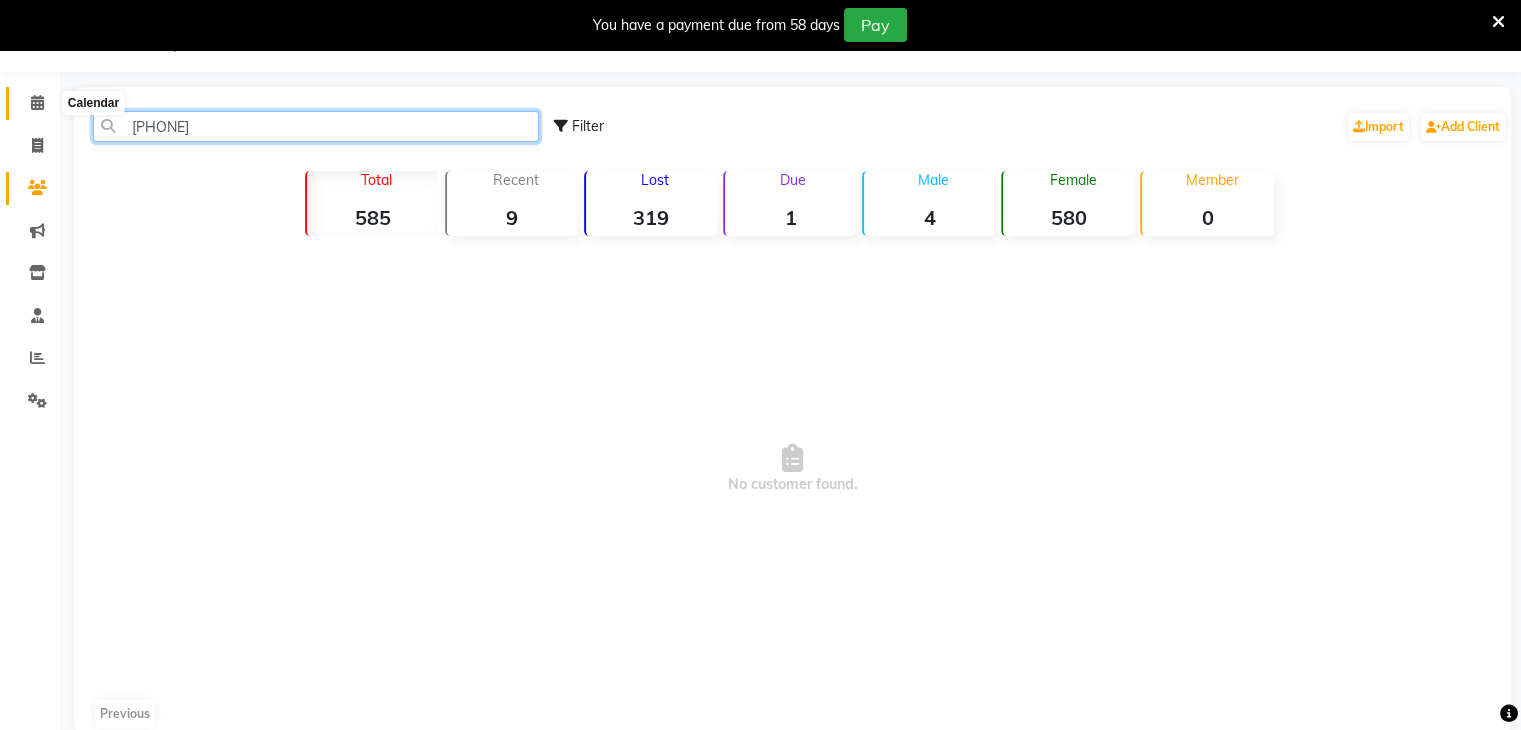 type on "[PHONE]" 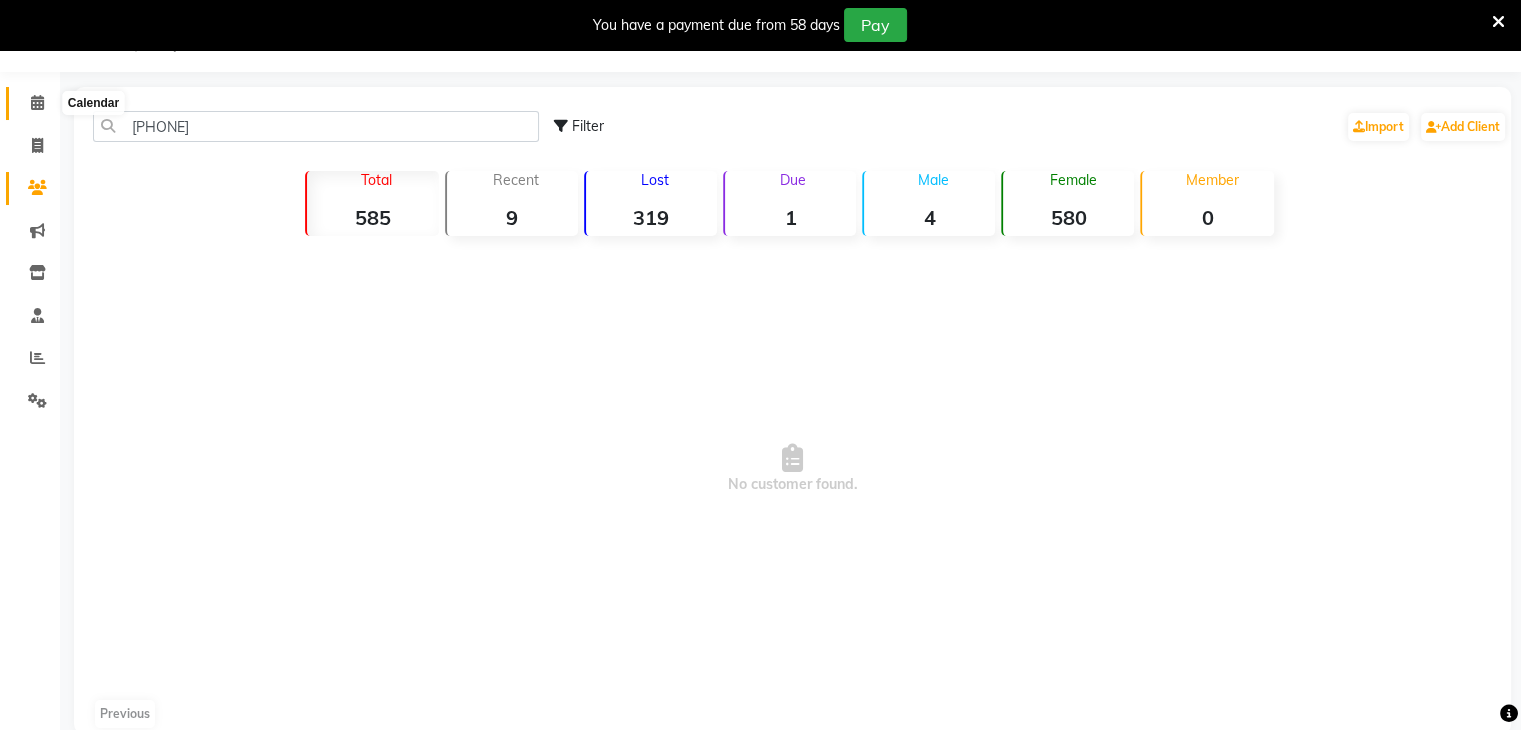 click 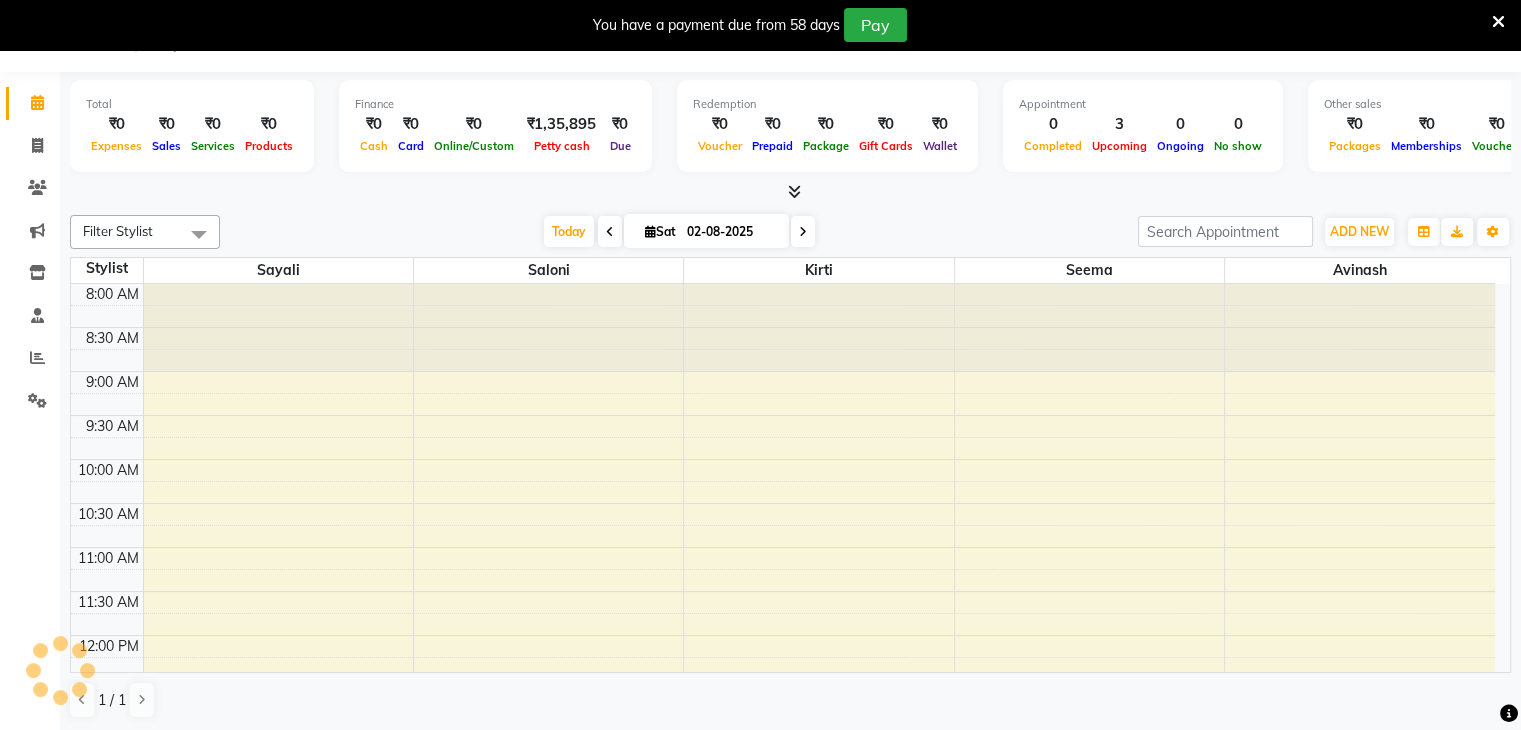 scroll, scrollTop: 0, scrollLeft: 0, axis: both 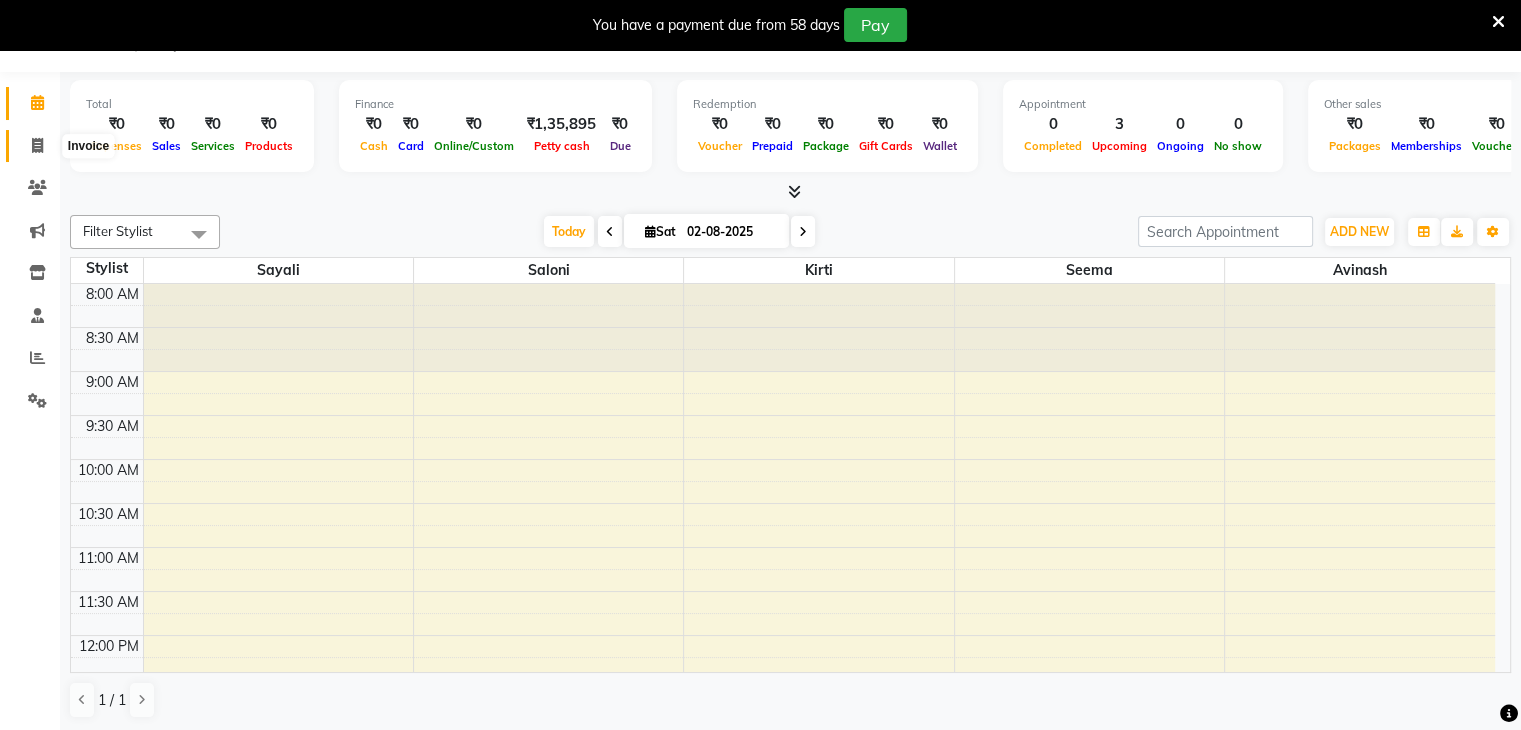 click 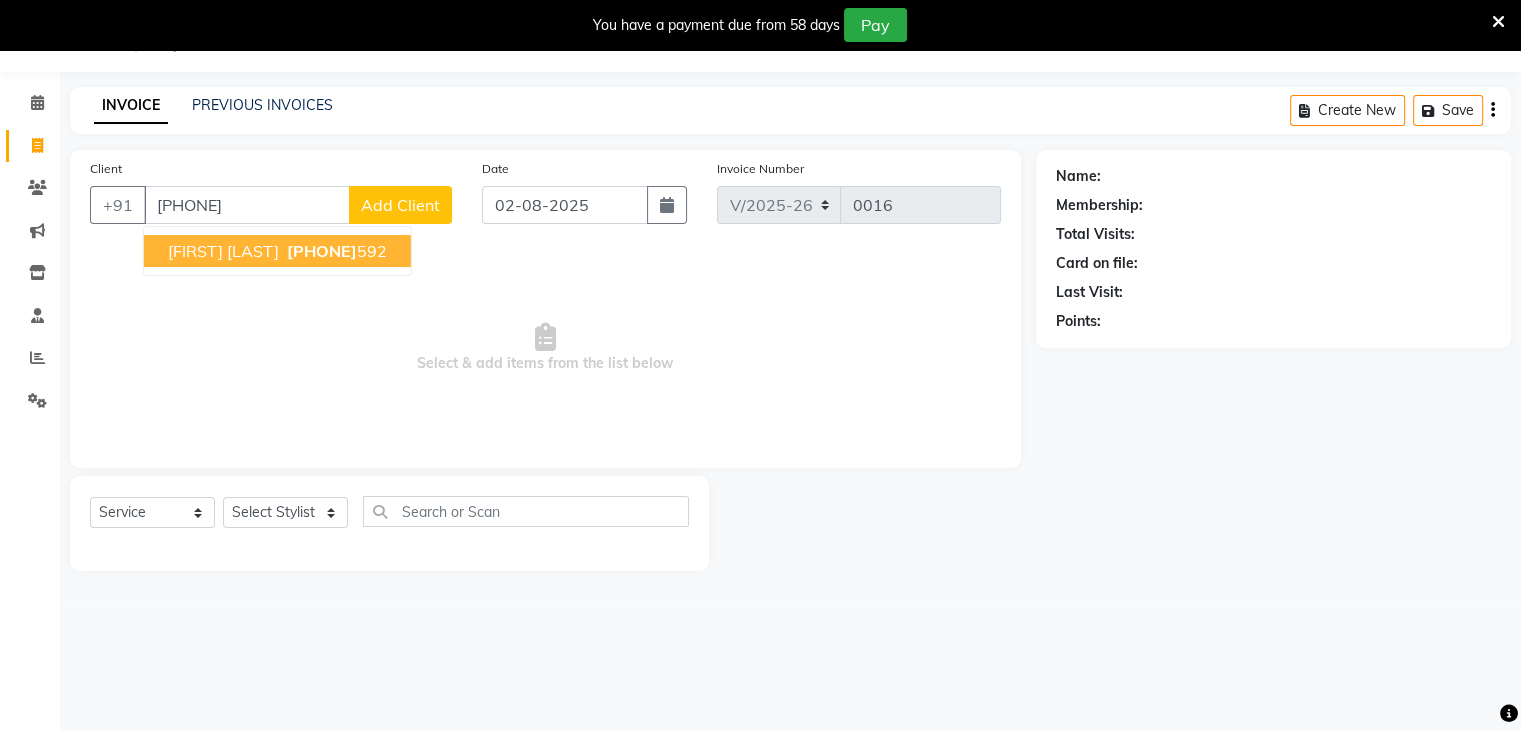 click on "[FIRST] [LAST]" at bounding box center [223, 251] 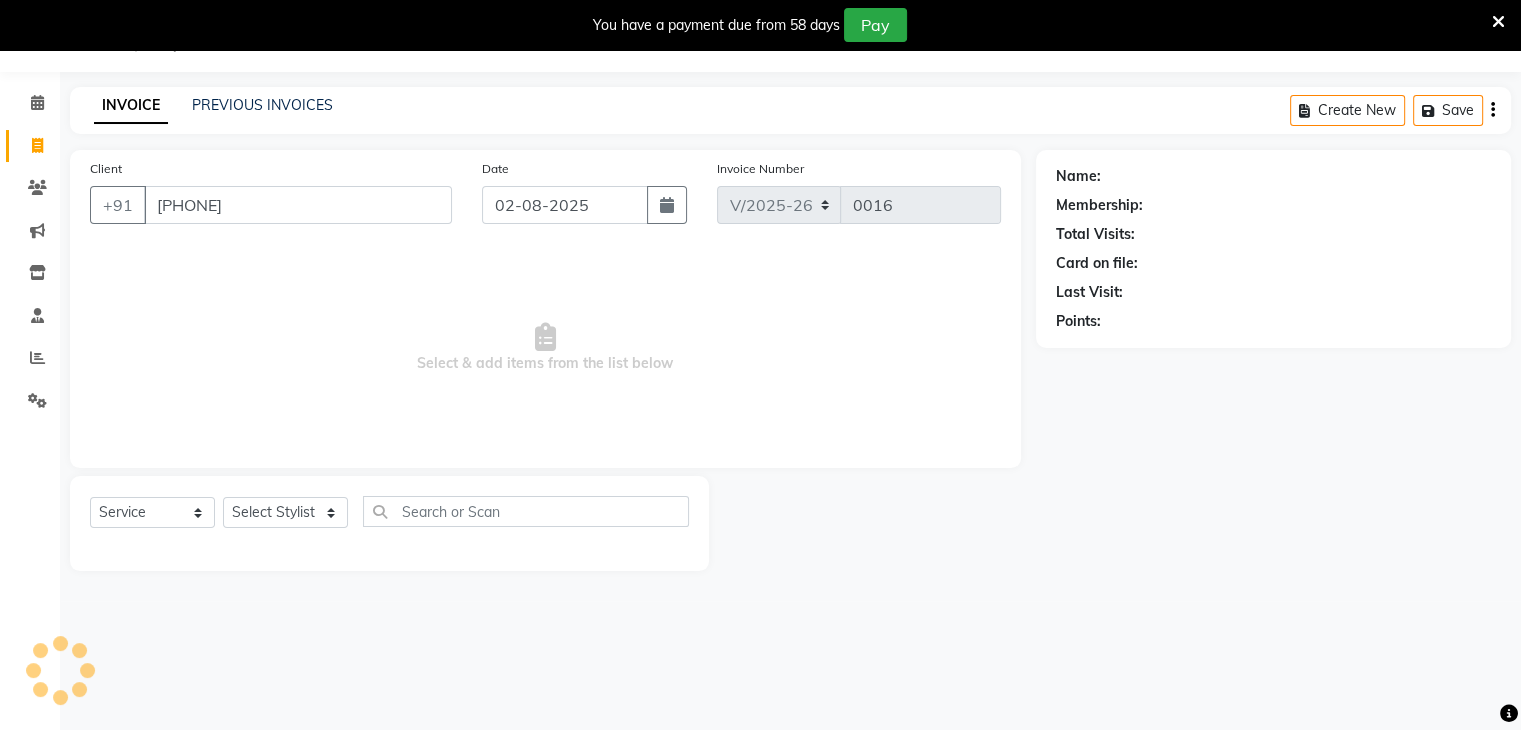 type on "[PHONE]" 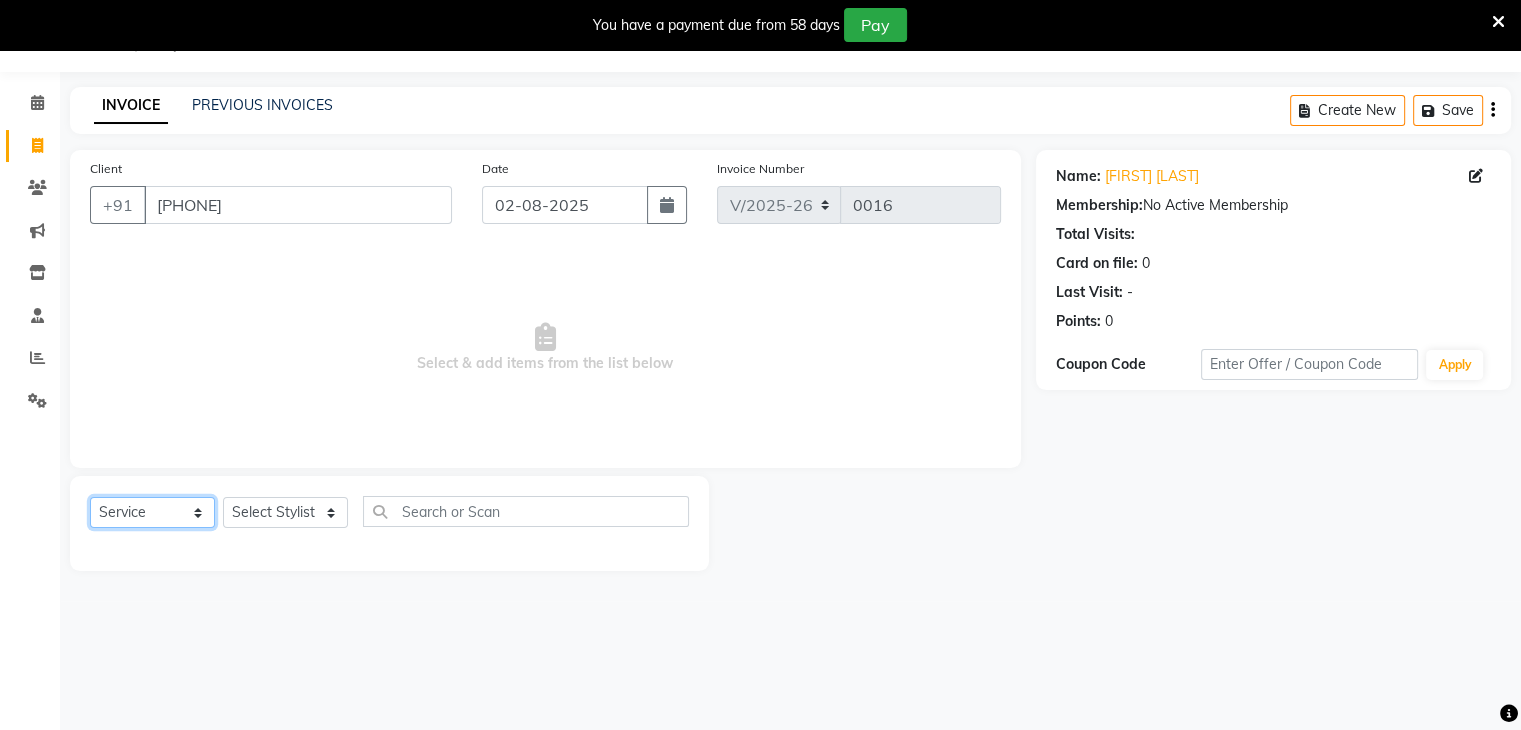 click on "Select  Service  Product  Membership  Package Voucher Prepaid Gift Card" 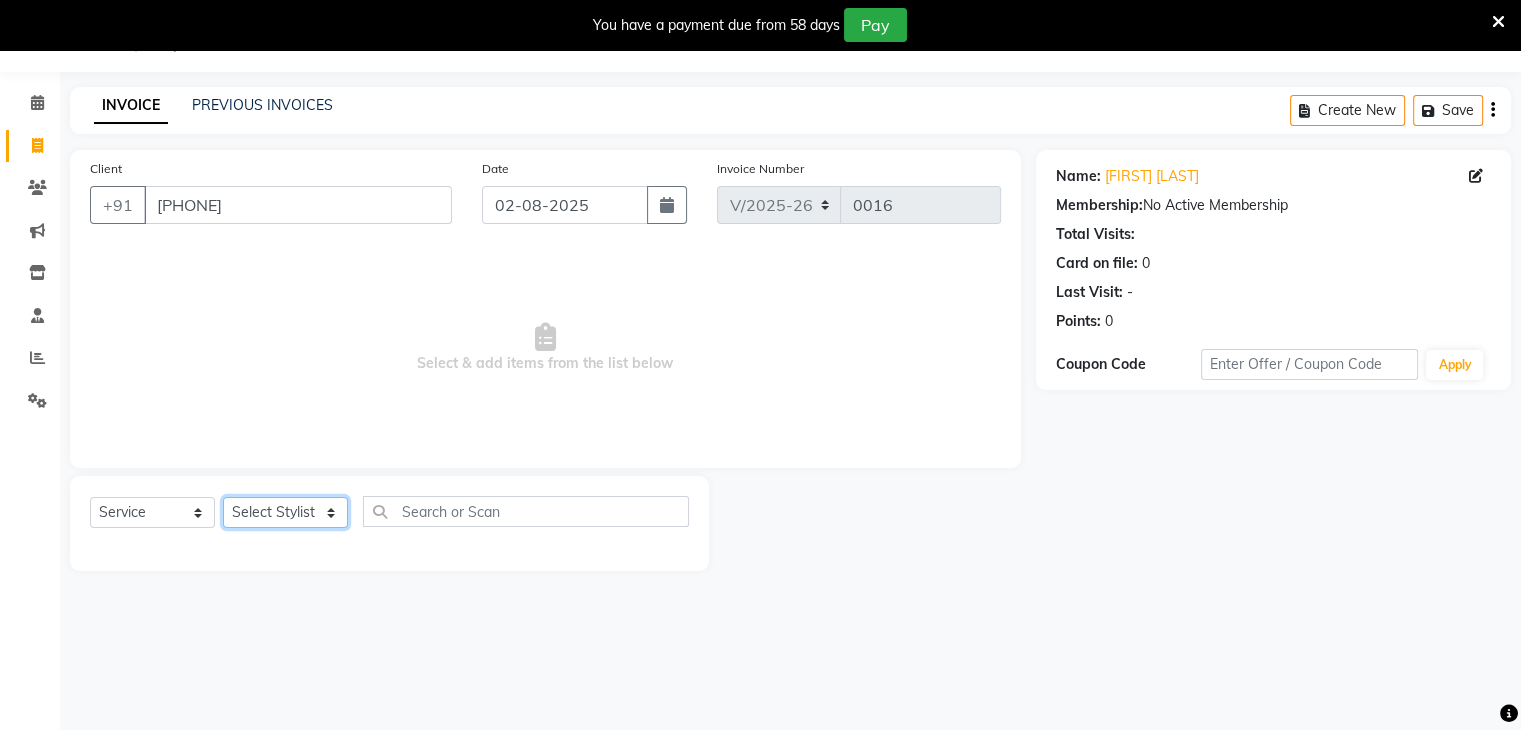 click on "Select Stylist Avinash Kirti Saloni Sayali Seema" 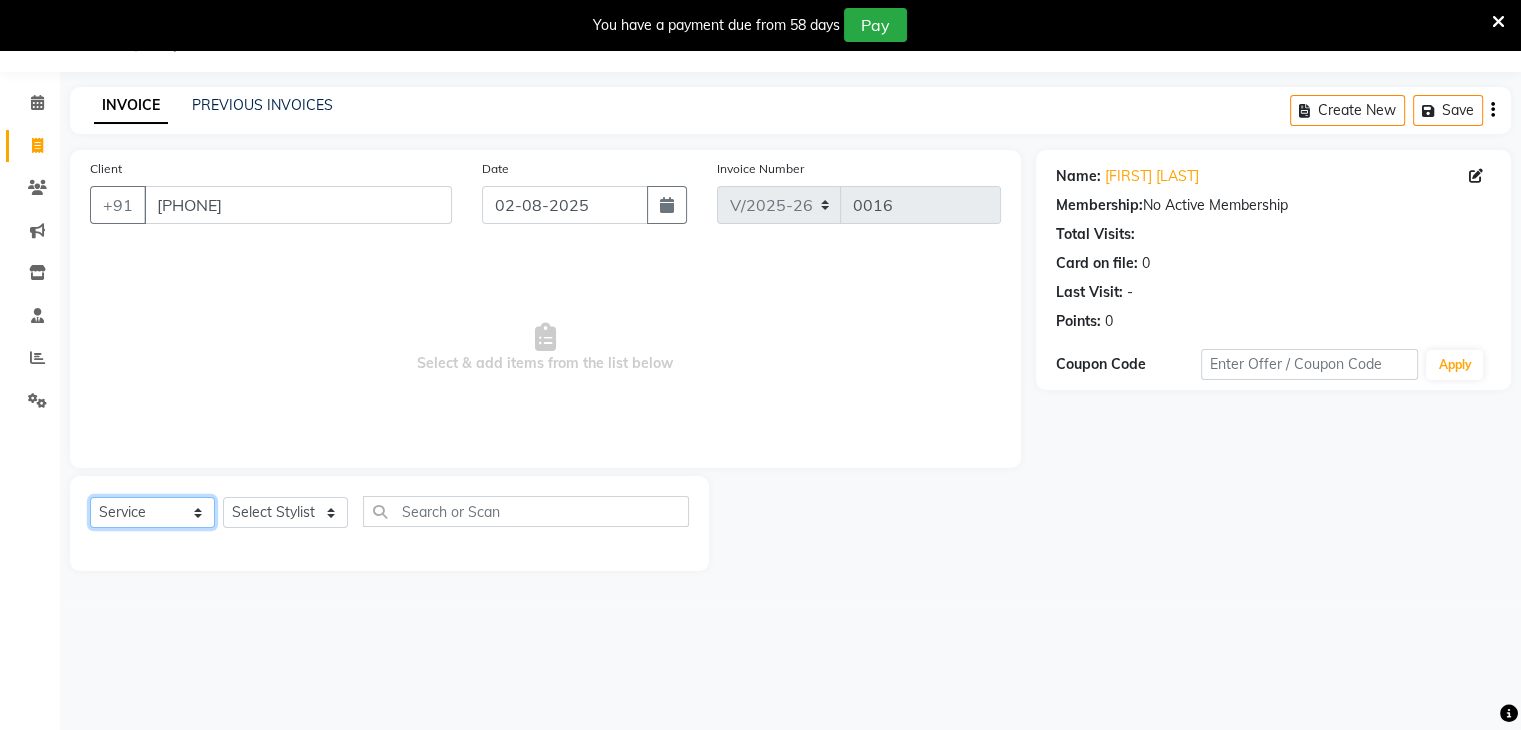 click on "Select  Service  Product  Membership  Package Voucher Prepaid Gift Card" 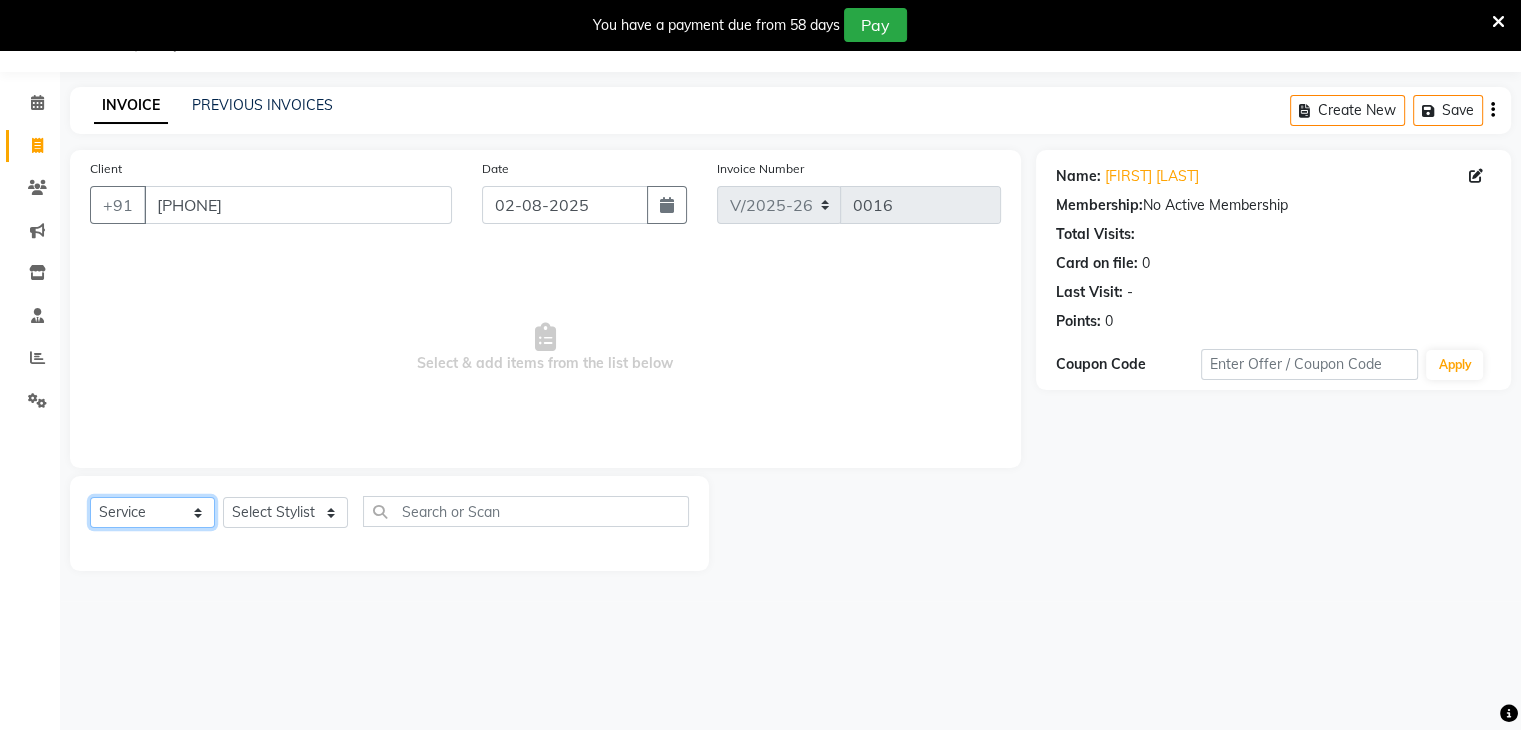 click on "Select  Service  Product  Membership  Package Voucher Prepaid Gift Card" 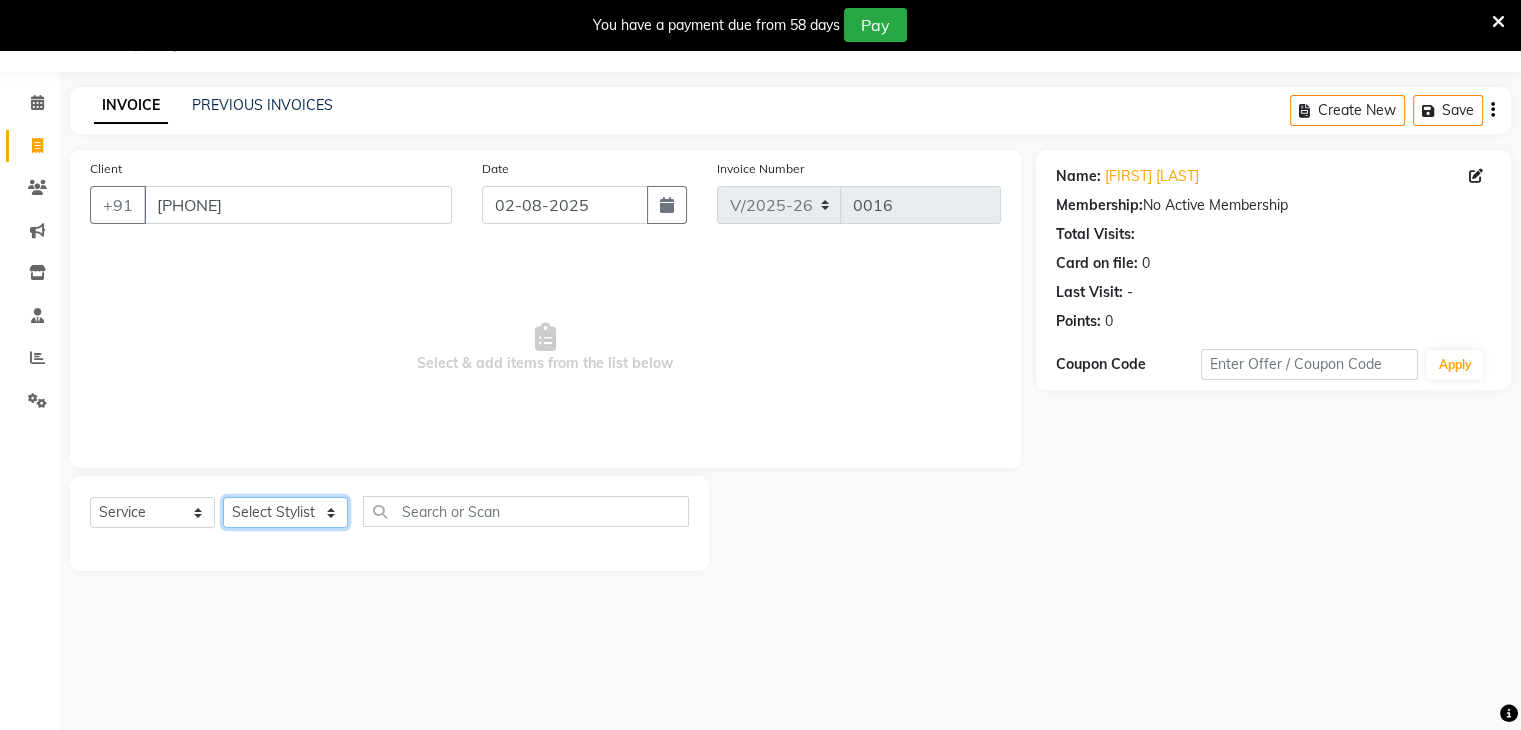 click on "Select Stylist Avinash Kirti Saloni Sayali Seema" 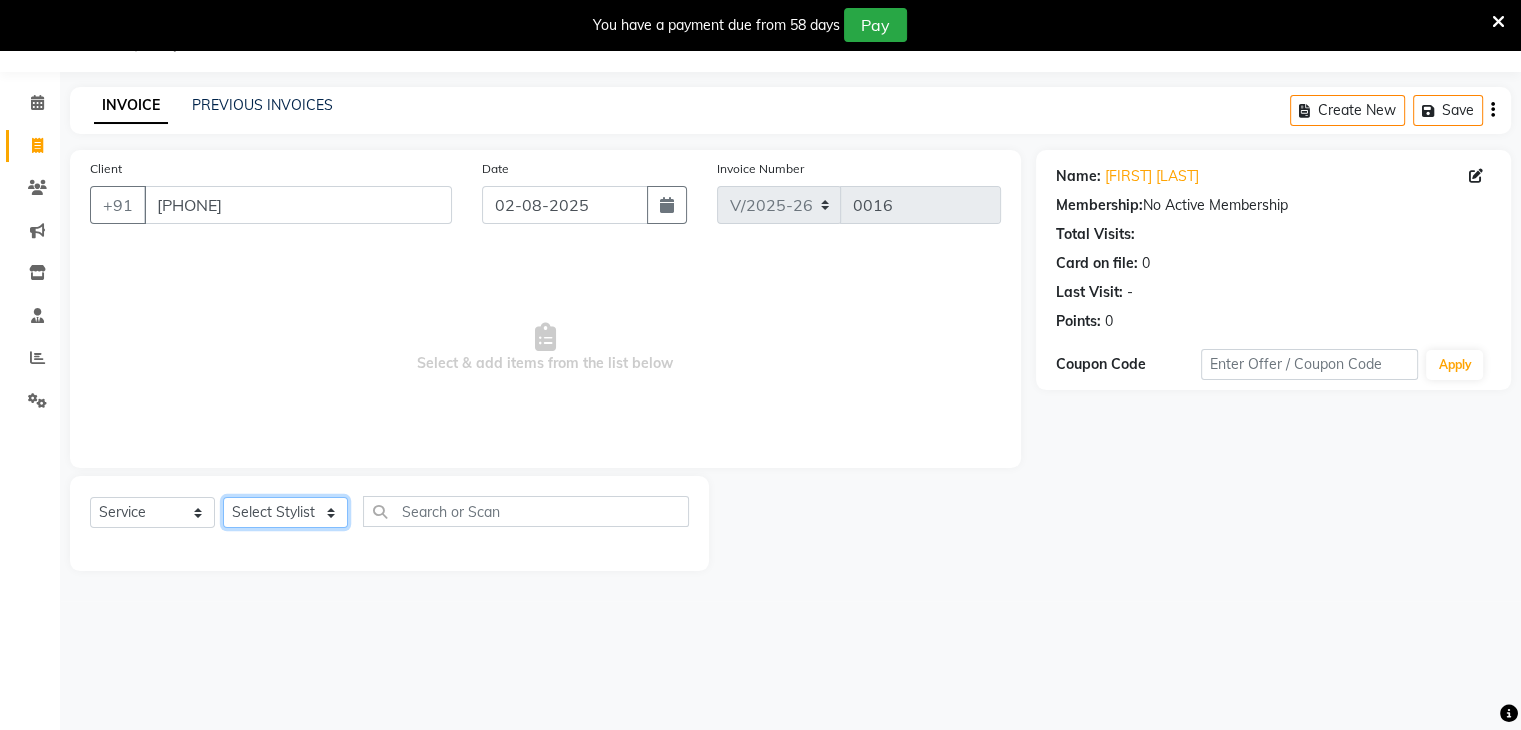 select on "85583" 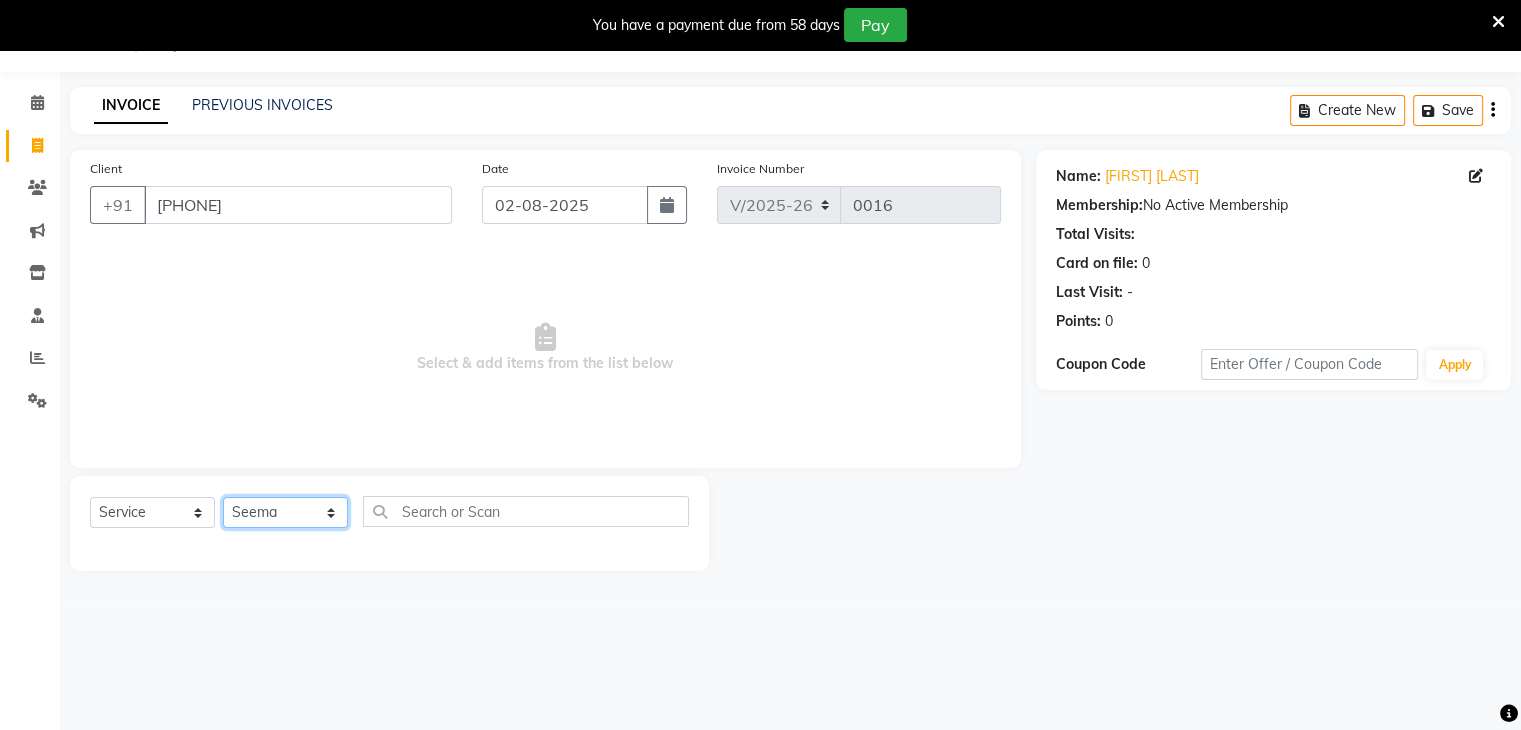 click on "Select Stylist Avinash Kirti Saloni Sayali Seema" 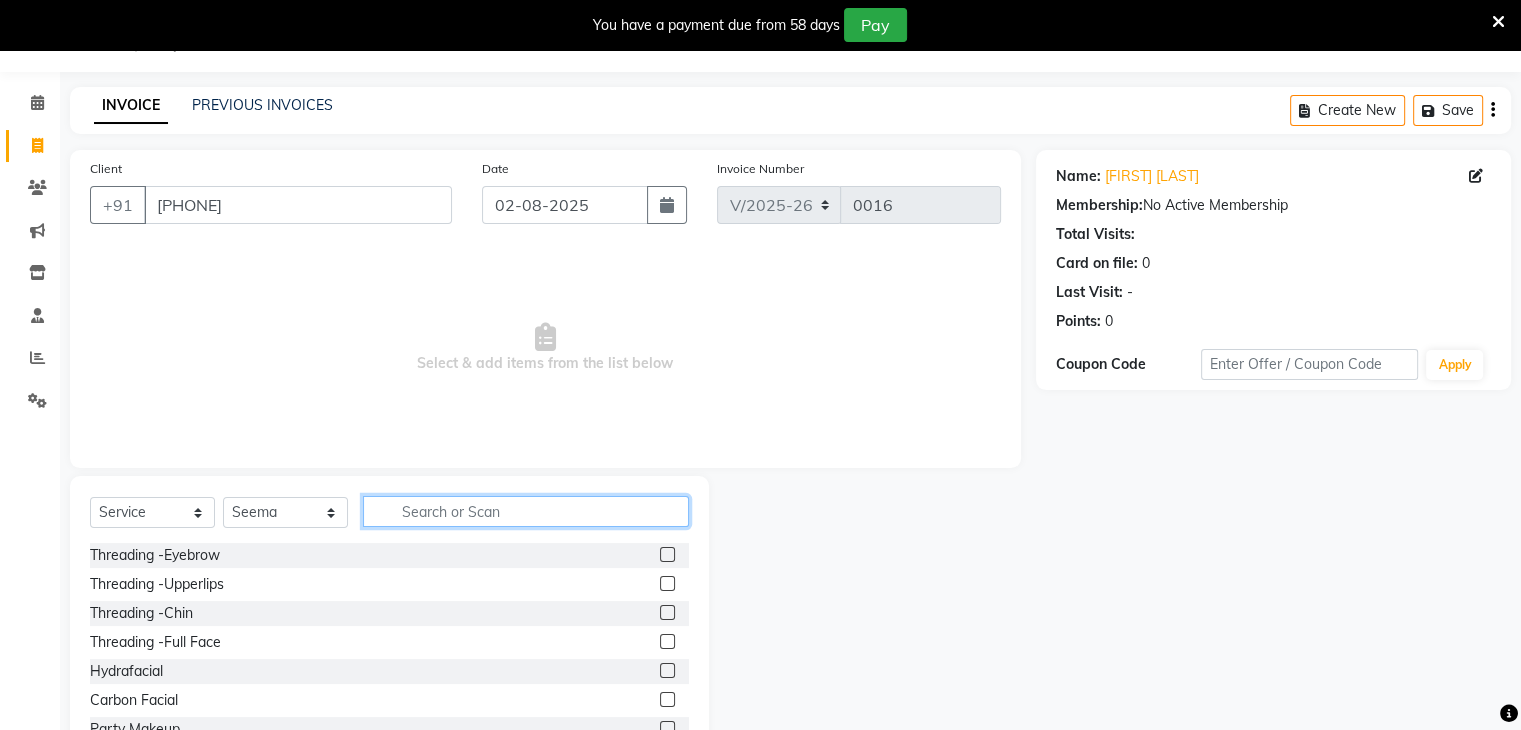 click 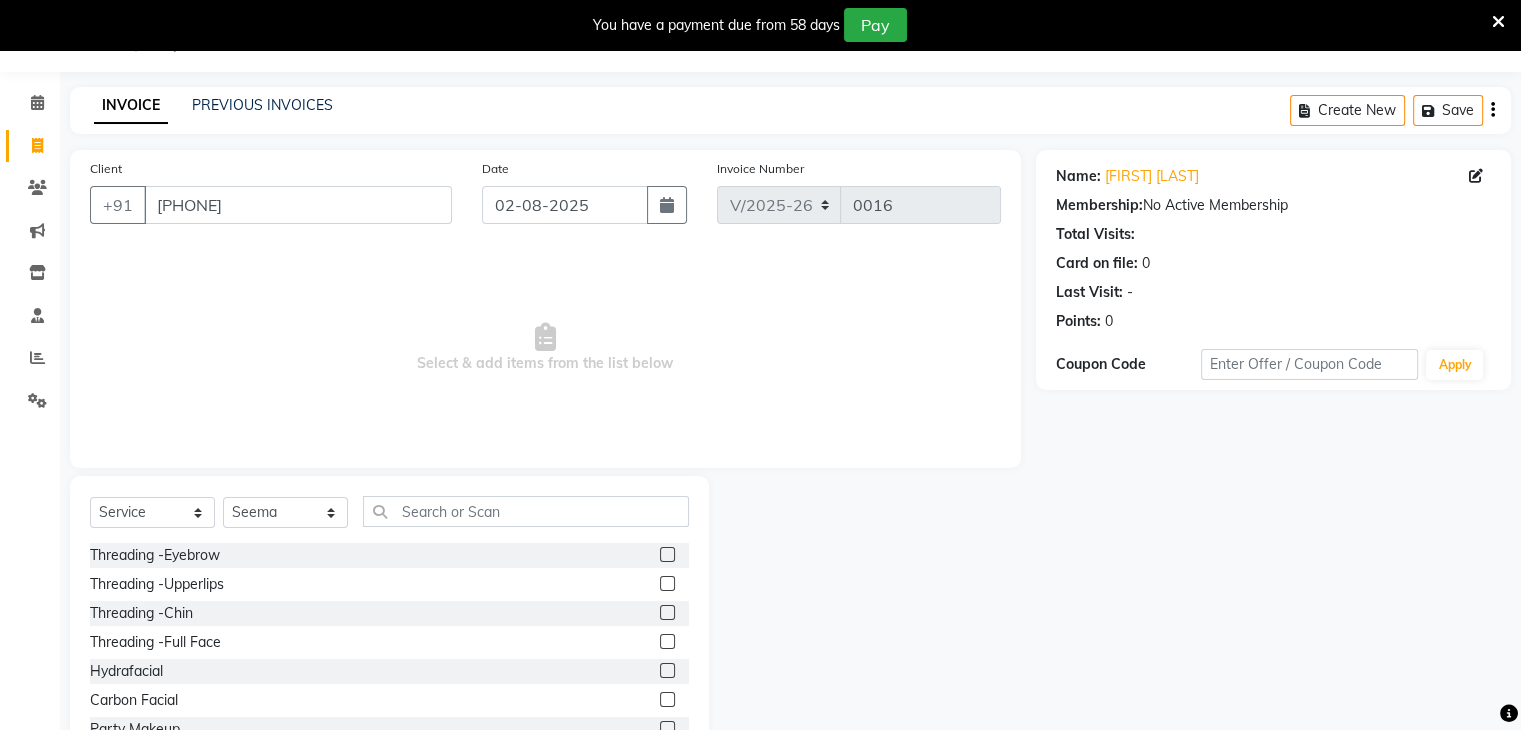 click on "Threading -Eyebrow" 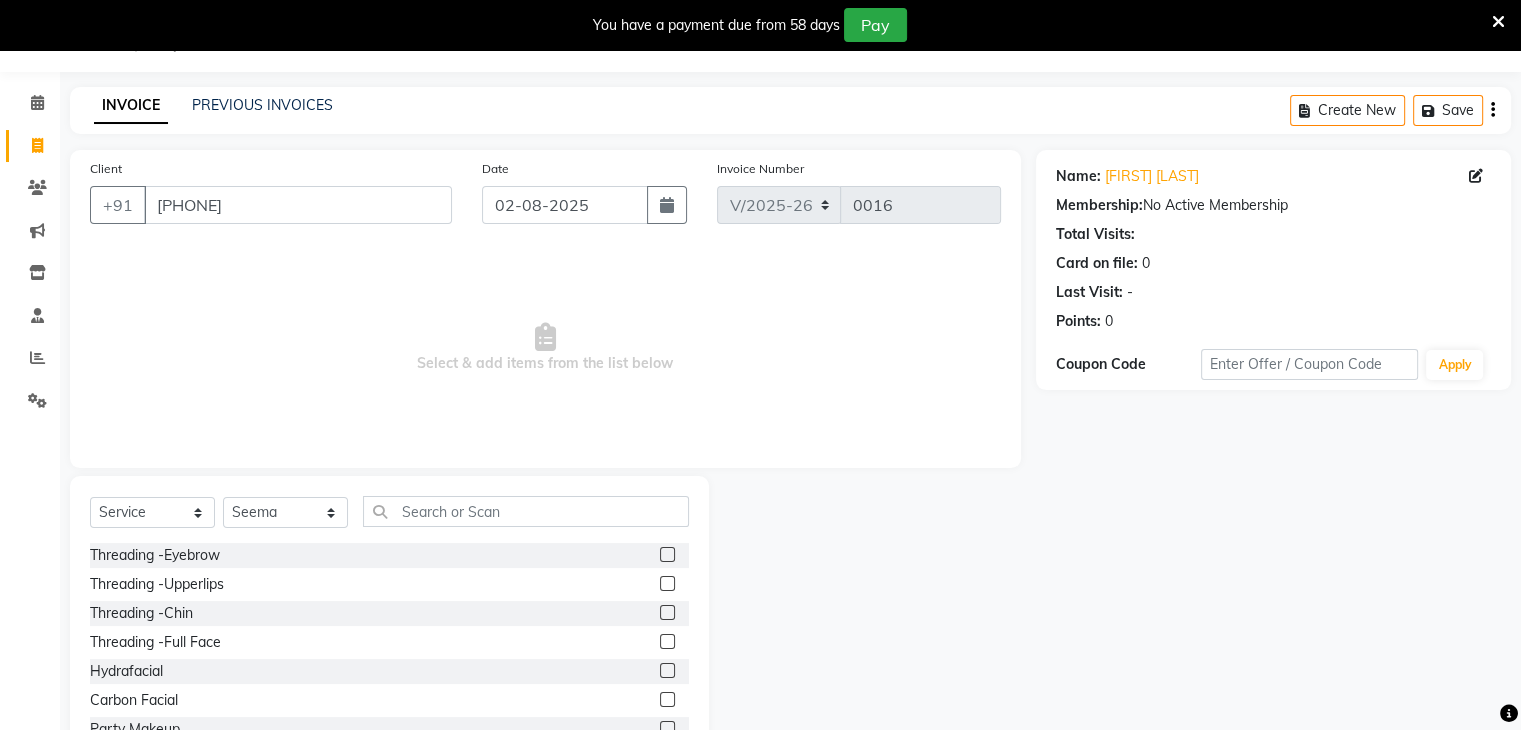 click 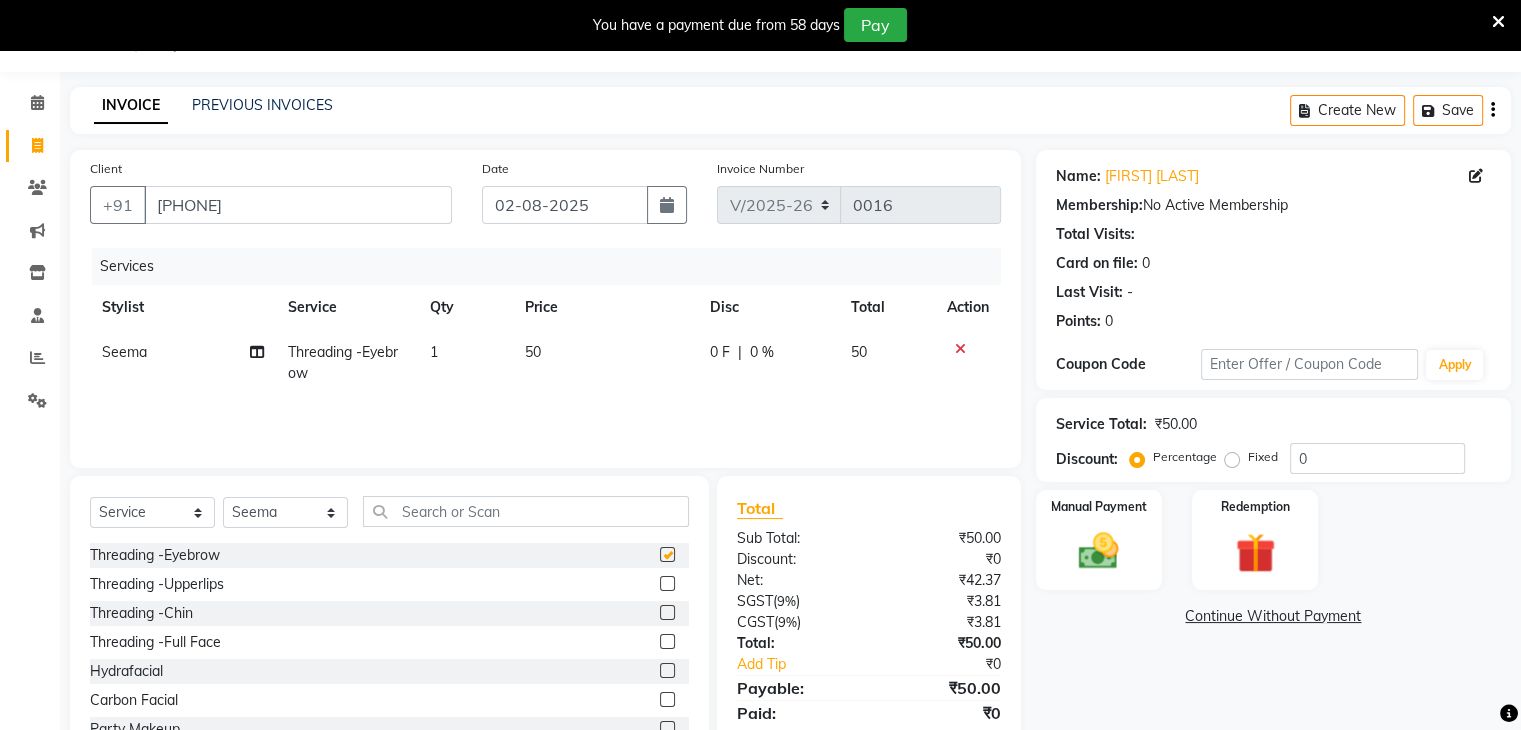 checkbox on "false" 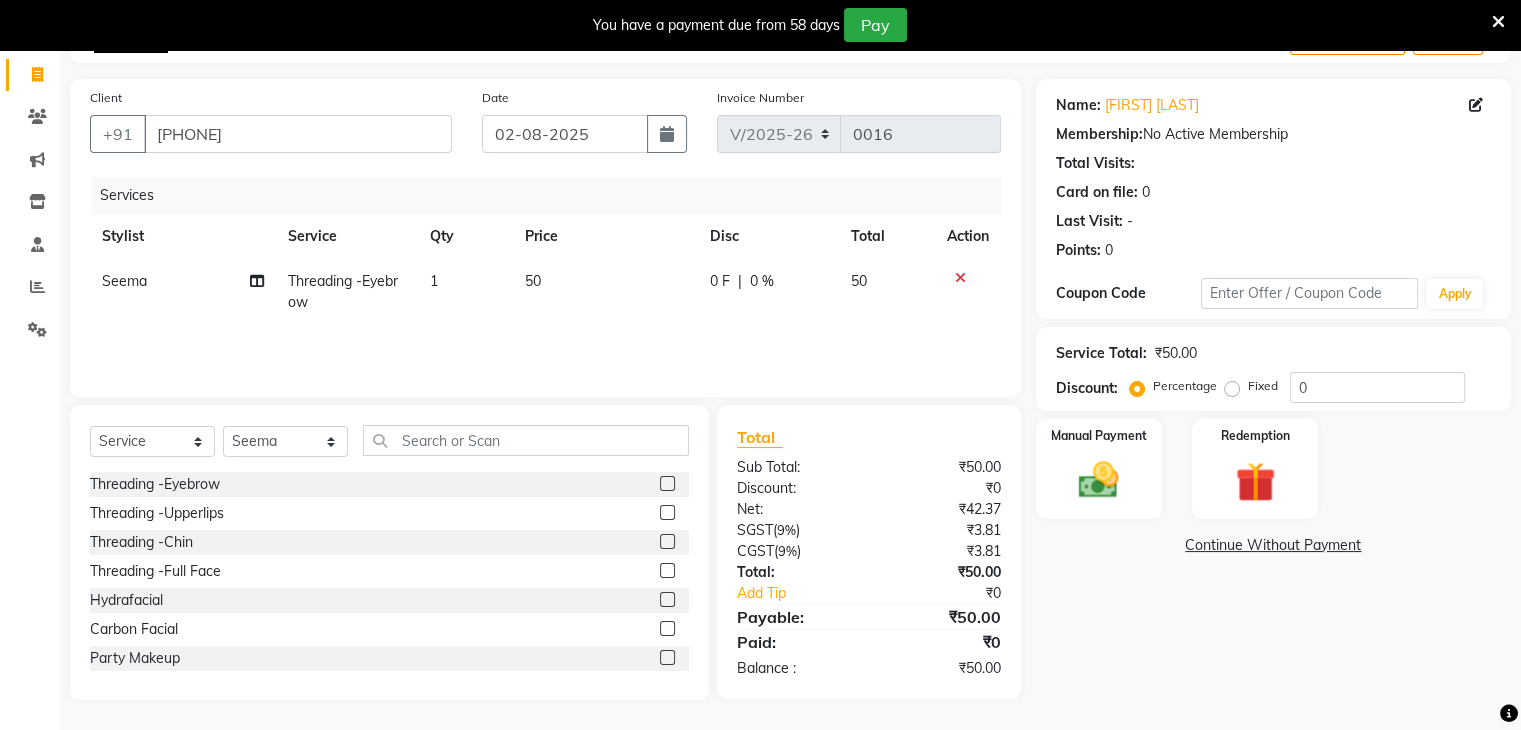 scroll, scrollTop: 122, scrollLeft: 0, axis: vertical 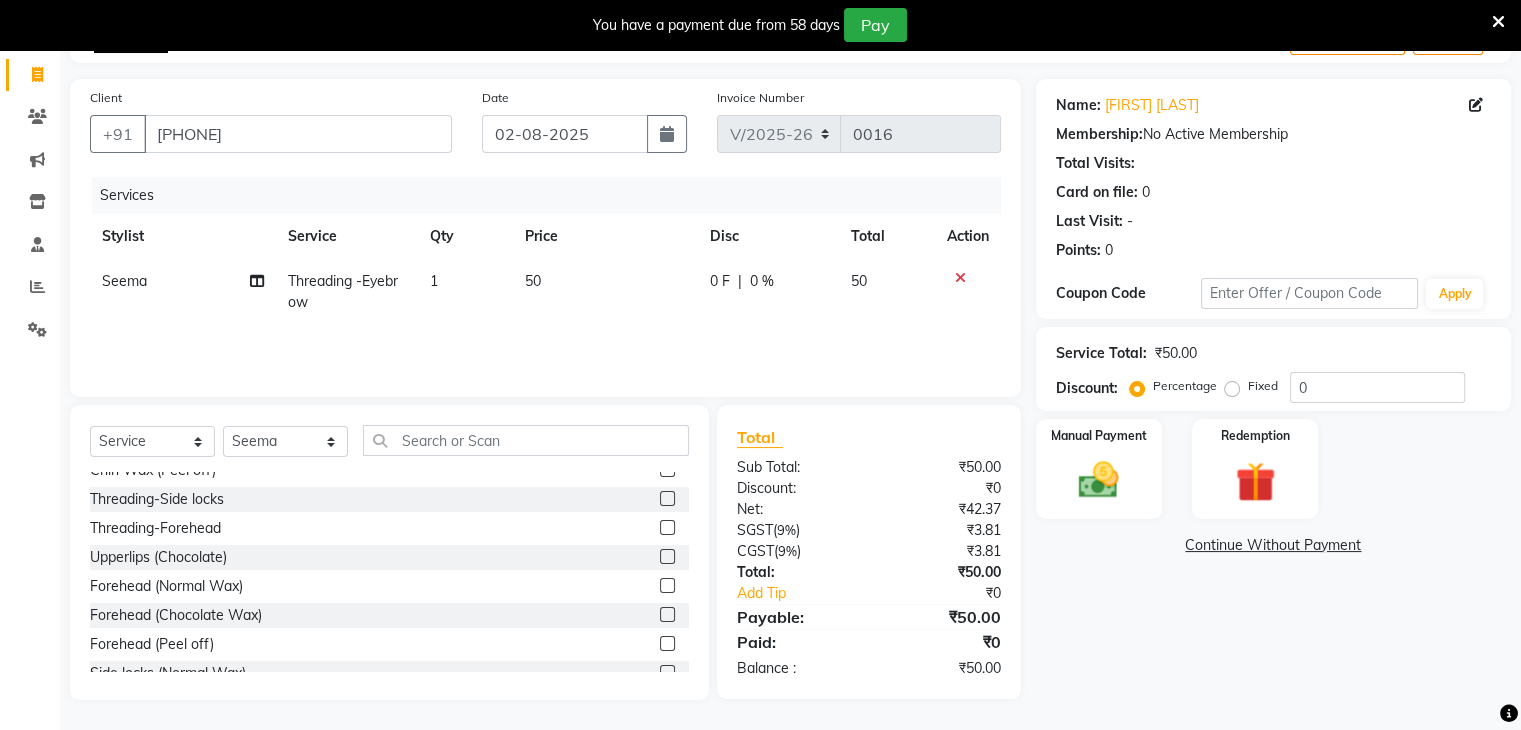 click 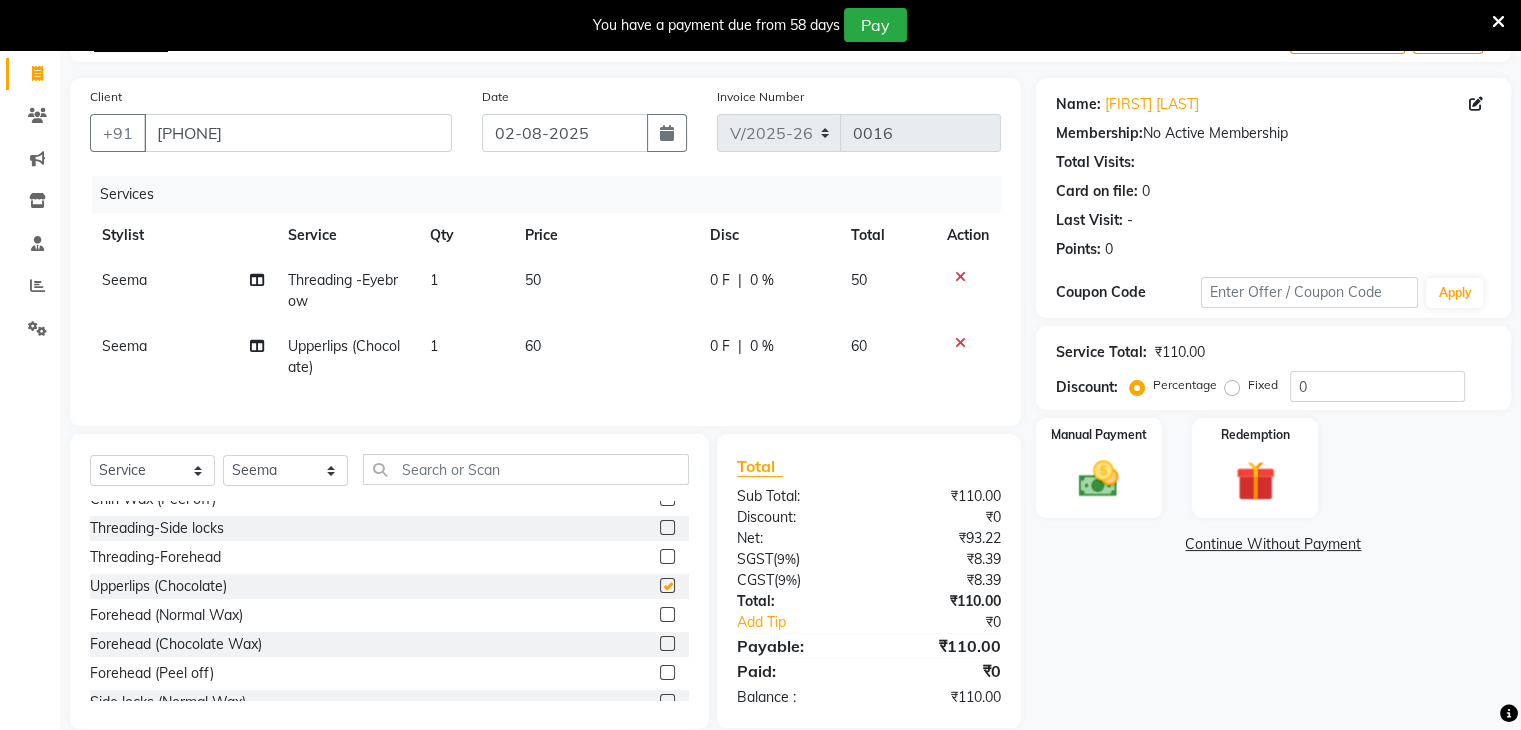 checkbox on "false" 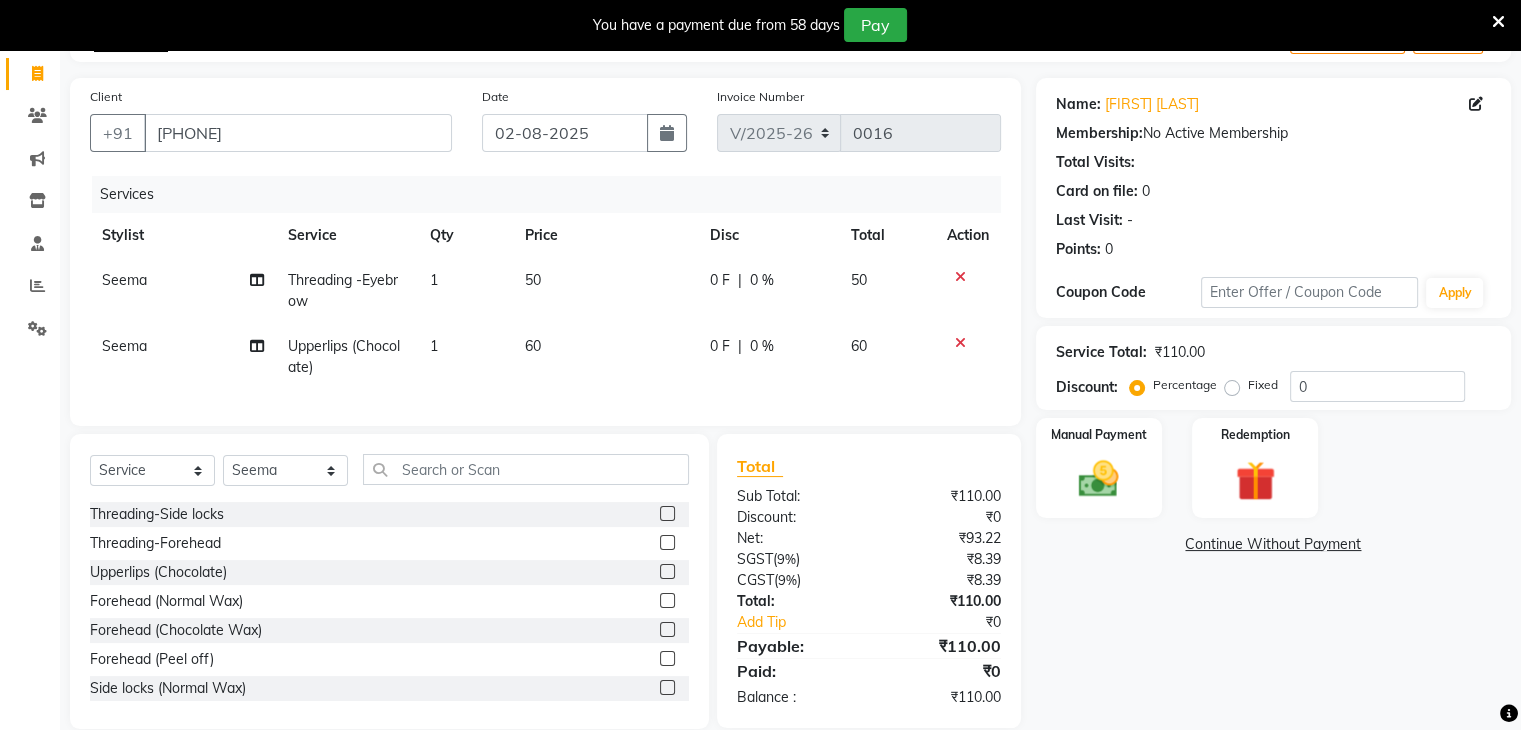 scroll, scrollTop: 406, scrollLeft: 0, axis: vertical 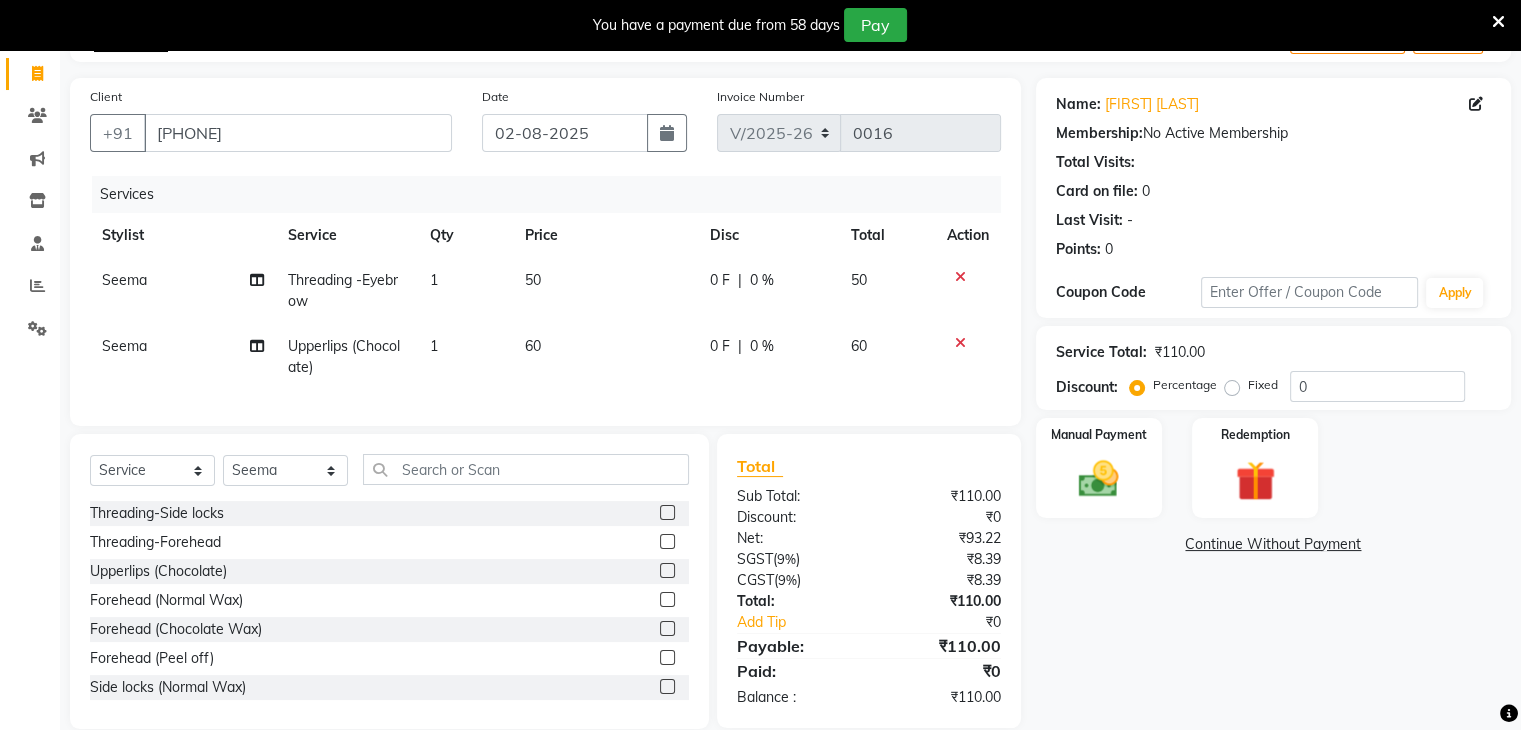 click on "60" 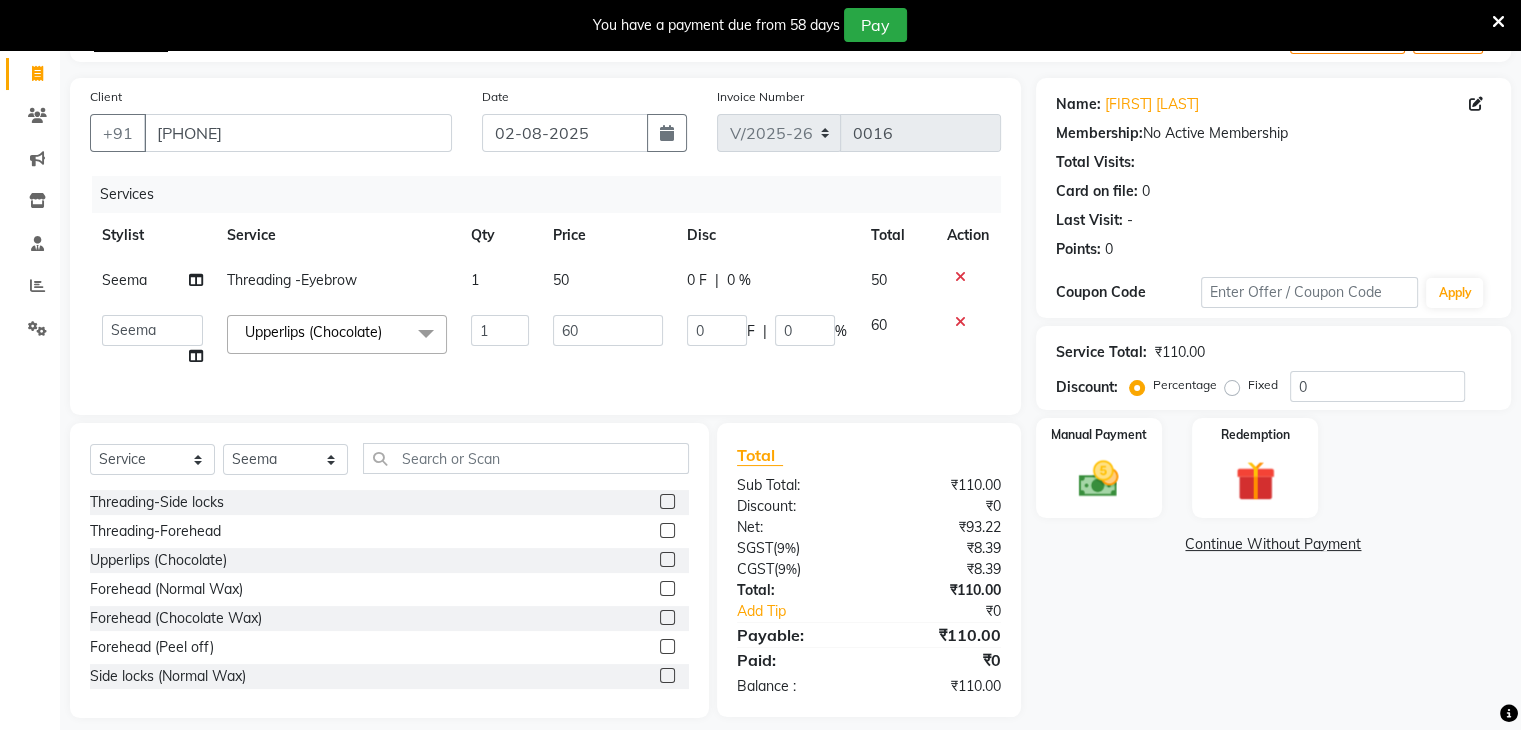 click on "1" 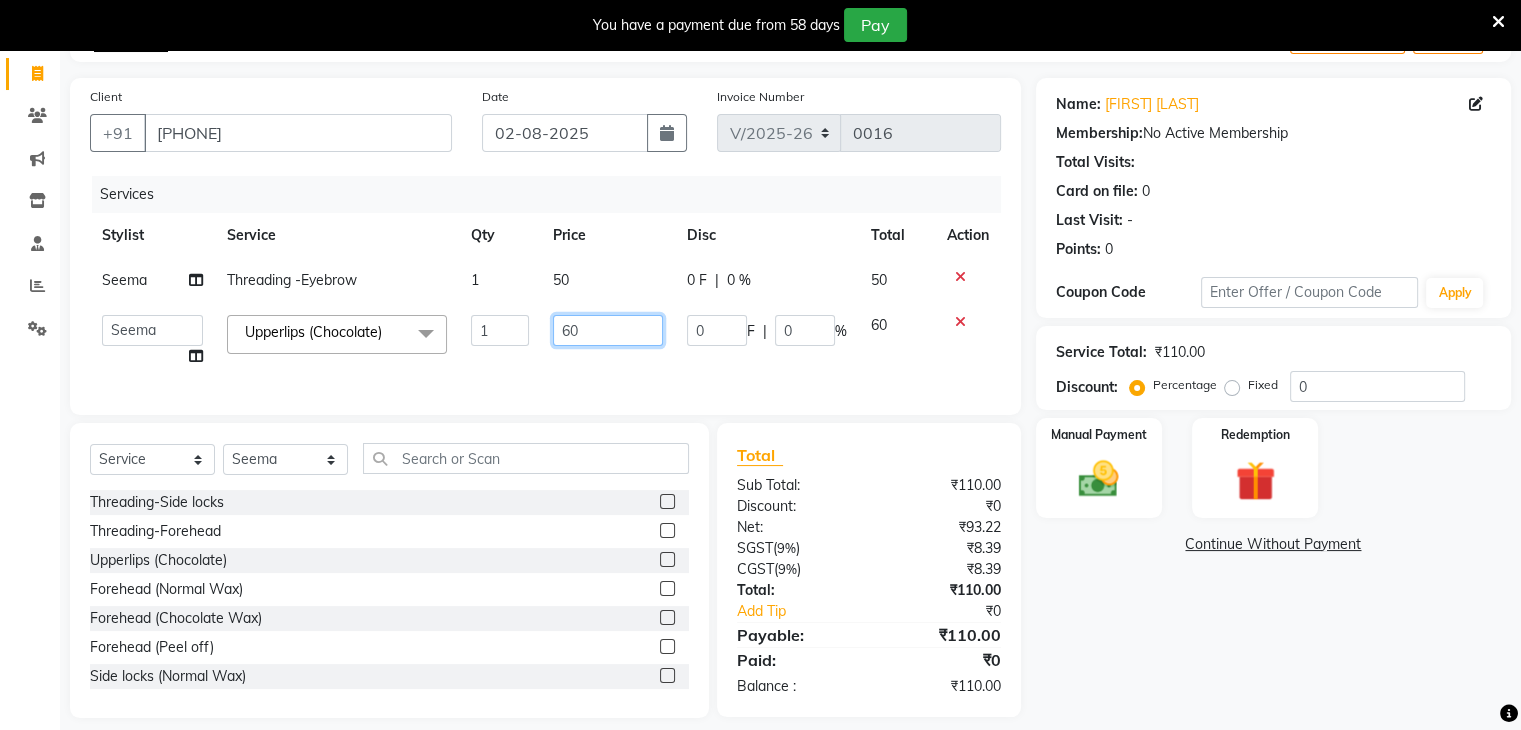 drag, startPoint x: 594, startPoint y: 329, endPoint x: 560, endPoint y: 331, distance: 34.058773 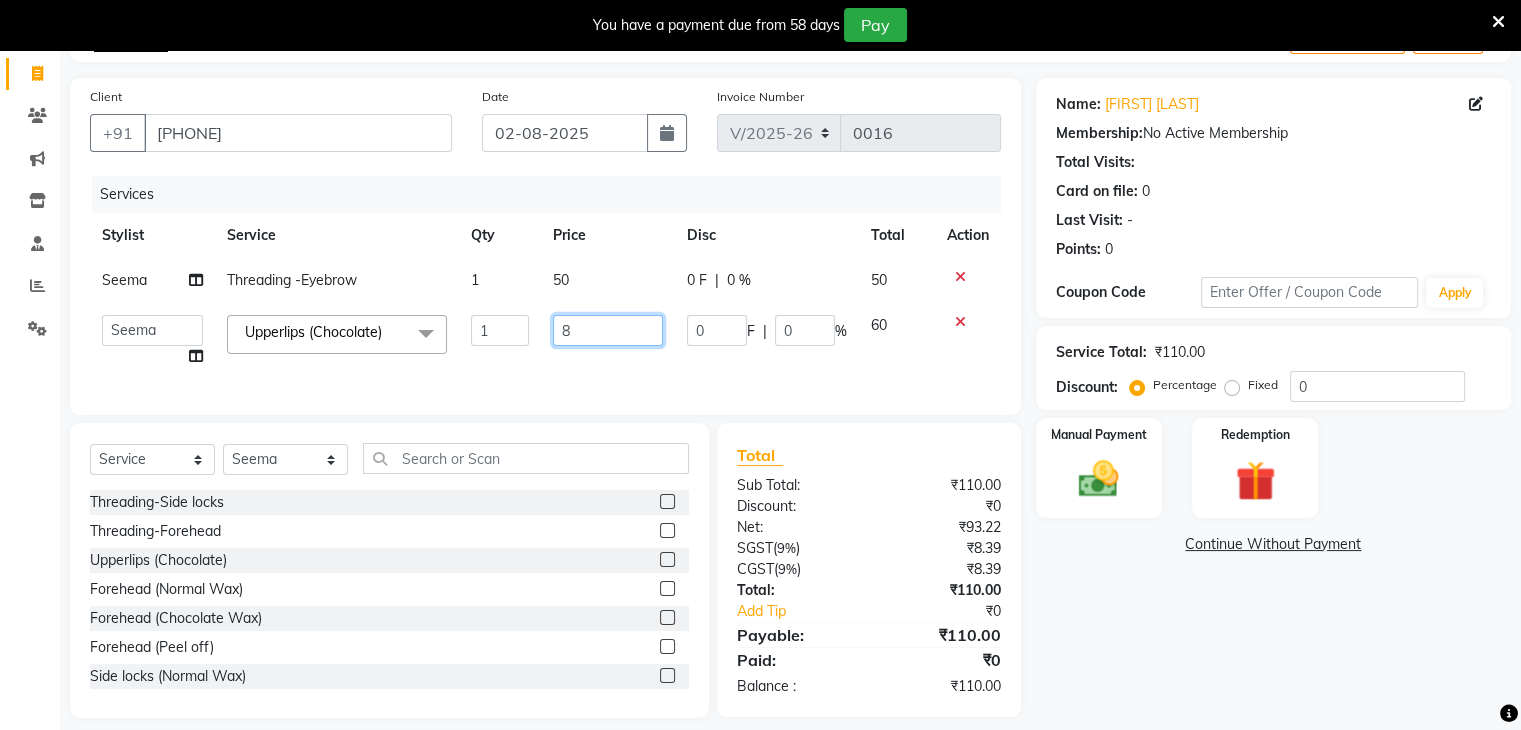 type on "85" 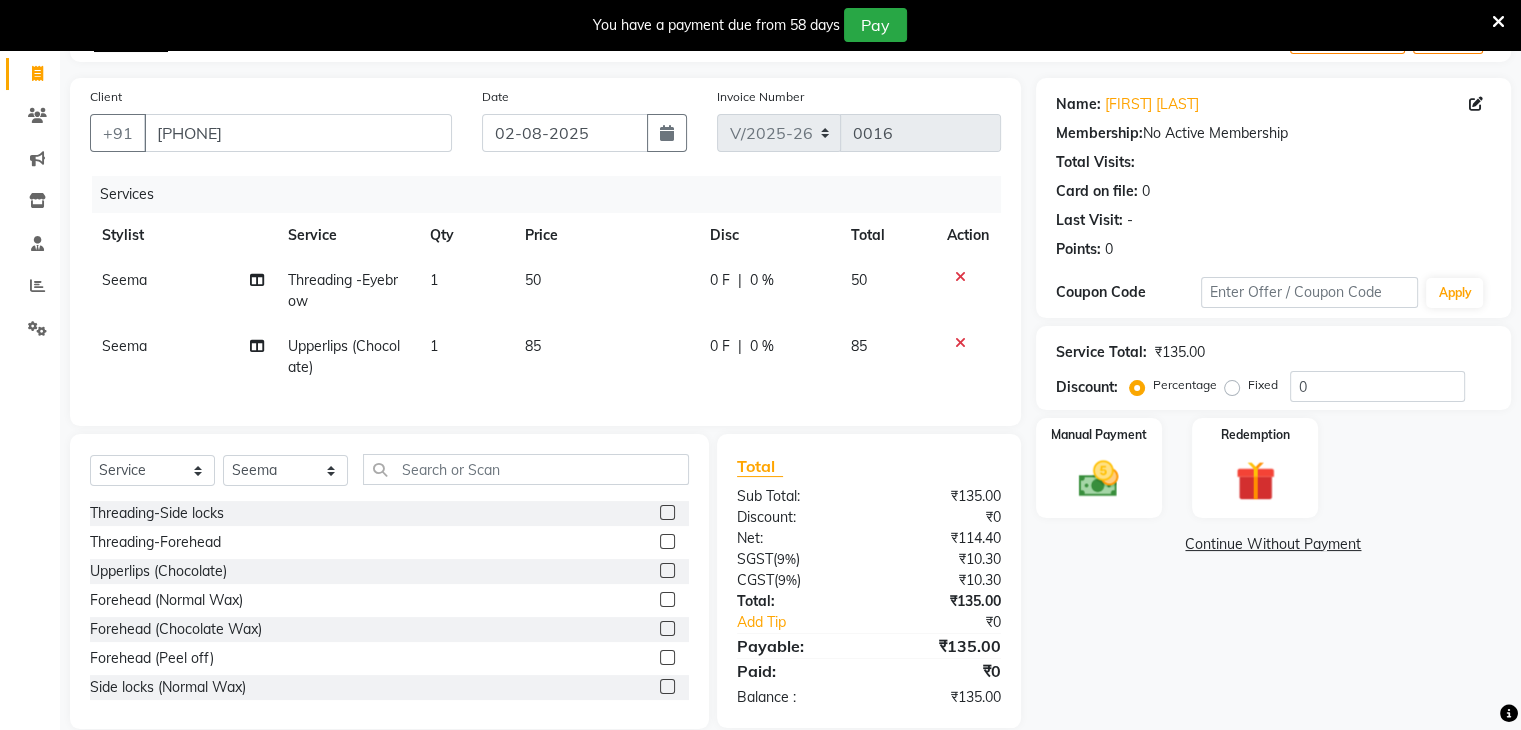 click on "Services Stylist Service Qty Price Disc Total Action Seema Threading -Eyebrow 1 50 0 F | 0 % 50 Seema Upperlips  (Chocolate) 1 85 0 F | 0 % 85" 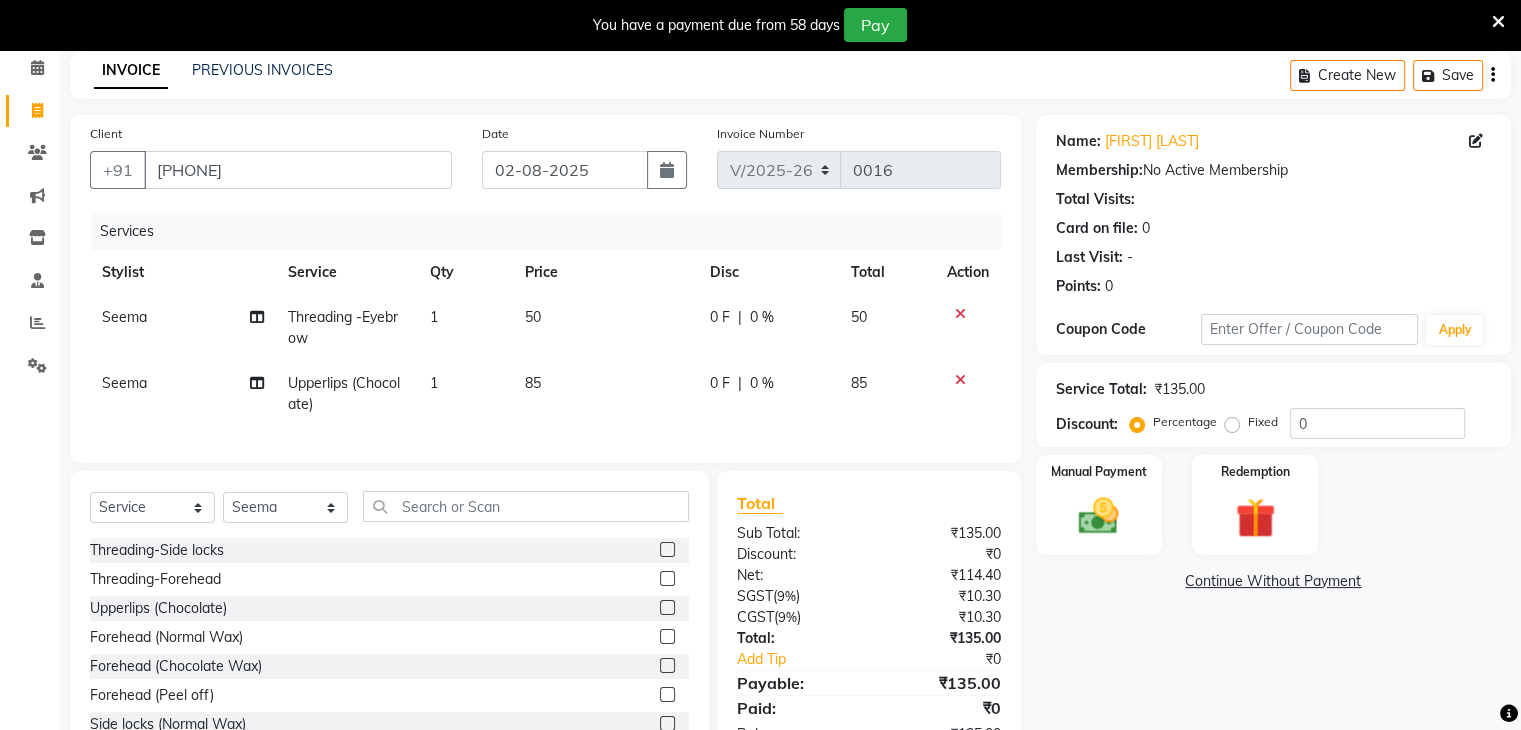 scroll, scrollTop: 167, scrollLeft: 0, axis: vertical 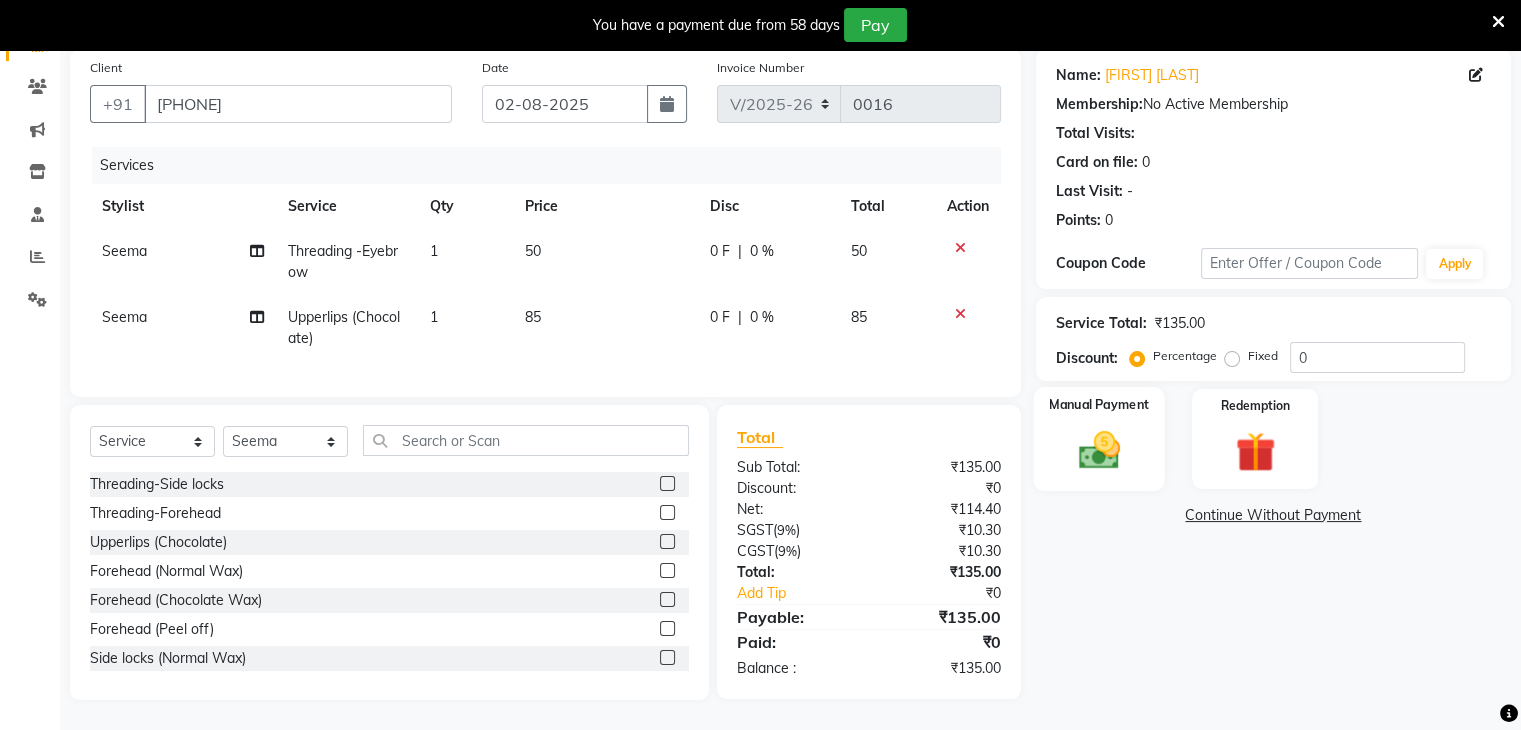 click 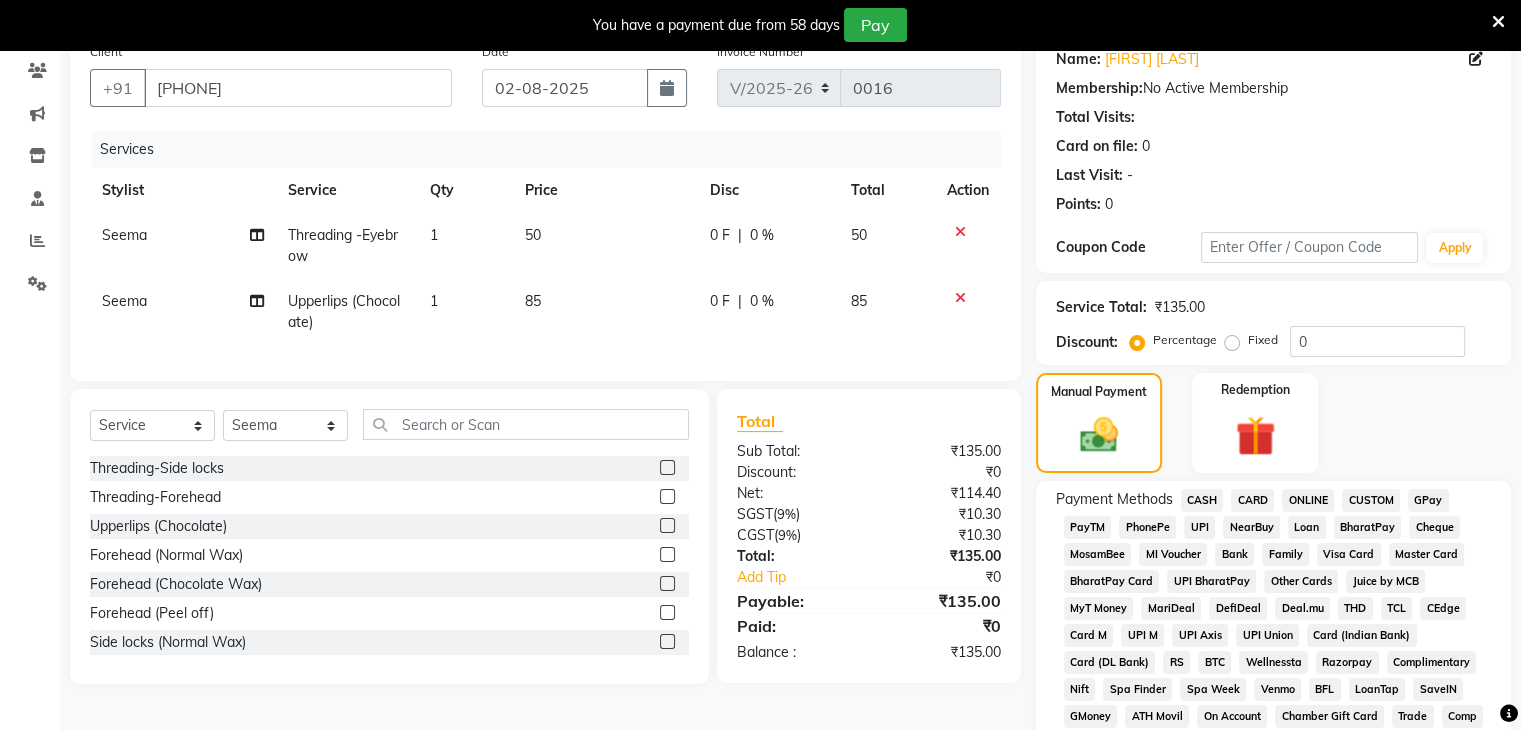 click on "GPay" 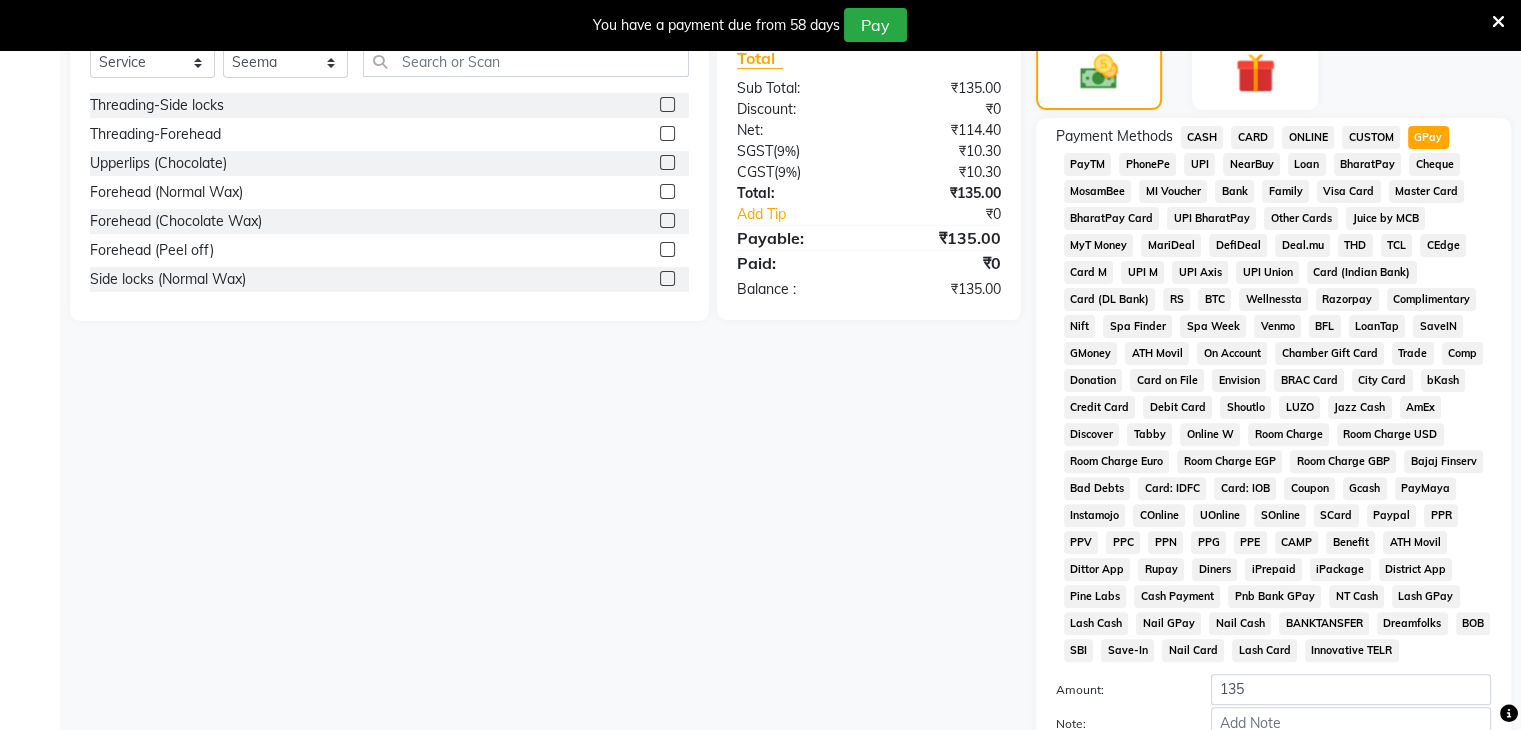 scroll, scrollTop: 744, scrollLeft: 0, axis: vertical 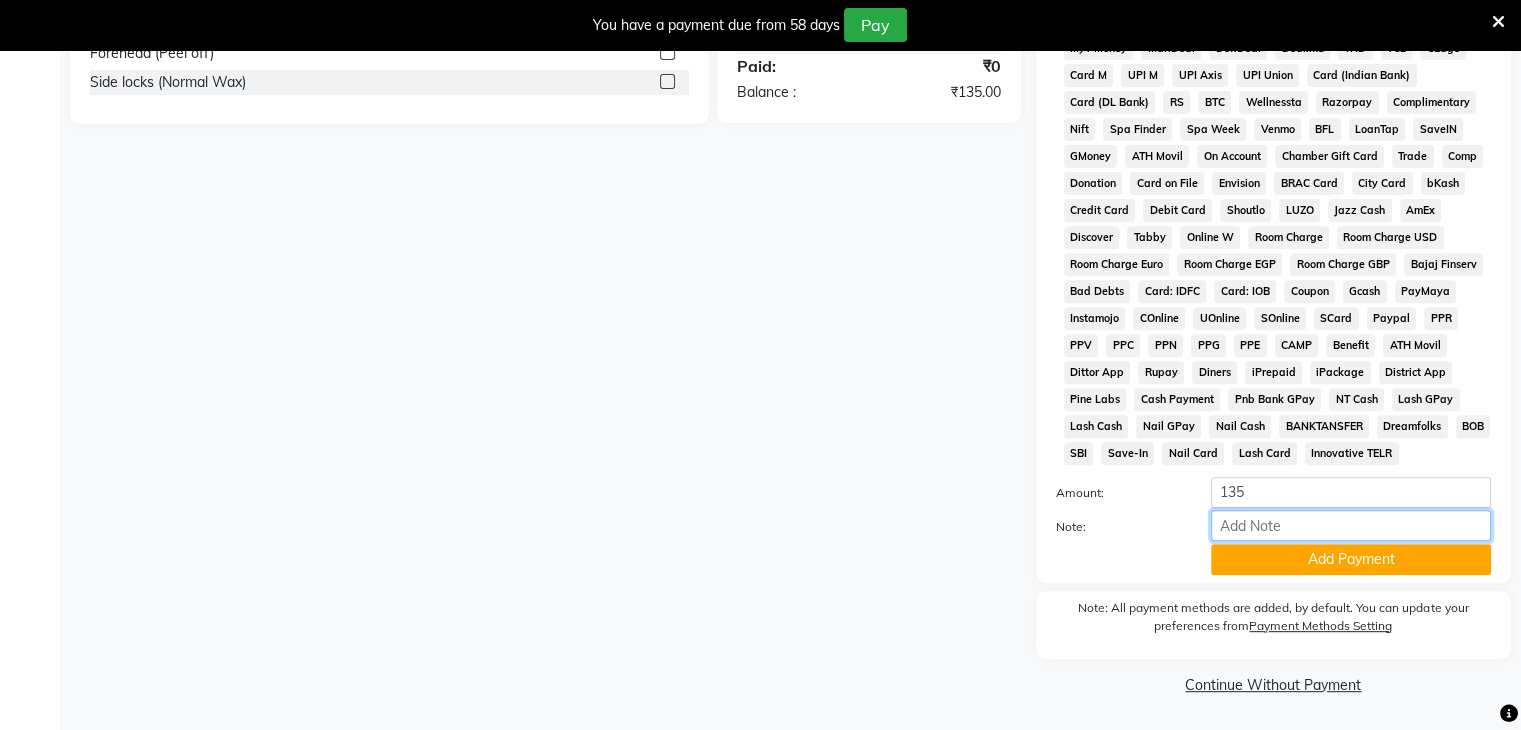 click on "Note:" at bounding box center [1351, 525] 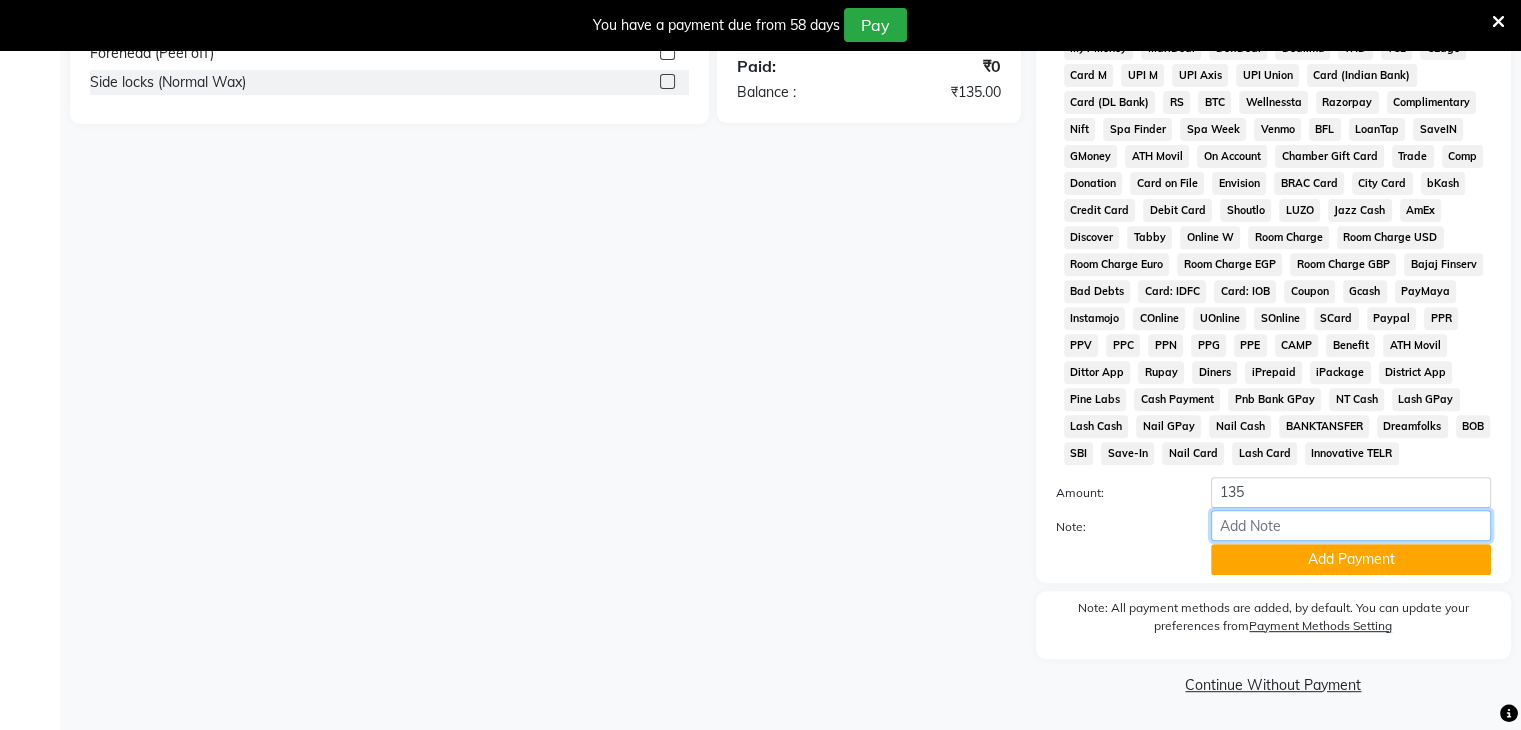 type on "🌟 Support Us with a Review! 🌟 Hi! Thank you for visiting Auraa Spa Beauty and Wellness Studio 💆‍♀️💆‍♂️ If you enjoyed our service, we’d love to hear your feedback on Google!  🙏 Your review helps others find us and supports our spa to grow.  👉 Please click here to leave a review: [https://share.google/TygMz6CiYVSRd6R7B]  Thank you so much! – Team Auraa 🌿" 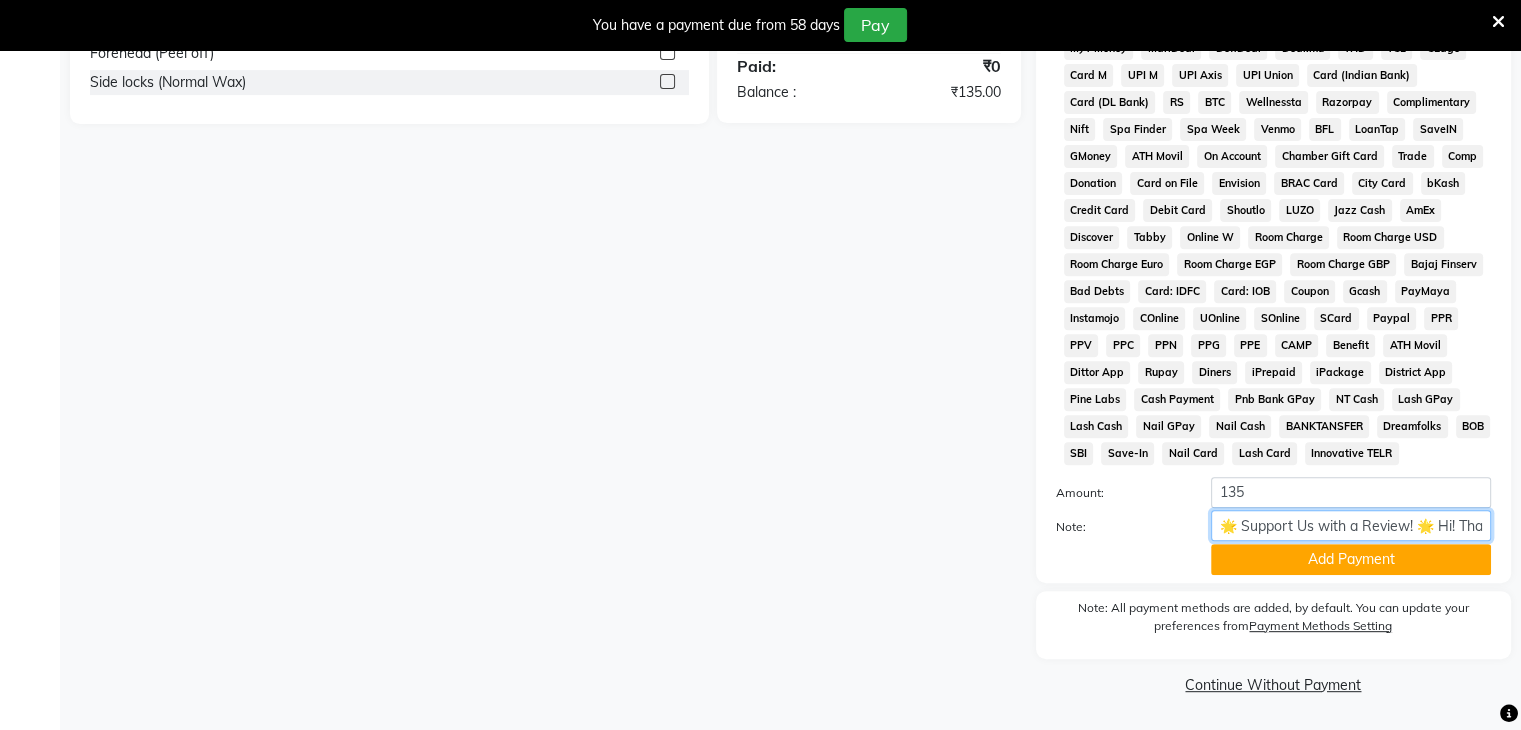 click on "🌟 Support Us with a Review! 🌟 Hi! Thank you for visiting Auraa Spa Beauty and Wellness Studio 💆‍♀️💆‍♂️ If you enjoyed our service, we’d love to hear your feedback on Google!  🙏 Your review helps others find us and supports our spa to grow.  👉 Please click here to leave a review: [https://share.google/TygMz6CiYVSRd6R7B]  Thank you so much! – Team Auraa 🌿" at bounding box center [1351, 525] 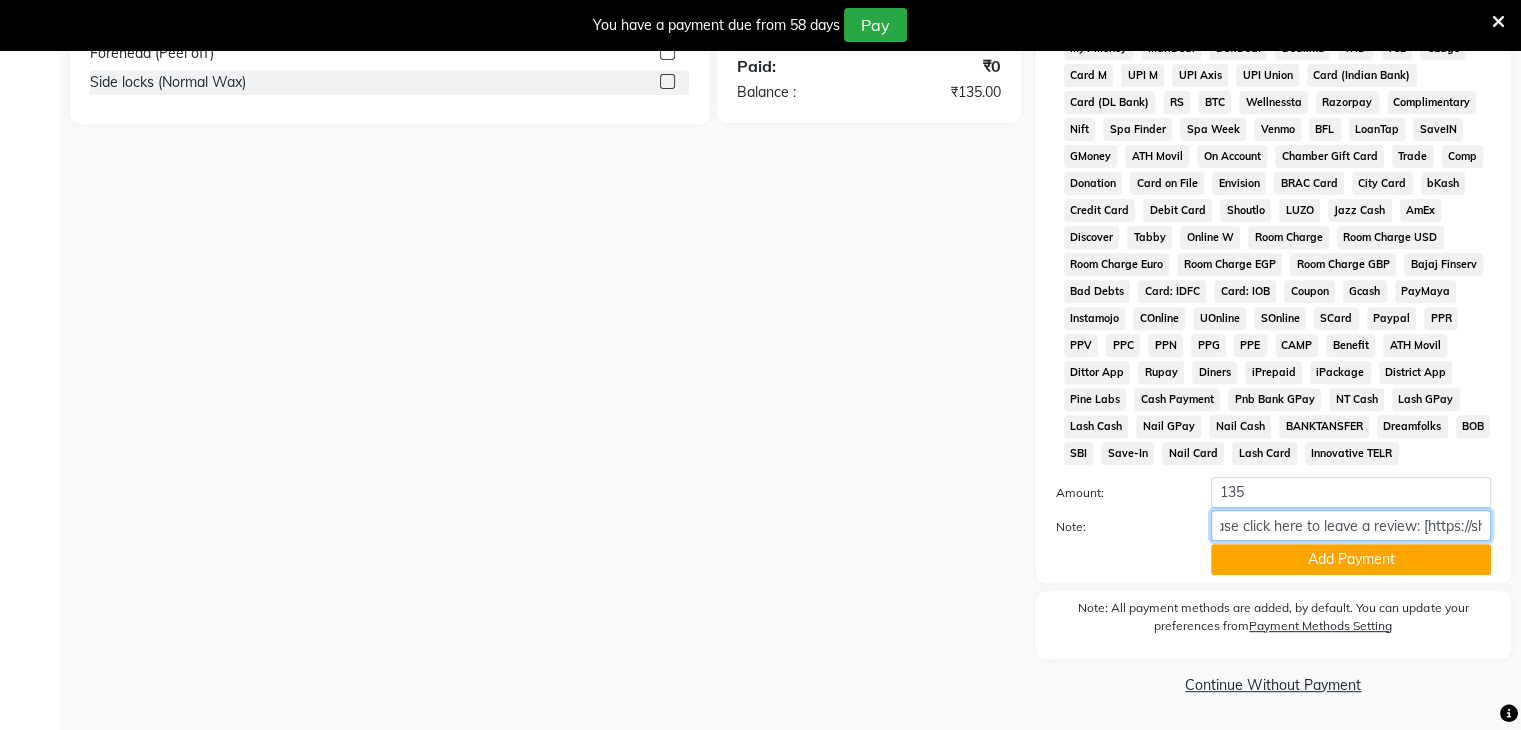 scroll, scrollTop: 0, scrollLeft: 1648, axis: horizontal 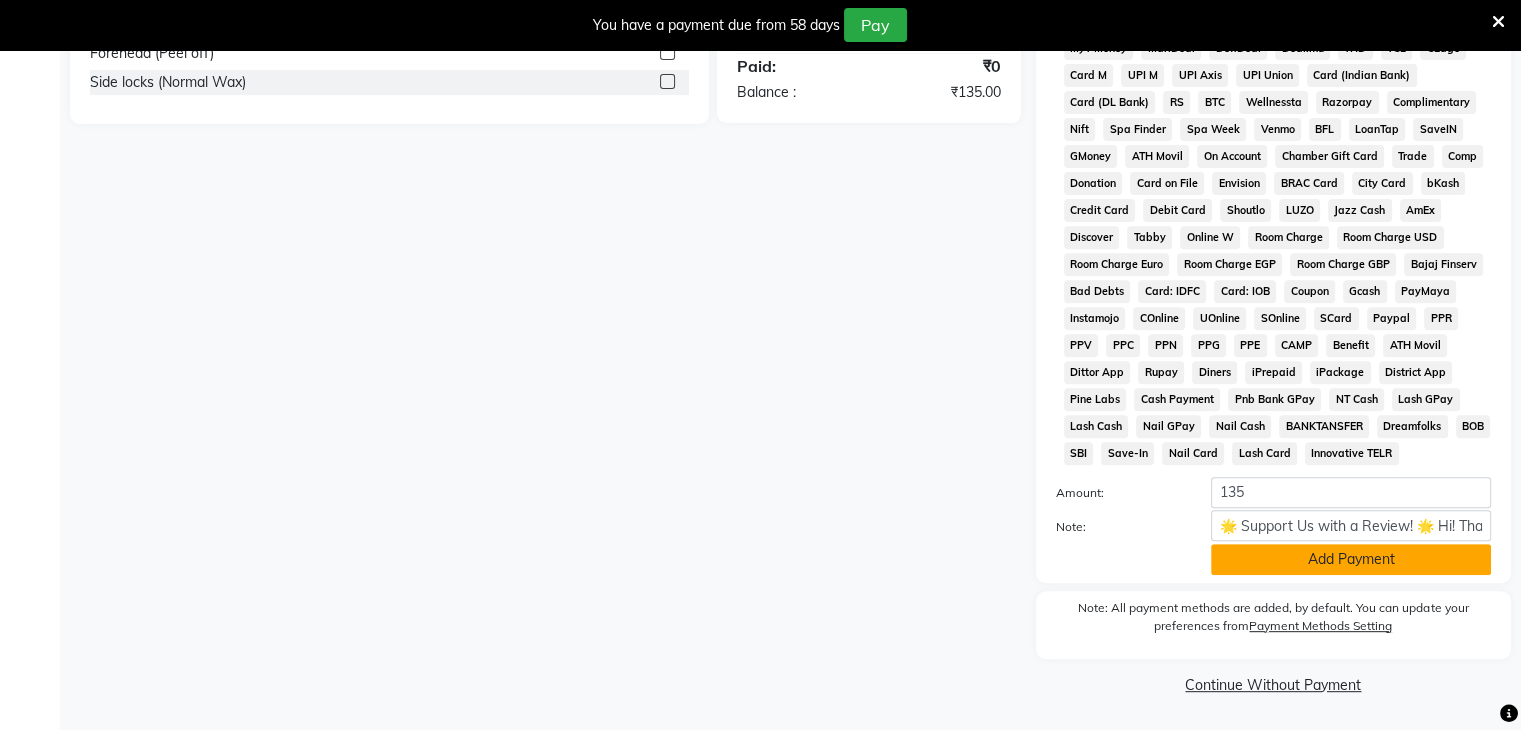 click on "Add Payment" 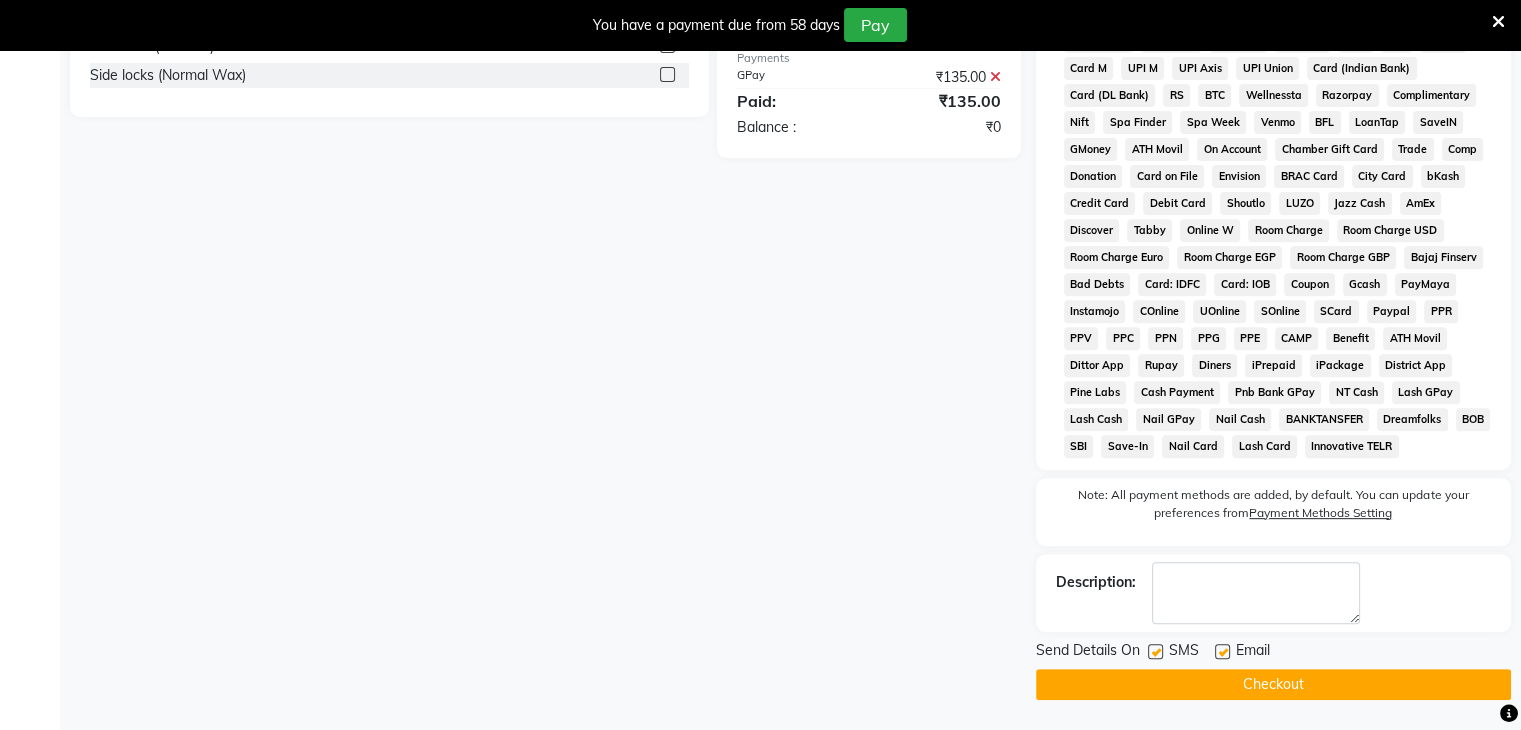 click on "Checkout" 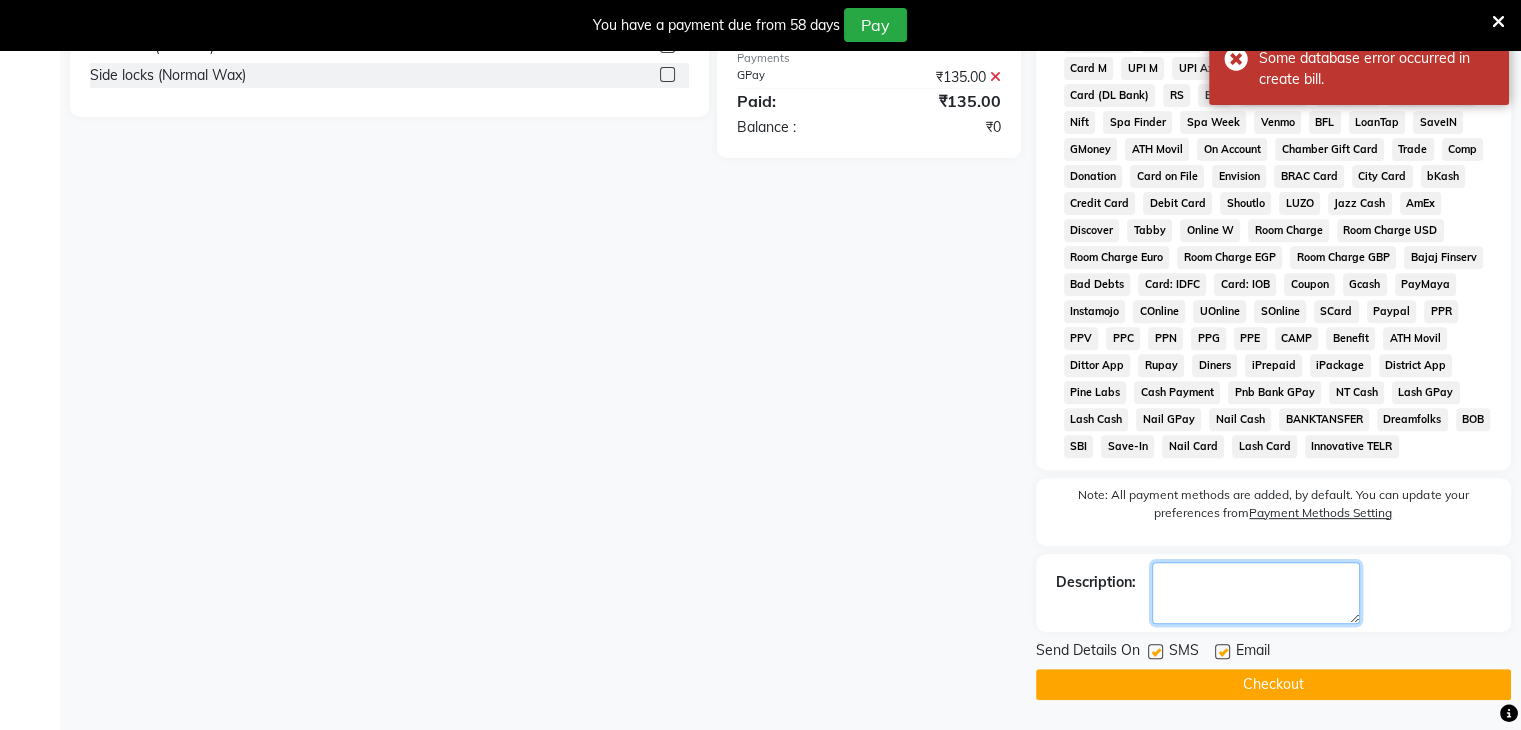 click 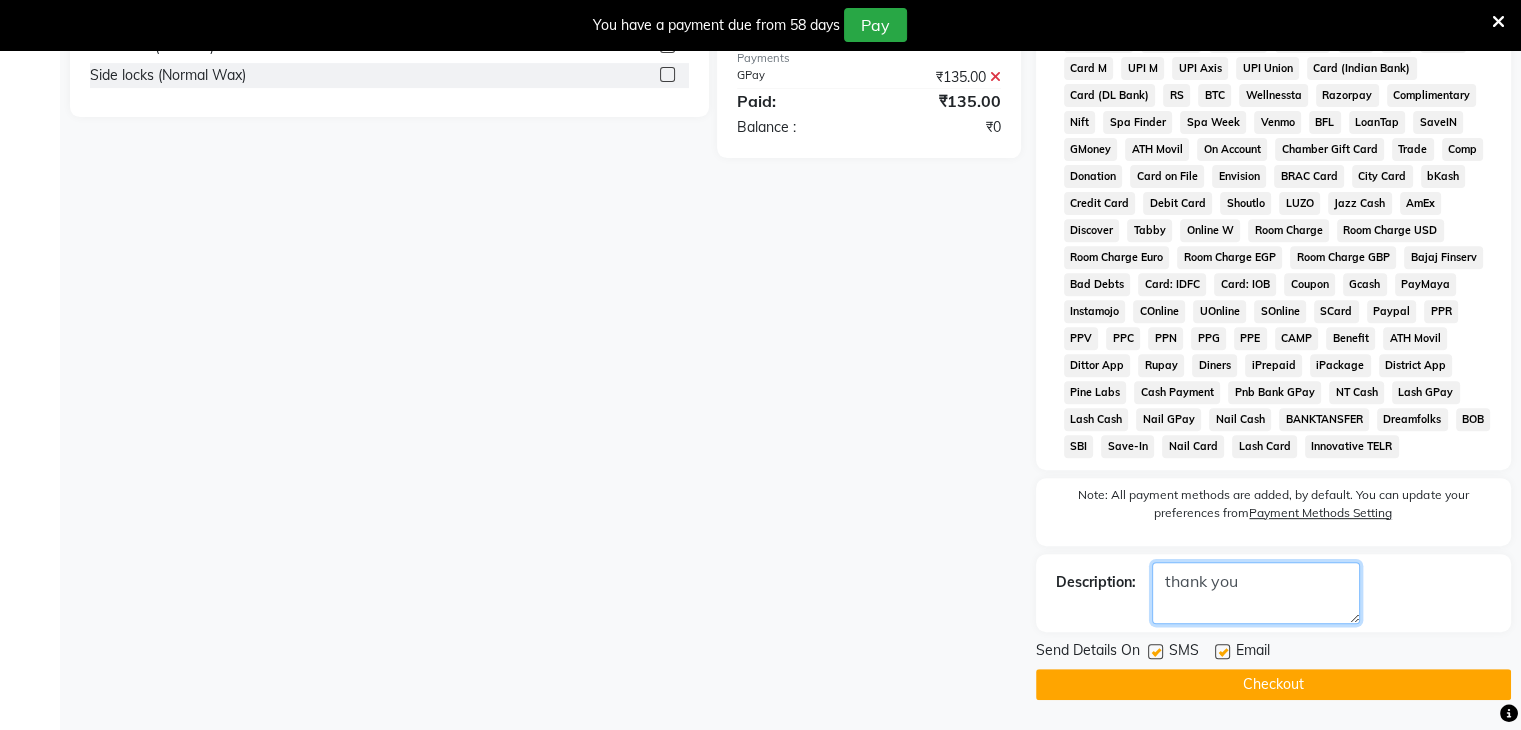 type on "thank you" 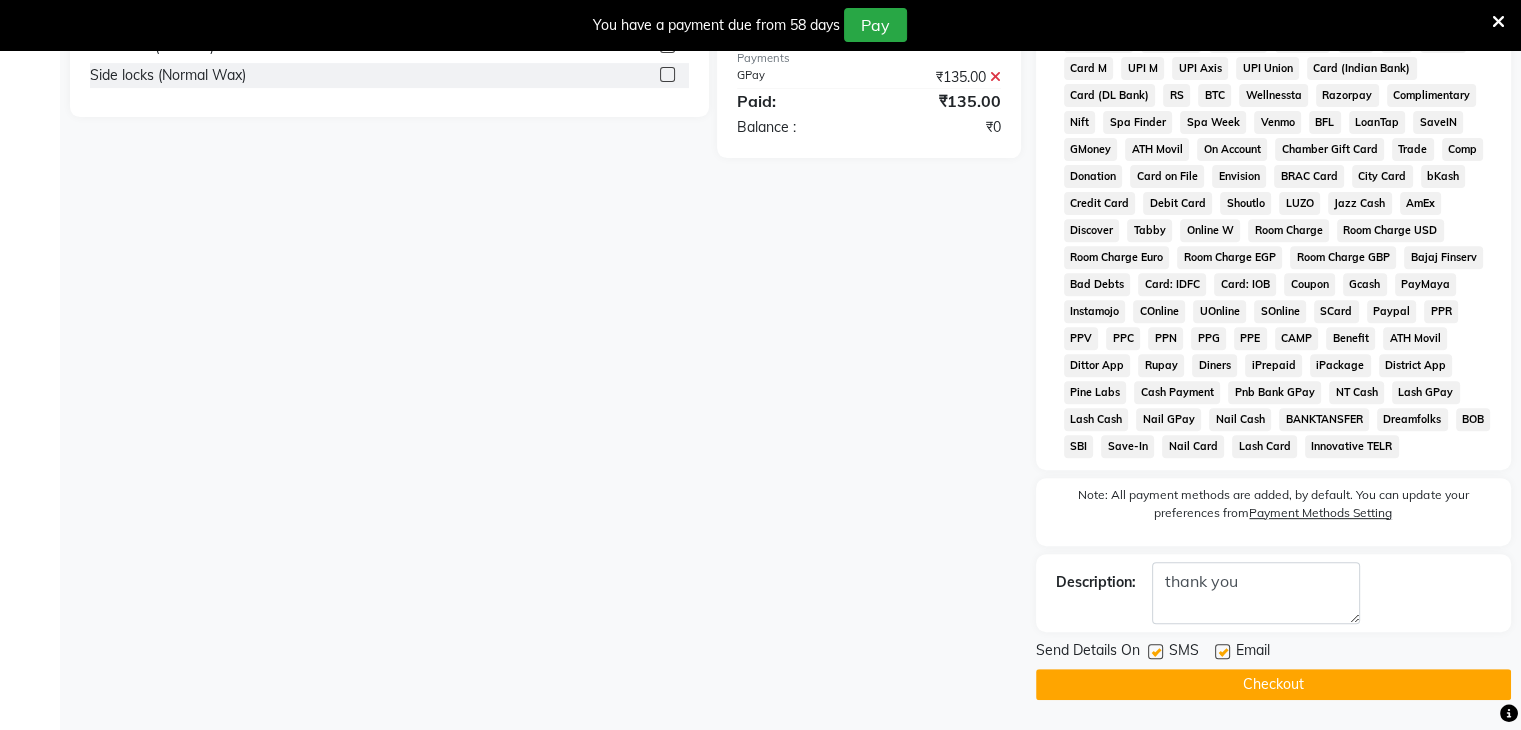 click on "Checkout" 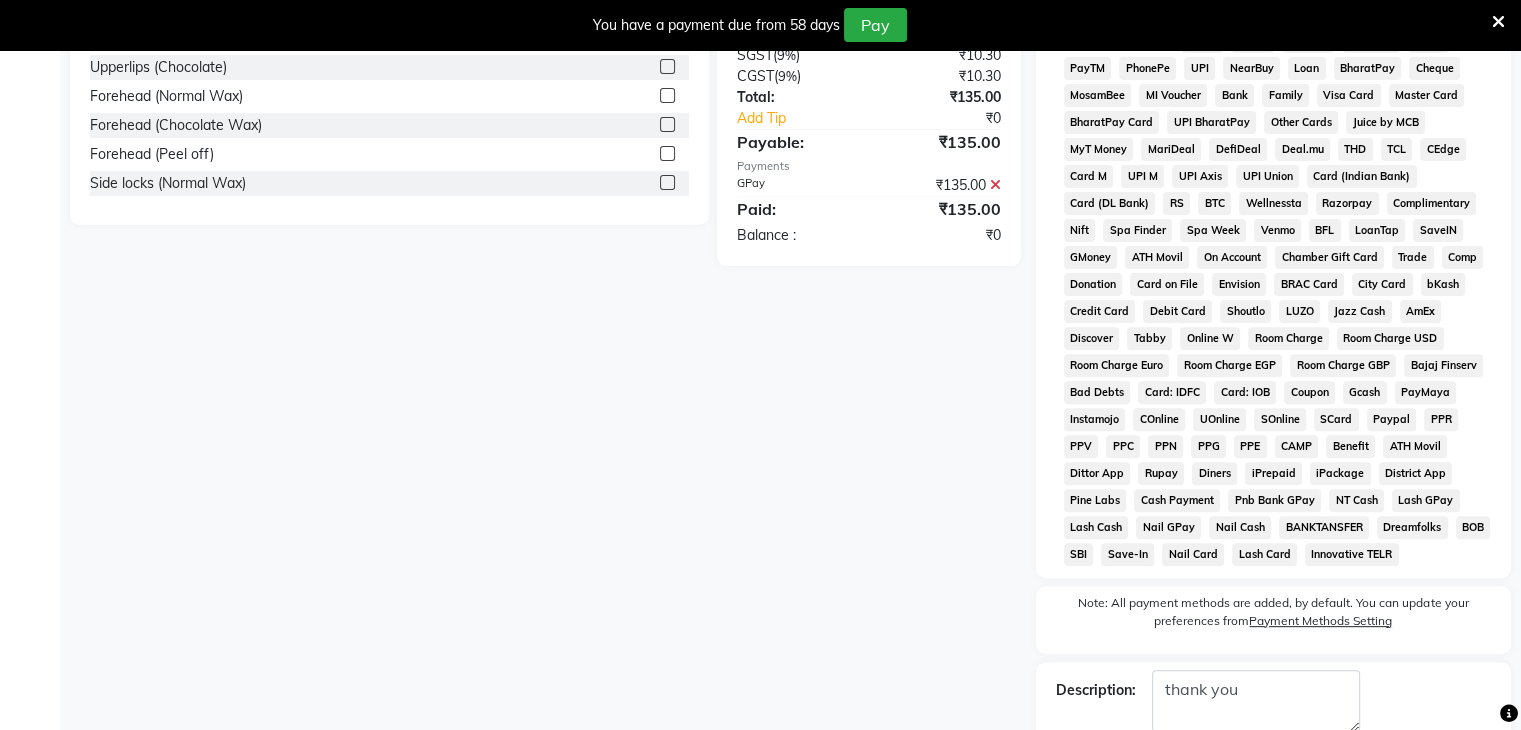scroll, scrollTop: 748, scrollLeft: 0, axis: vertical 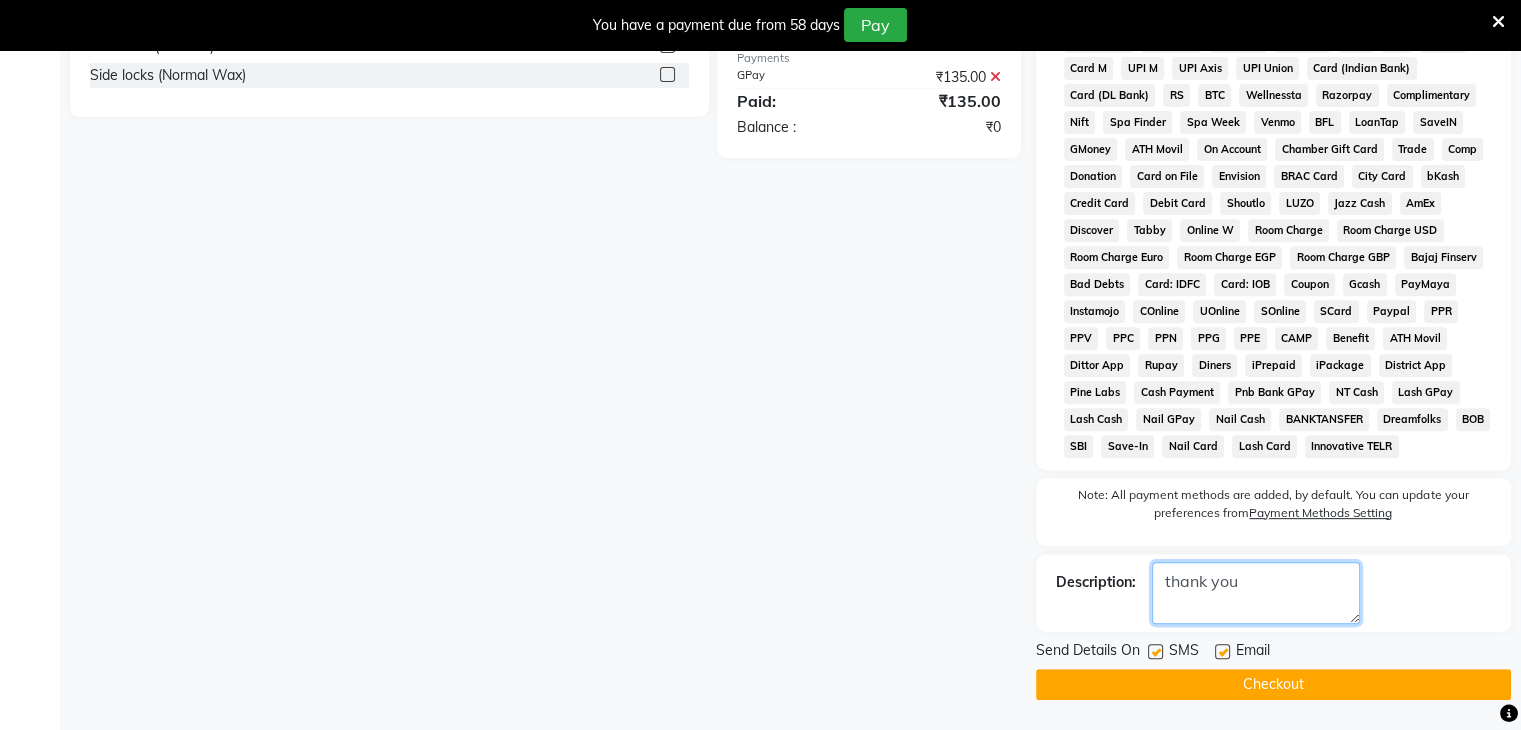 drag, startPoint x: 1261, startPoint y: 583, endPoint x: 1164, endPoint y: 578, distance: 97.128784 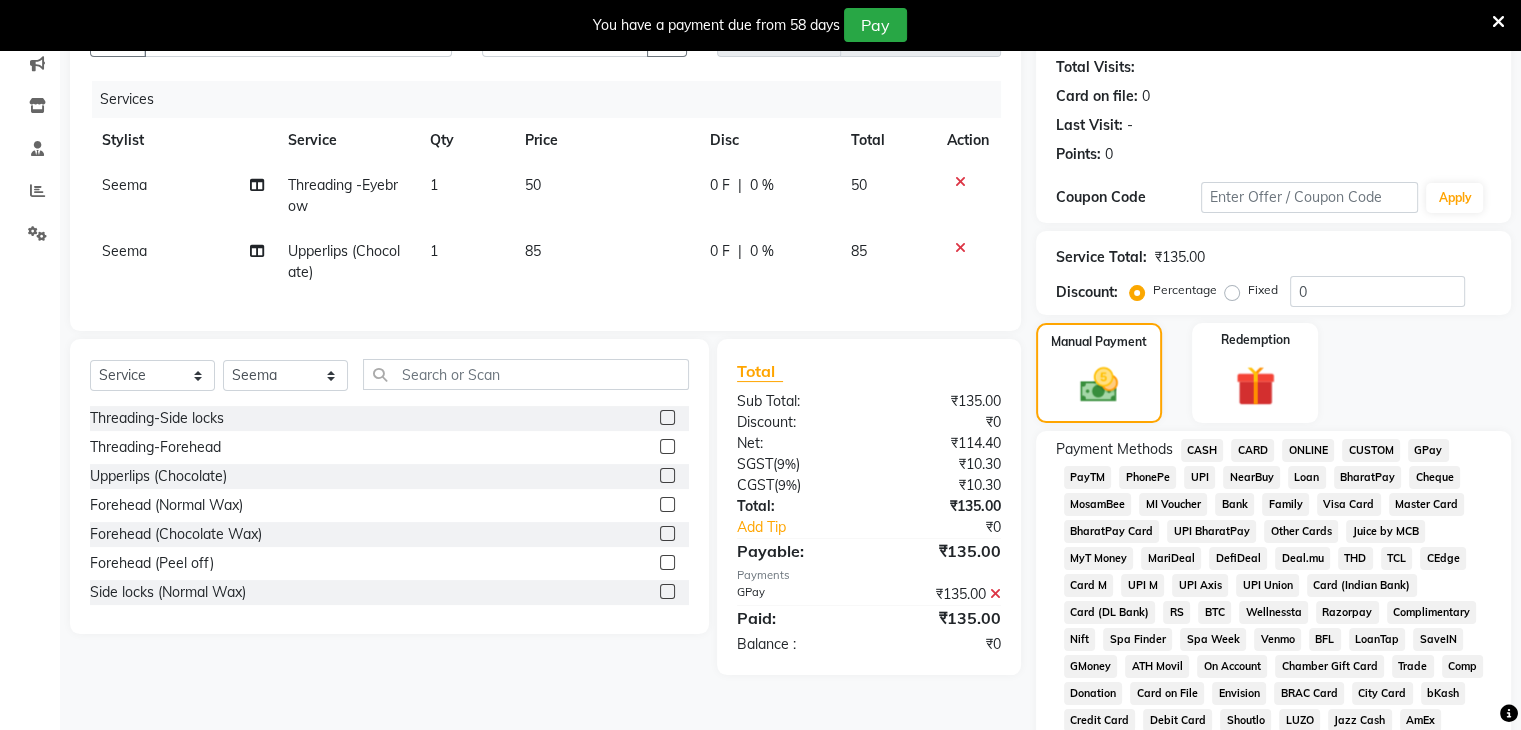 scroll, scrollTop: 216, scrollLeft: 0, axis: vertical 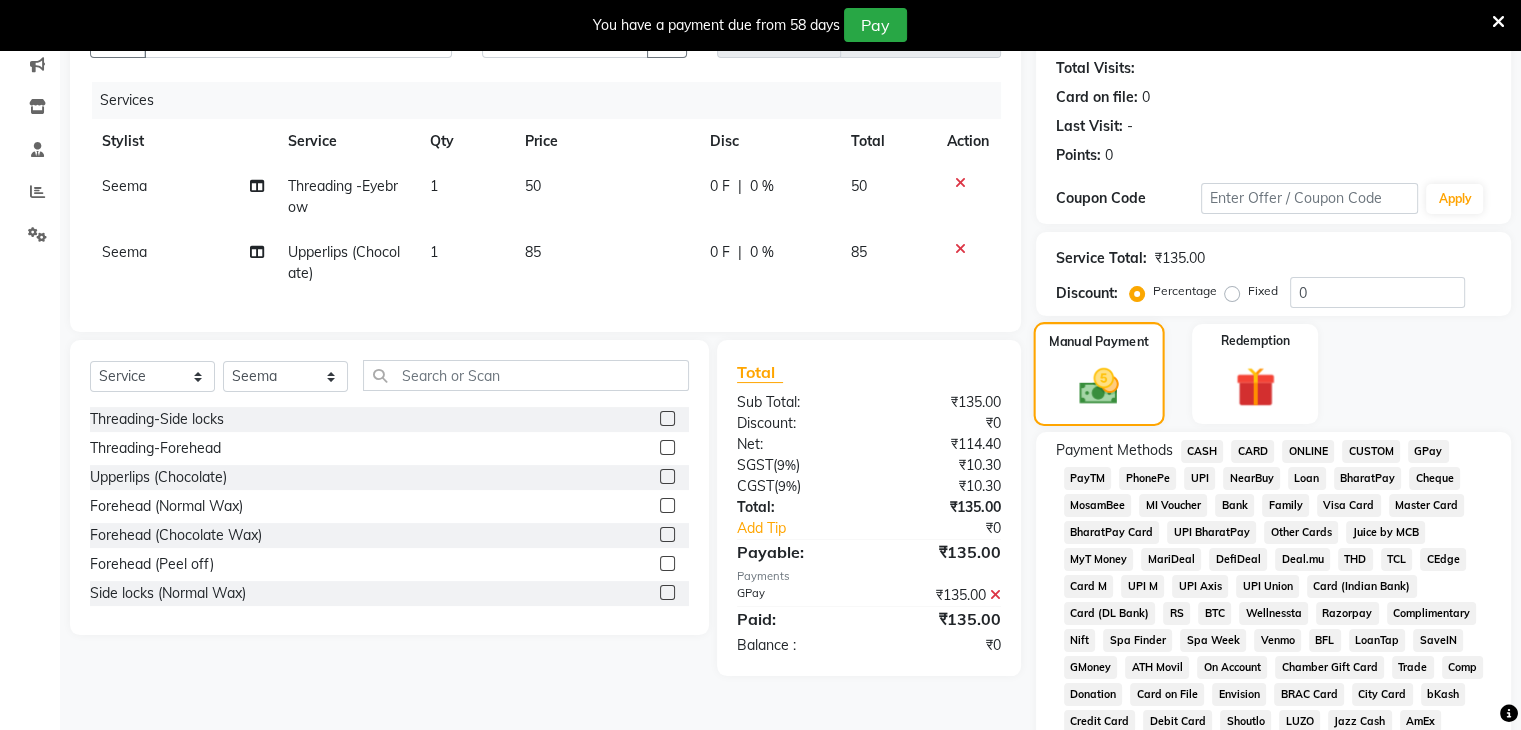type 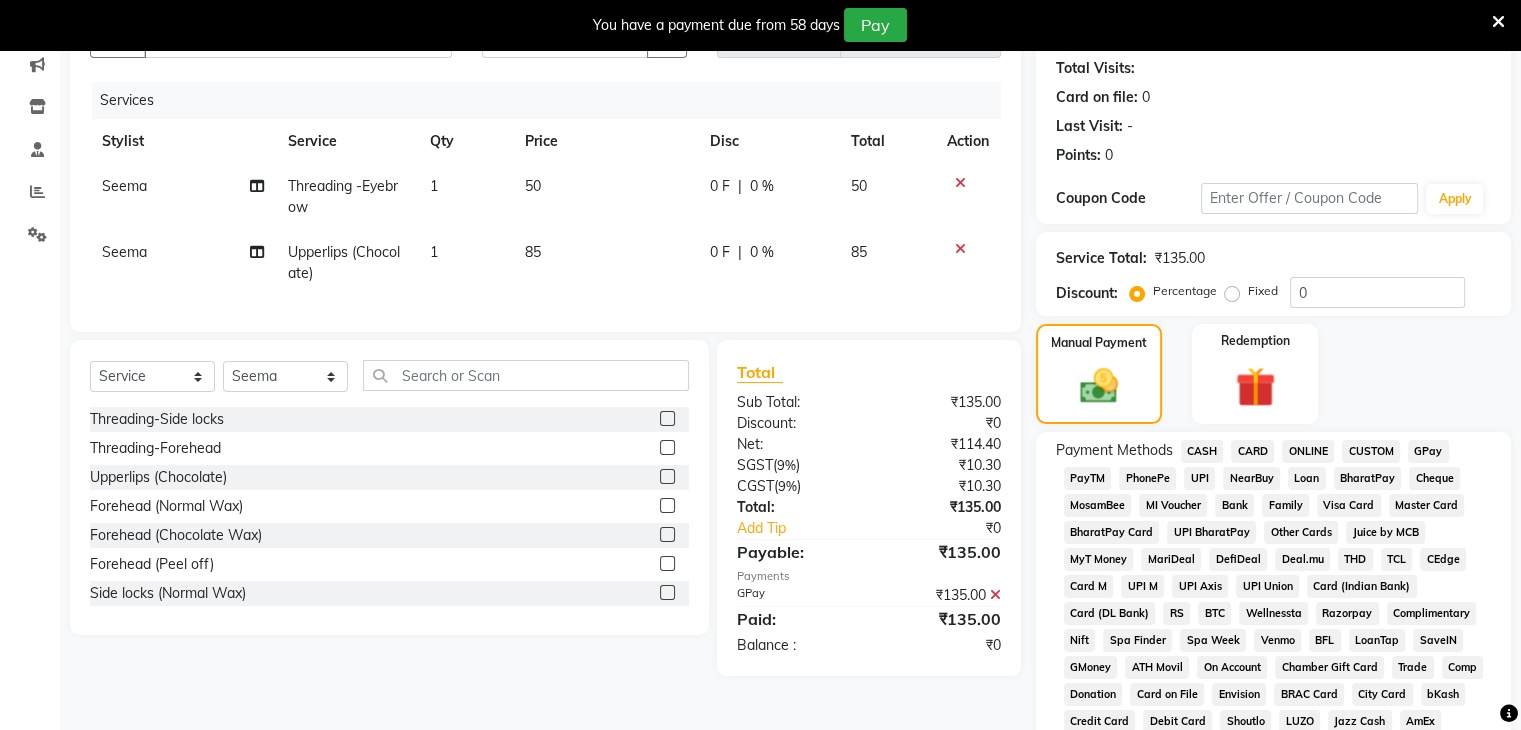 click on "GPay" 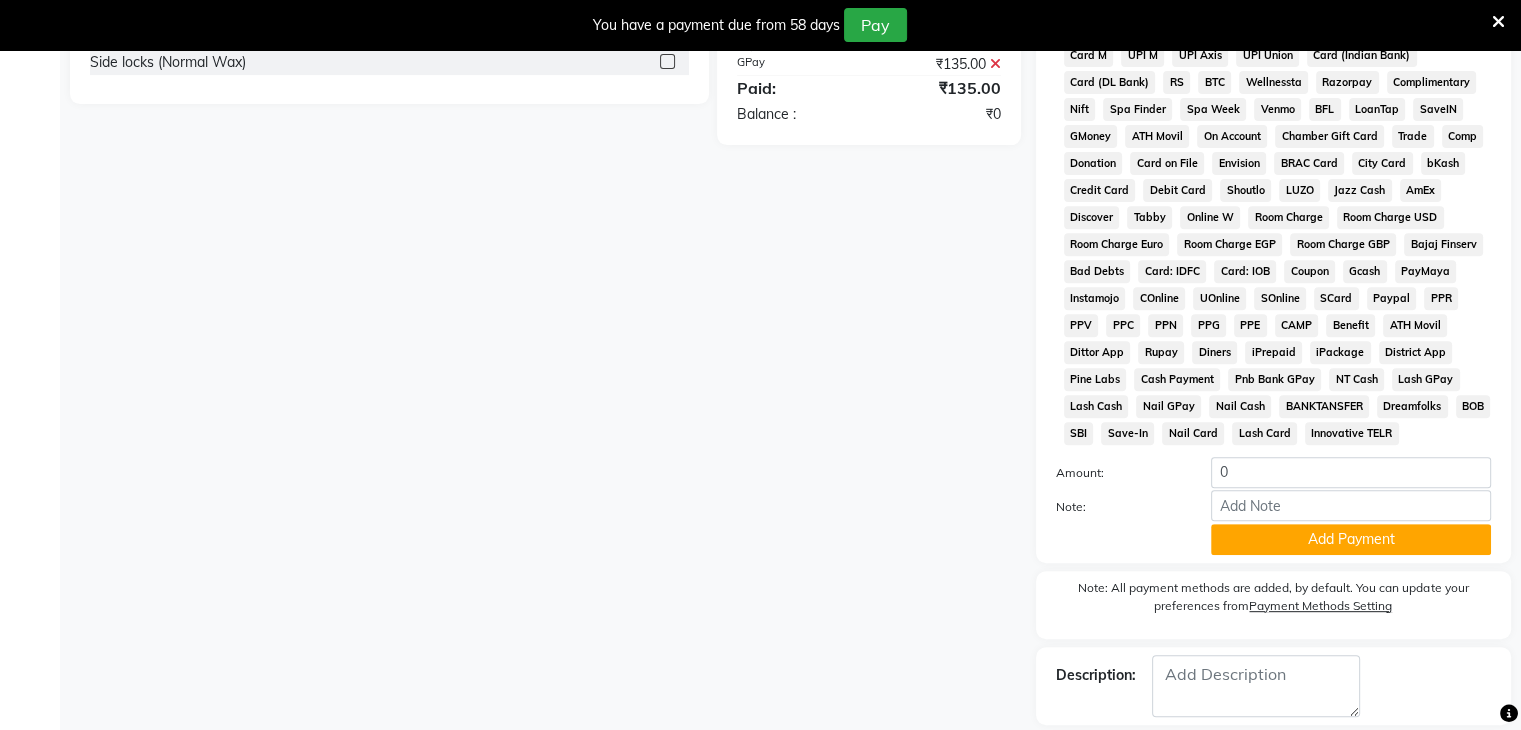 scroll, scrollTop: 819, scrollLeft: 0, axis: vertical 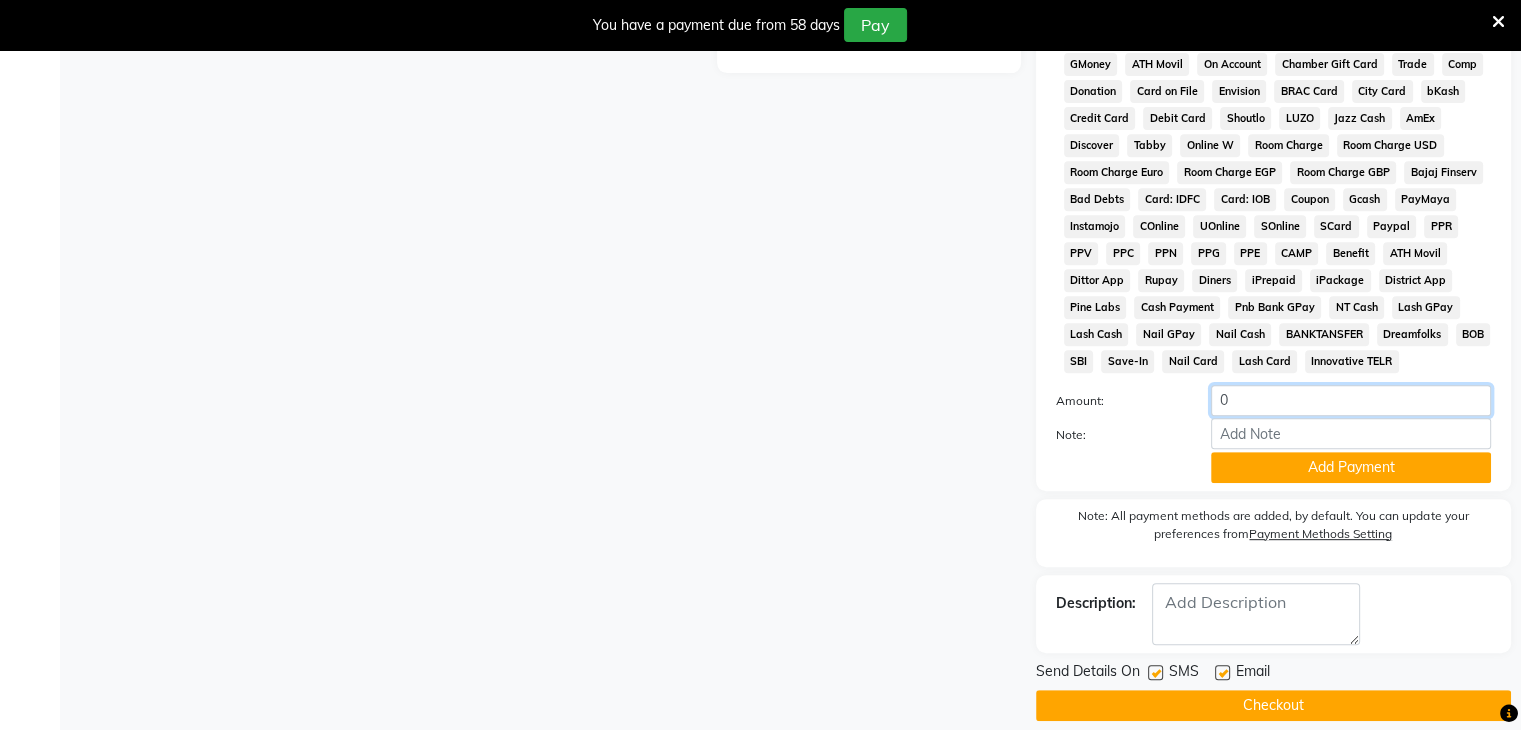 click on "0" 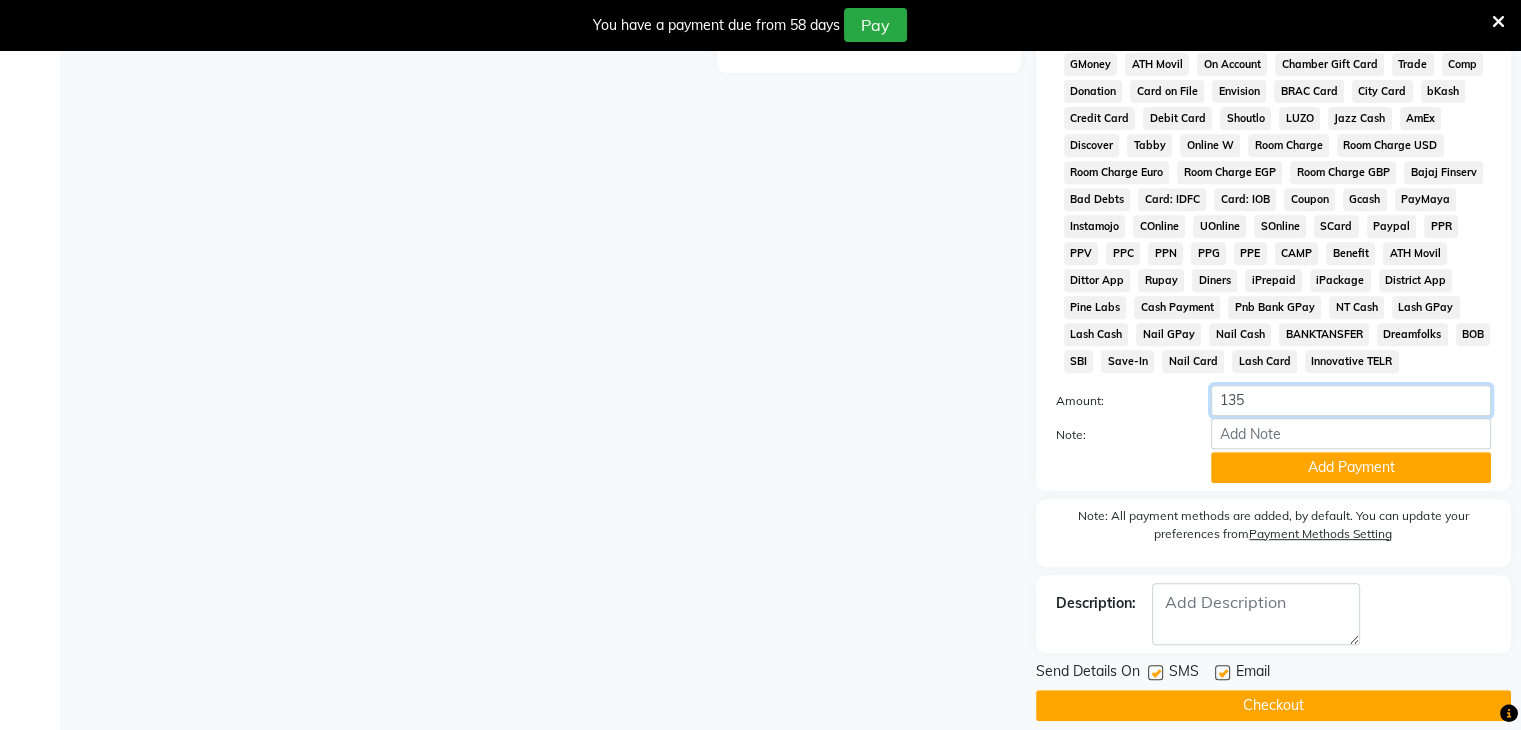 type on "135" 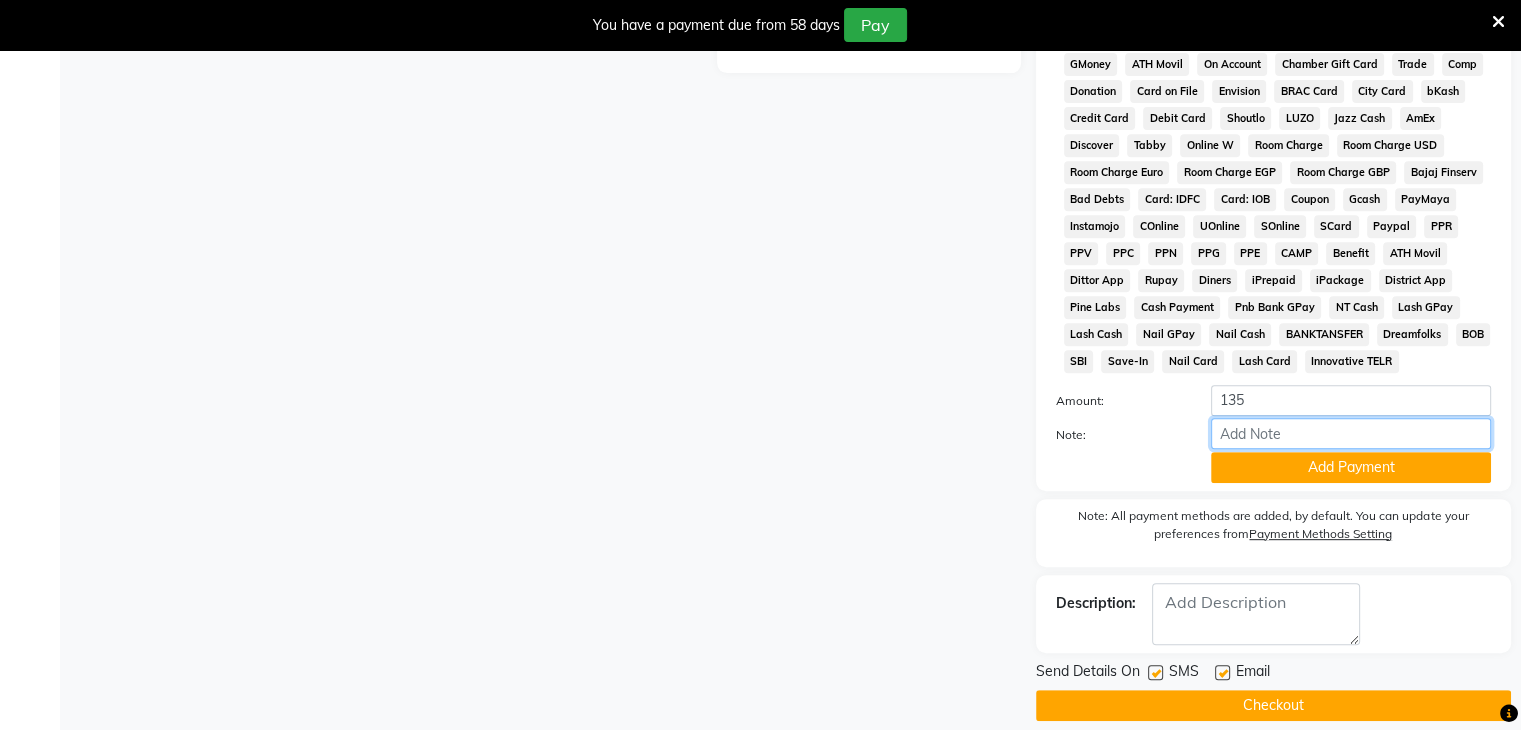 click on "Note:" at bounding box center [1351, 433] 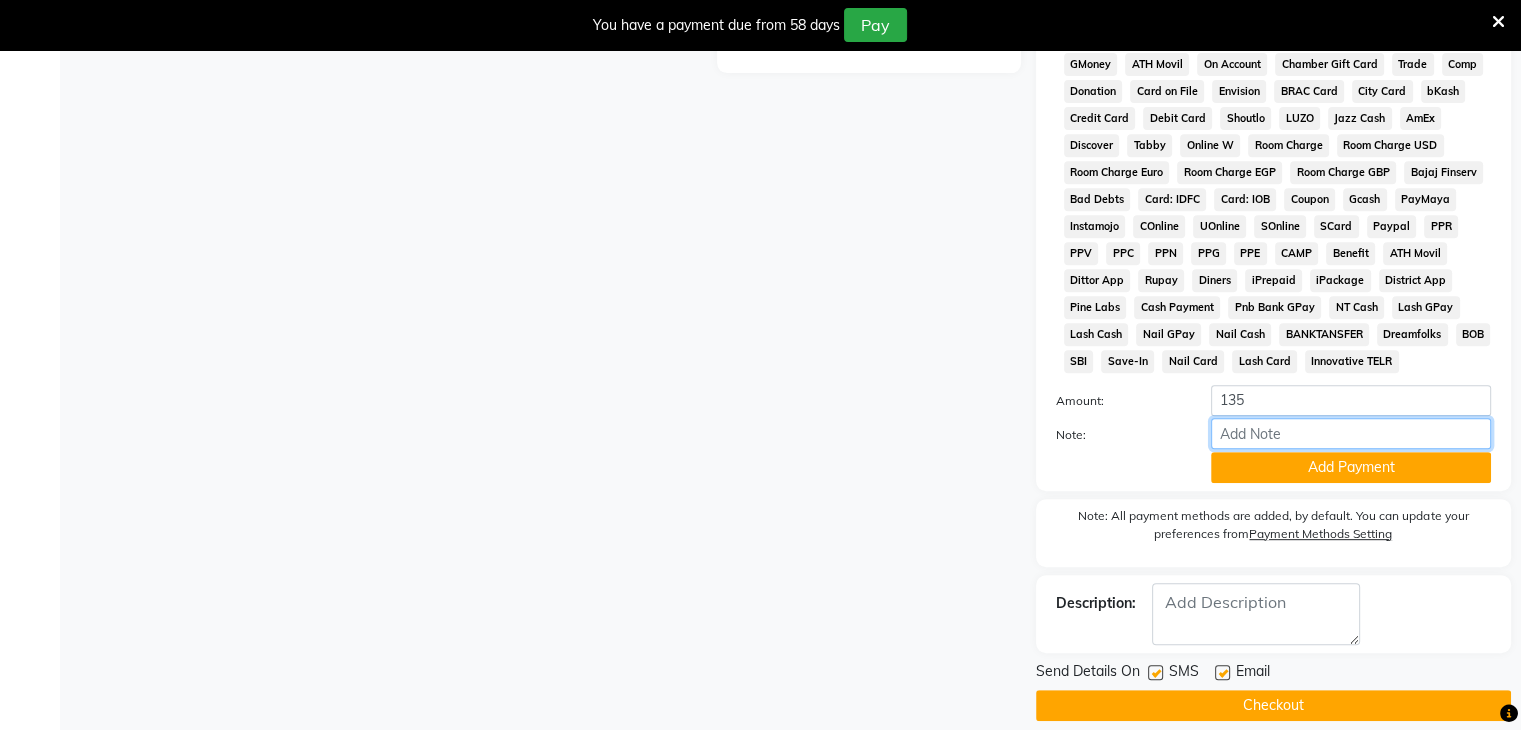 type on "👉 Please click here to leave a review: [https://share.google/TygMz6CiYVSRd6R7B]  Thank you so much! – Team Auraa 🌿" 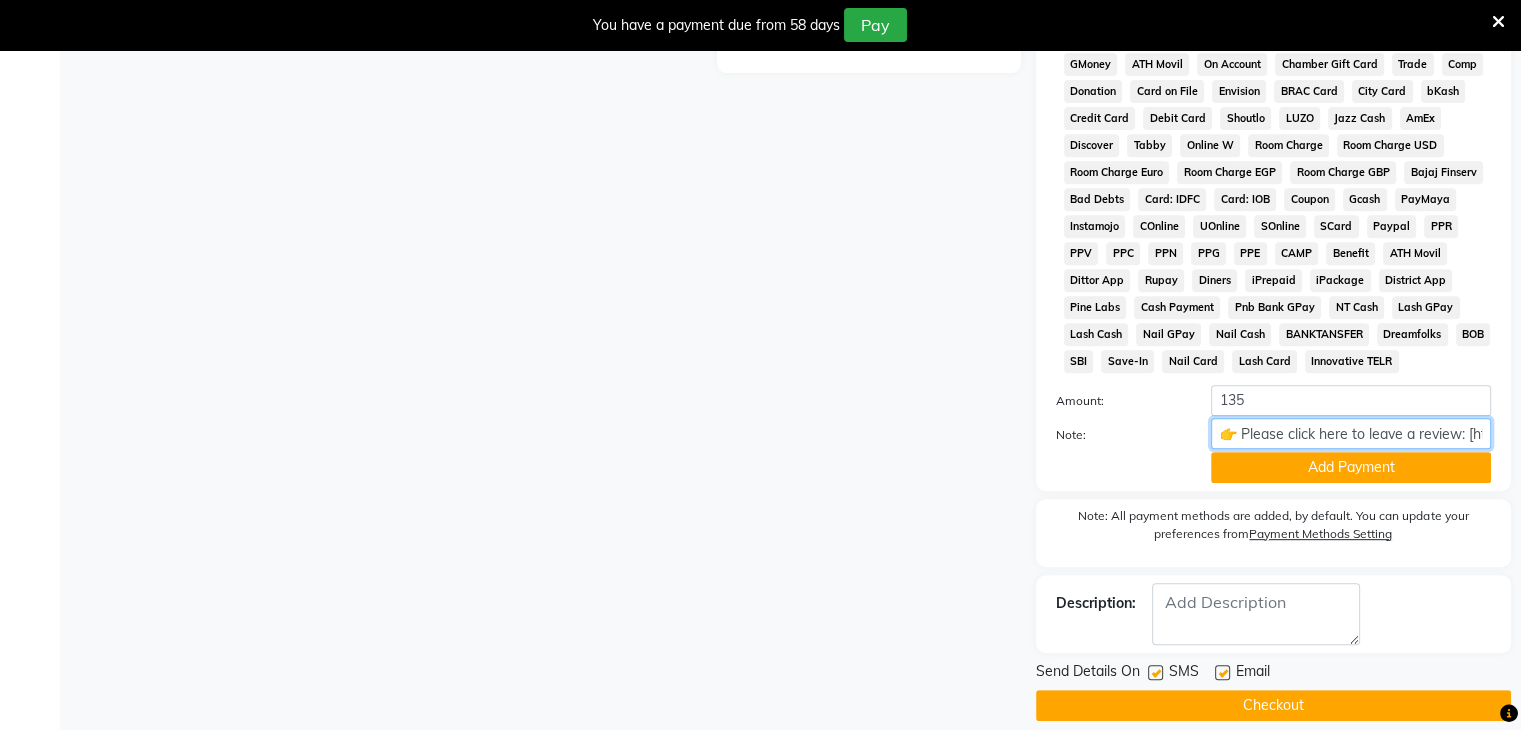 click on "👉 Please click here to leave a review: [https://share.google/TygMz6CiYVSRd6R7B]  Thank you so much! – Team Auraa 🌿" at bounding box center (1351, 433) 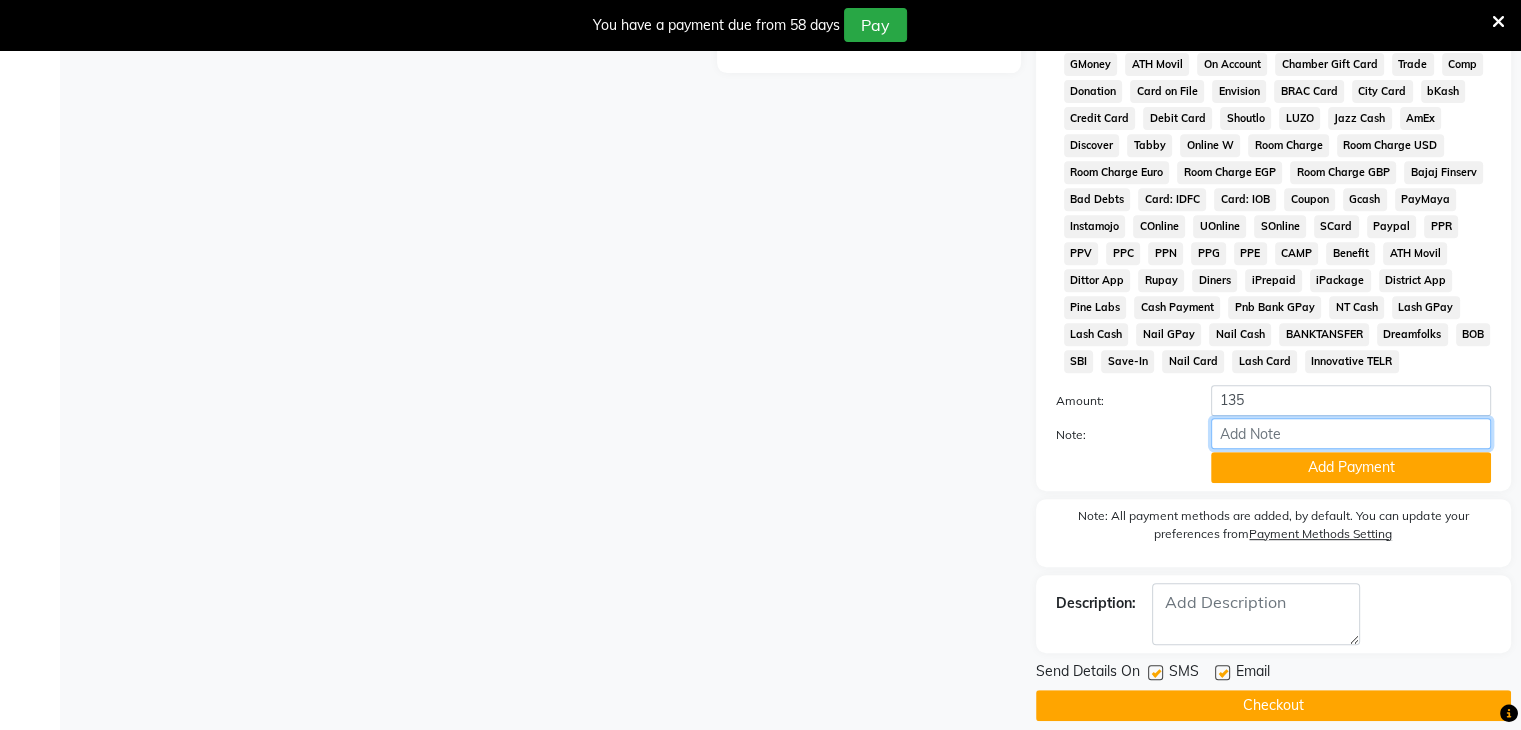 click on "Note:" at bounding box center (1351, 433) 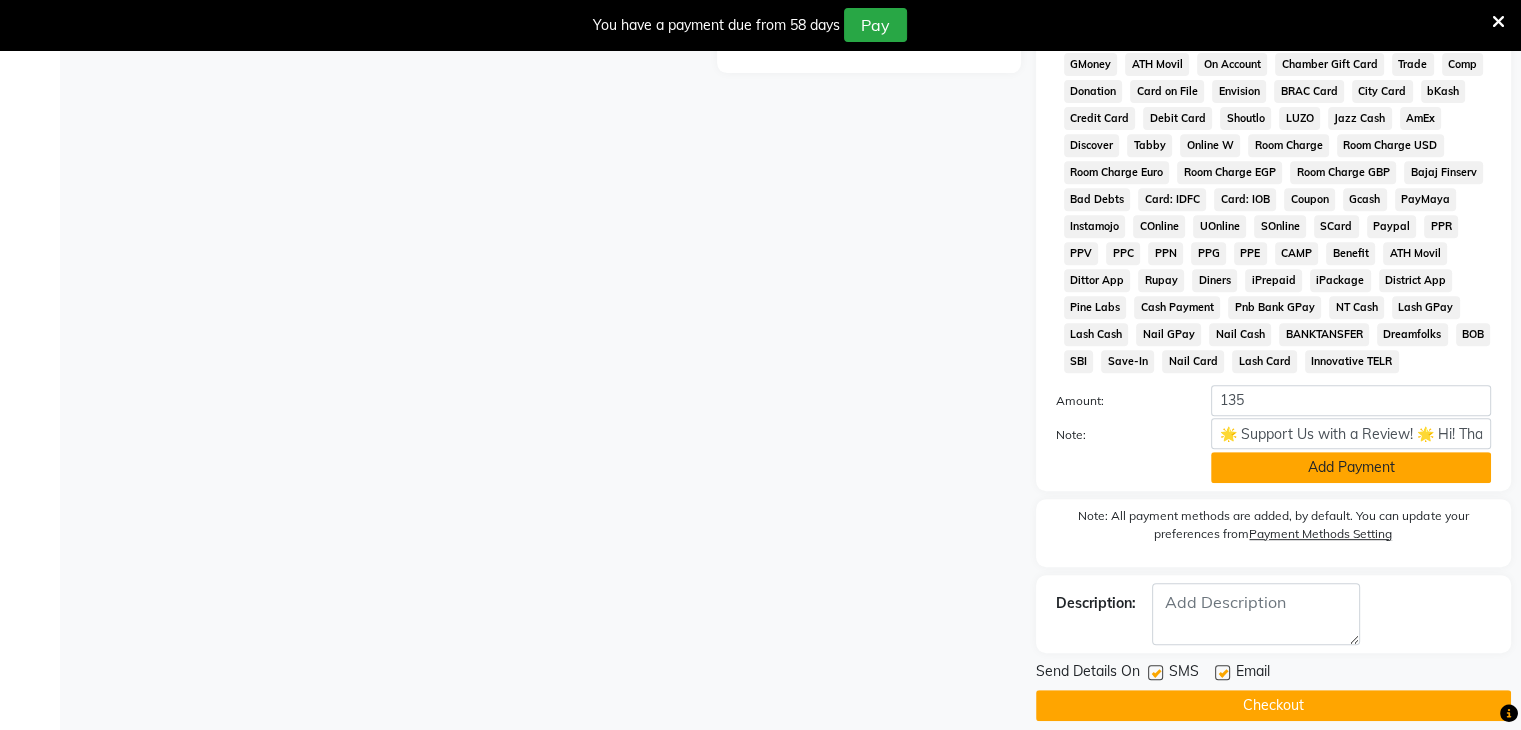 click on "Add Payment" 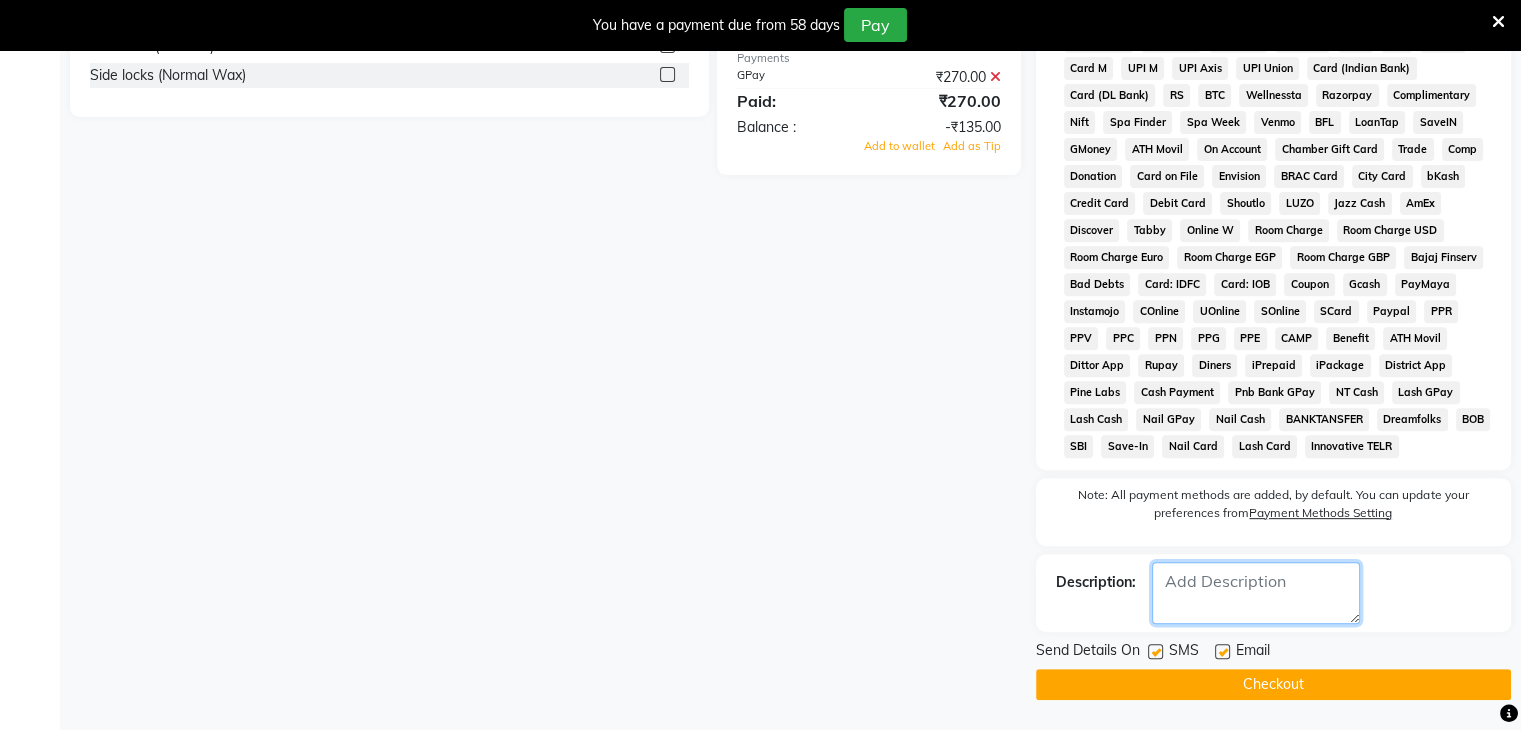click 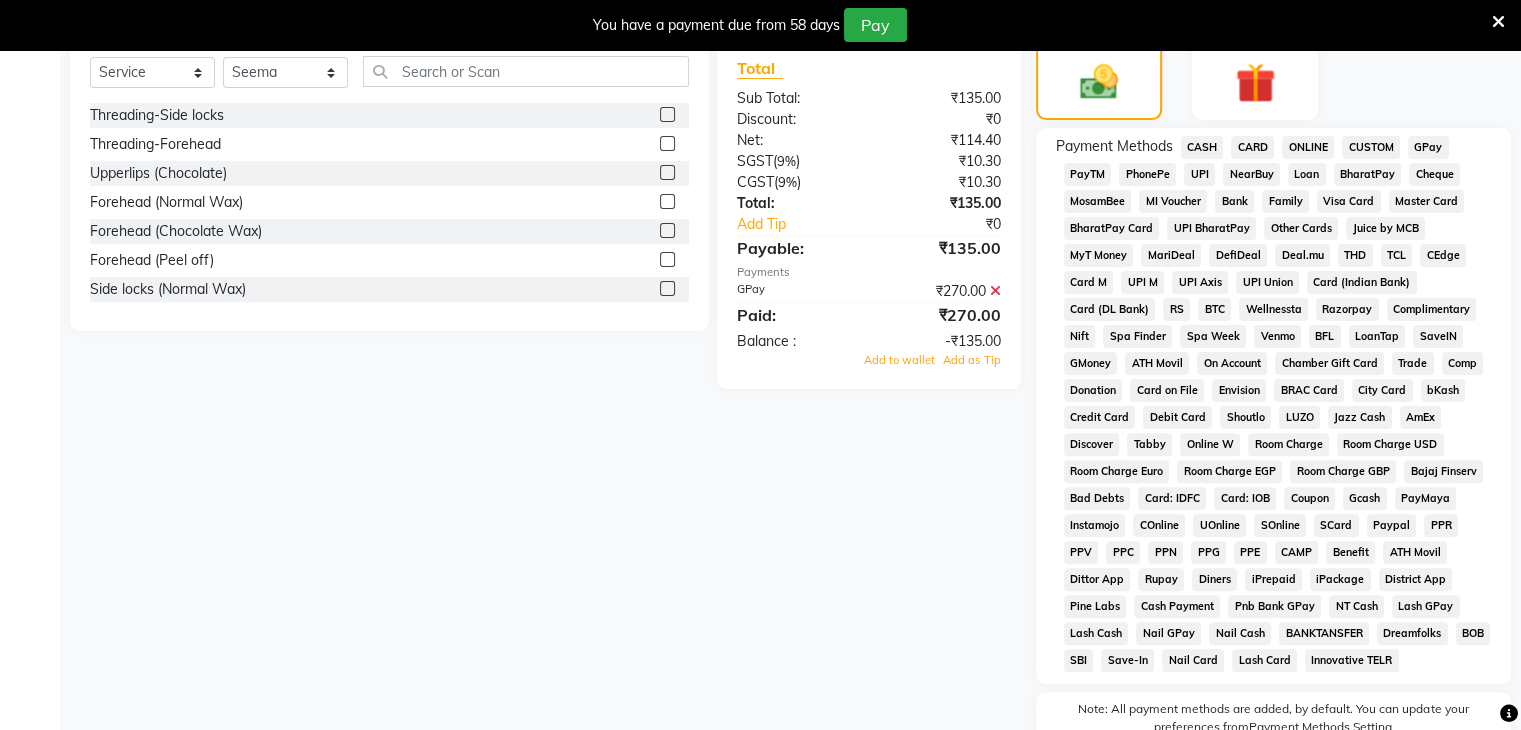 scroll, scrollTop: 261, scrollLeft: 0, axis: vertical 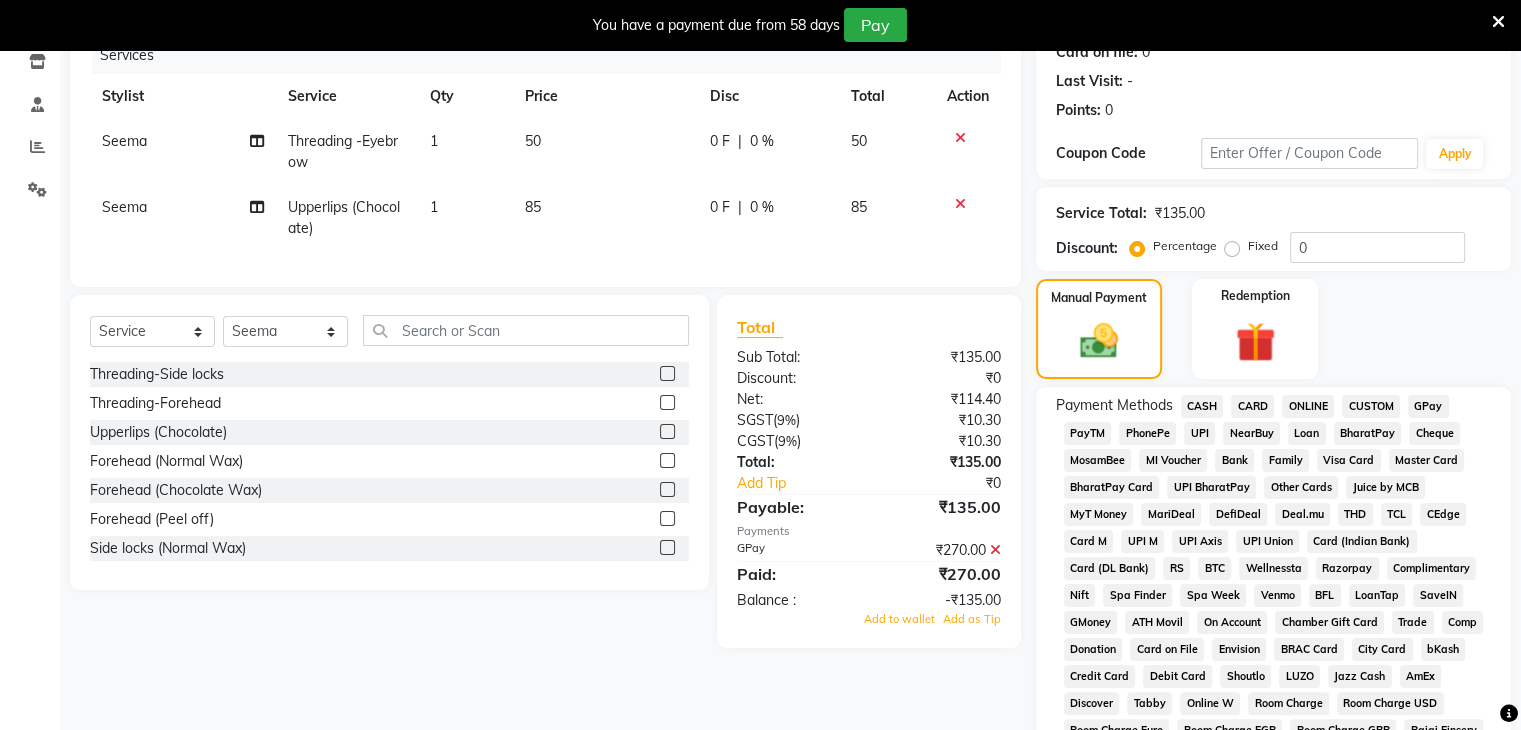 click 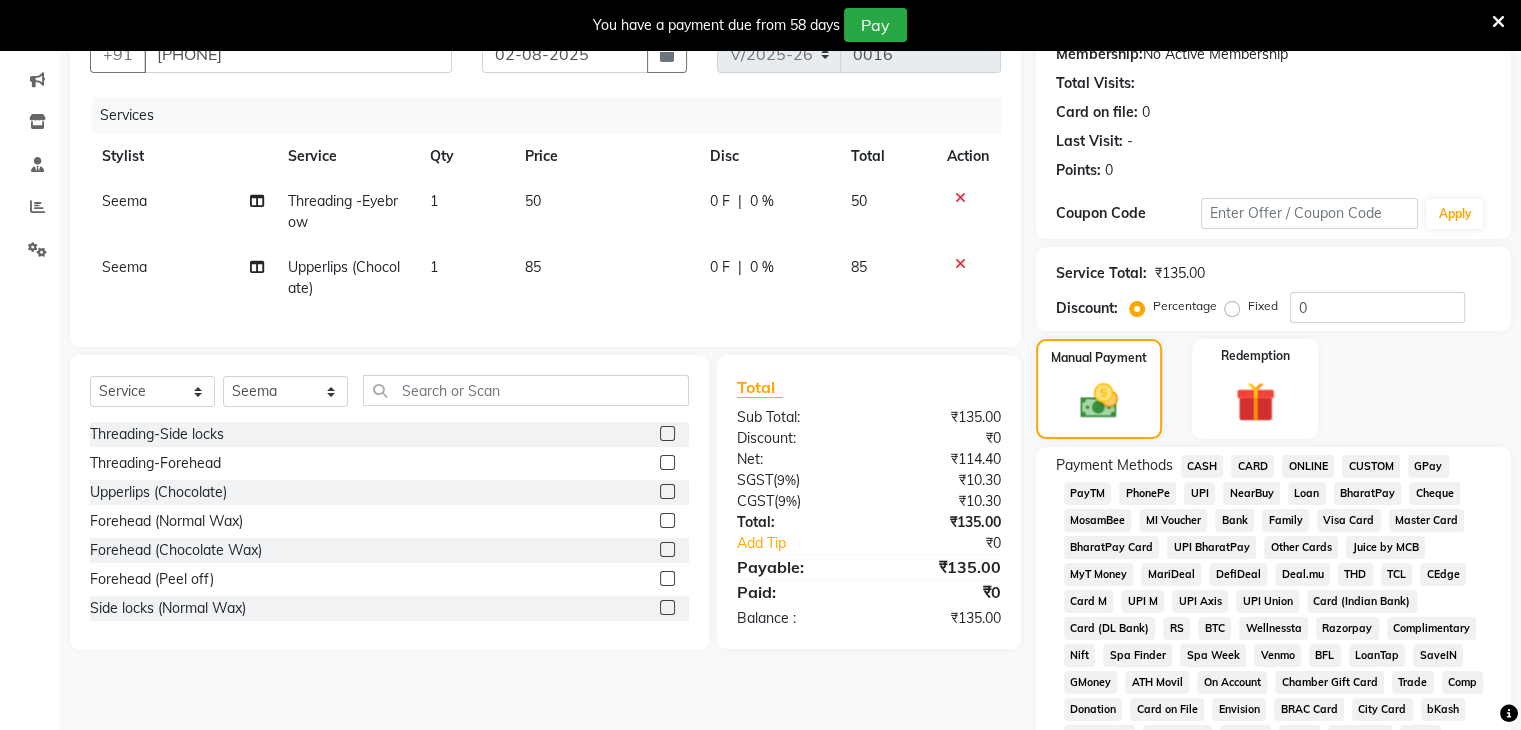 scroll, scrollTop: 0, scrollLeft: 0, axis: both 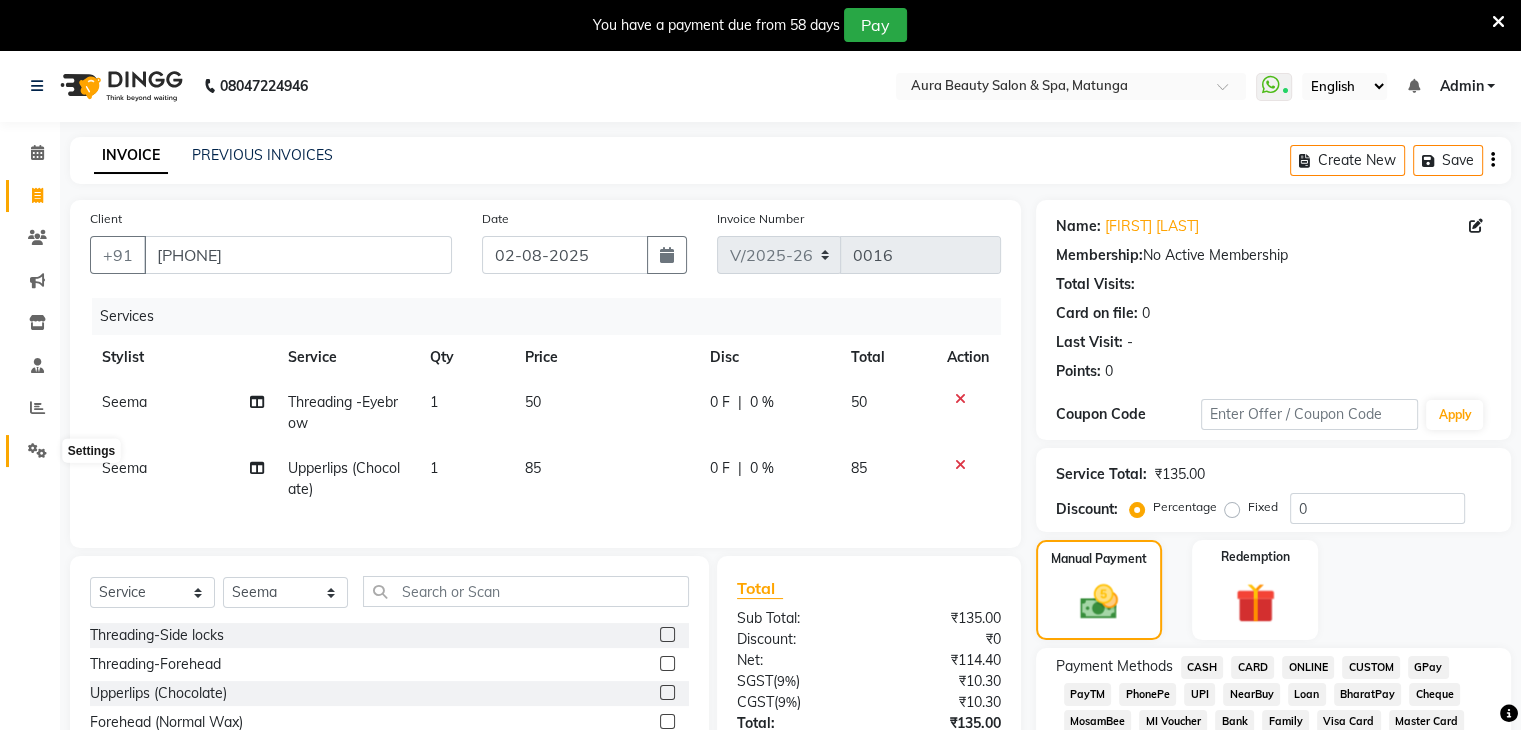 click 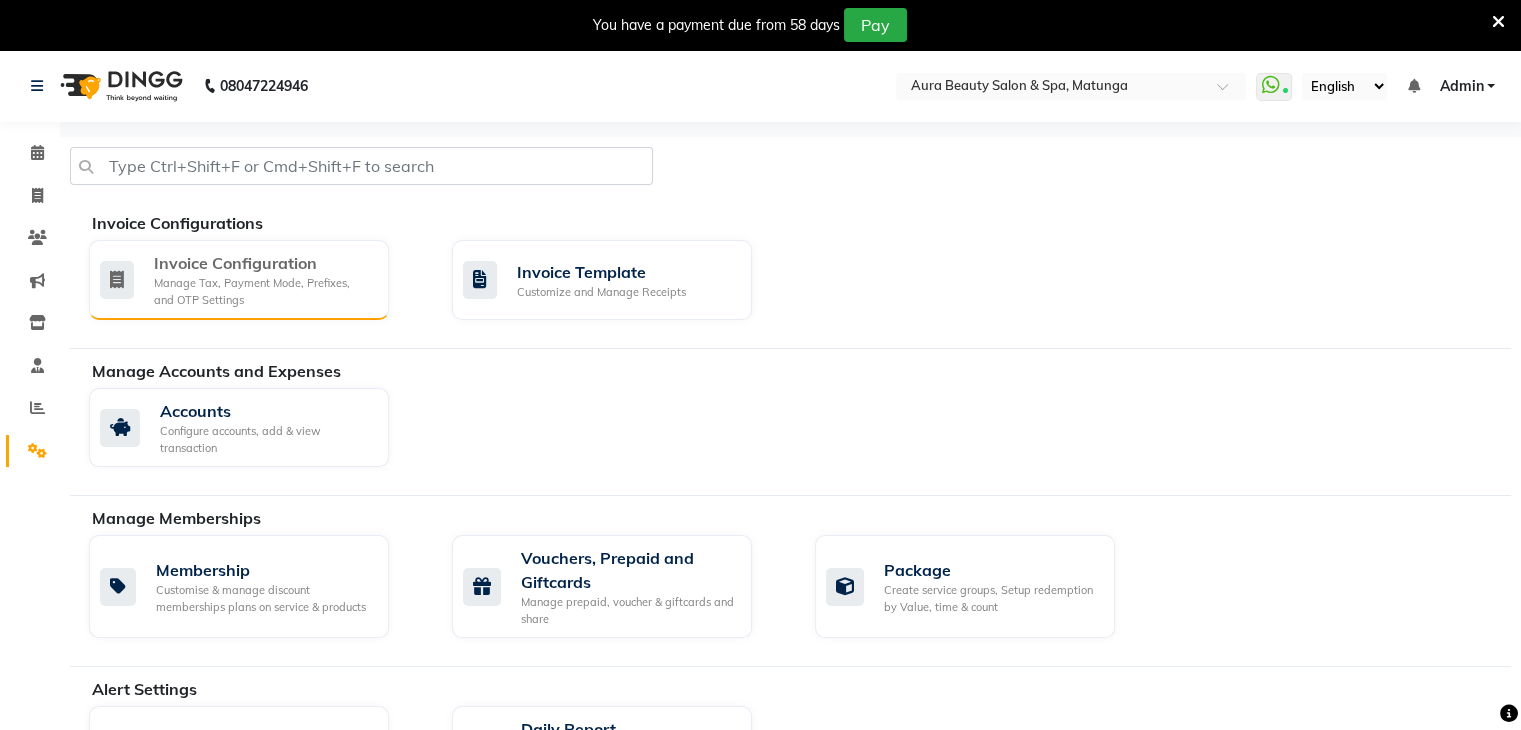 click on "Manage Tax, Payment Mode, Prefixes, and OTP Settings" 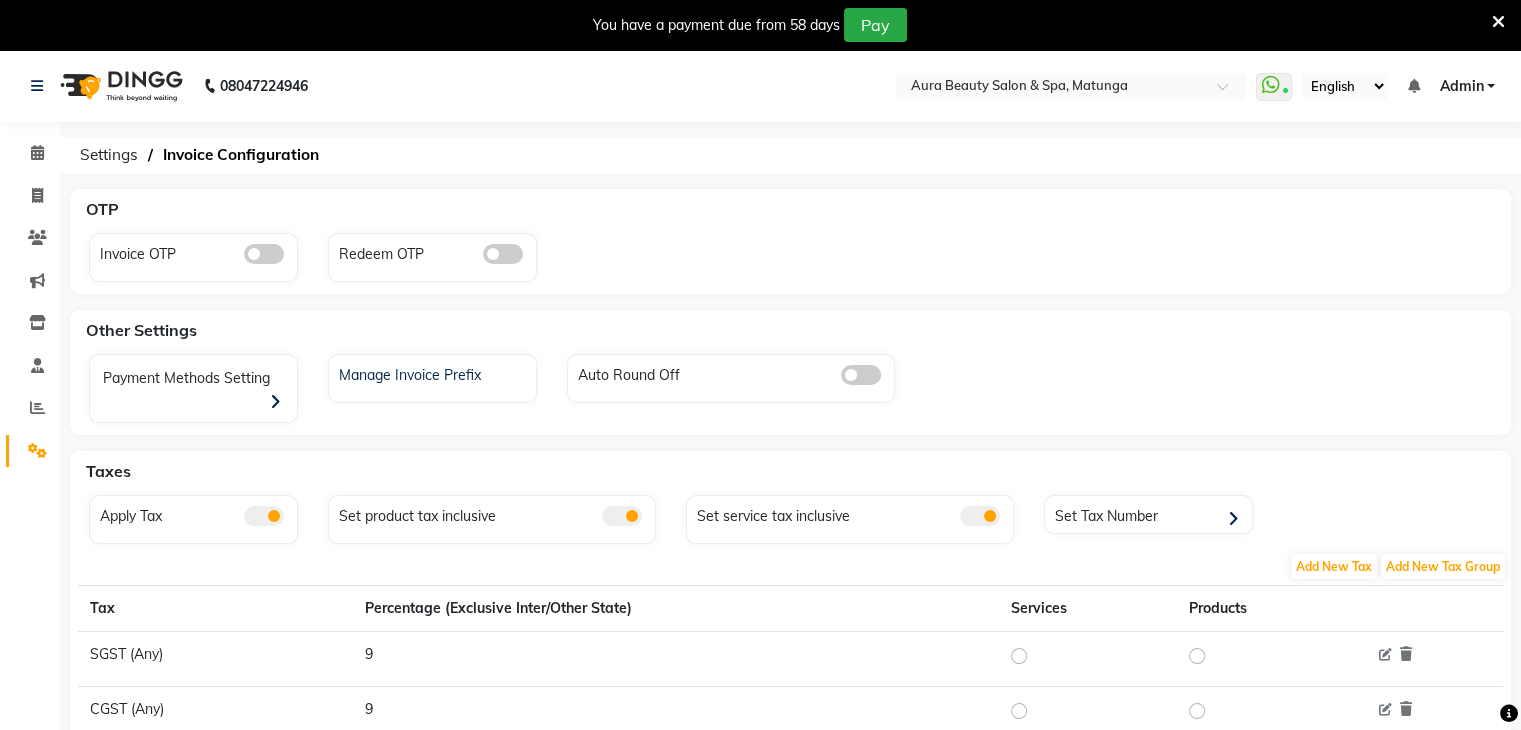 click on "OTP   Invoice OTP   Redeem OTP   Other Settings   Payment Methods Setting  Manage Invoice Prefix  Auto Round Off   Taxes   Apply Tax   Set product tax inclusive   Set service tax inclusive   Set Tax Number     Add New Tax Add New Tax Group Tax Percentage (Exclusive Inter/Other State) Services Products SGST (Any) 9 CGST (Any) 9 GST  (Tax Group)   SGST(9%) (Any)   CGST(9%) (Any)  18" 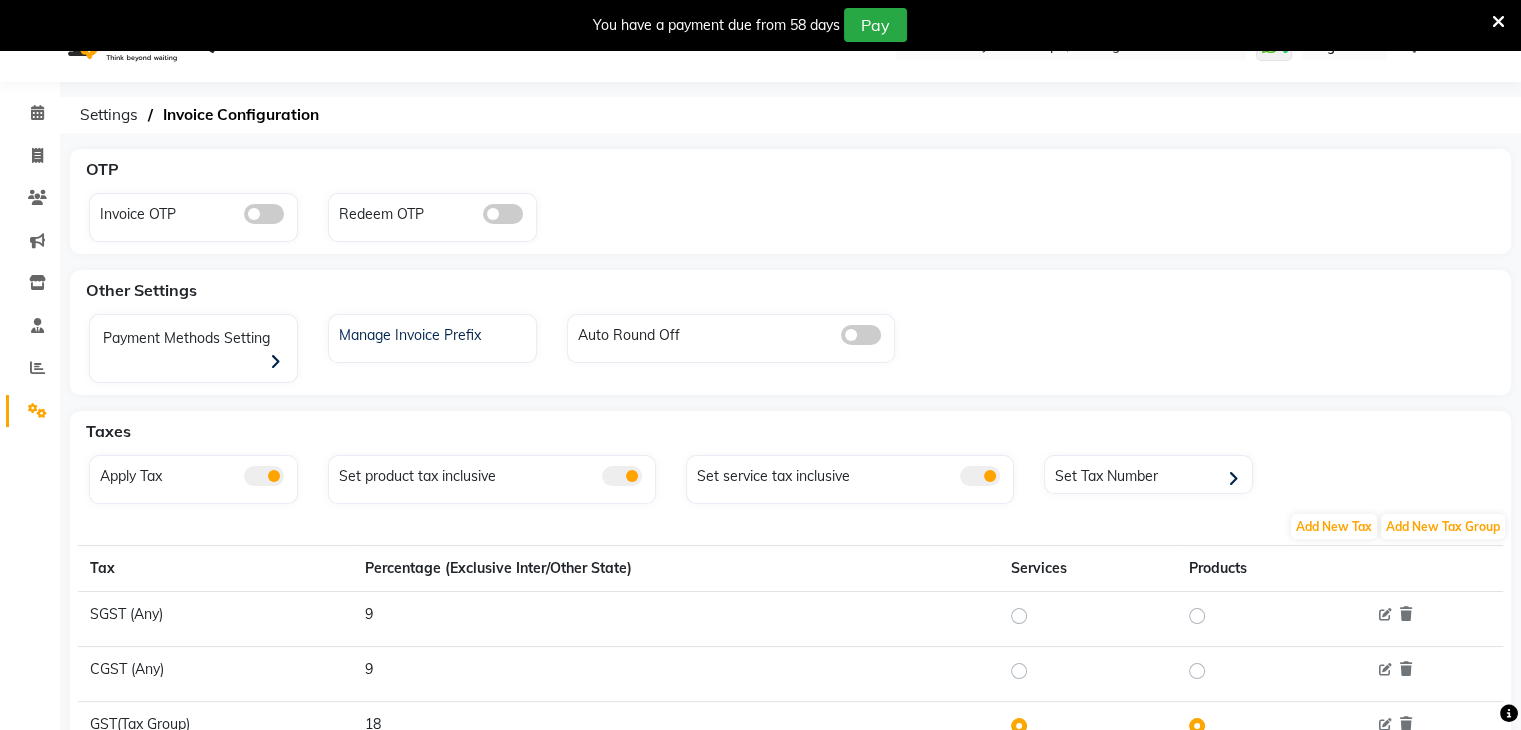 scroll, scrollTop: 132, scrollLeft: 0, axis: vertical 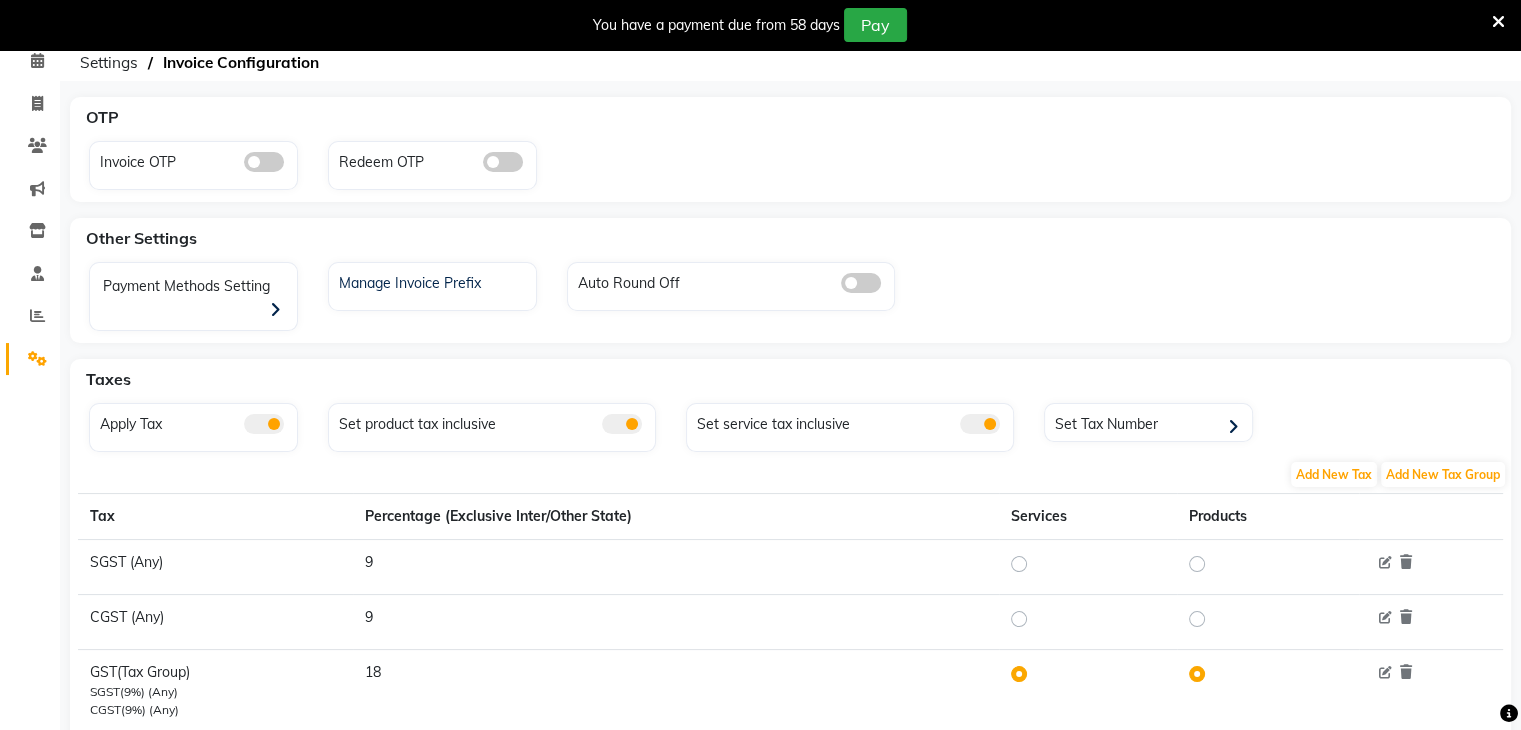click on "Taxes   Apply Tax   Set product tax inclusive   Set service tax inclusive   Set Tax Number     Add New Tax Add New Tax Group Tax Percentage (Exclusive Inter/Other State) Services Products SGST (Any) 9 CGST (Any) 9 GST  (Tax Group)   SGST(9%) (Any)   CGST(9%) (Any)  18" 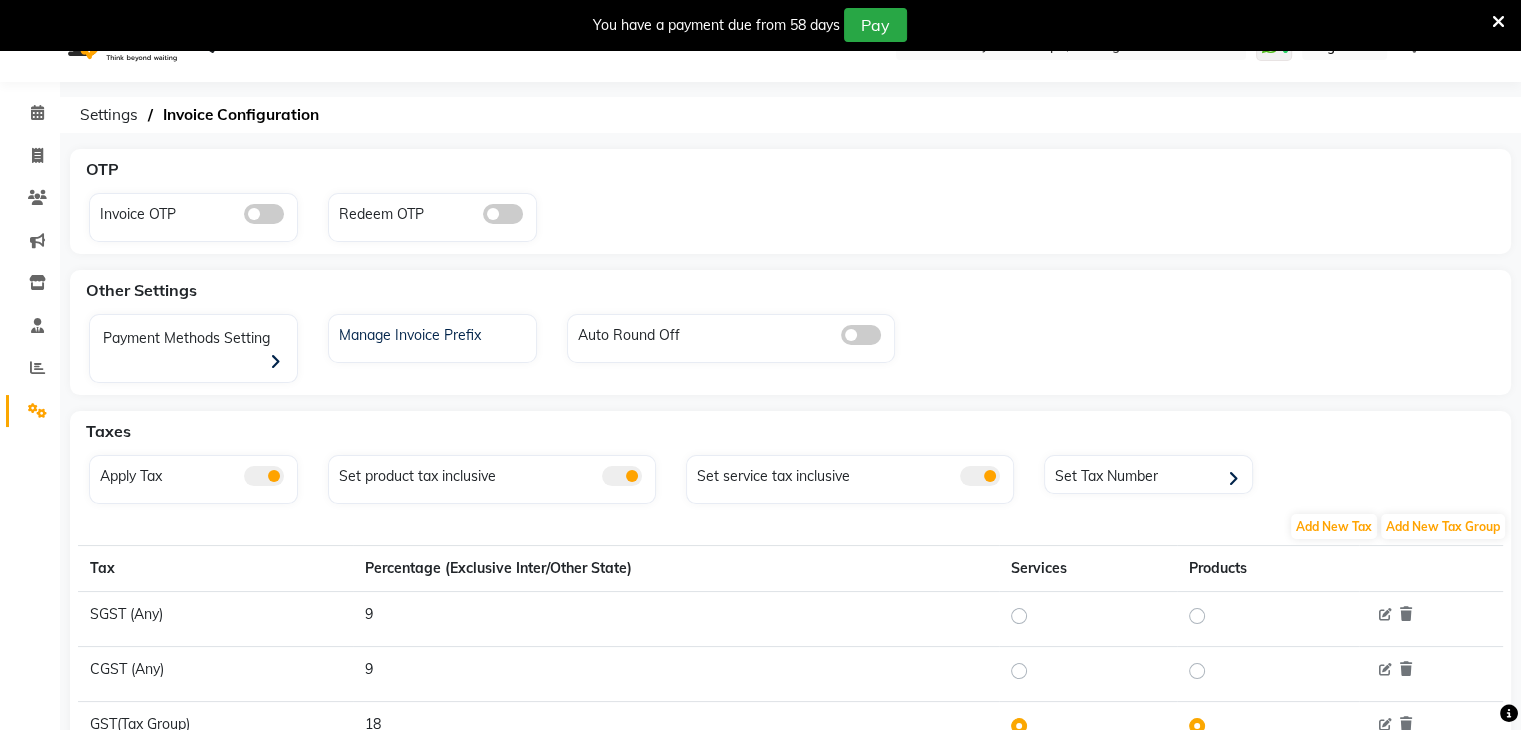 scroll, scrollTop: 0, scrollLeft: 0, axis: both 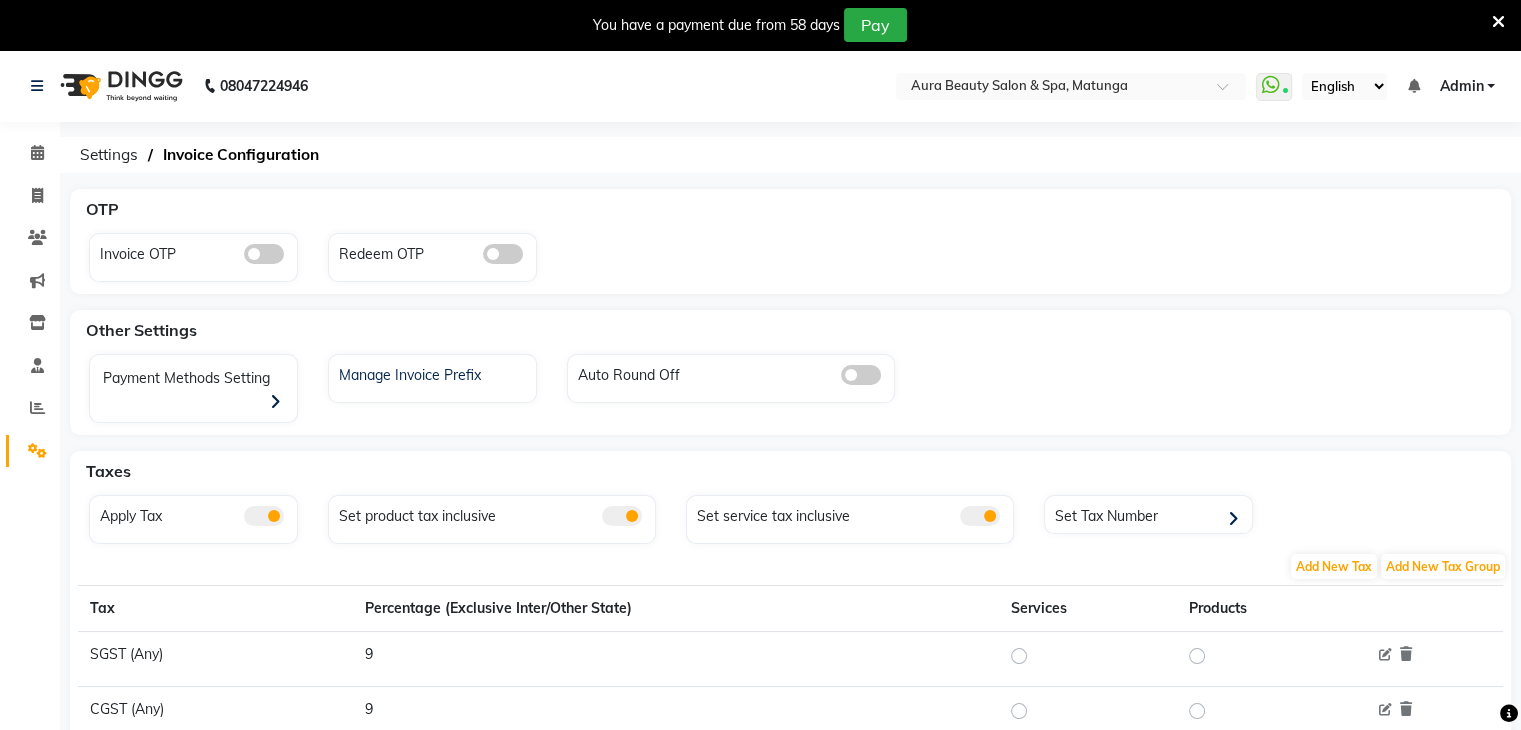 click on "Settings" 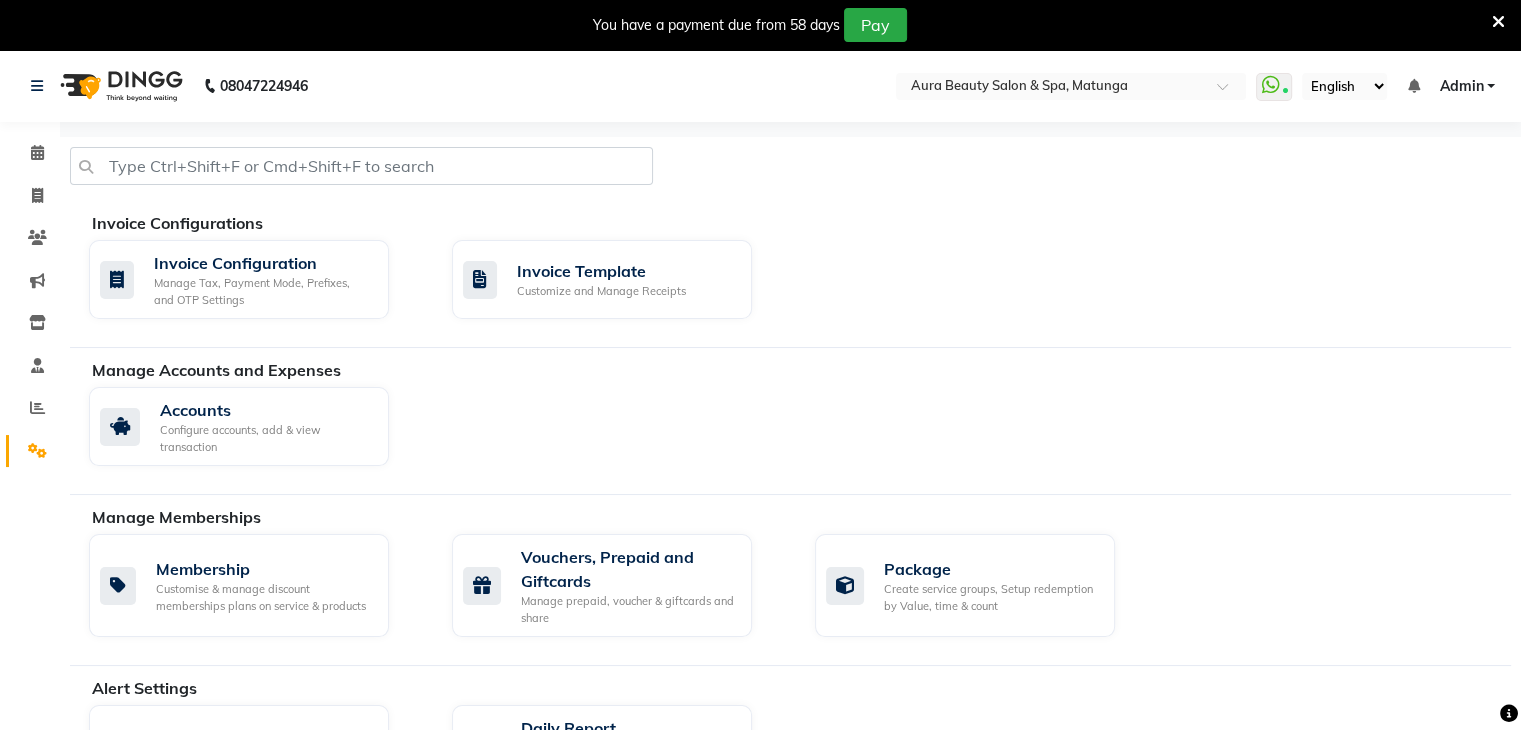 click on "Settings" 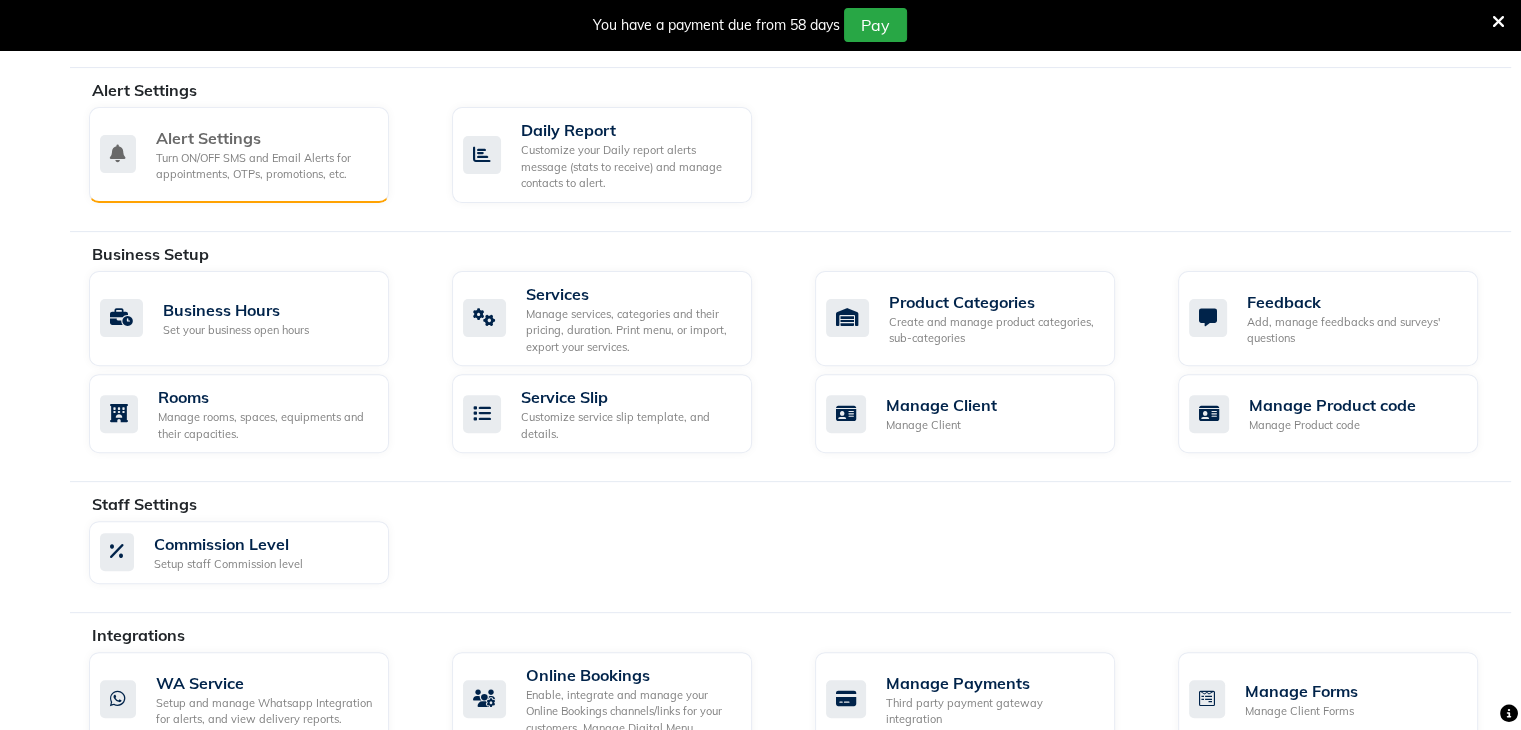scroll, scrollTop: 600, scrollLeft: 0, axis: vertical 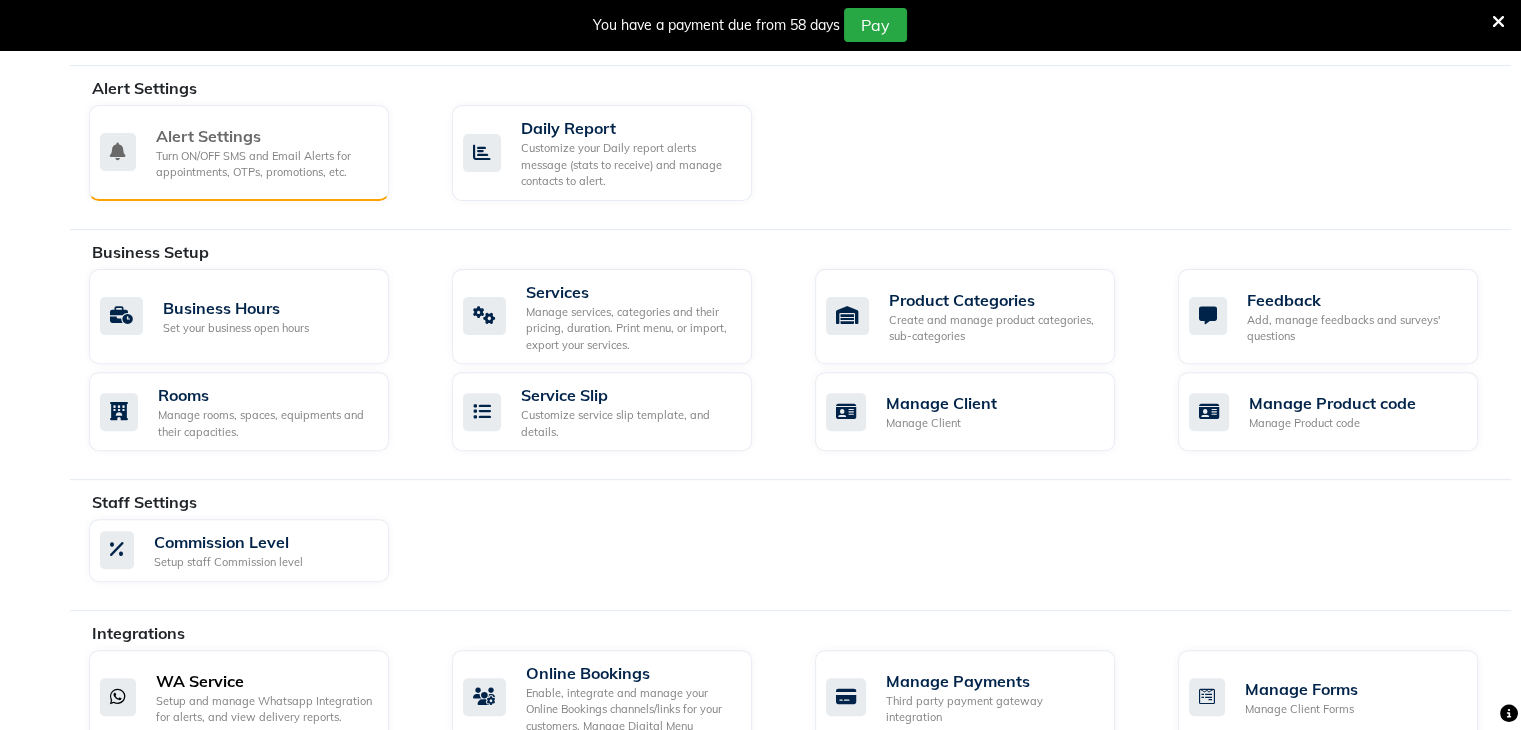 click on "Setup and manage Whatsapp Integration for alerts, and view delivery reports." 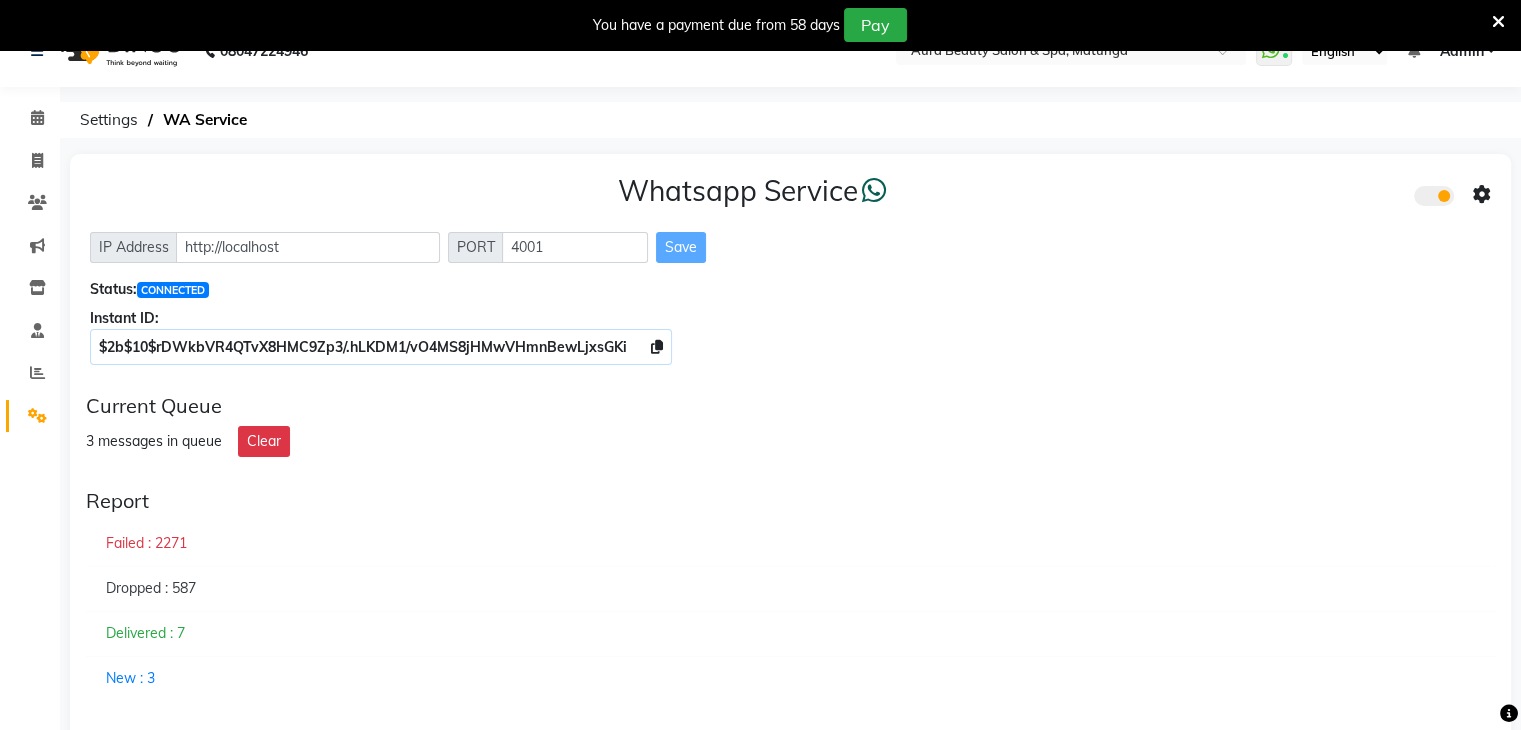 scroll, scrollTop: 0, scrollLeft: 0, axis: both 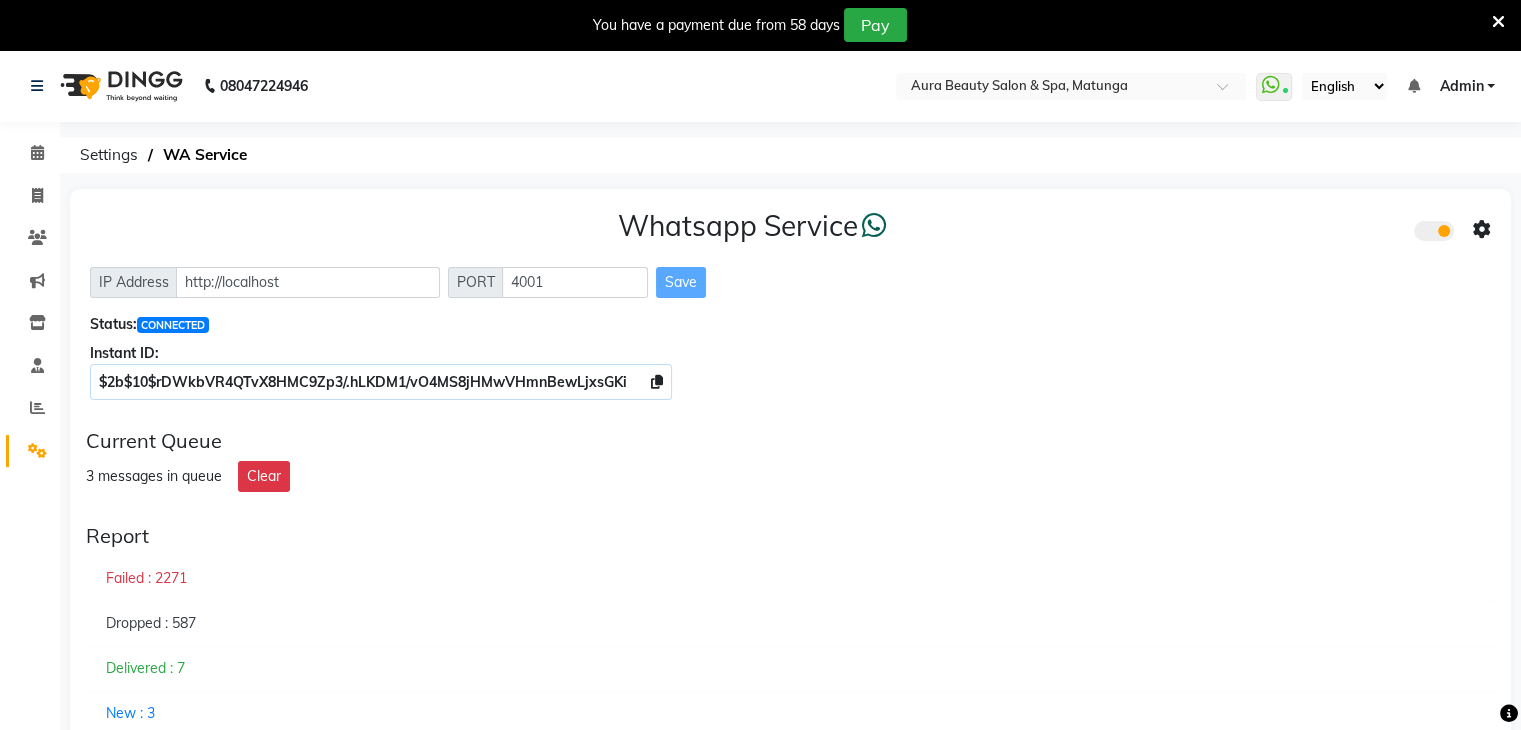 click on "Whatsapp Service  IP Address http://localhost PORT 4001 Save Status:  CONNECTED Instant ID: $2b$10$rDWkbVR4QTvX8HMC9Zp3/.hLKDM1/vO4MS8jHMwVHmnBewLjxsGKi Current Queue 3 messages in queue Clear Report  Failed : 2271  Dropped : 587  Delivered : 7  New : 3 Logs Info Error     Checking on remote 0   Local Queue Size 0   info: fetchRemoteQueue {"timestamp":"2025-08-02 15:50:13"}   info: [STATE] STATE CONNECTED {"timestamp":"2025-08-02 15:50:13"}   info: NOTHING IN QUEUE {"timestamp":"2025-08-02 15:50:12"}   info: fetchLocalQueue {"timestamp":"2025-08-02 15:50:12"}   info: [STATE] STATE CONNECTED {"timestamp":"2025-08-02 15:50:12"}   Checking on remote 0   Local Queue Size 0   info: fetchRemoteQueue {"timestamp":"2025-08-02 15:50:03"}  No Error Logs Available" 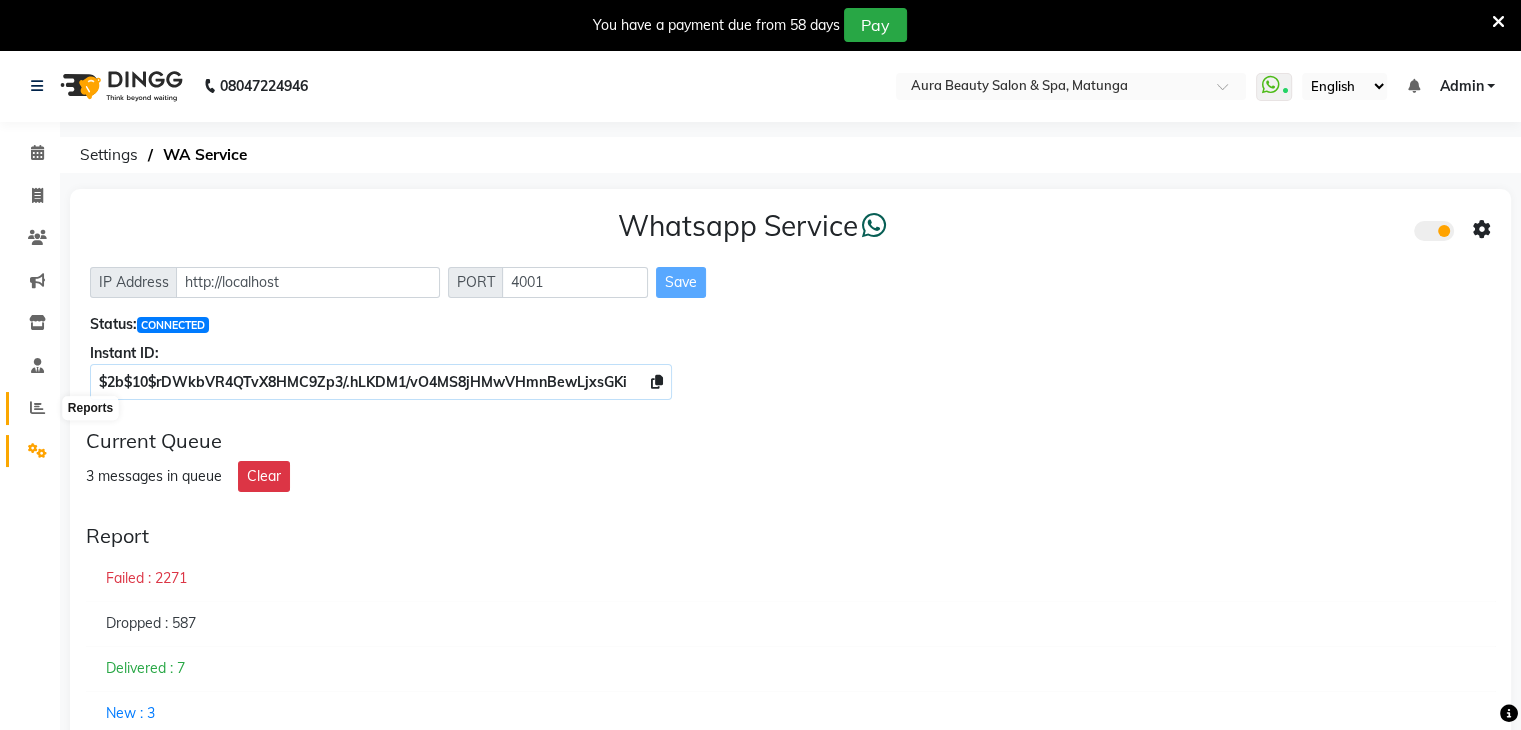 click 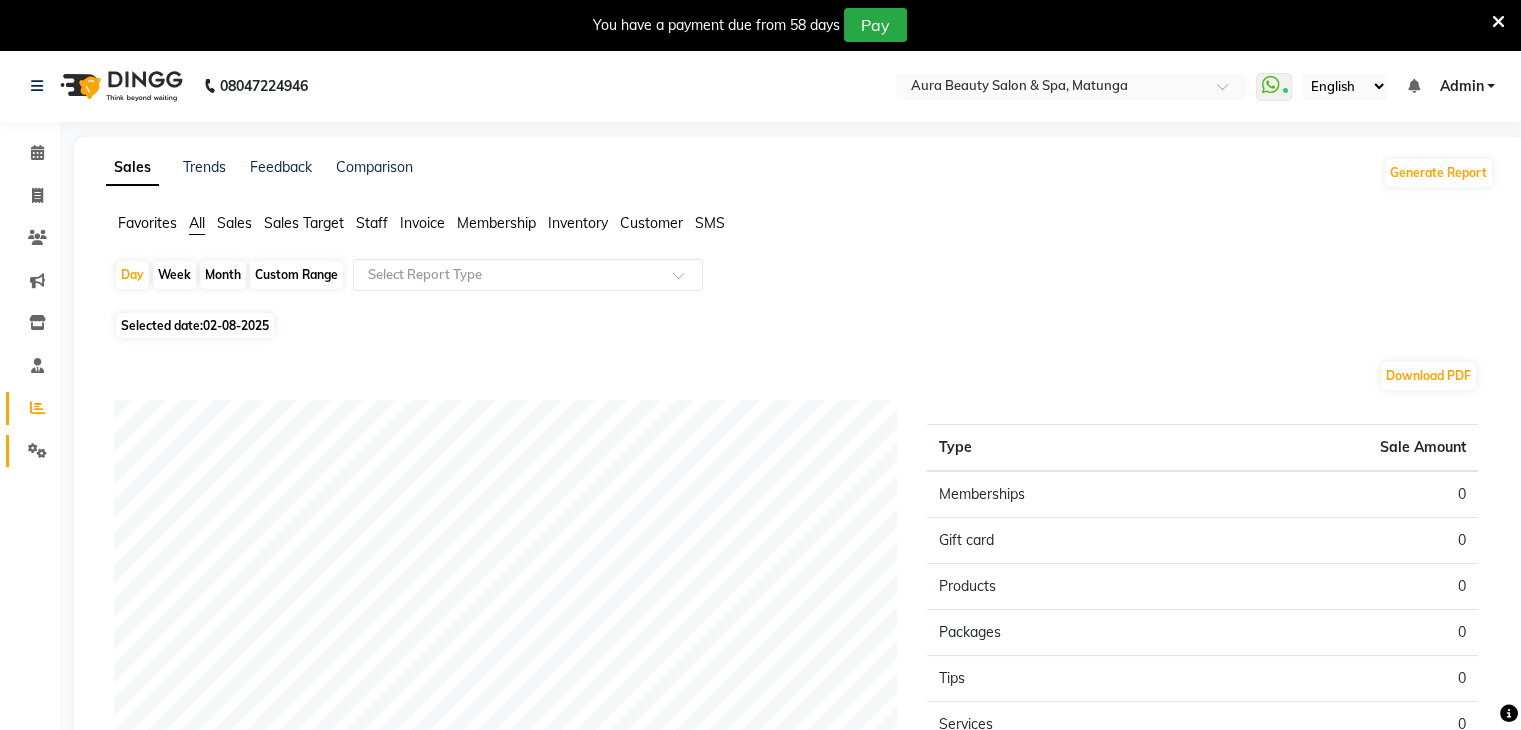 click on "Settings" 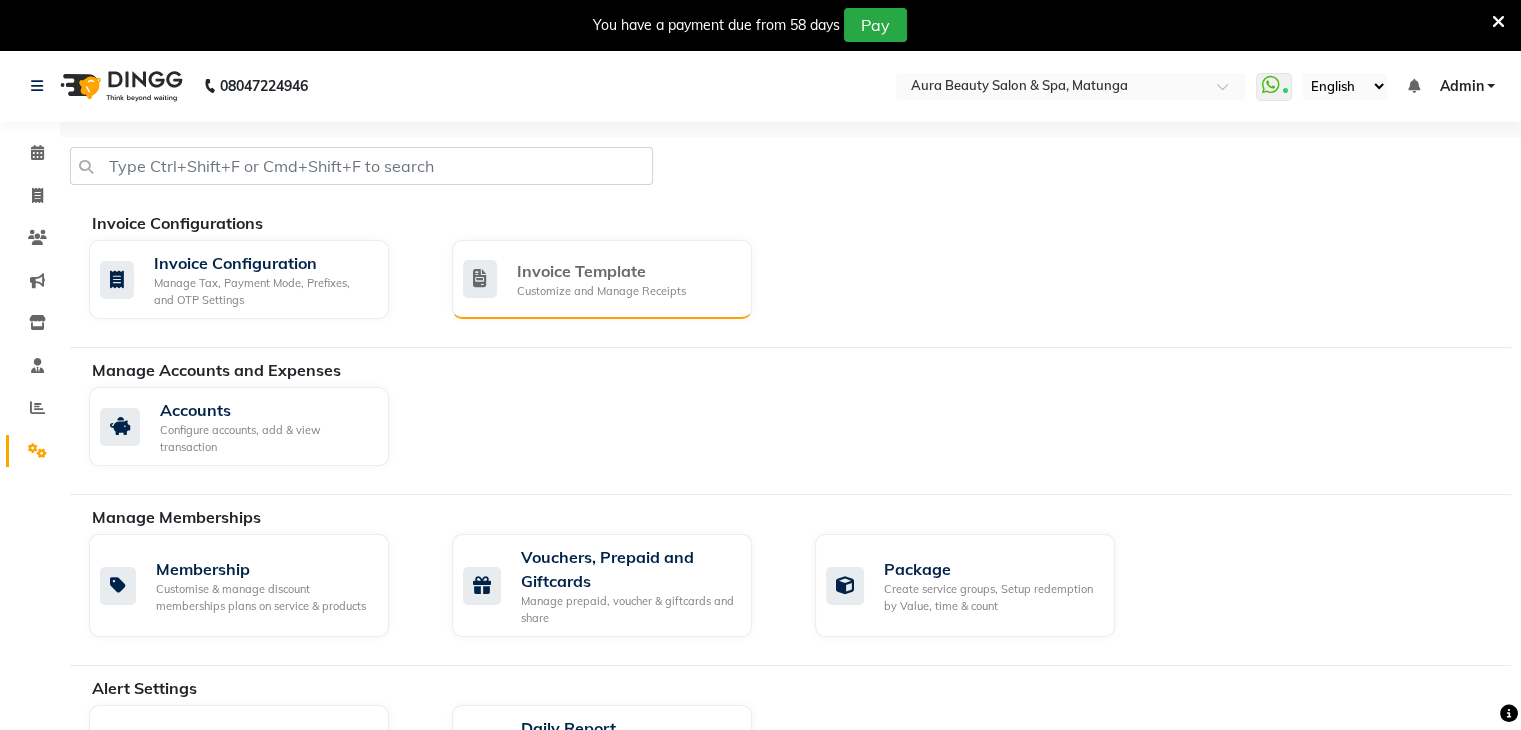 click on "Invoice Template" 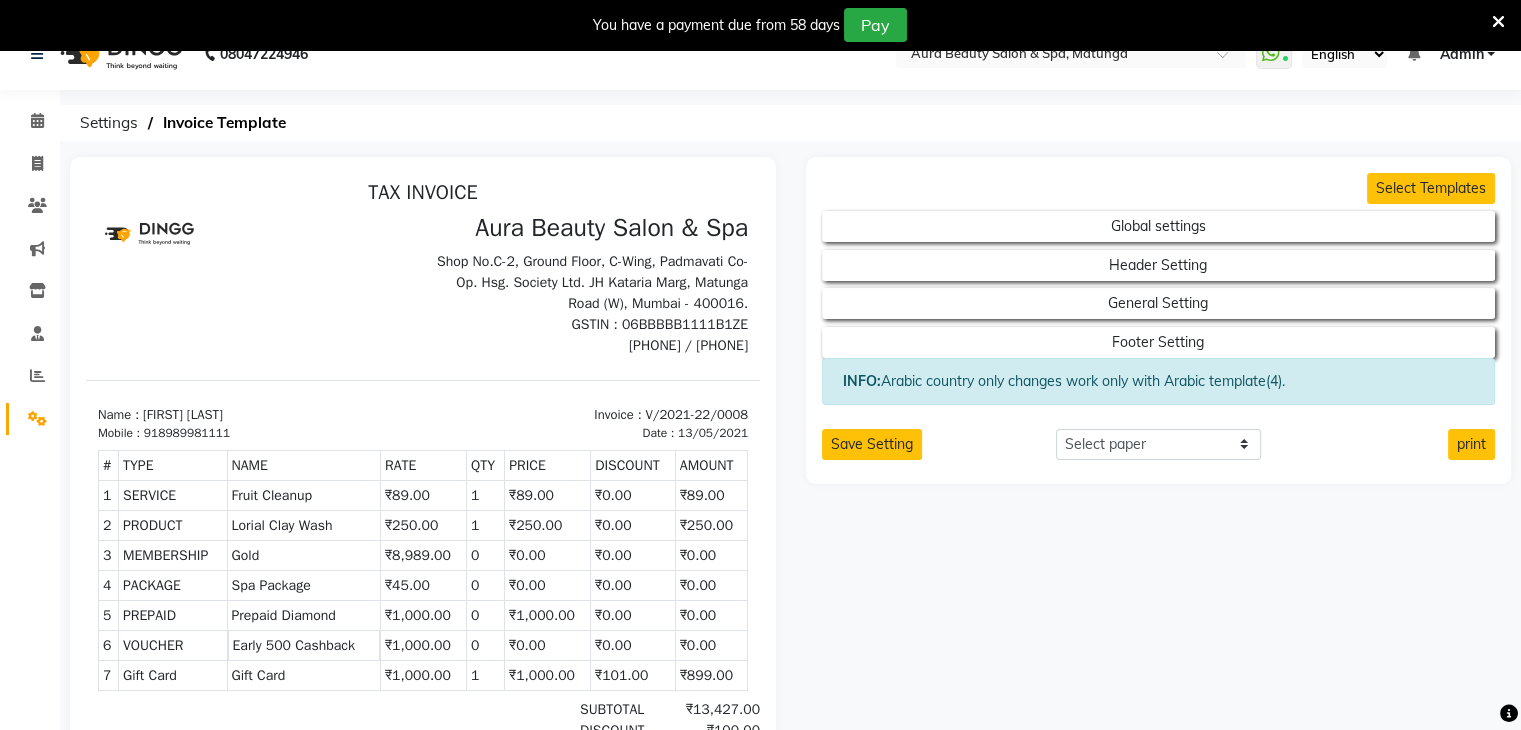 scroll, scrollTop: 0, scrollLeft: 0, axis: both 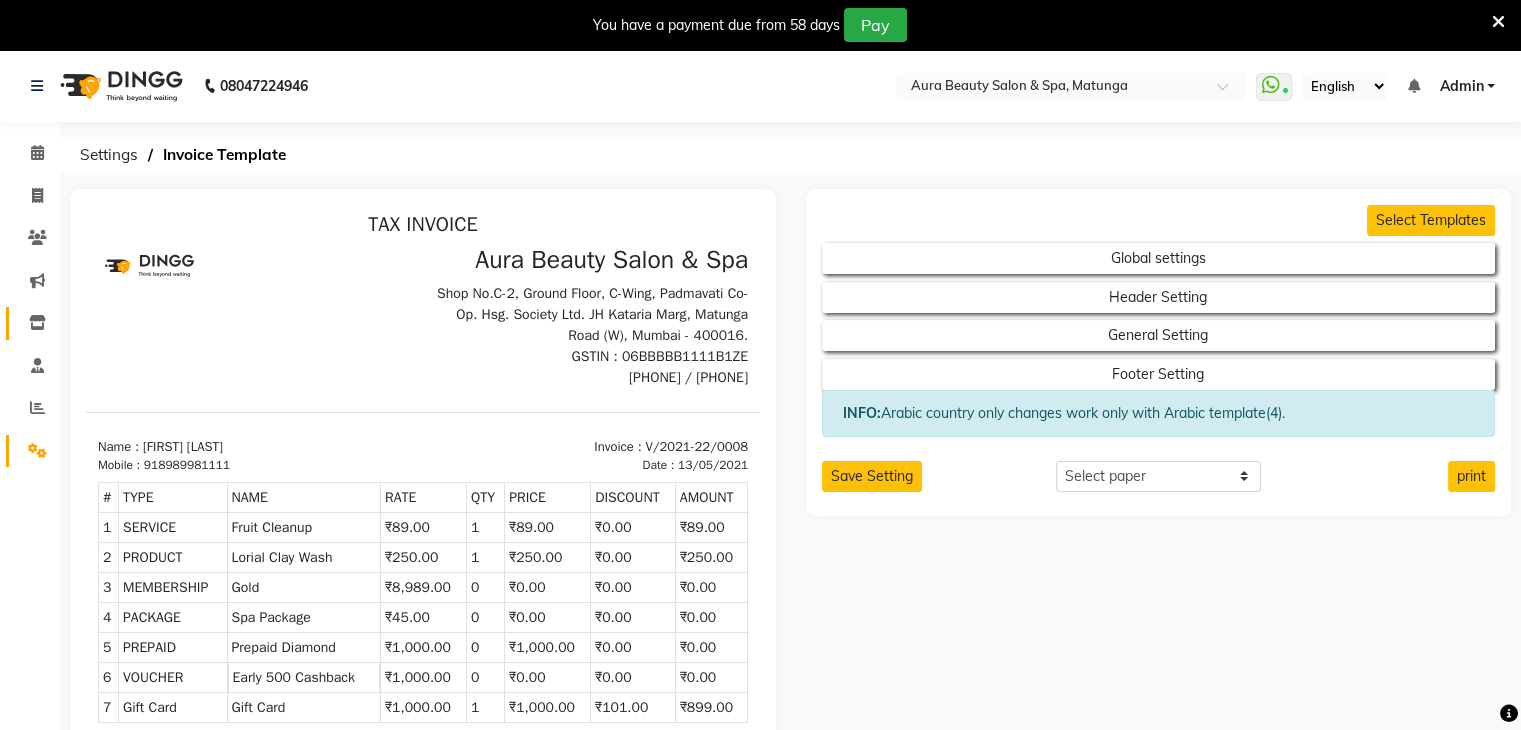 click on "Inventory" 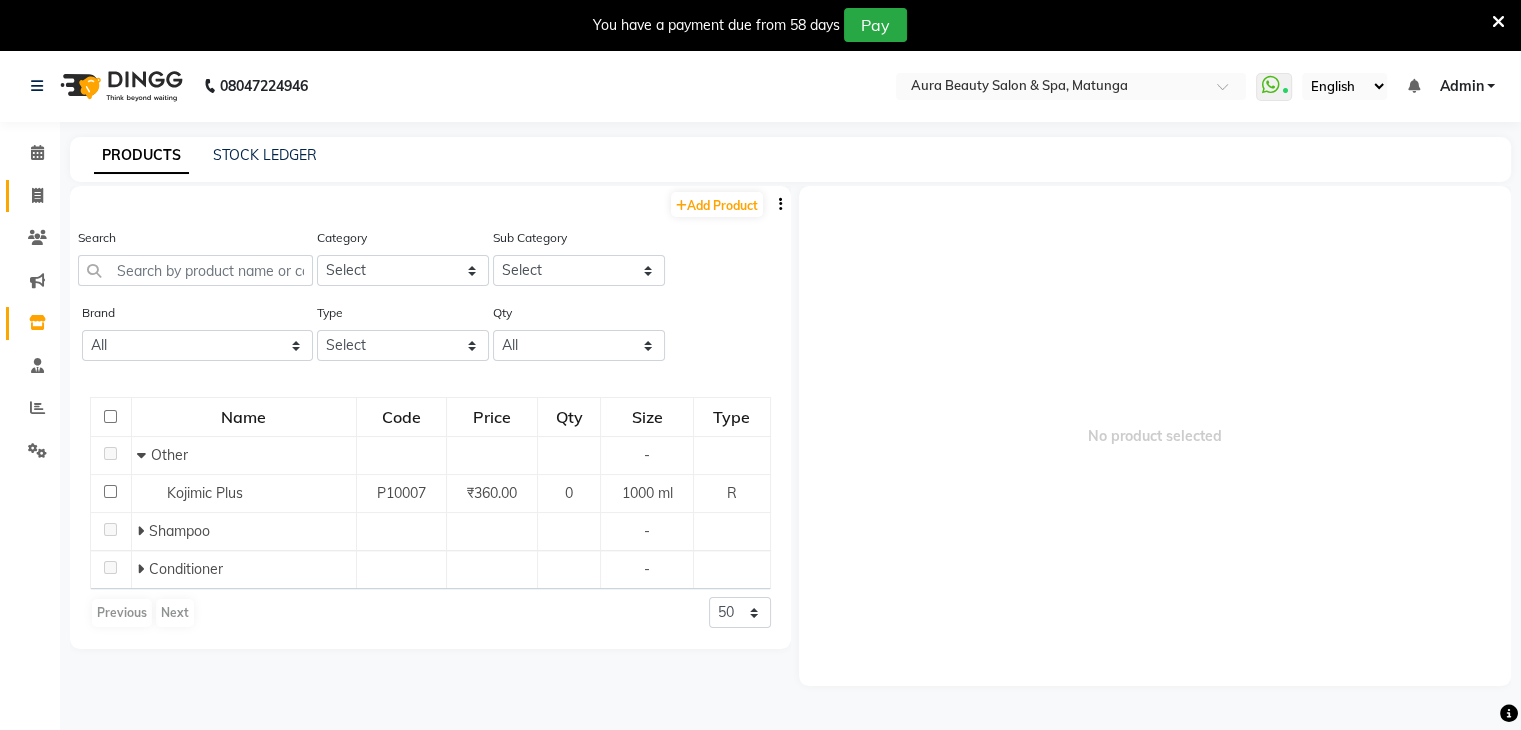 click on "Invoice" 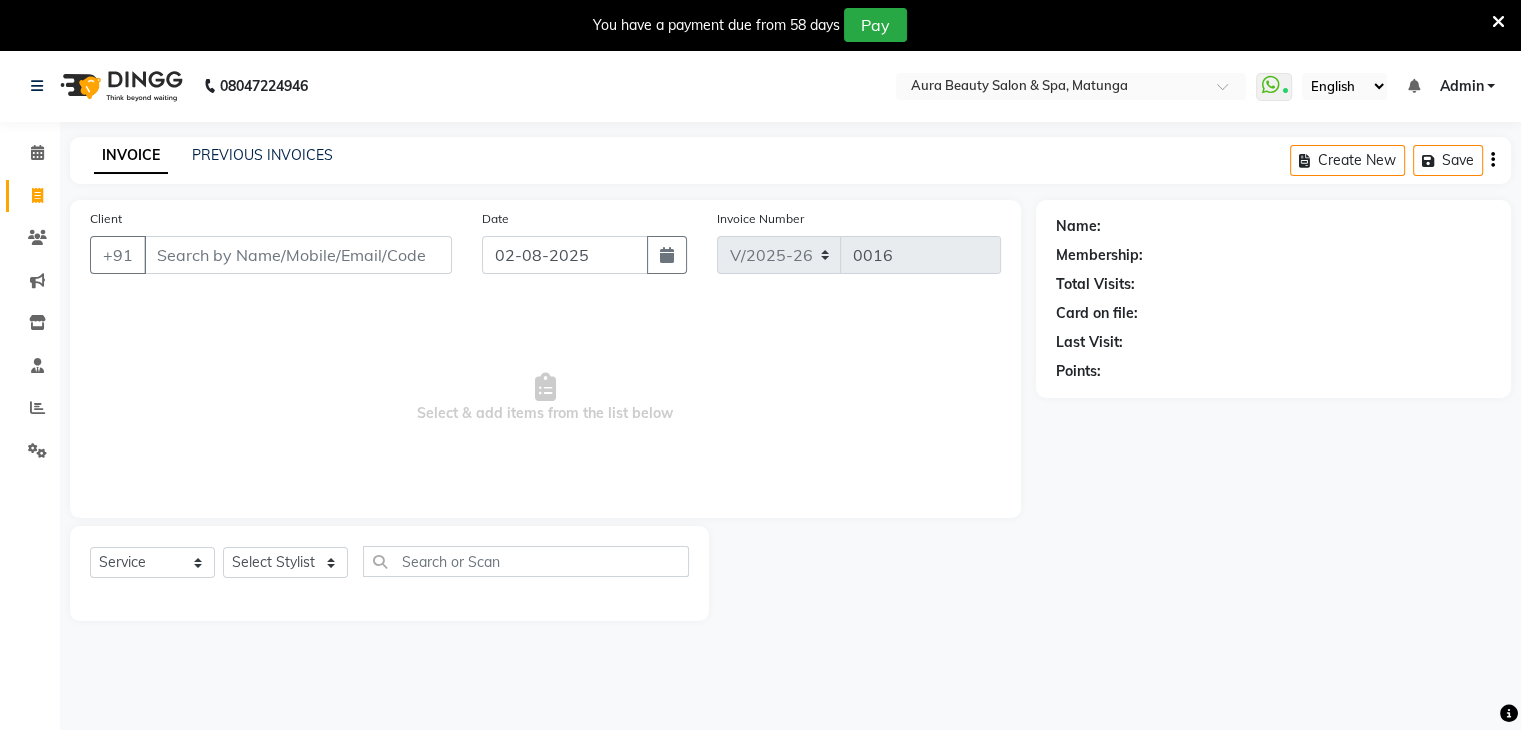 scroll, scrollTop: 50, scrollLeft: 0, axis: vertical 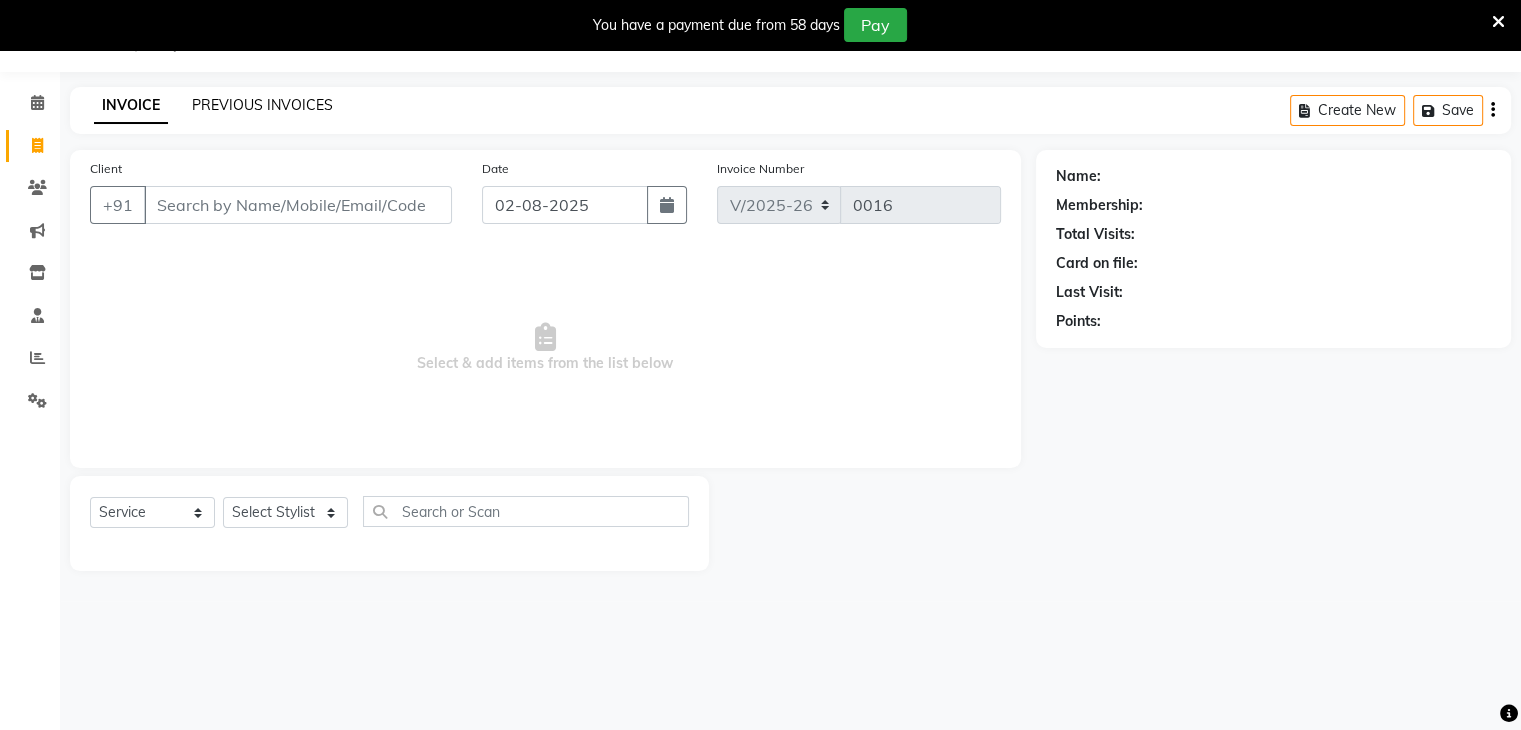 click on "PREVIOUS INVOICES" 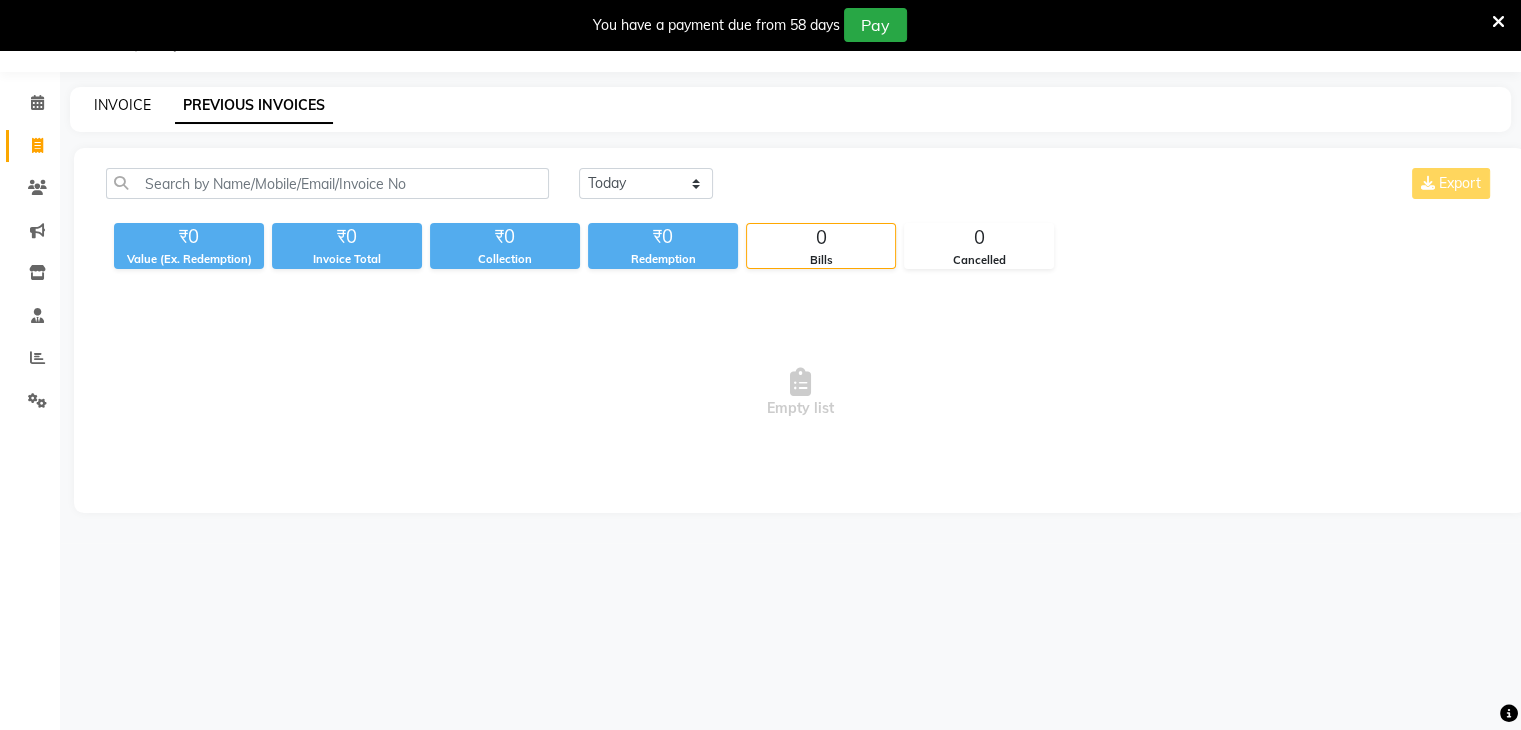 click on "INVOICE" 